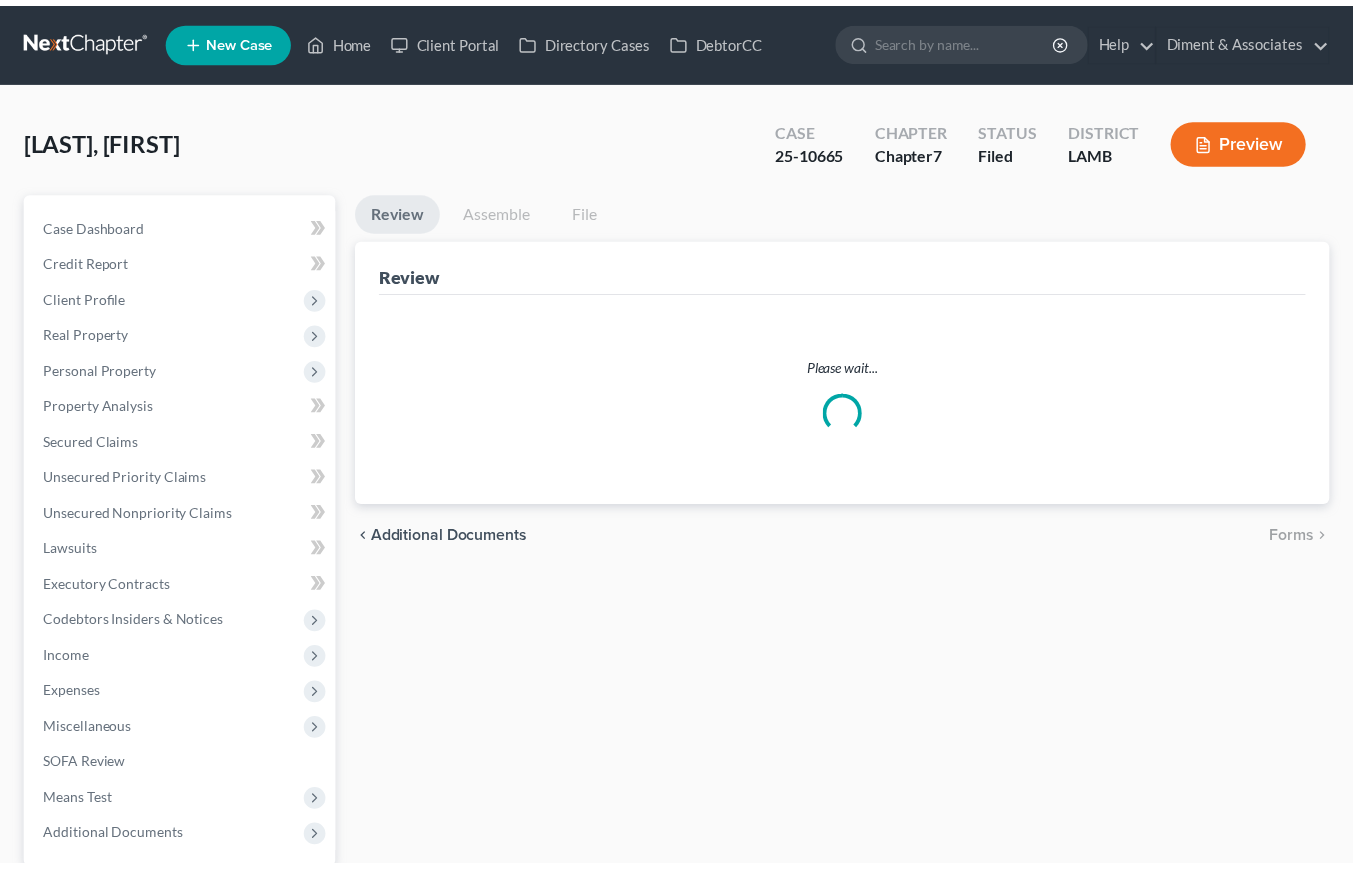 scroll, scrollTop: 194, scrollLeft: 0, axis: vertical 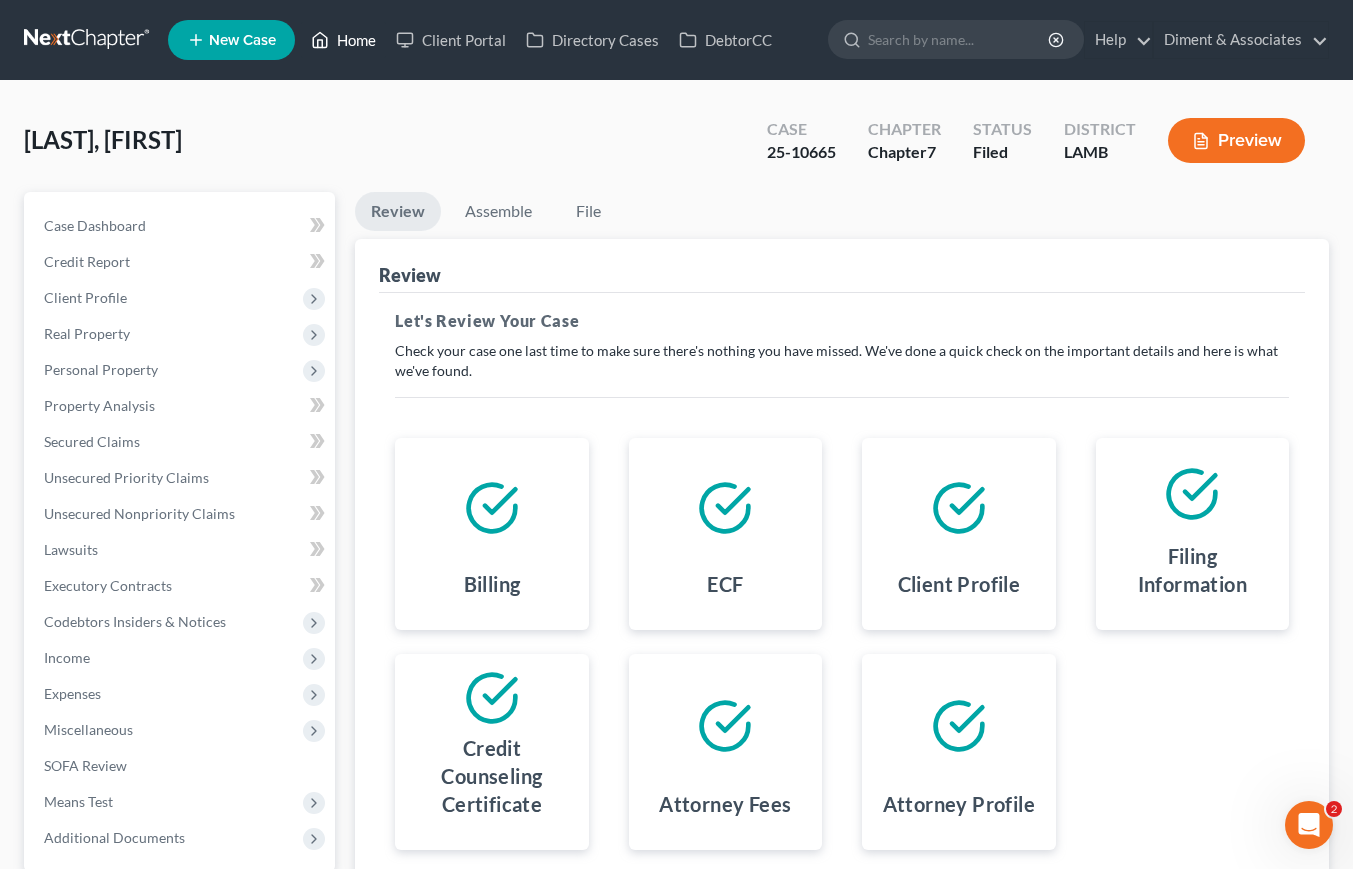 click 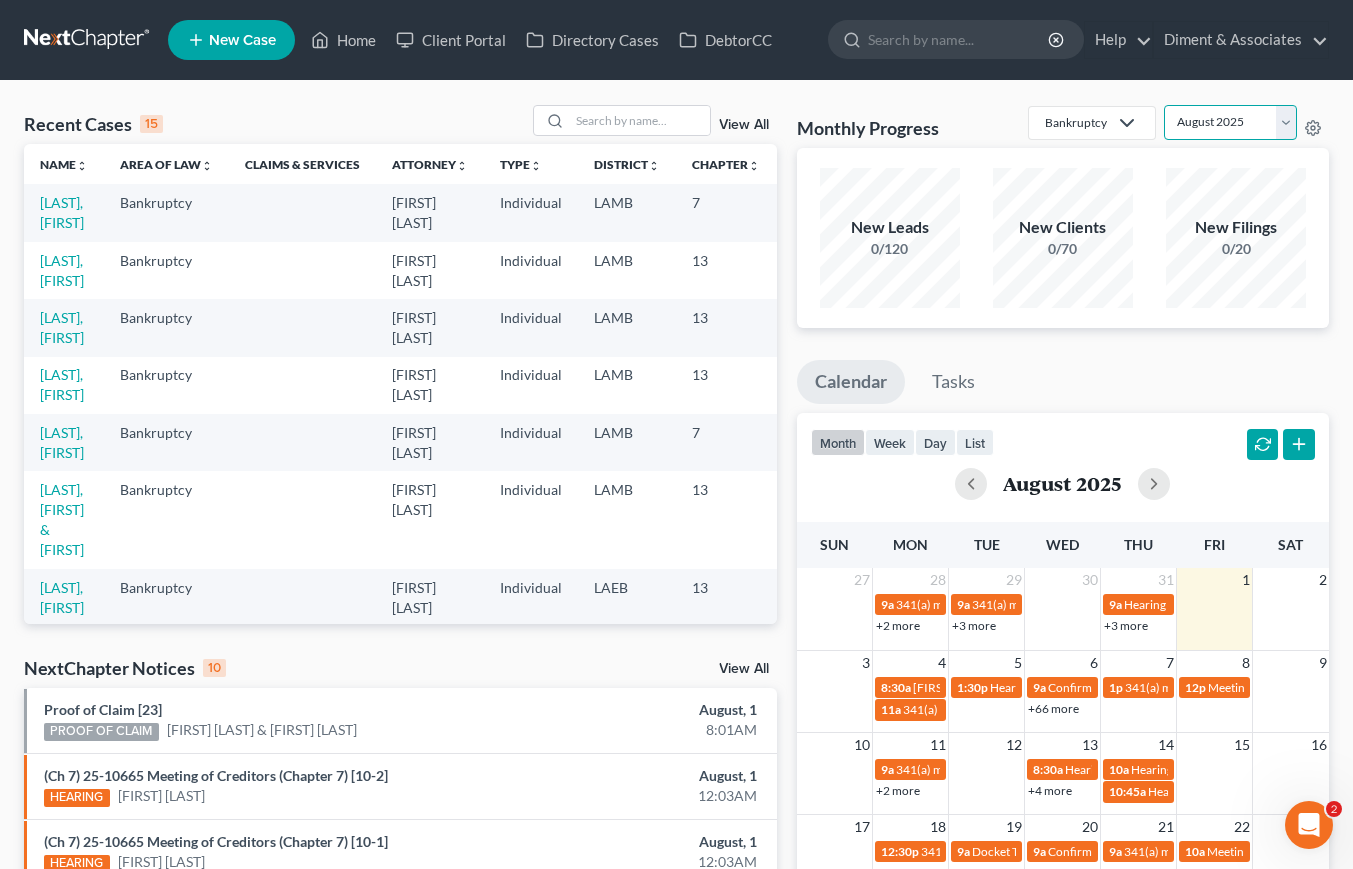 click on "August 2025 July 2025 June 2025 May 2025 April 2025 March 2025 February 2025 January 2025 December 2024 November 2024 October 2024 September 2024" at bounding box center [1230, 122] 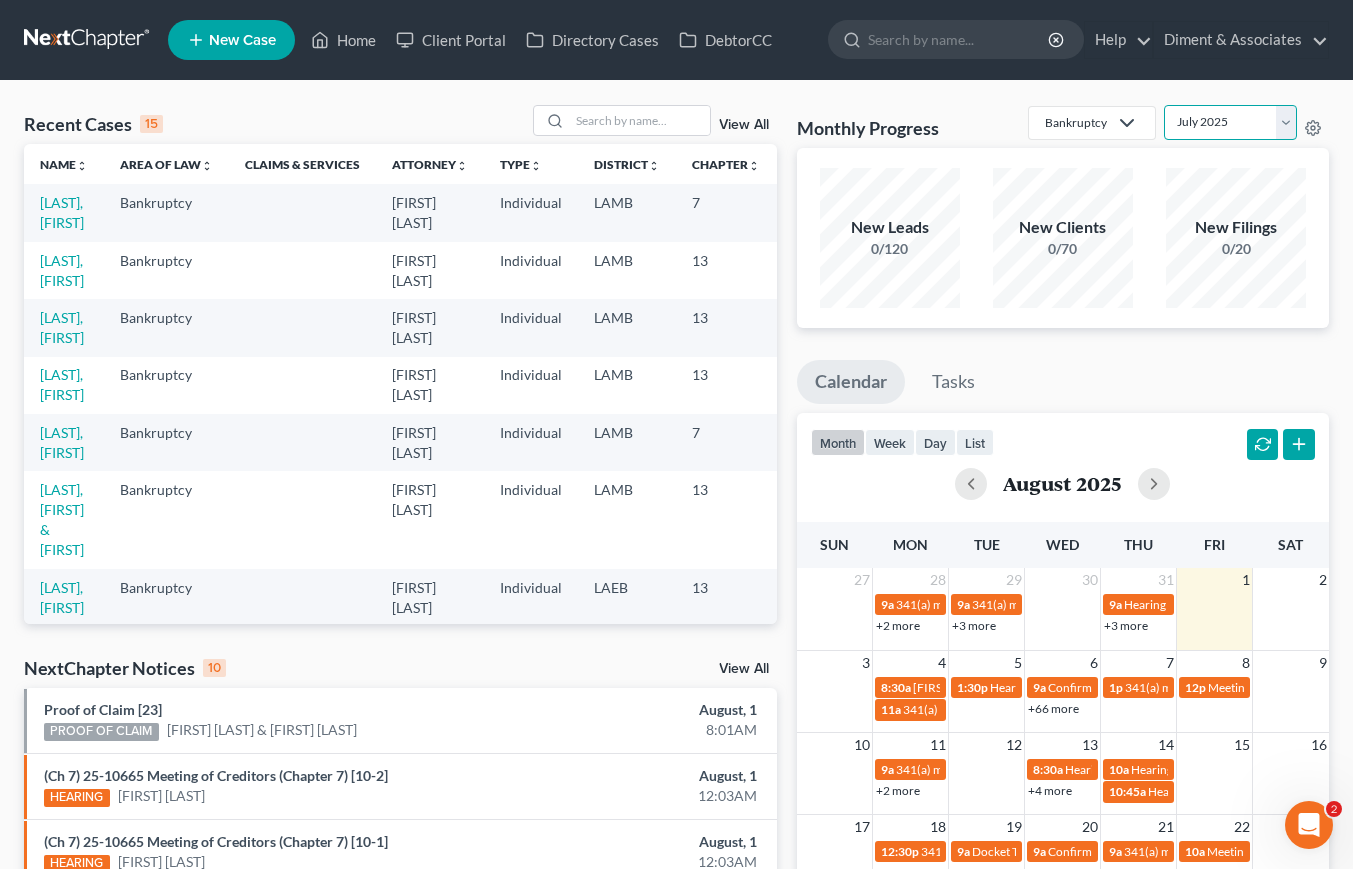 click on "August 2025 July 2025 June 2025 May 2025 April 2025 March 2025 February 2025 January 2025 December 2024 November 2024 October 2024 September 2024" at bounding box center (1230, 122) 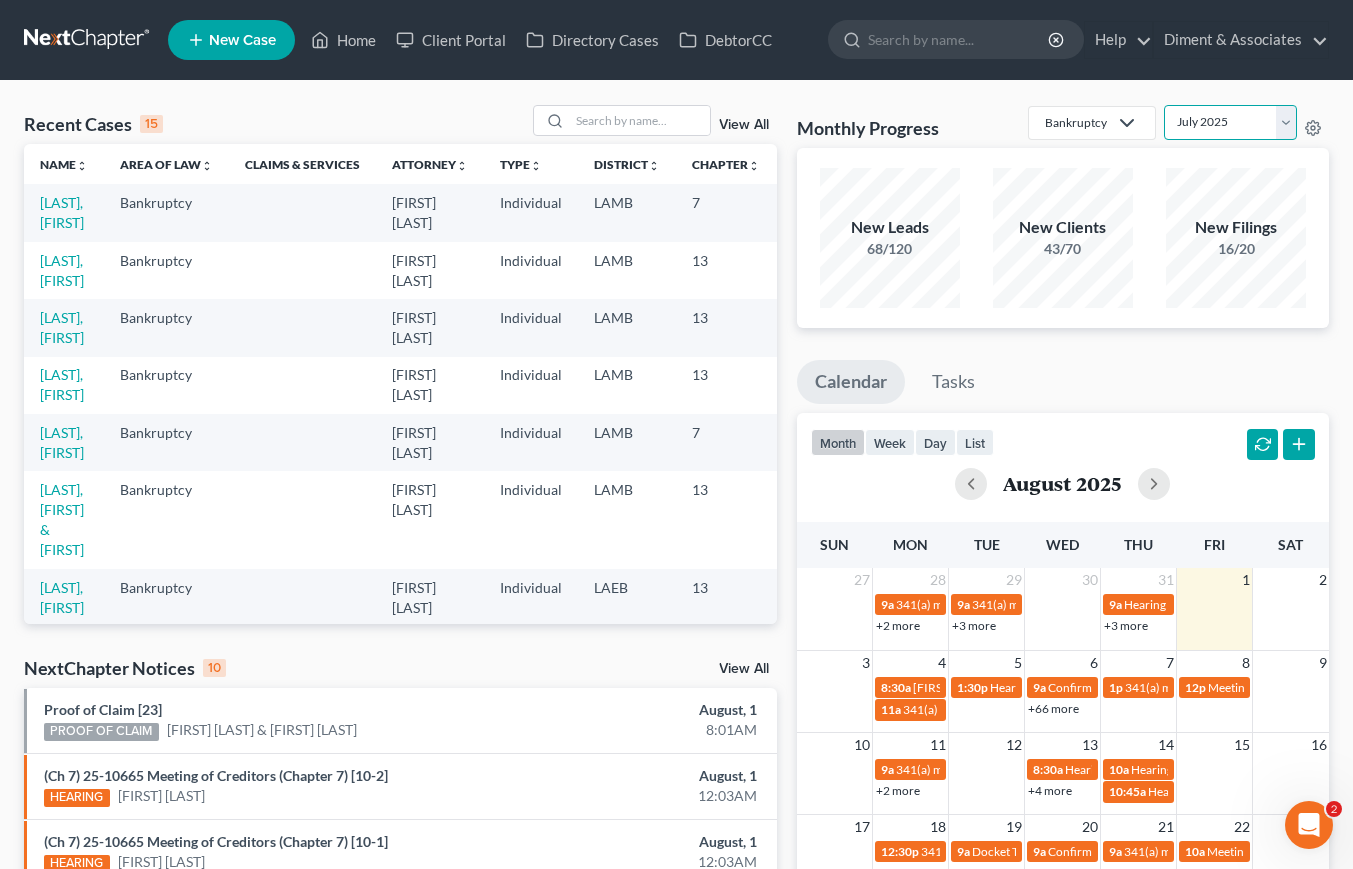 click on "August 2025 July 2025 June 2025 May 2025 April 2025 March 2025 February 2025 January 2025 December 2024 November 2024 October 2024 September 2024" at bounding box center [1230, 122] 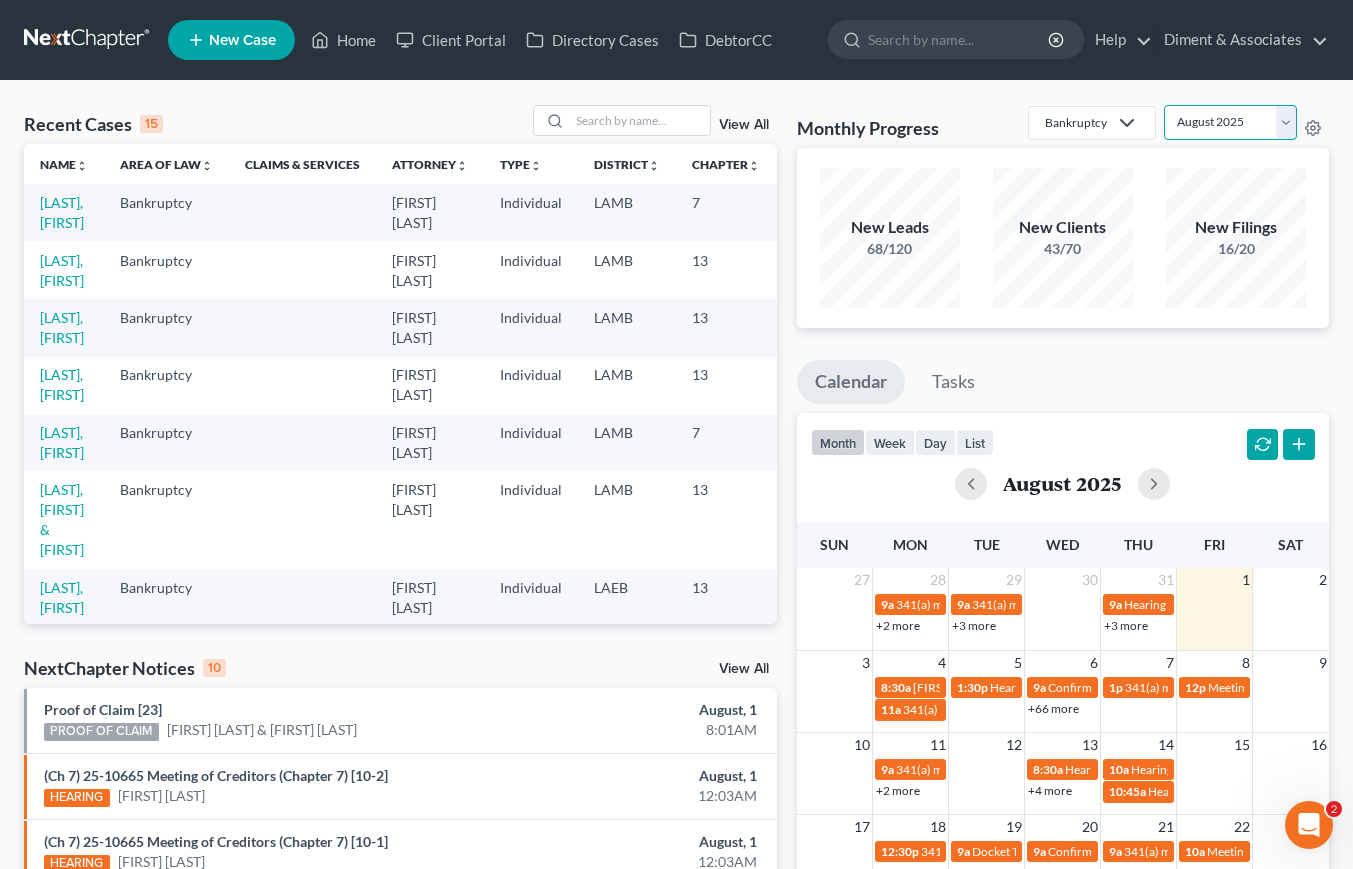 click on "August 2025 July 2025 June 2025 May 2025 April 2025 March 2025 February 2025 January 2025 December 2024 November 2024 October 2024 September 2024" at bounding box center [1230, 122] 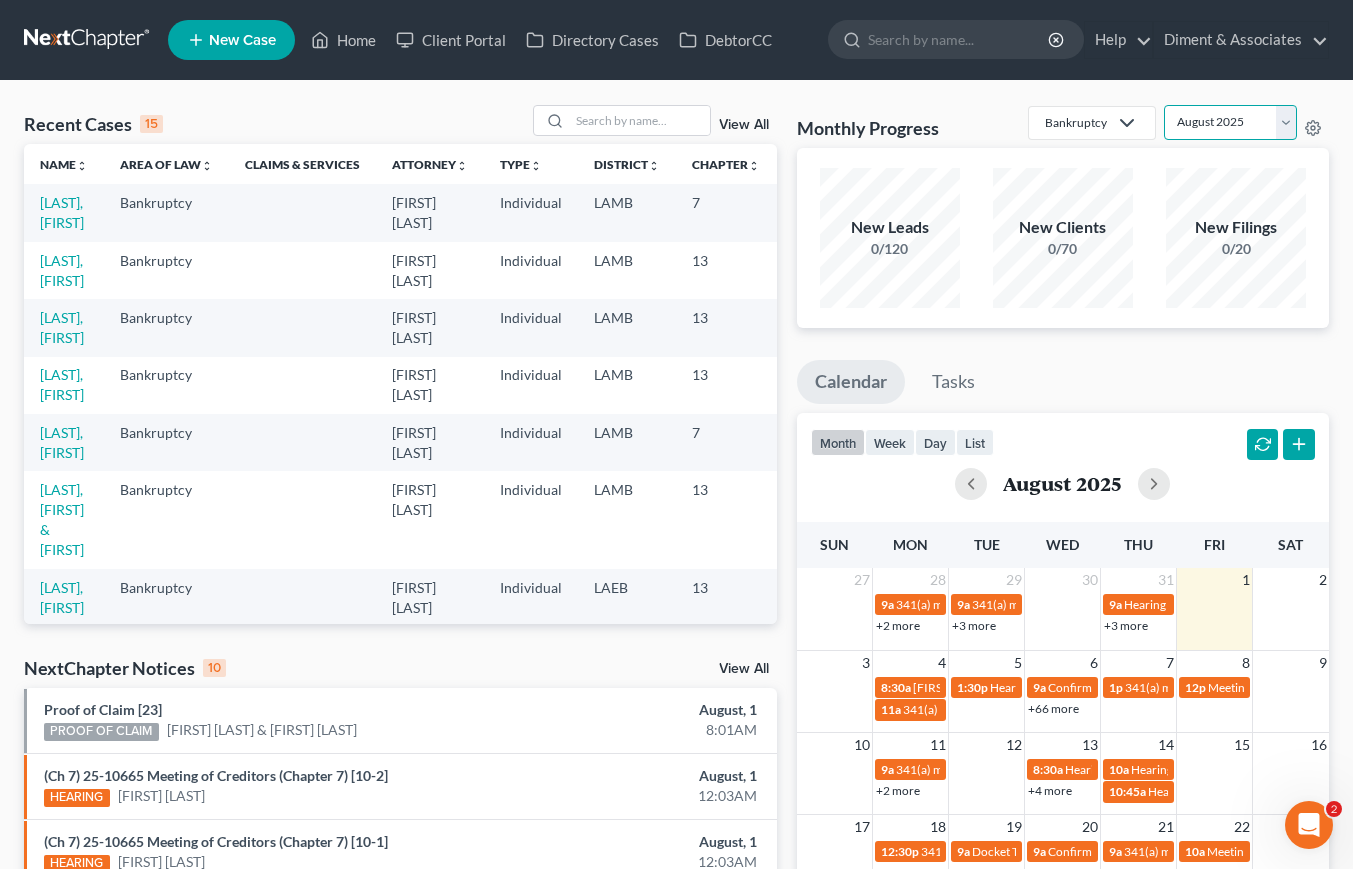 click on "August 2025 July 2025 June 2025 May 2025 April 2025 March 2025 February 2025 January 2025 December 2024 November 2024 October 2024 September 2024" at bounding box center [1230, 122] 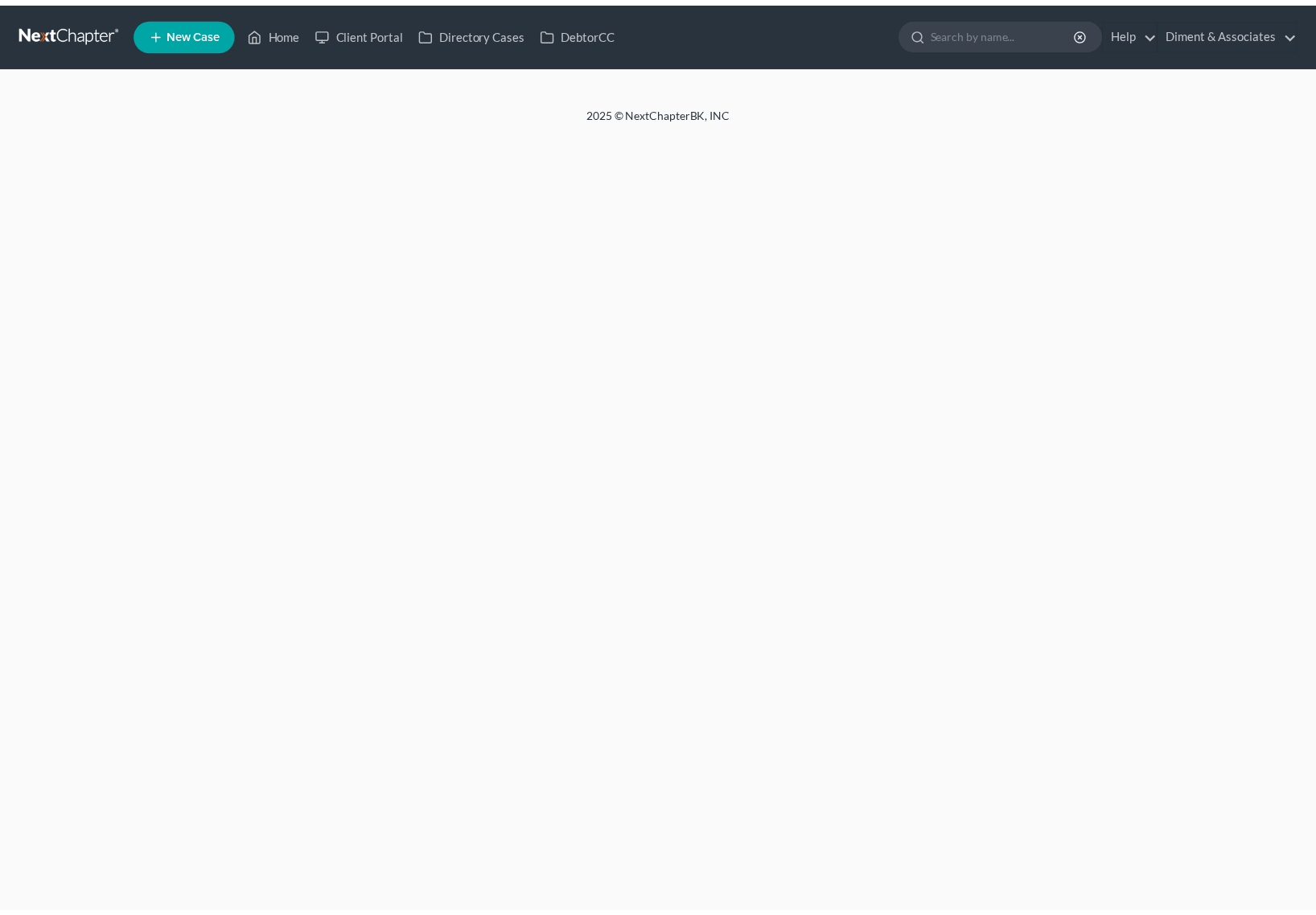 scroll, scrollTop: 0, scrollLeft: 0, axis: both 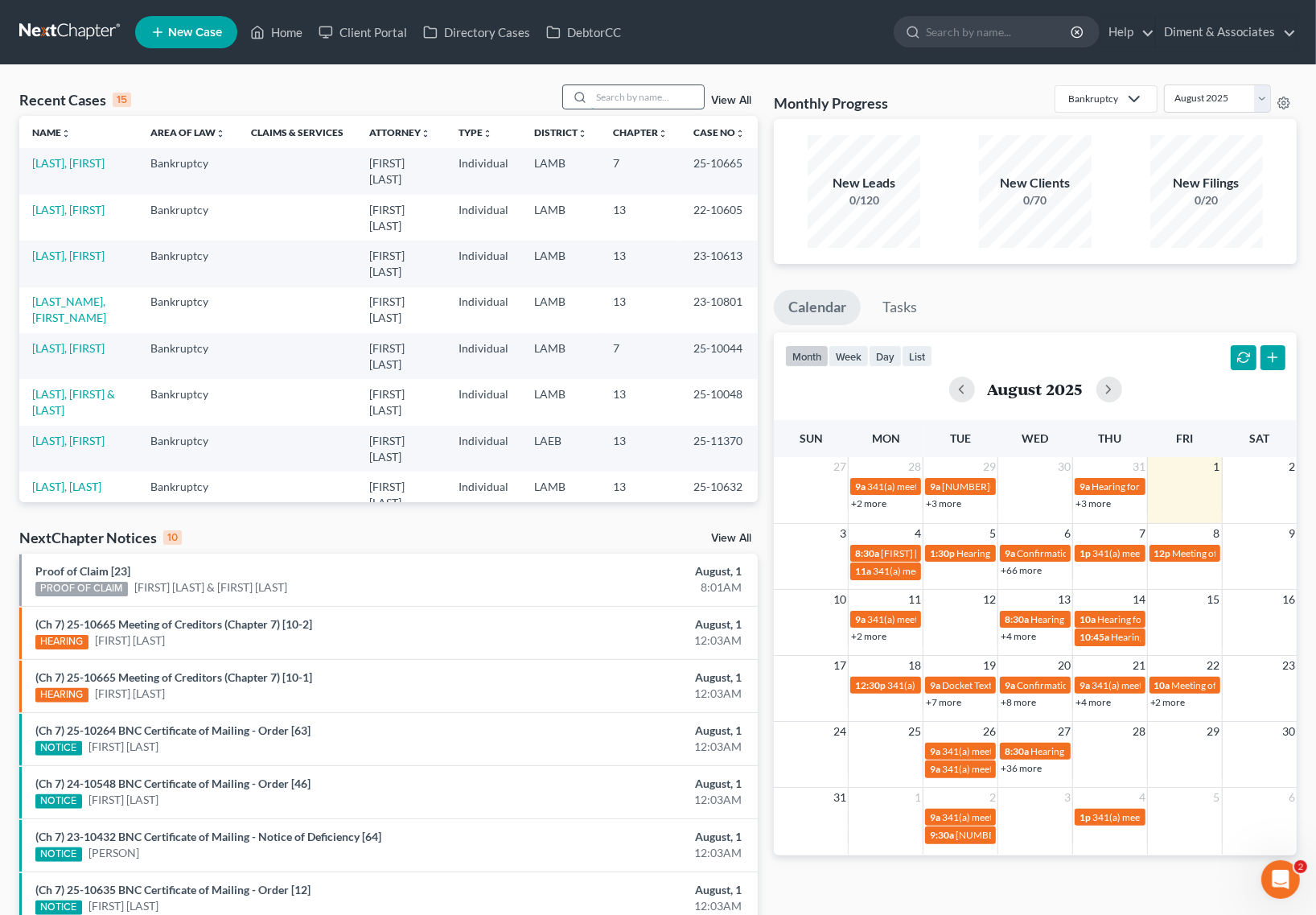 click at bounding box center (648, 97) 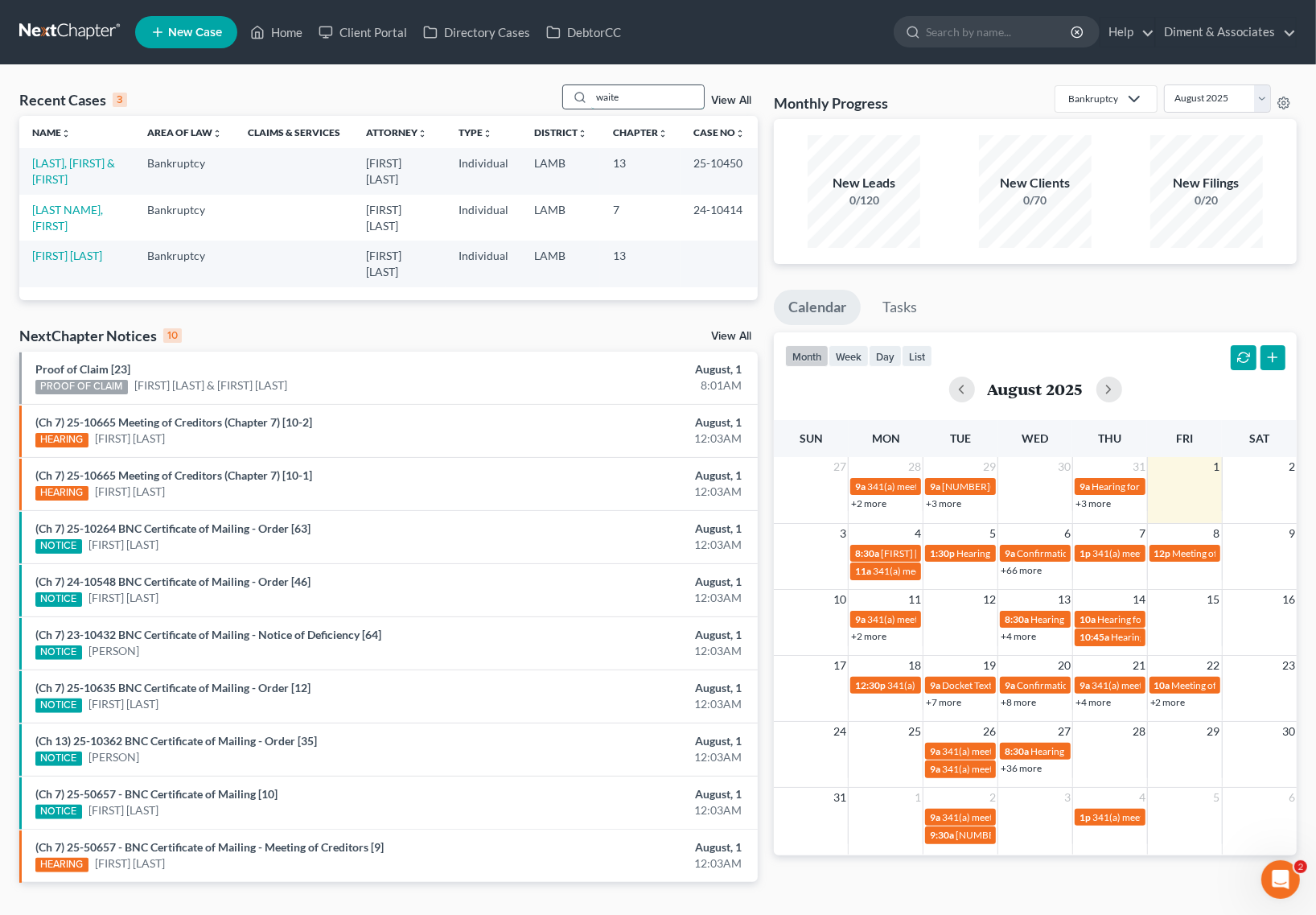 click on "waite" at bounding box center (648, 97) 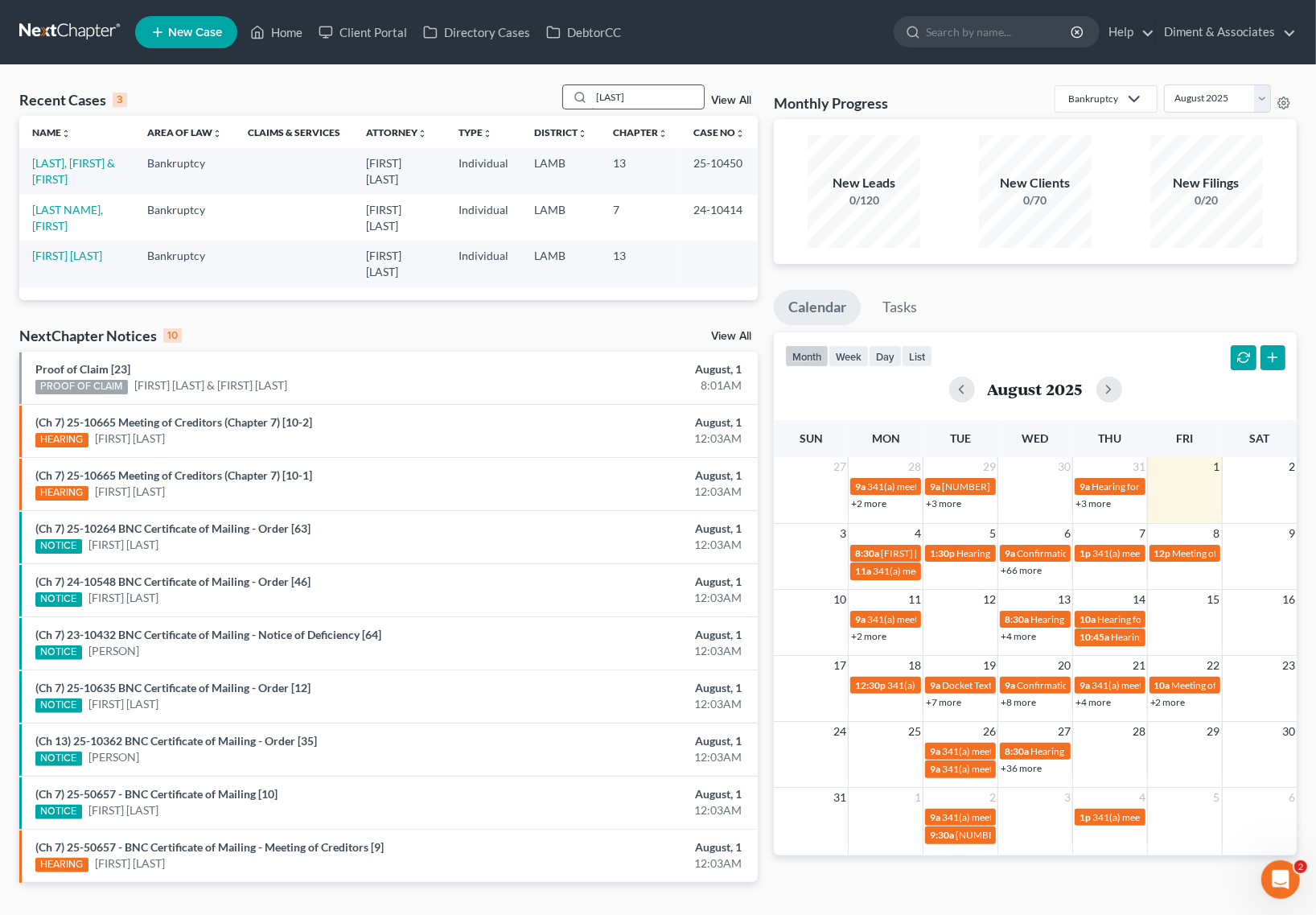 type on "[LAST]" 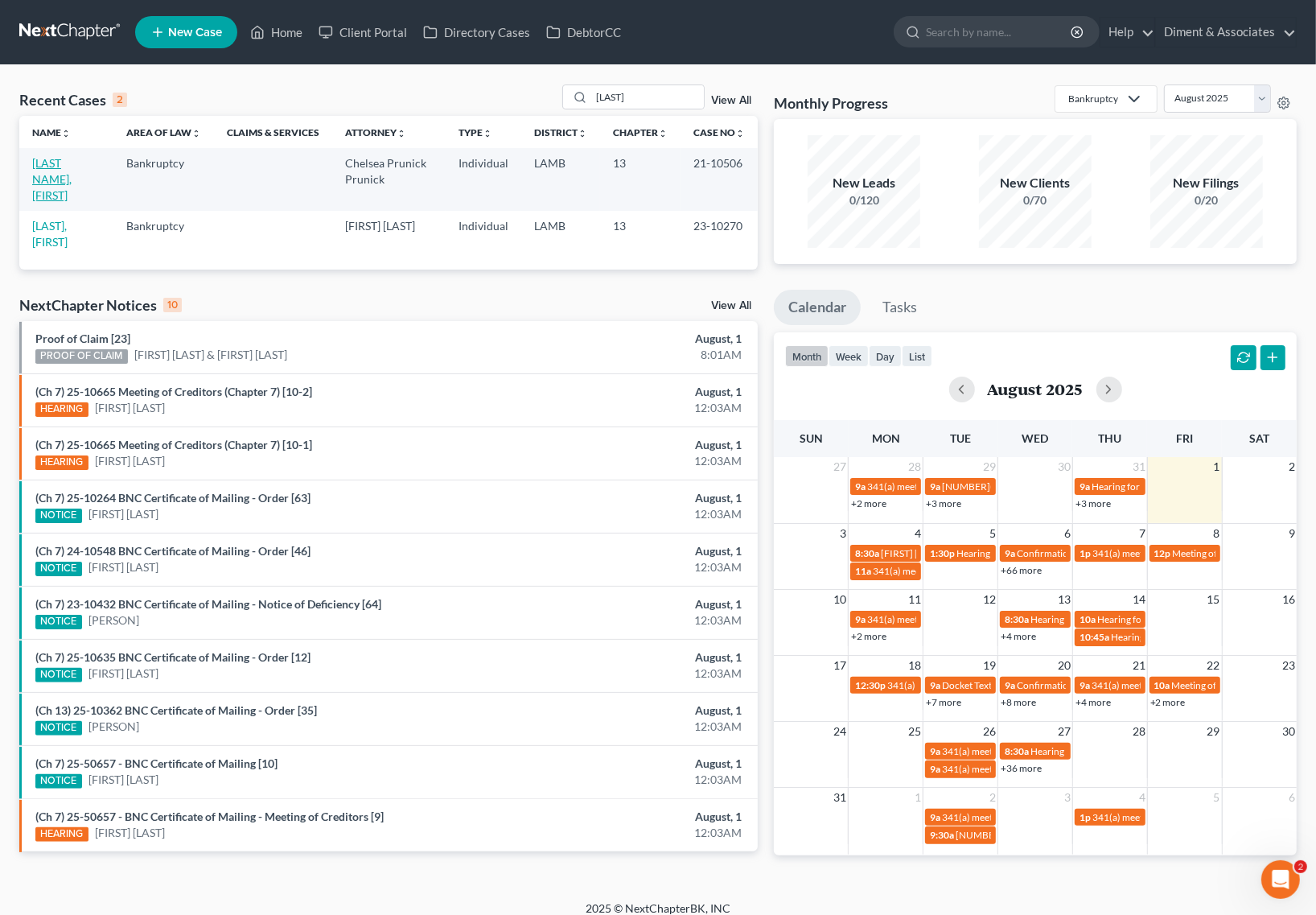 click on "[LAST NAME], [FIRST]" at bounding box center [51, 179] 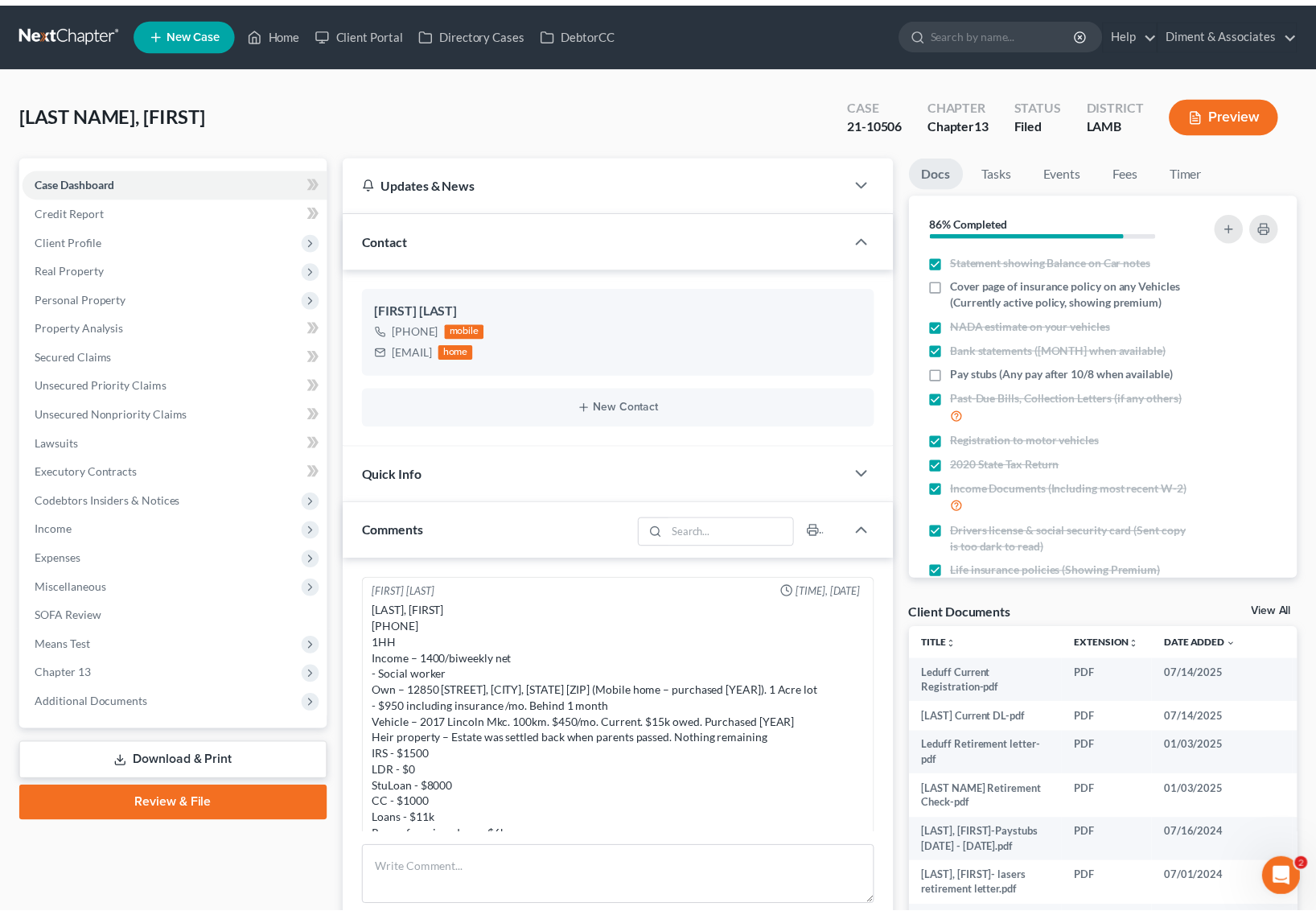 scroll, scrollTop: 171, scrollLeft: 0, axis: vertical 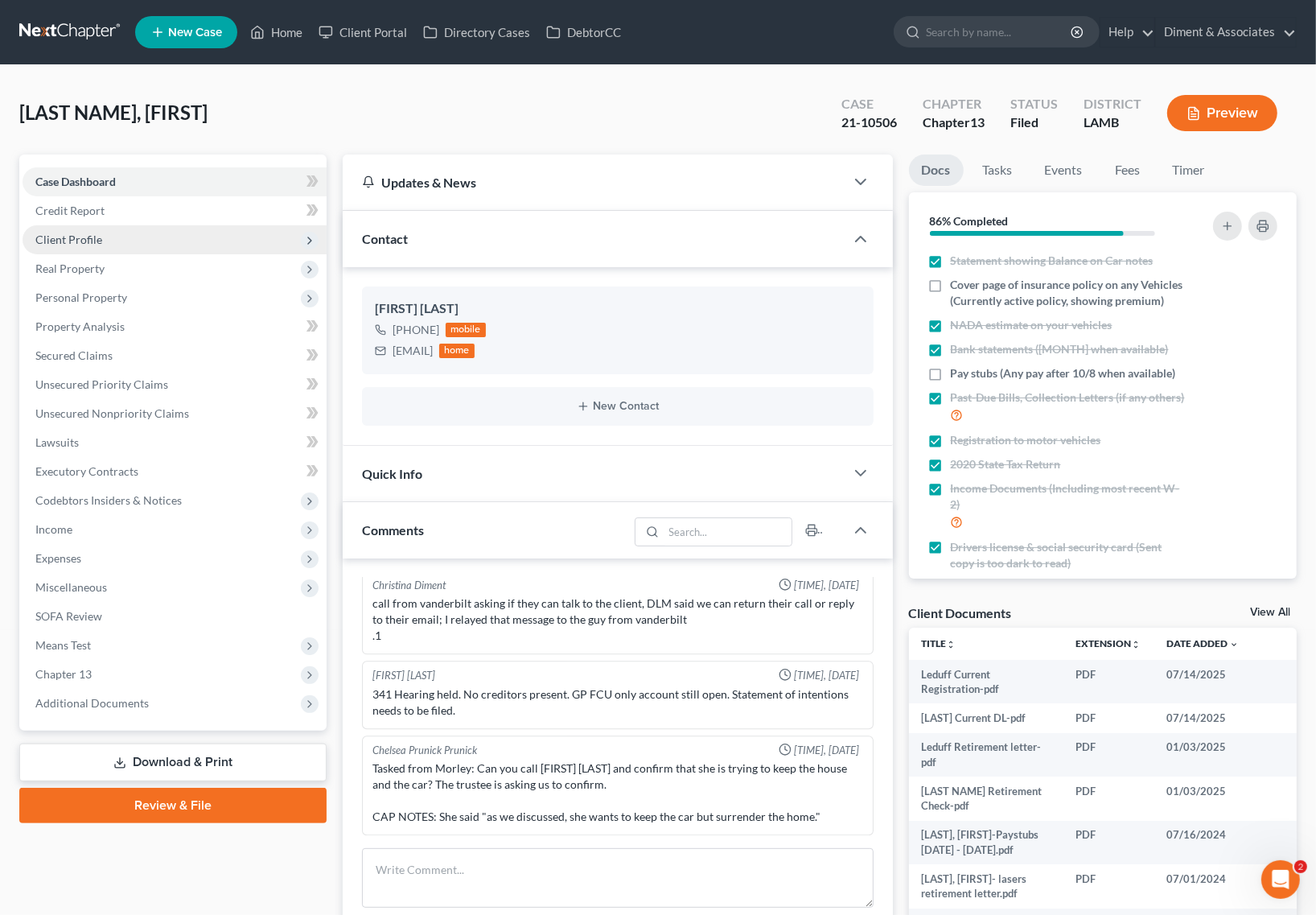 click on "Client Profile" at bounding box center (175, 240) 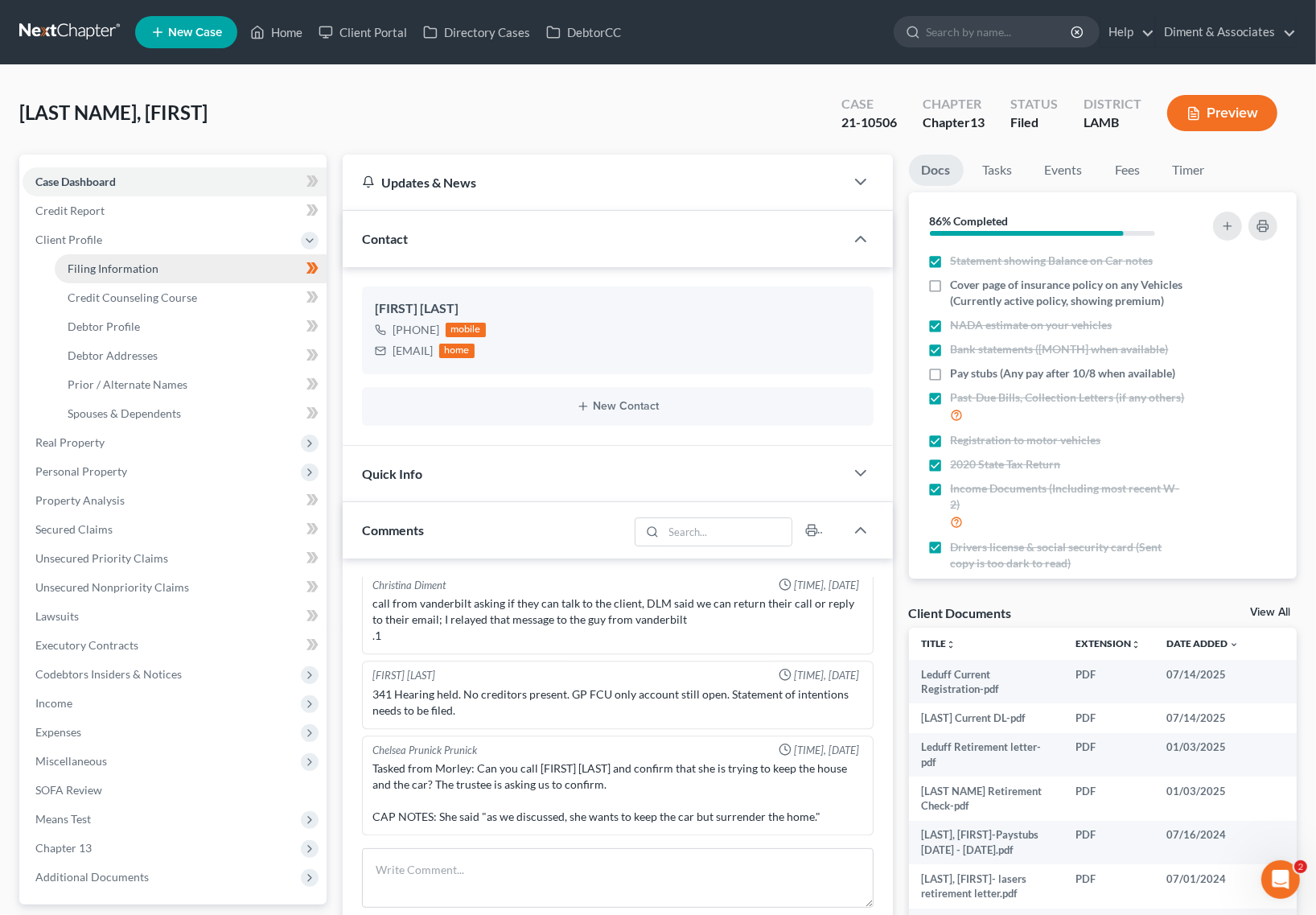 click on "Filing Information" at bounding box center [113, 268] 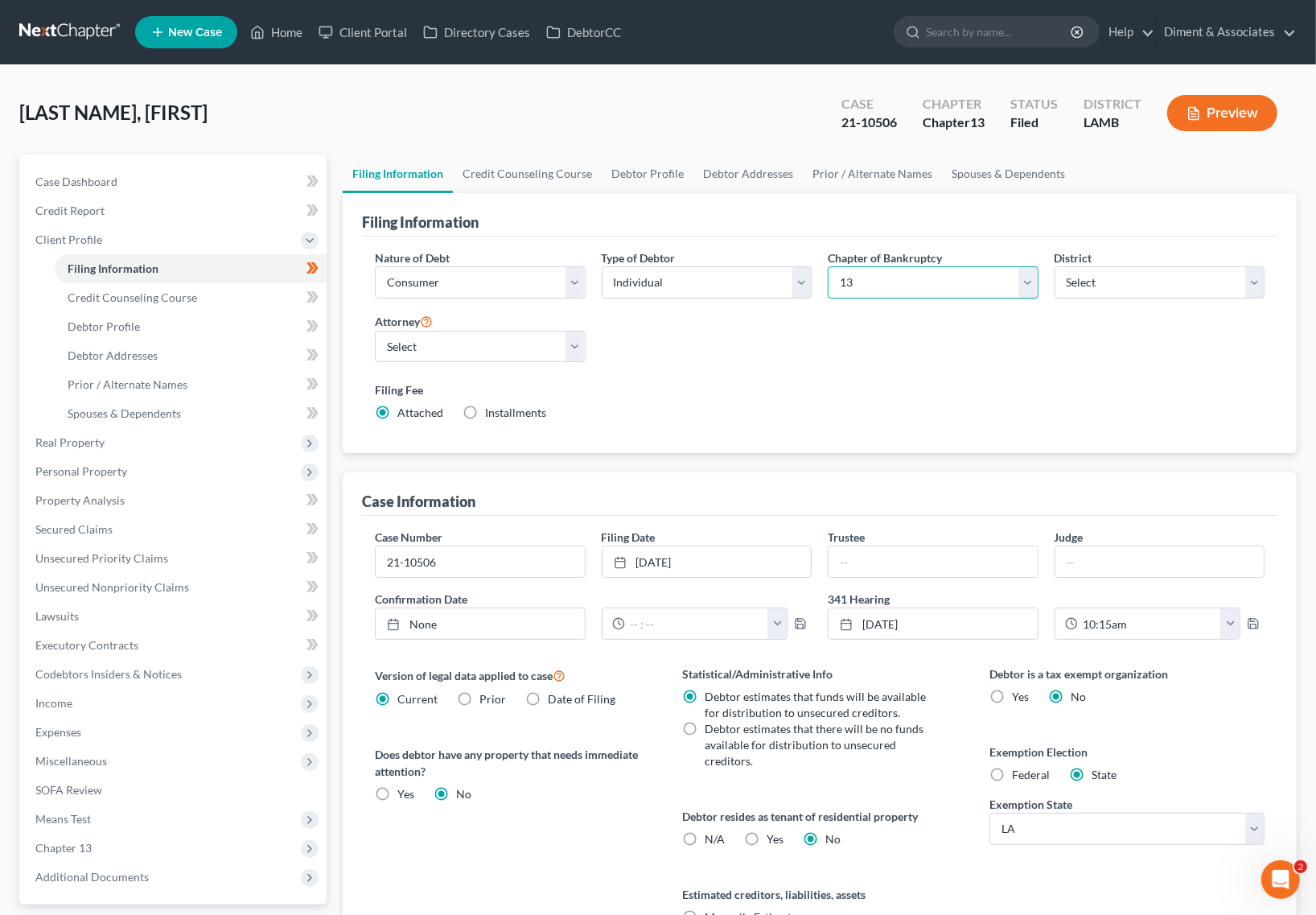 click on "Select 7 11 12 13" at bounding box center (933, 282) 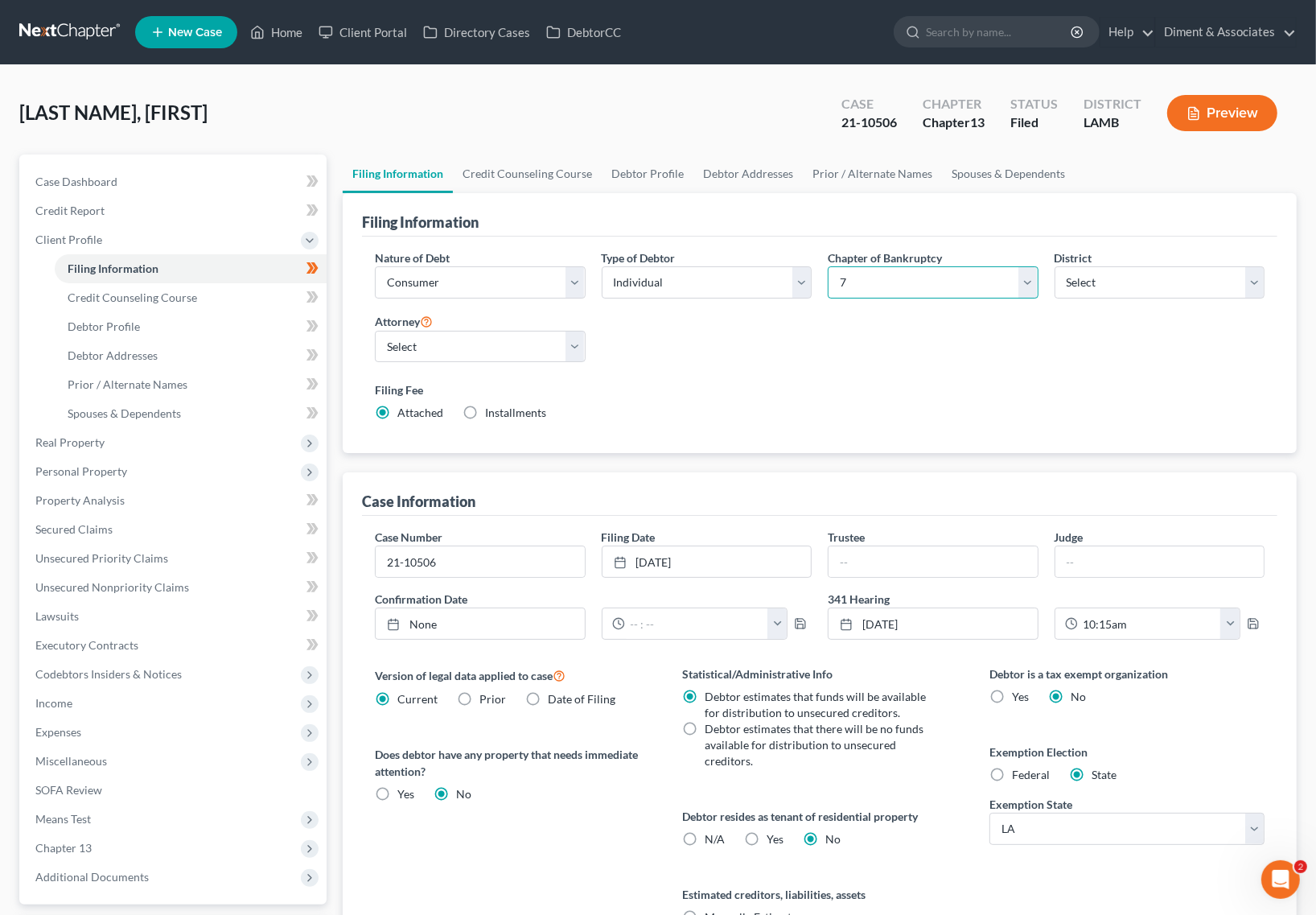 click on "Select 7 11 12 13" at bounding box center [933, 282] 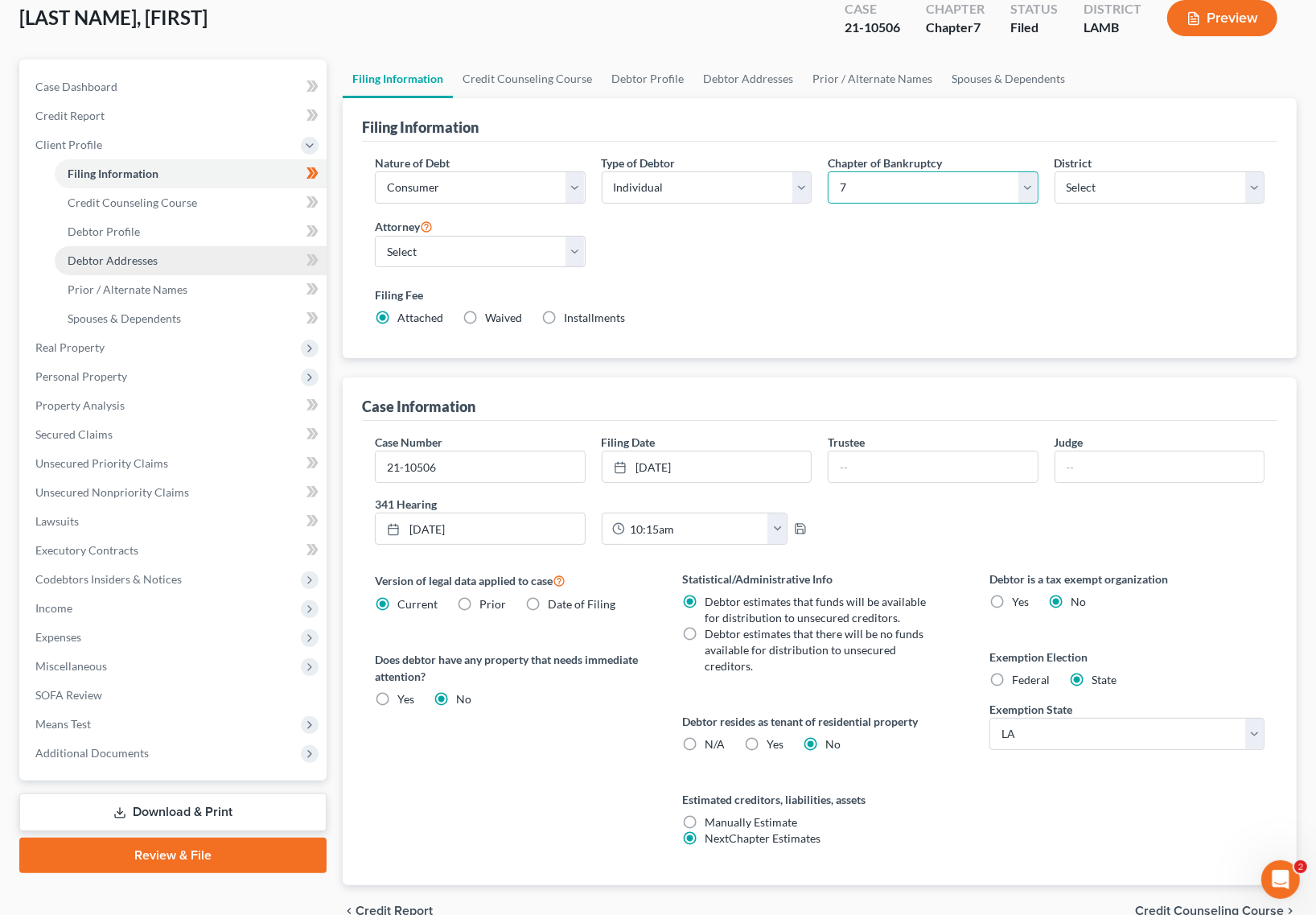scroll, scrollTop: 178, scrollLeft: 0, axis: vertical 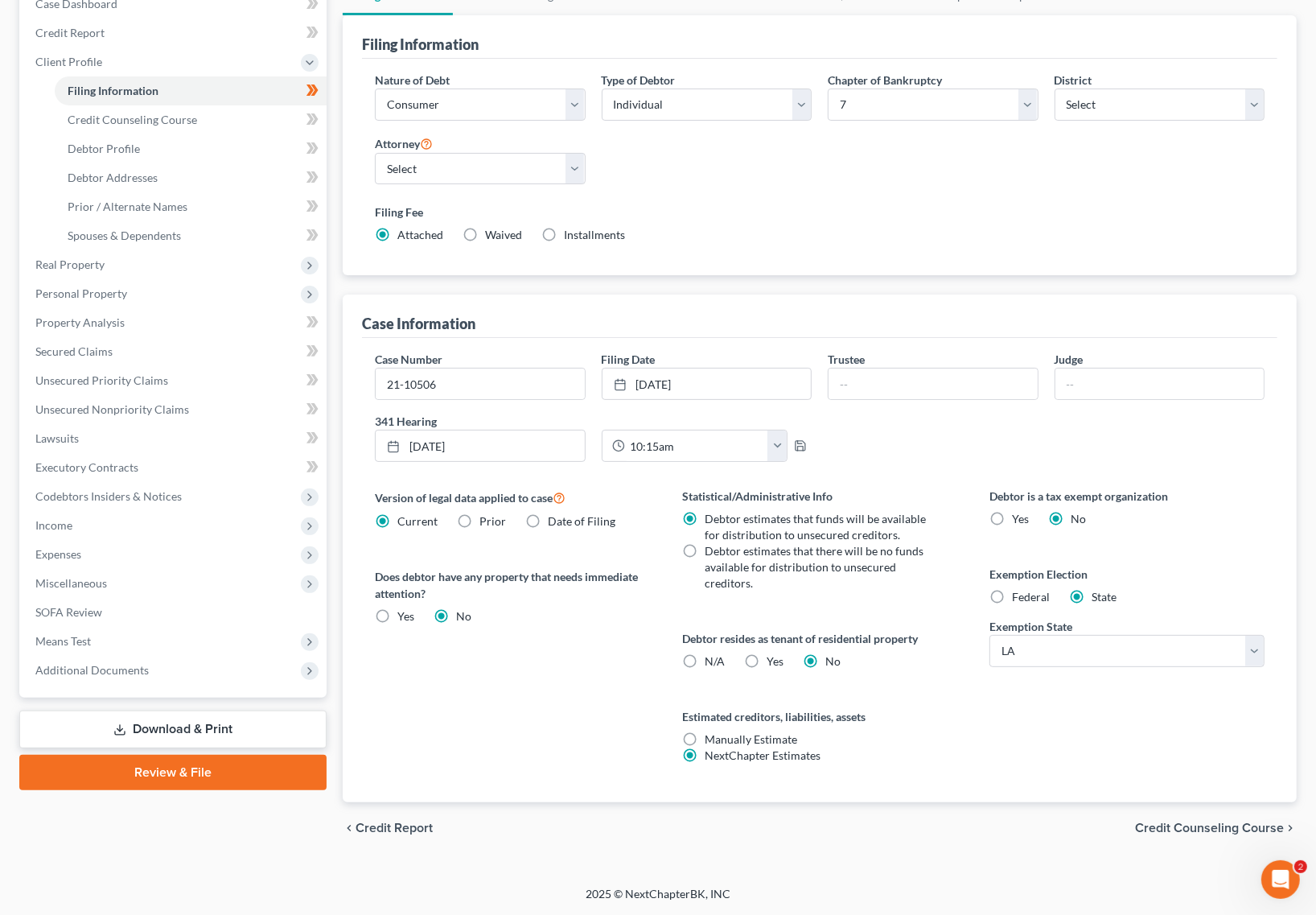 click on "Download & Print" at bounding box center (173, 729) 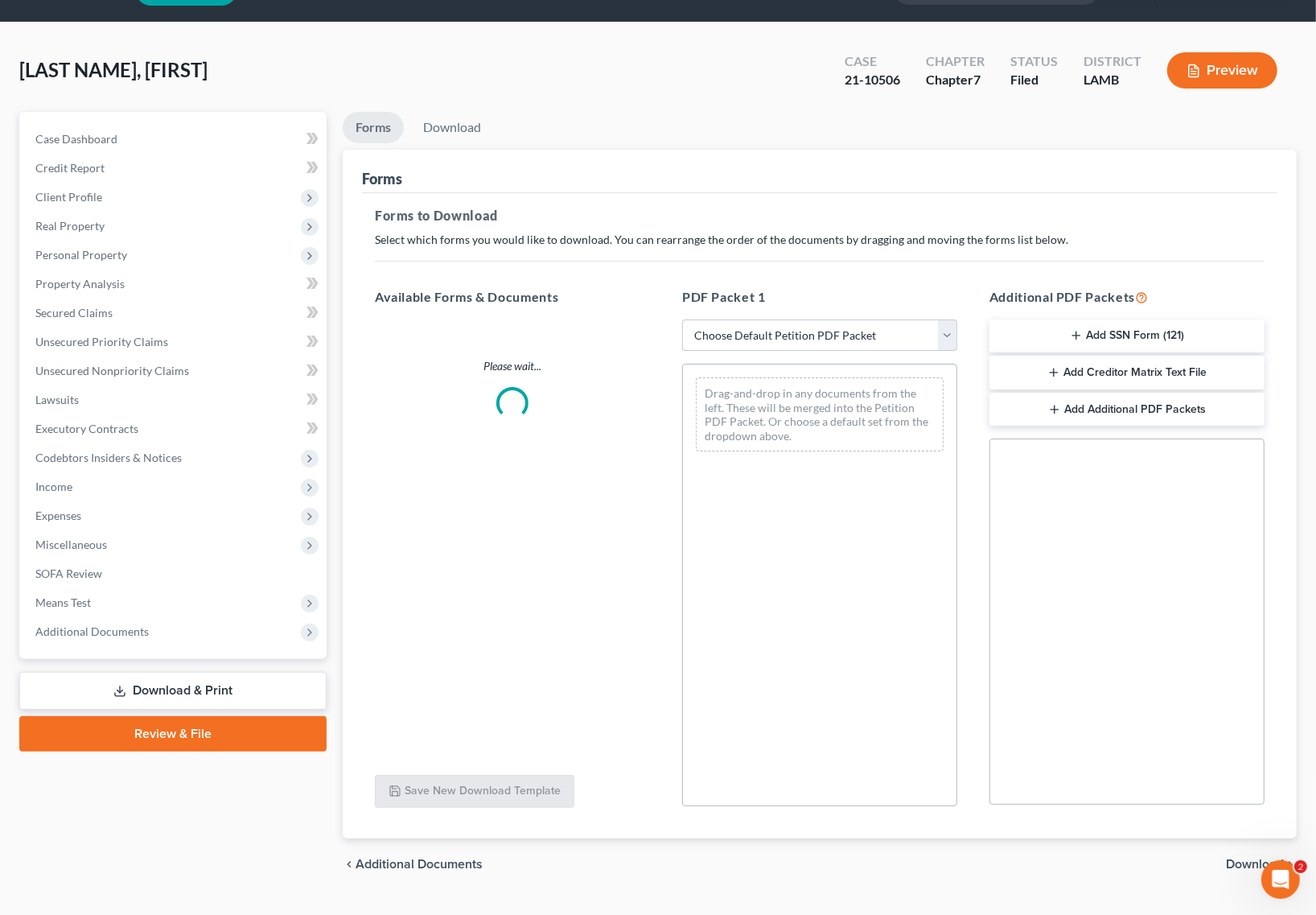 scroll, scrollTop: 0, scrollLeft: 0, axis: both 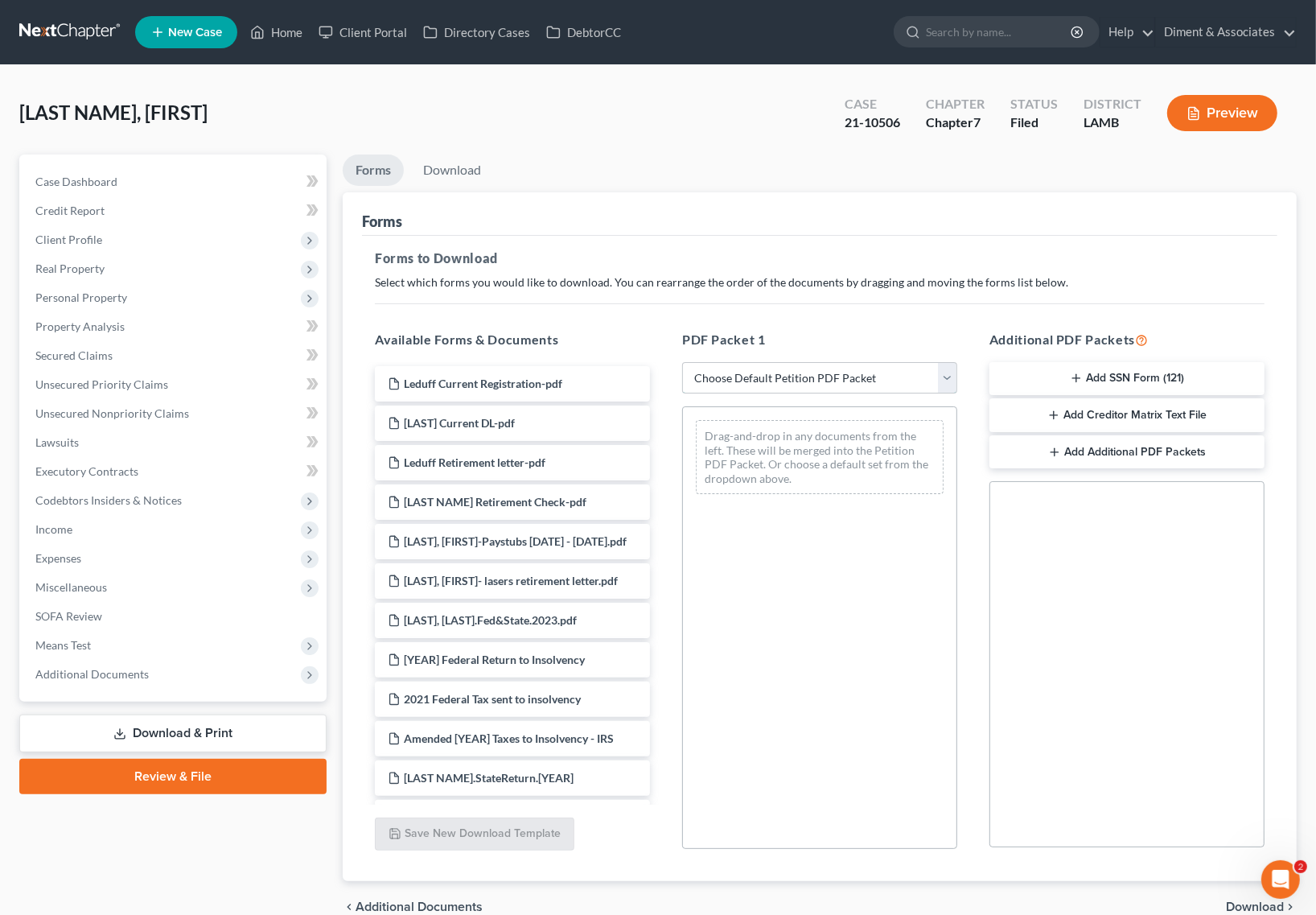 click on "Choose Default Petition PDF Packet Complete Bankruptcy Petition (all forms and schedules) Emergency Filing Forms (Petition and Creditor List Only) Amended Forms Signature Pages Only" at bounding box center [820, 378] 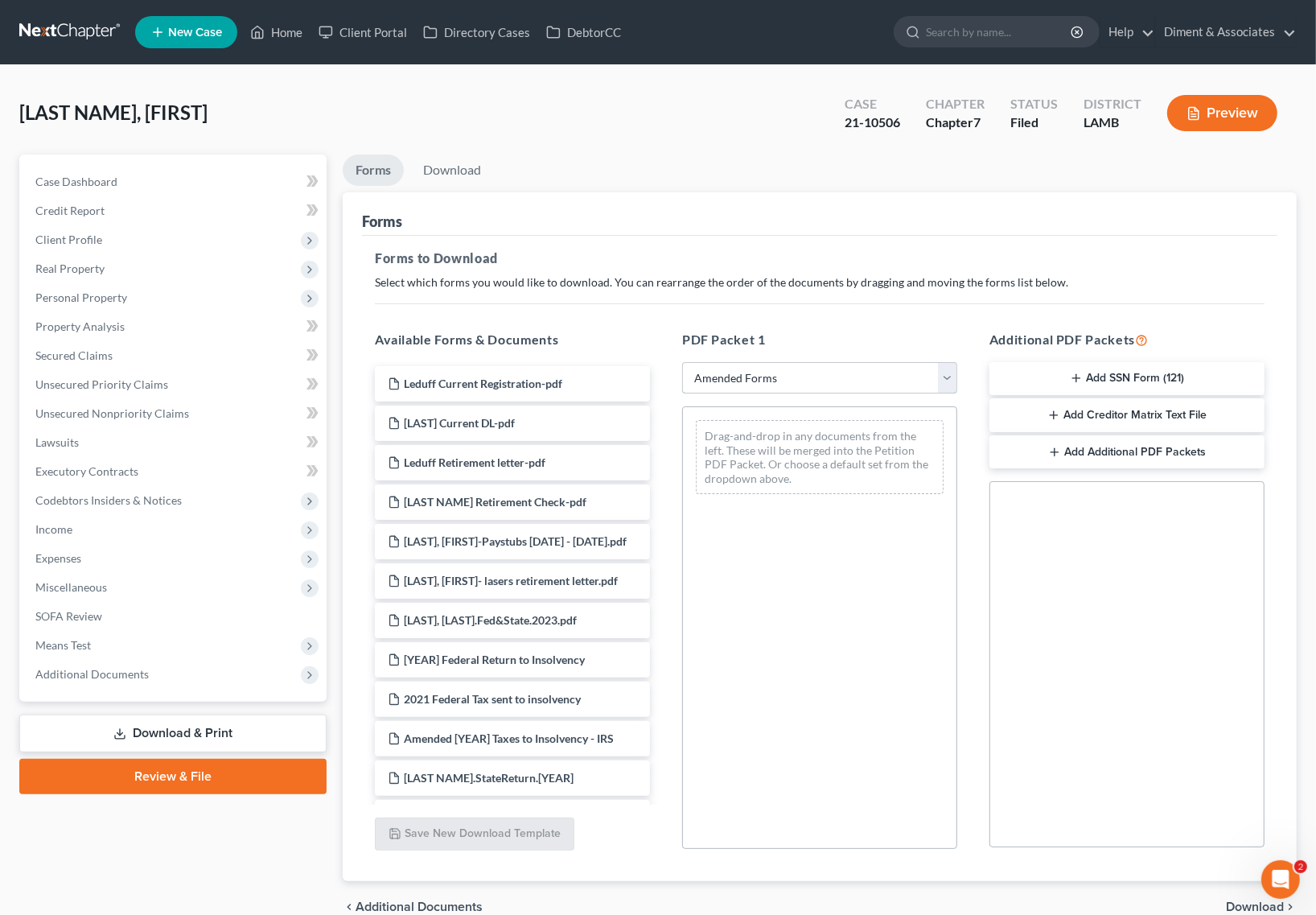 click on "Choose Default Petition PDF Packet Complete Bankruptcy Petition (all forms and schedules) Emergency Filing Forms (Petition and Creditor List Only) Amended Forms Signature Pages Only" at bounding box center [820, 378] 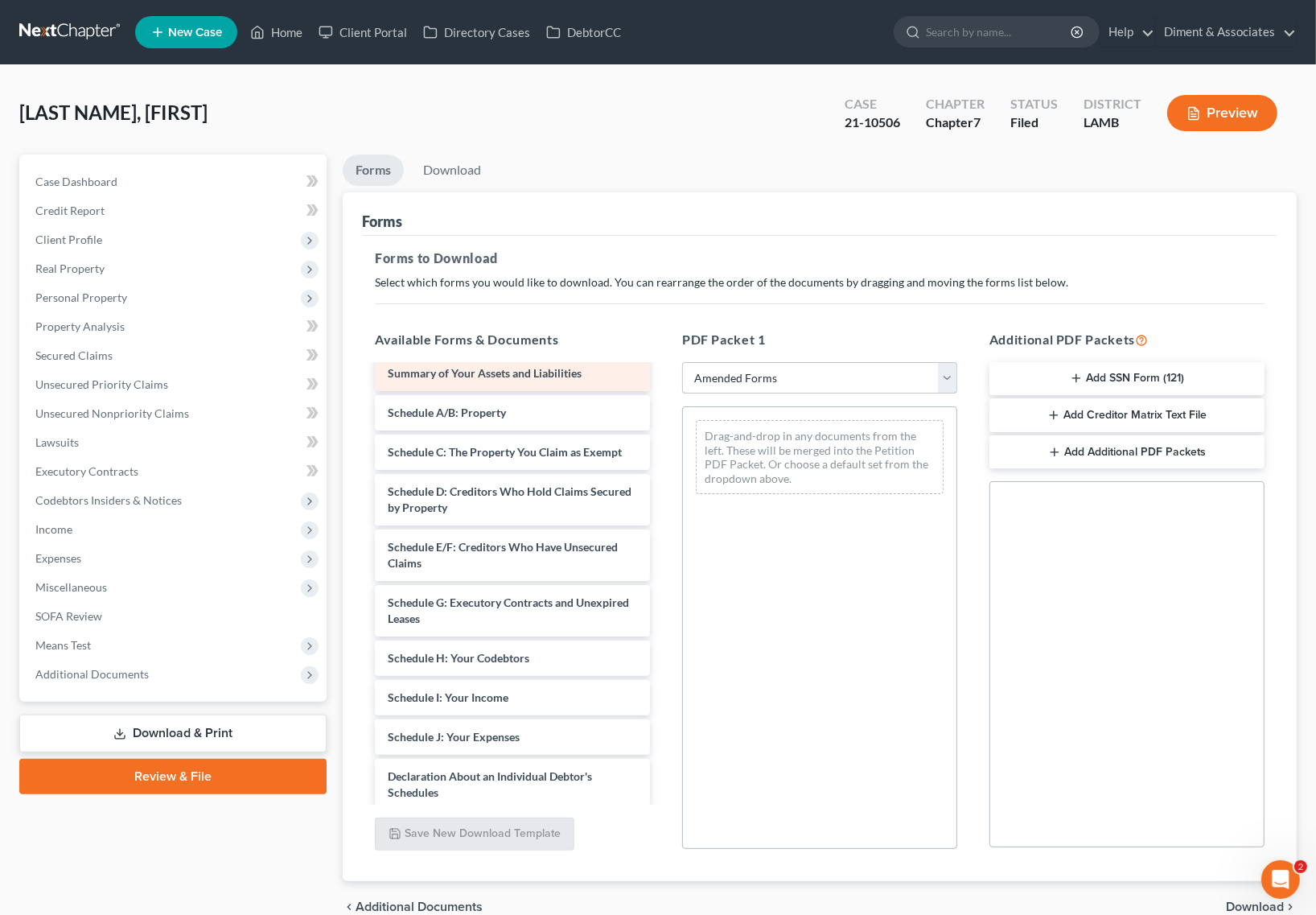 scroll, scrollTop: 302, scrollLeft: 0, axis: vertical 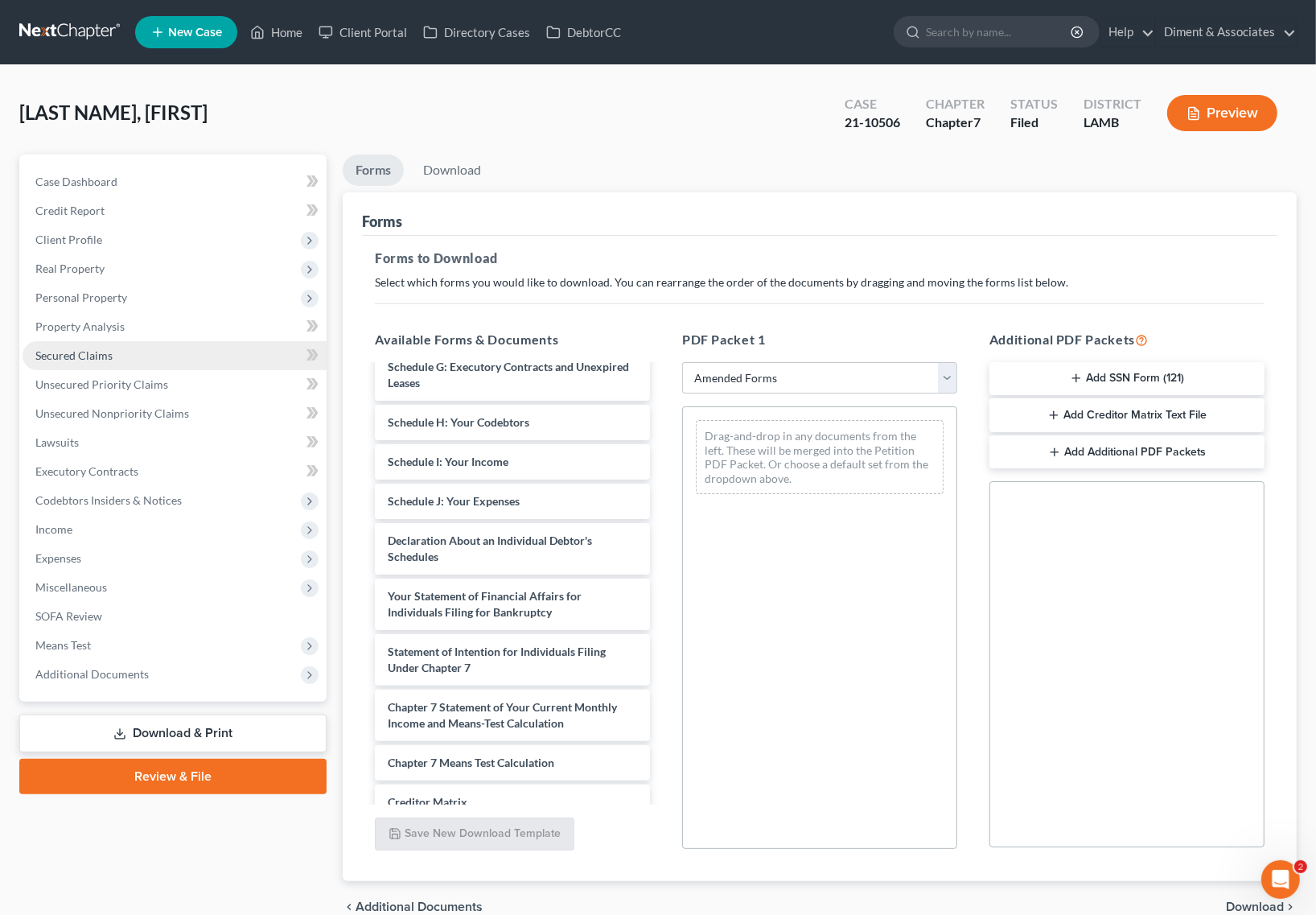 click on "Secured Claims" at bounding box center [74, 355] 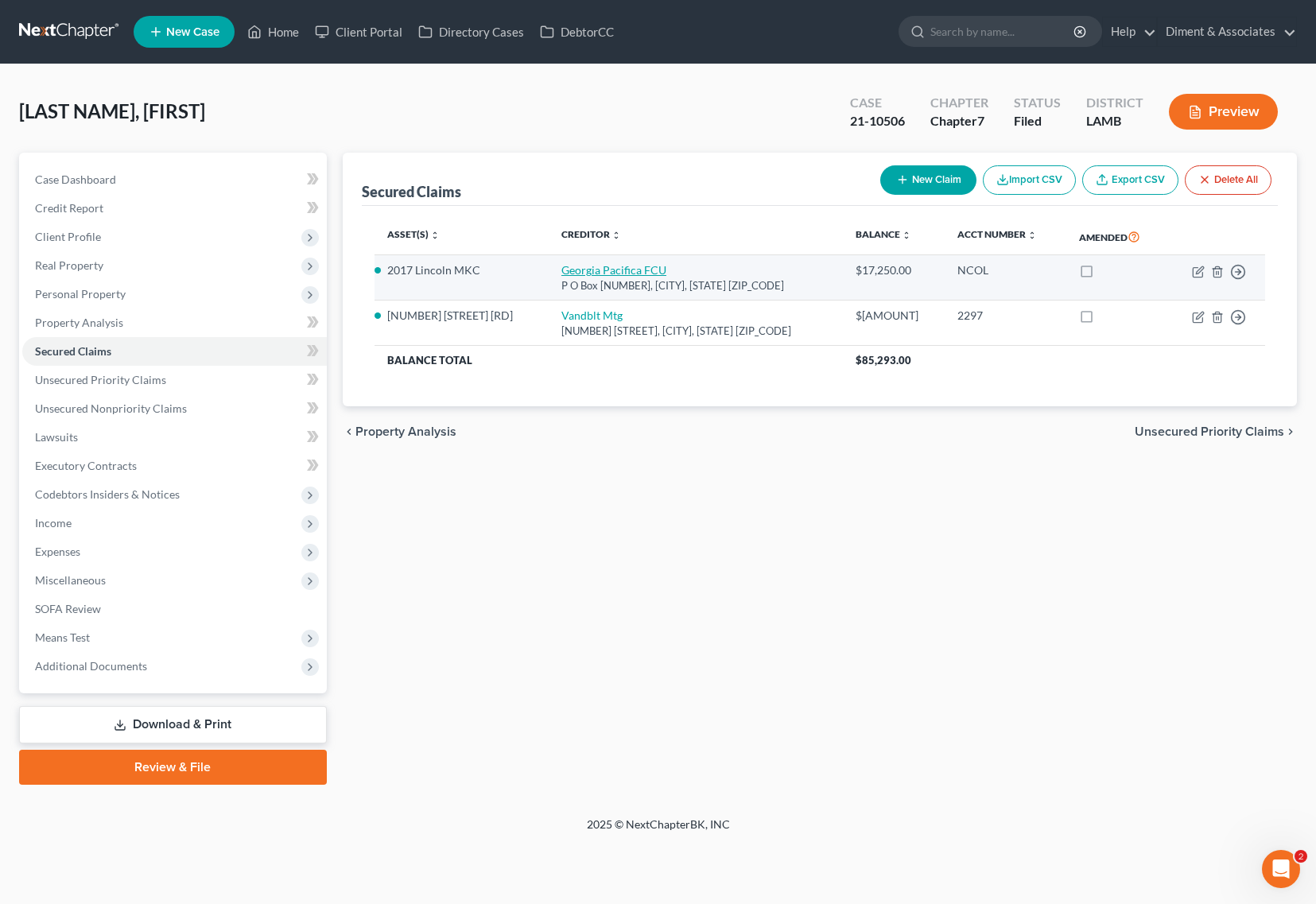 click on "Georgia Pacifica  FCU" at bounding box center [614, 270] 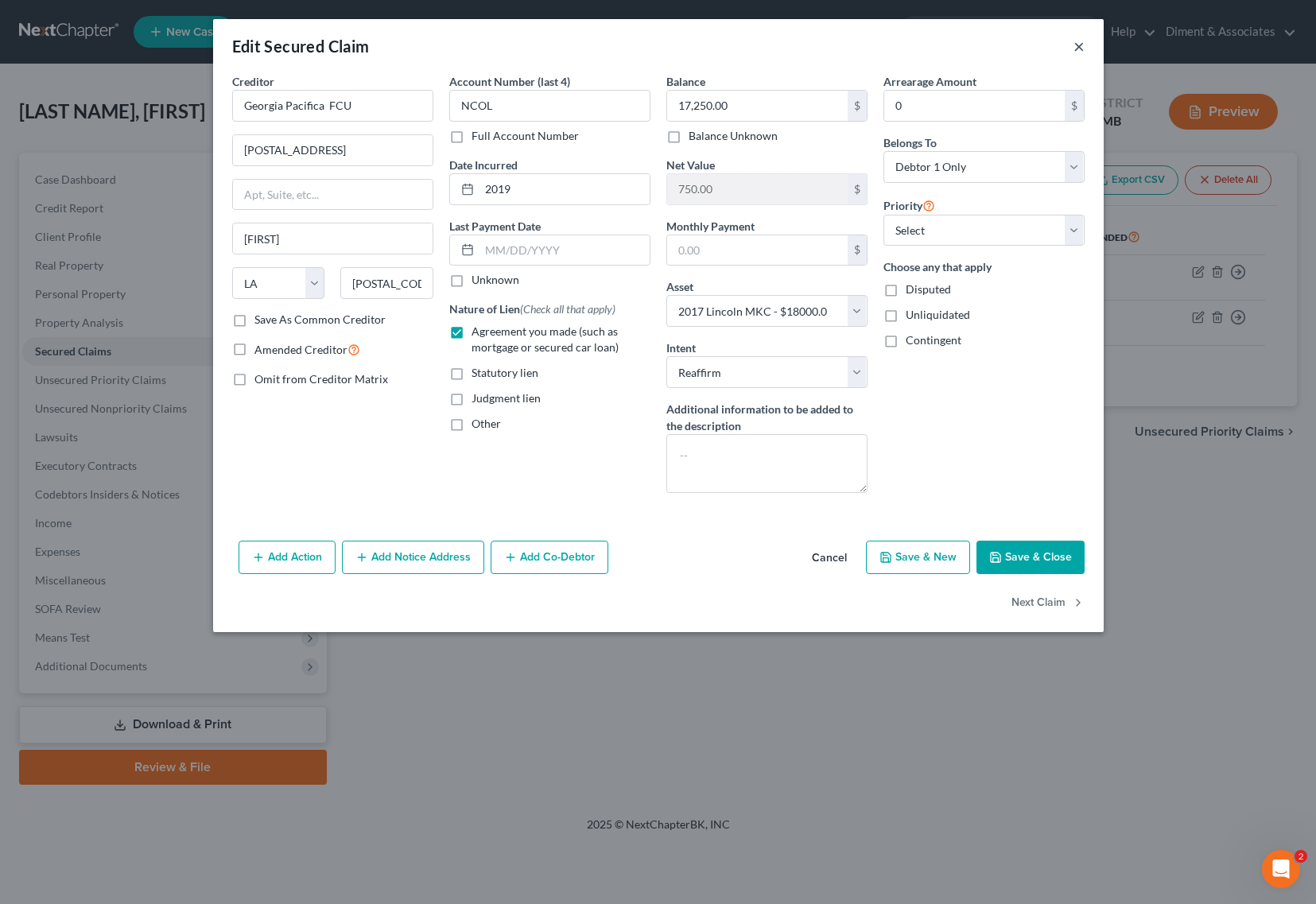 click on "×" at bounding box center (1079, 46) 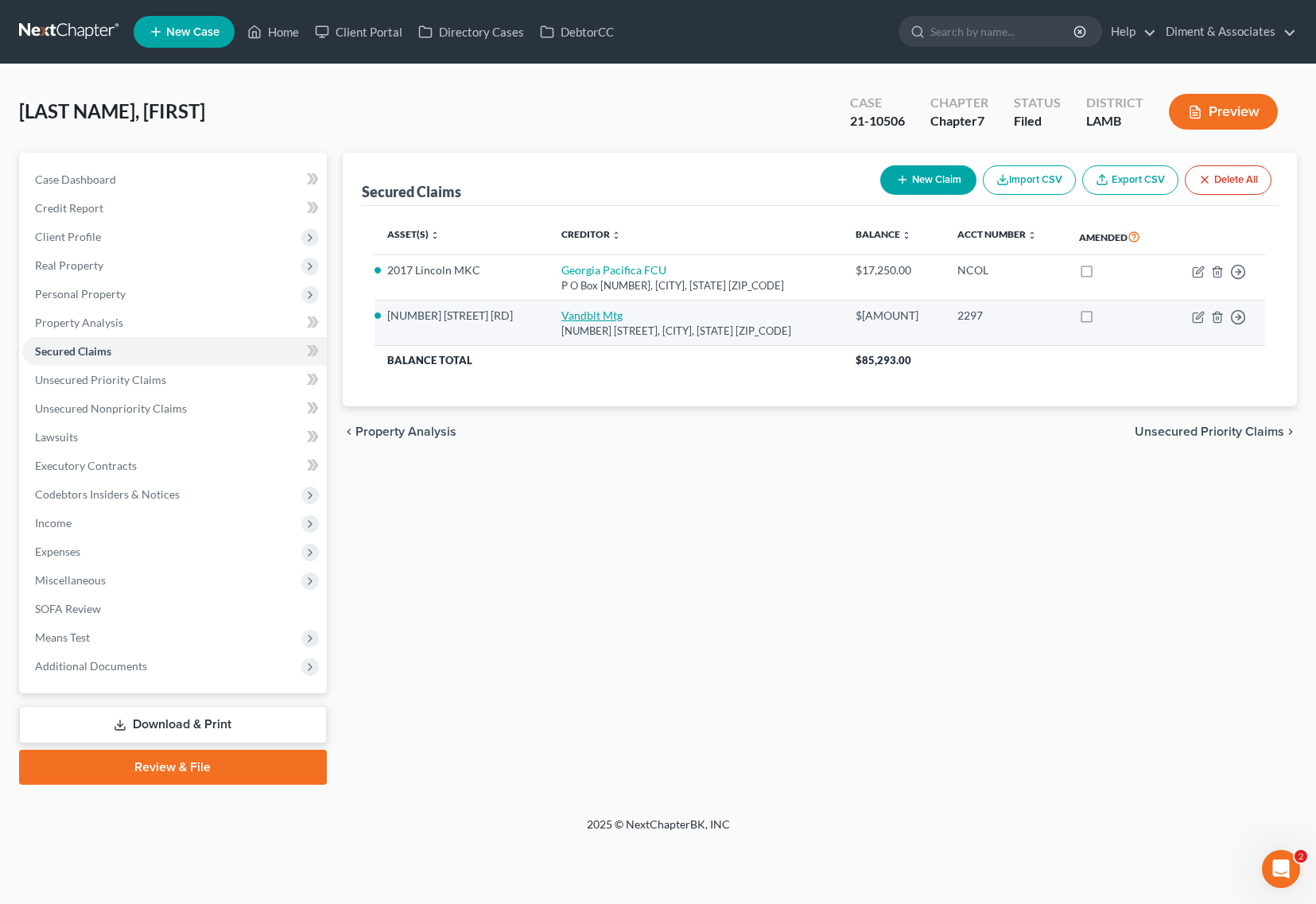 click on "Vandblt Mtg" at bounding box center [592, 315] 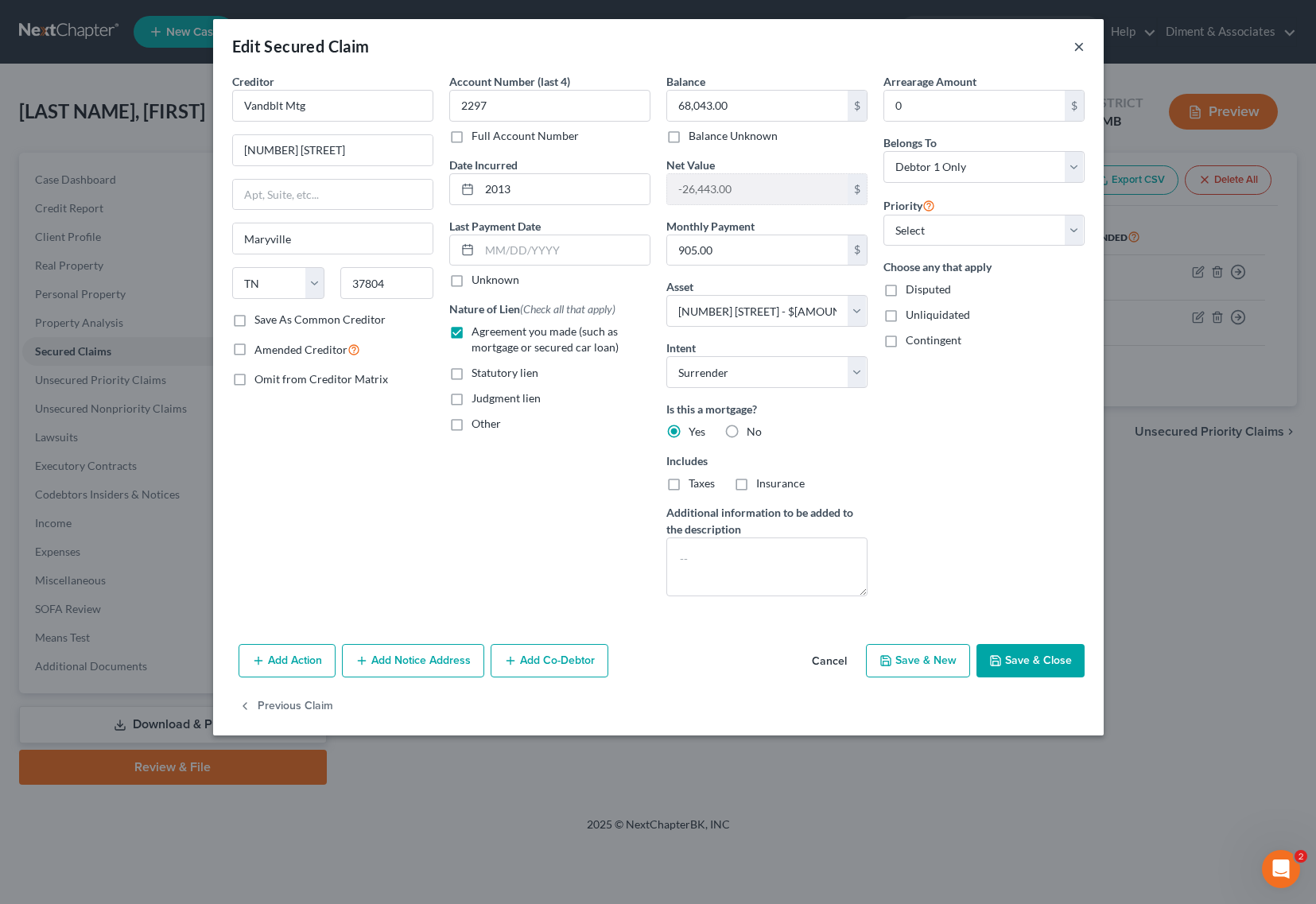 click on "×" at bounding box center [1079, 46] 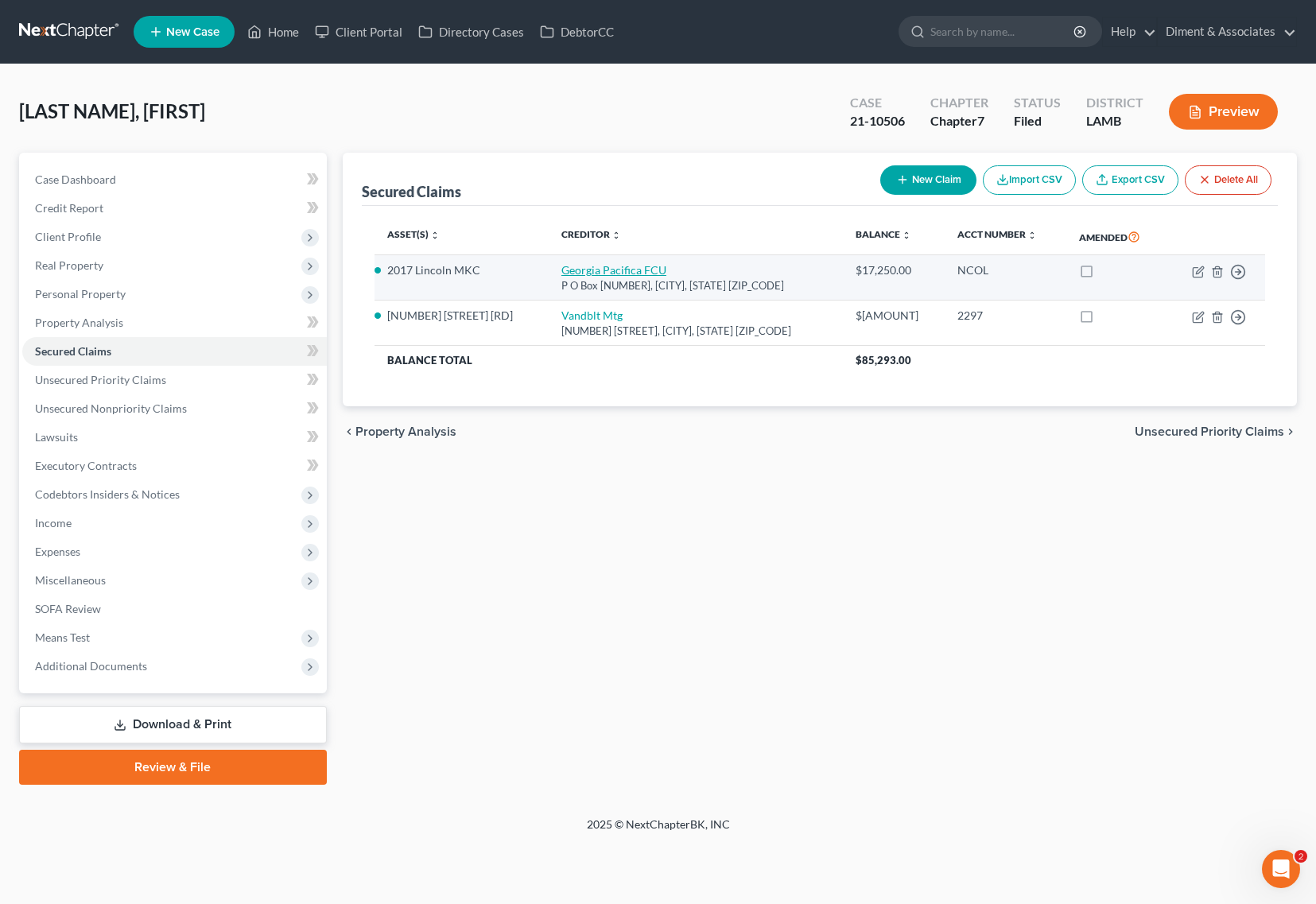 click on "Georgia Pacifica  FCU" at bounding box center (614, 270) 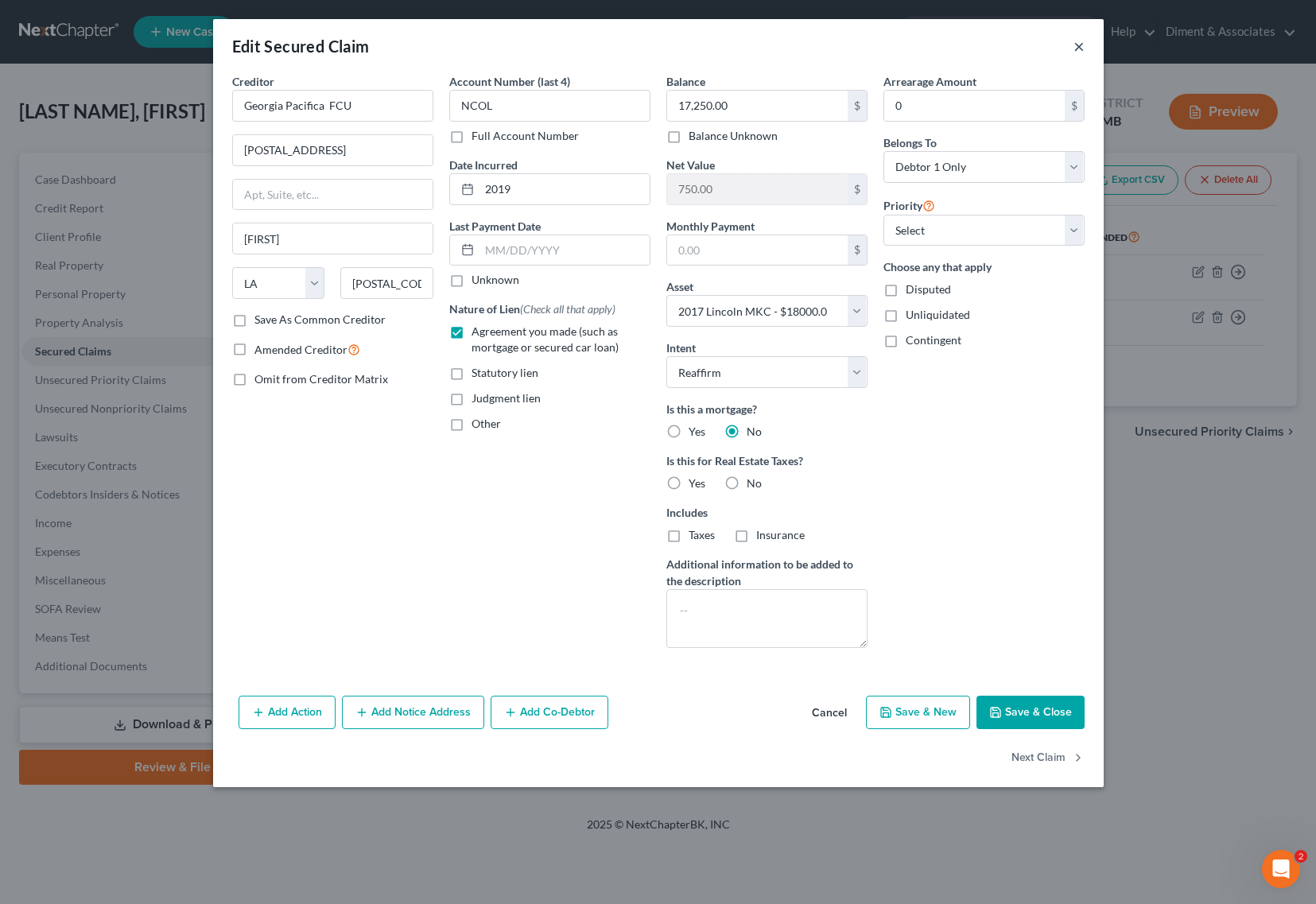 click on "×" at bounding box center [1079, 46] 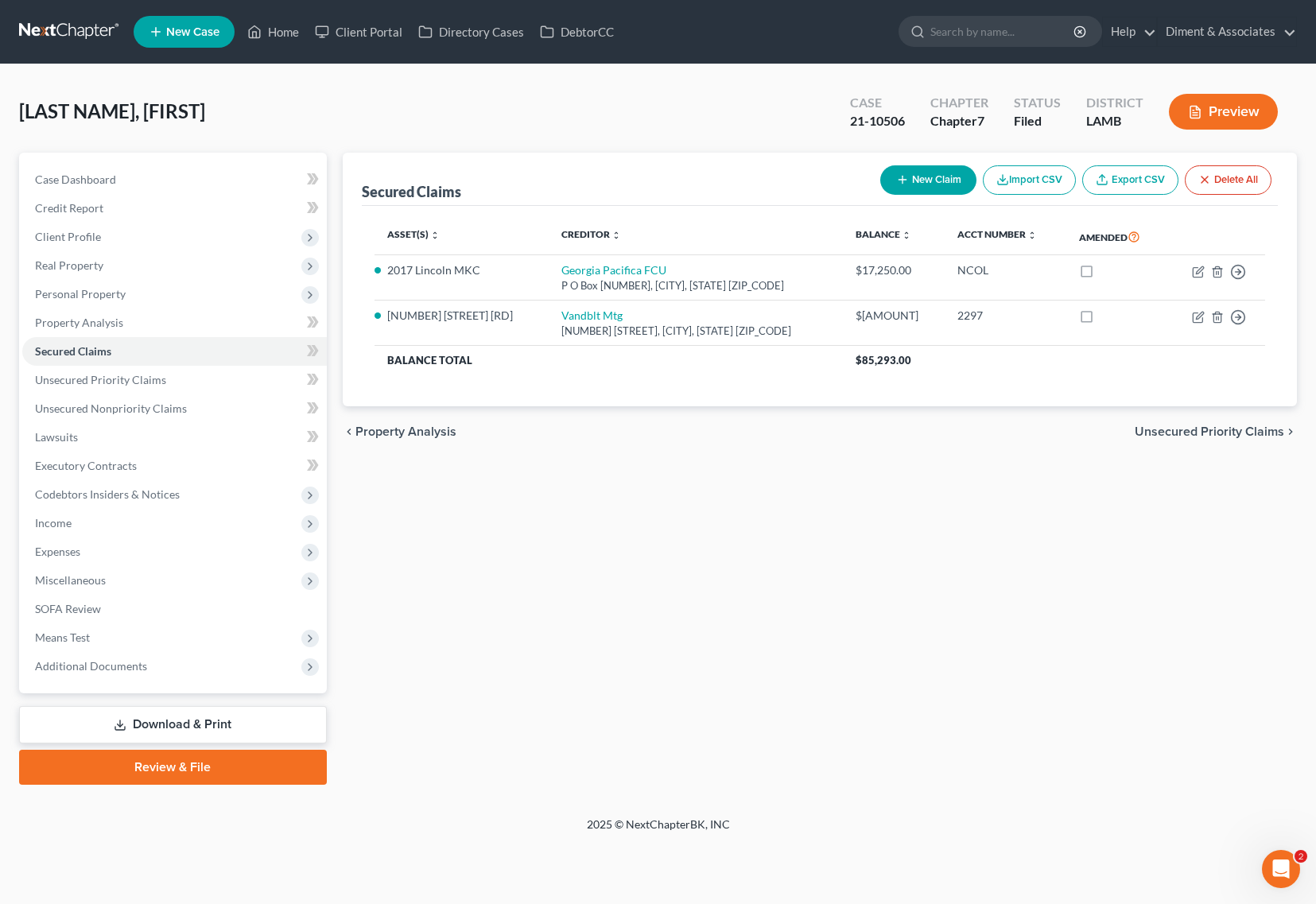 click on "Download & Print" at bounding box center [173, 724] 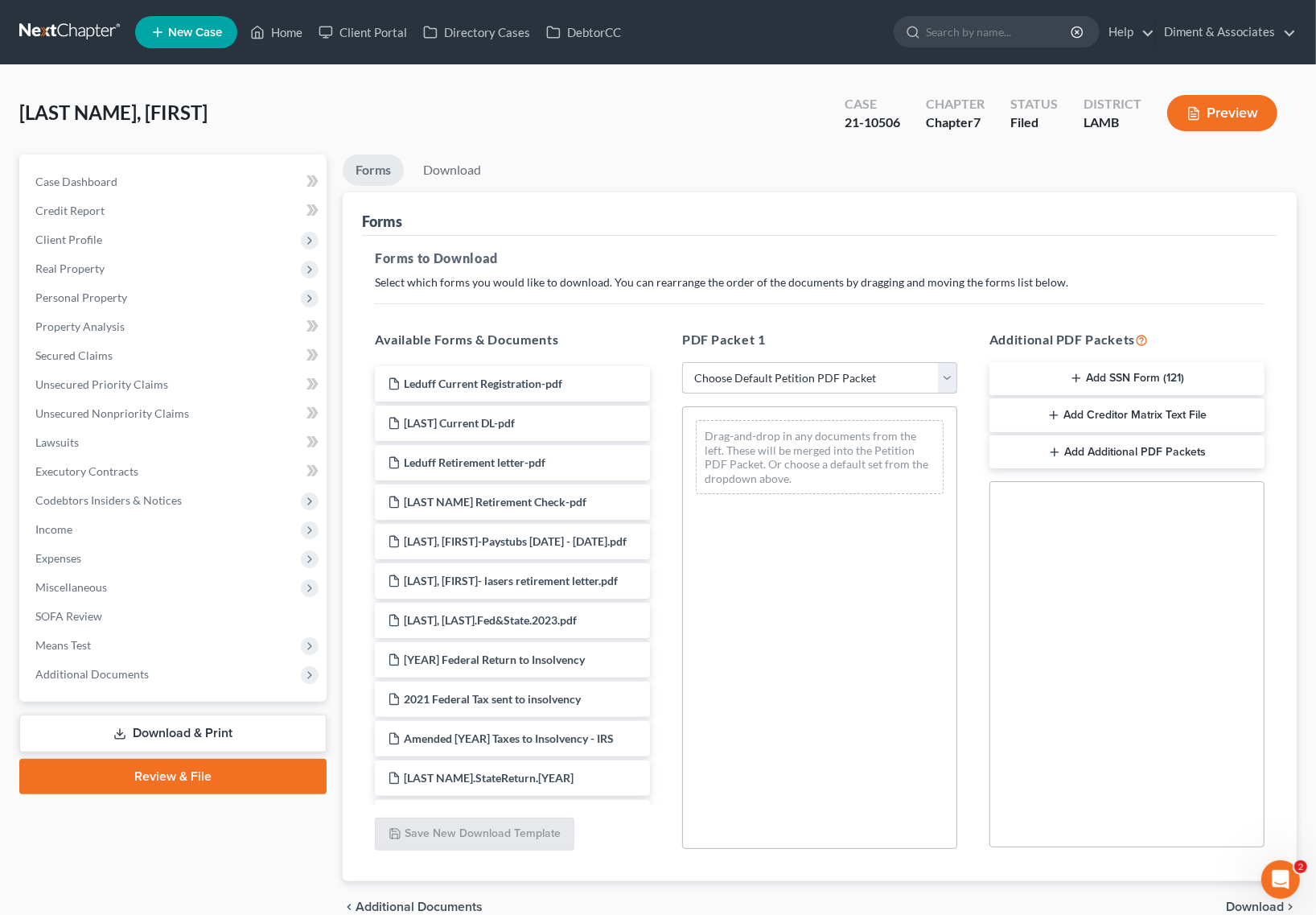 click on "Choose Default Petition PDF Packet Complete Bankruptcy Petition (all forms and schedules) Emergency Filing Forms (Petition and Creditor List Only) Amended Forms Signature Pages Only" at bounding box center (820, 378) 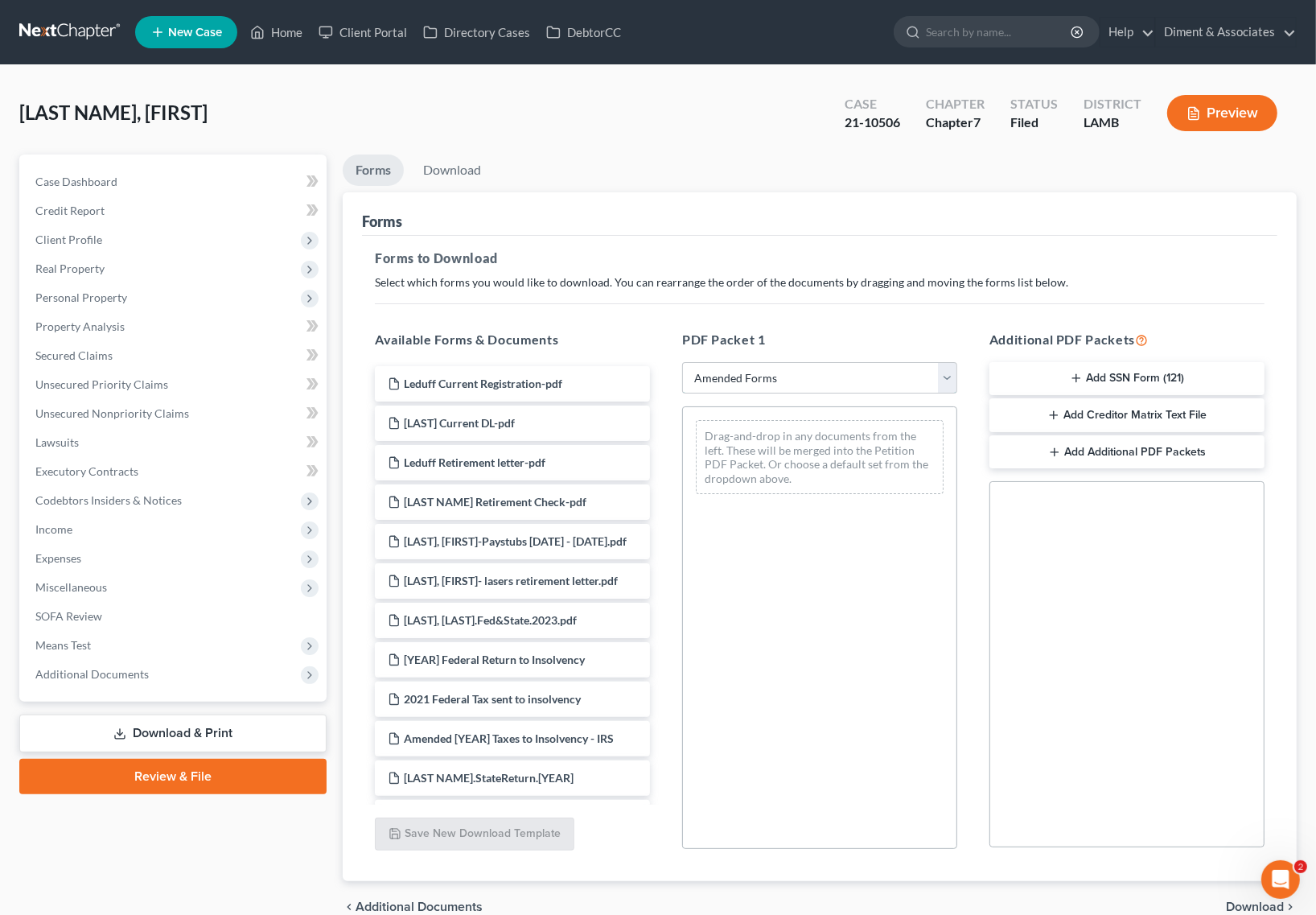 click on "Choose Default Petition PDF Packet Complete Bankruptcy Petition (all forms and schedules) Emergency Filing Forms (Petition and Creditor List Only) Amended Forms Signature Pages Only" at bounding box center (820, 378) 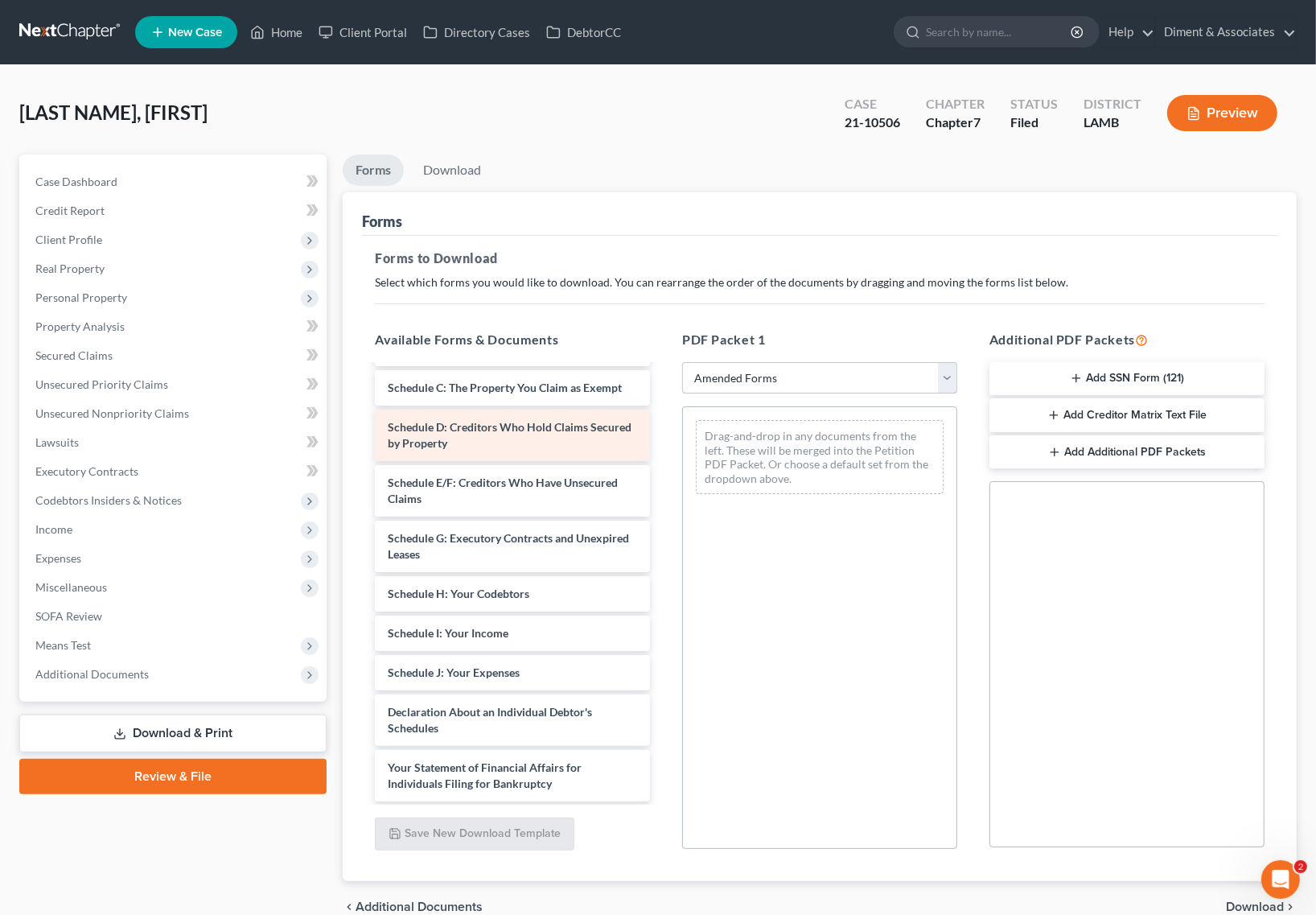 scroll, scrollTop: 455, scrollLeft: 0, axis: vertical 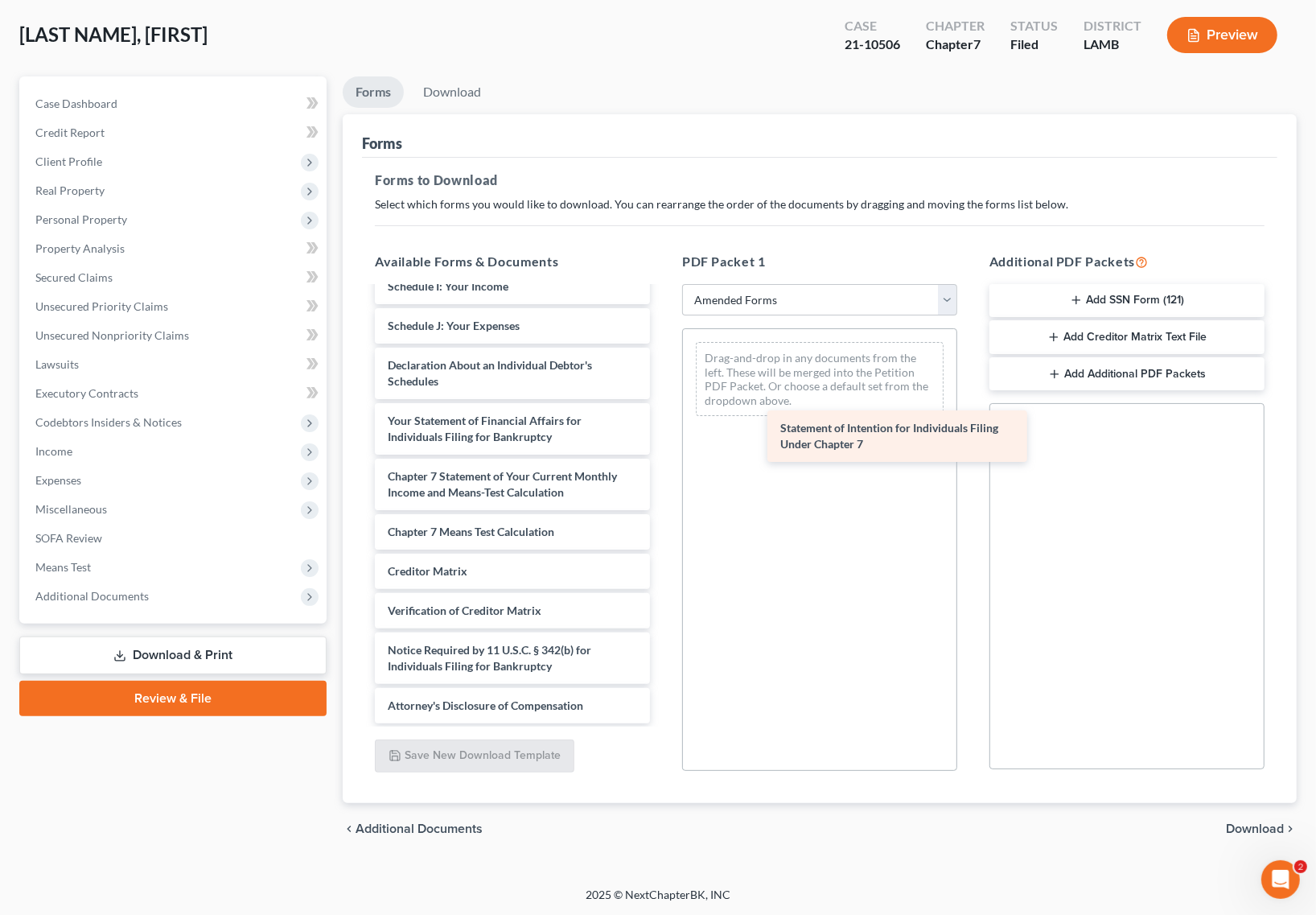 drag, startPoint x: 496, startPoint y: 427, endPoint x: 895, endPoint y: 419, distance: 399.08019 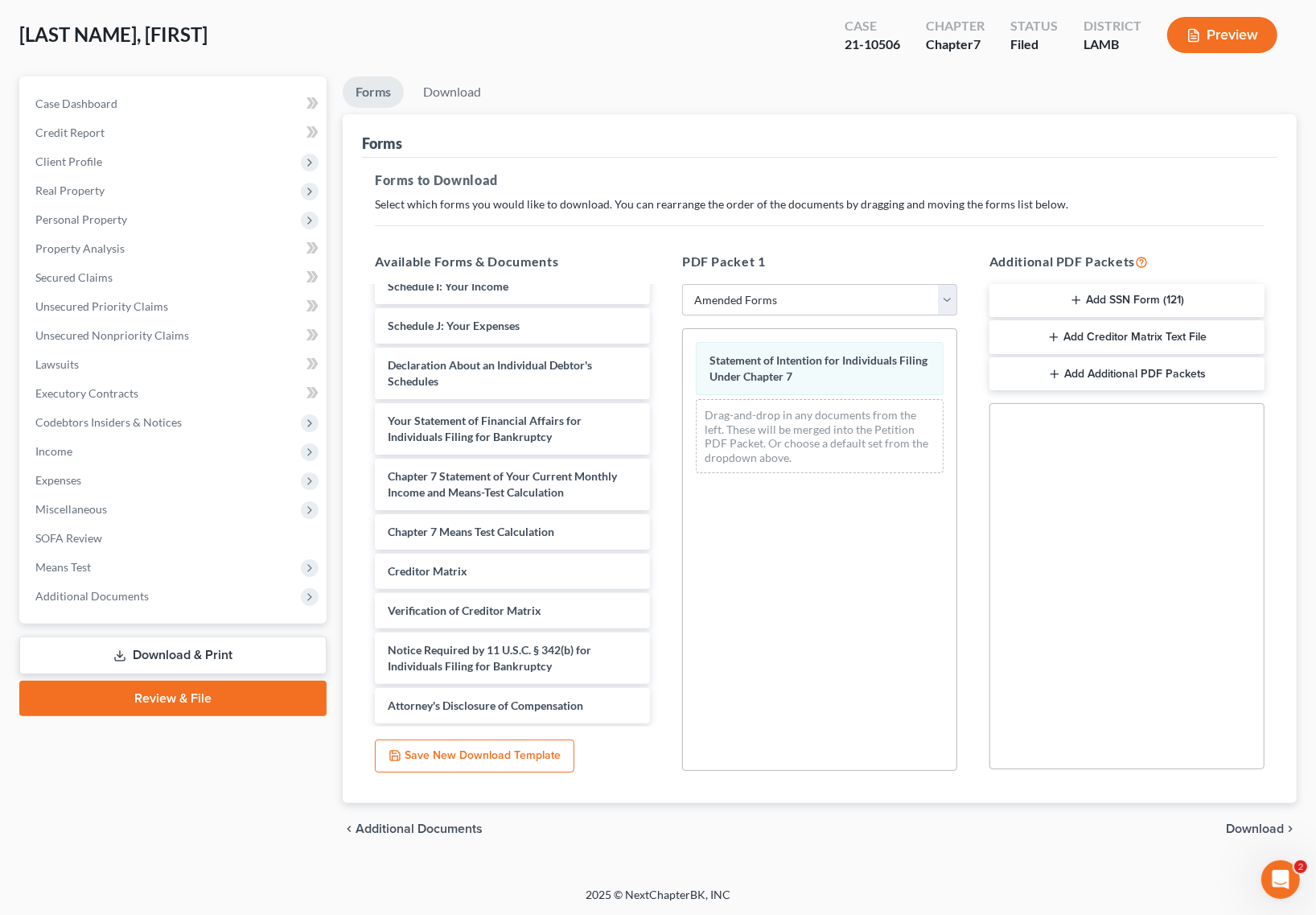 click on "Download" at bounding box center (1255, 829) 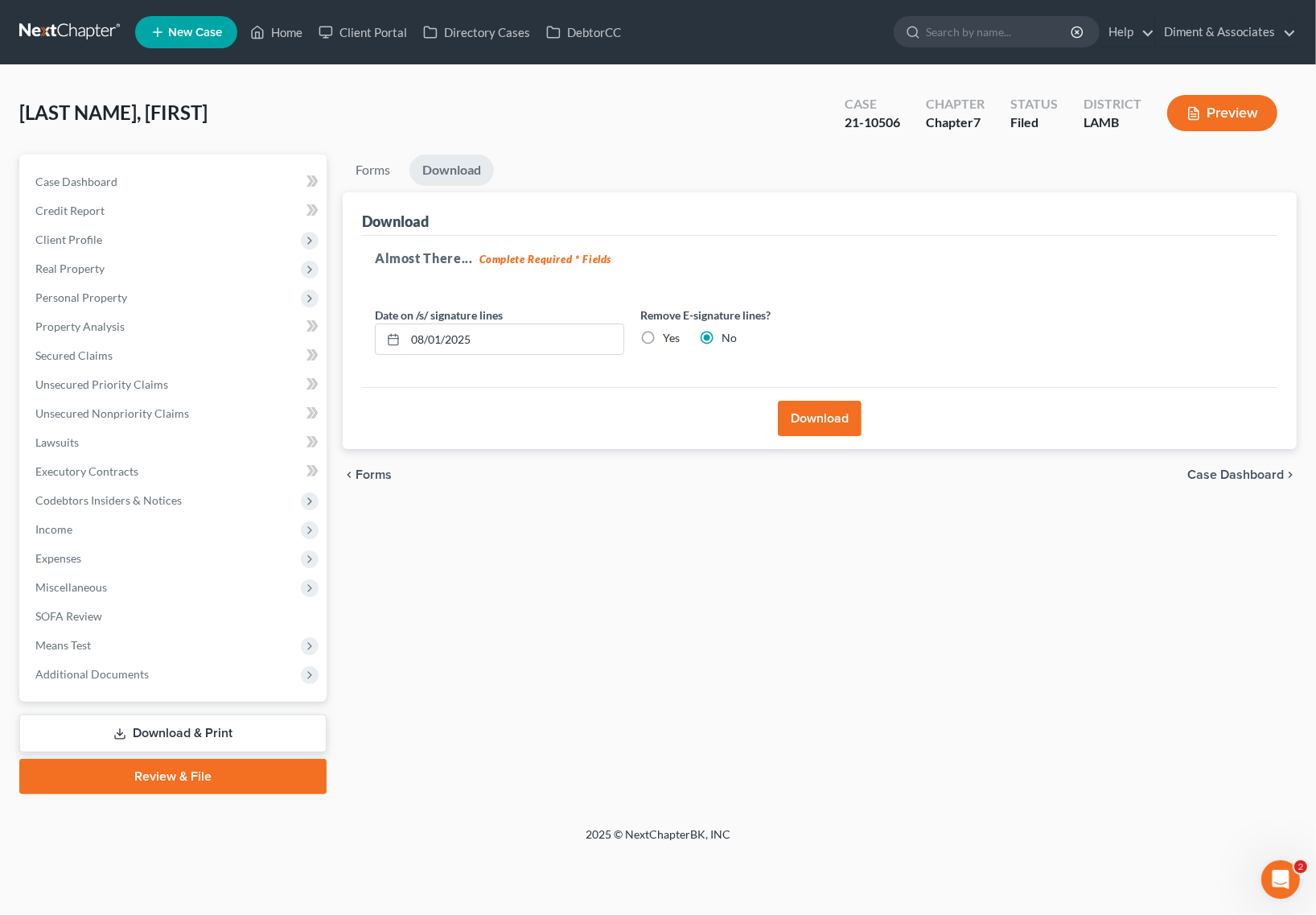 scroll, scrollTop: 0, scrollLeft: 0, axis: both 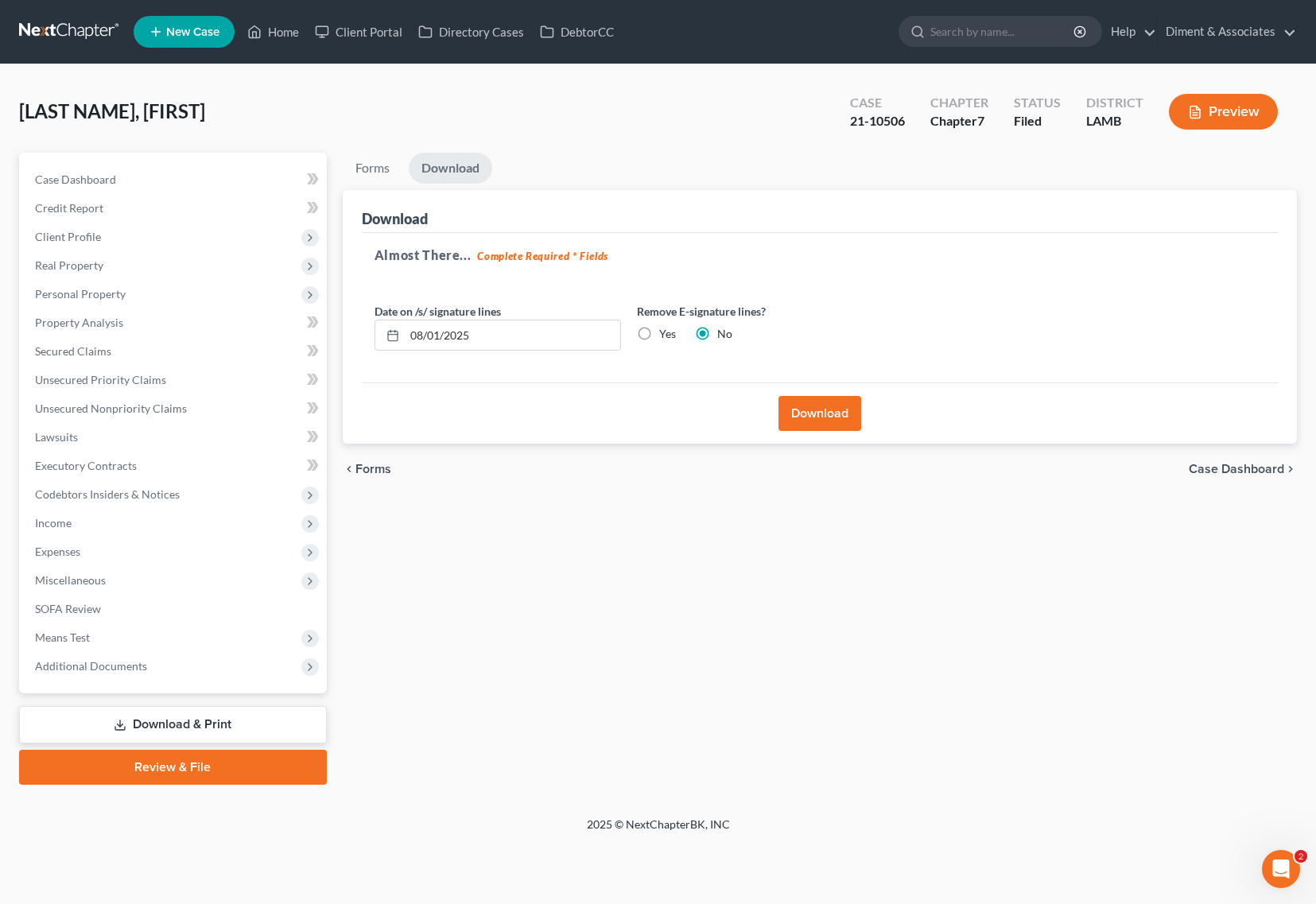 click on "Download" at bounding box center [820, 413] 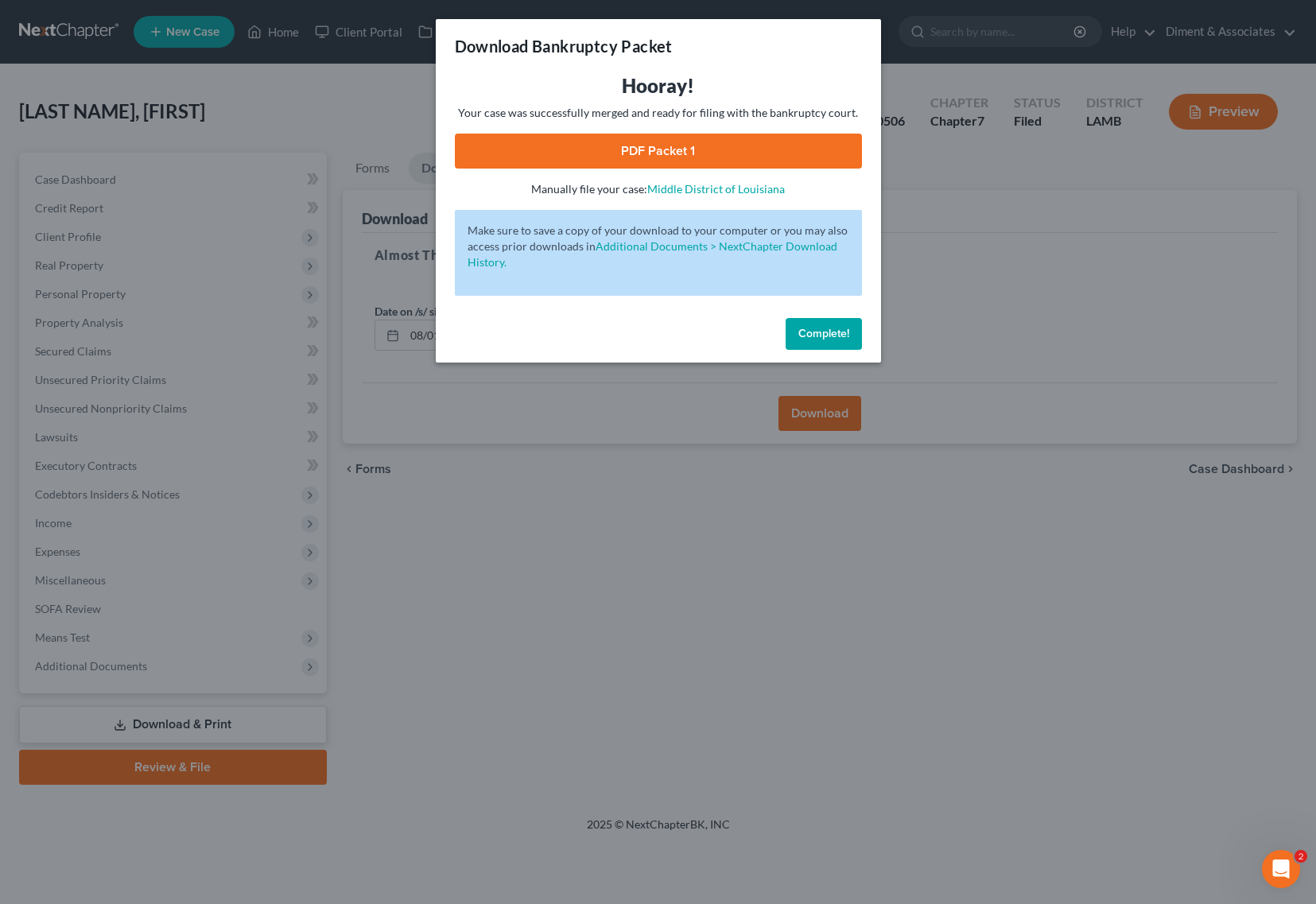 click on "PDF Packet 1" at bounding box center (658, 151) 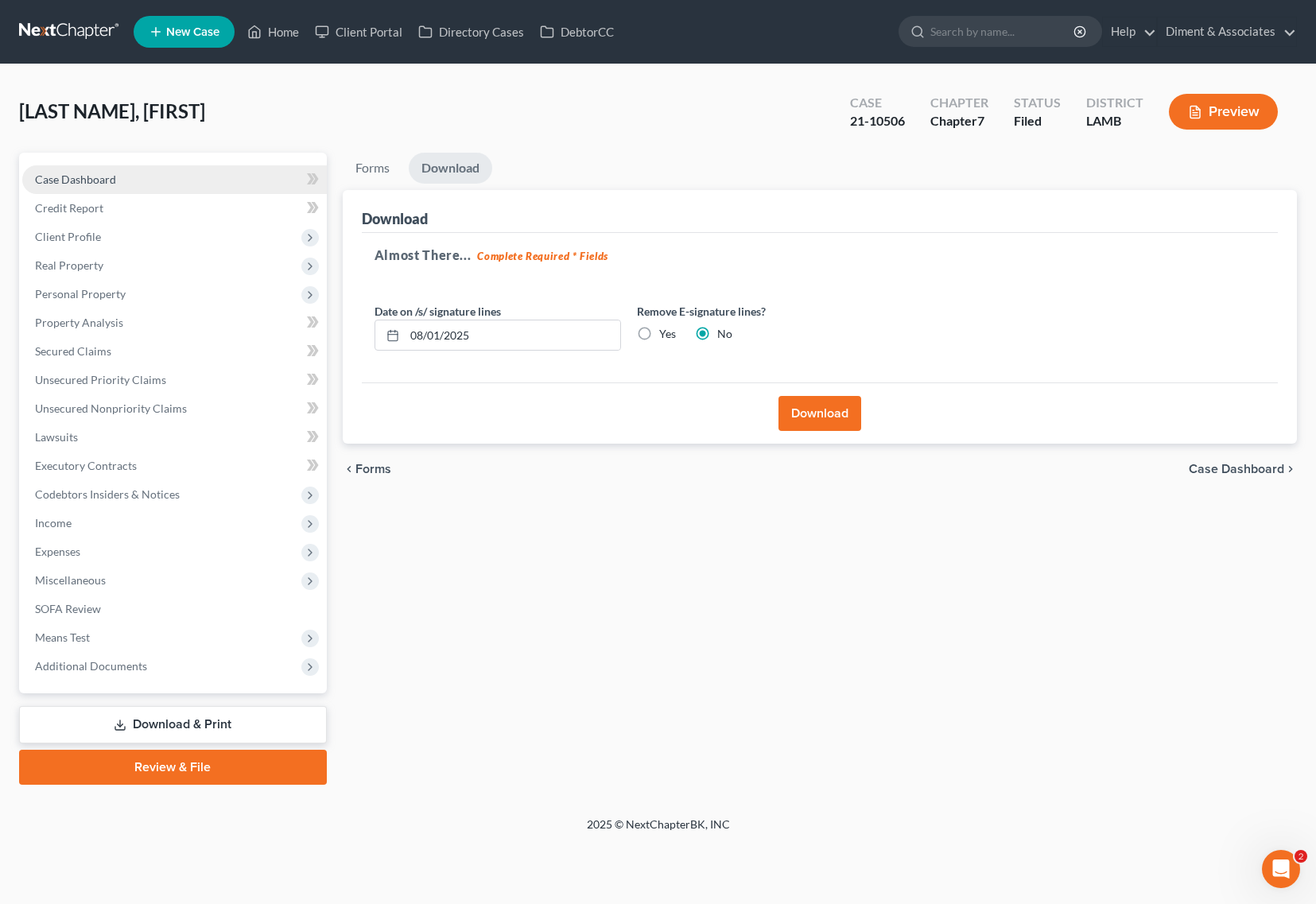 click on "Case Dashboard" at bounding box center (76, 179) 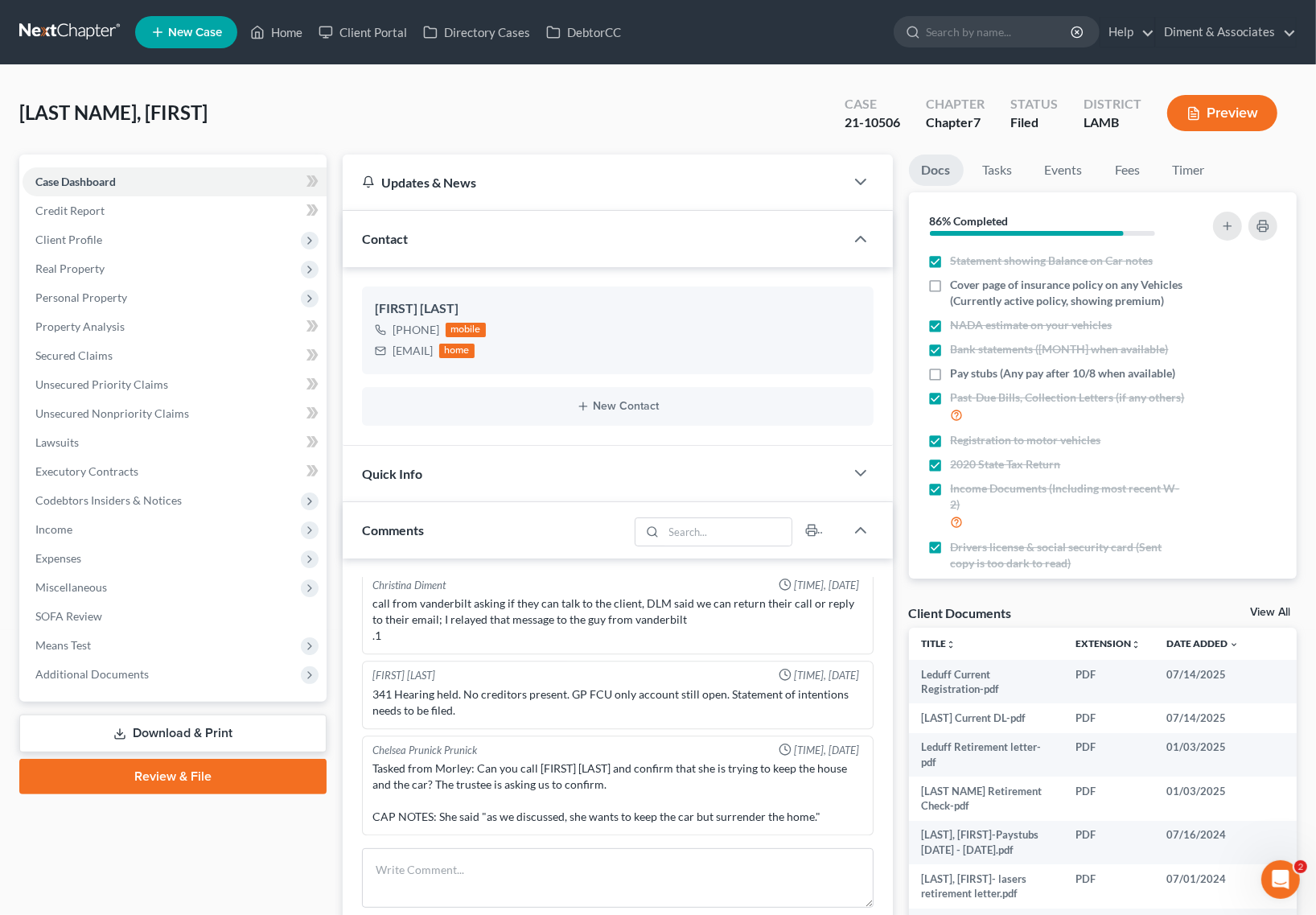 scroll, scrollTop: 13895, scrollLeft: 0, axis: vertical 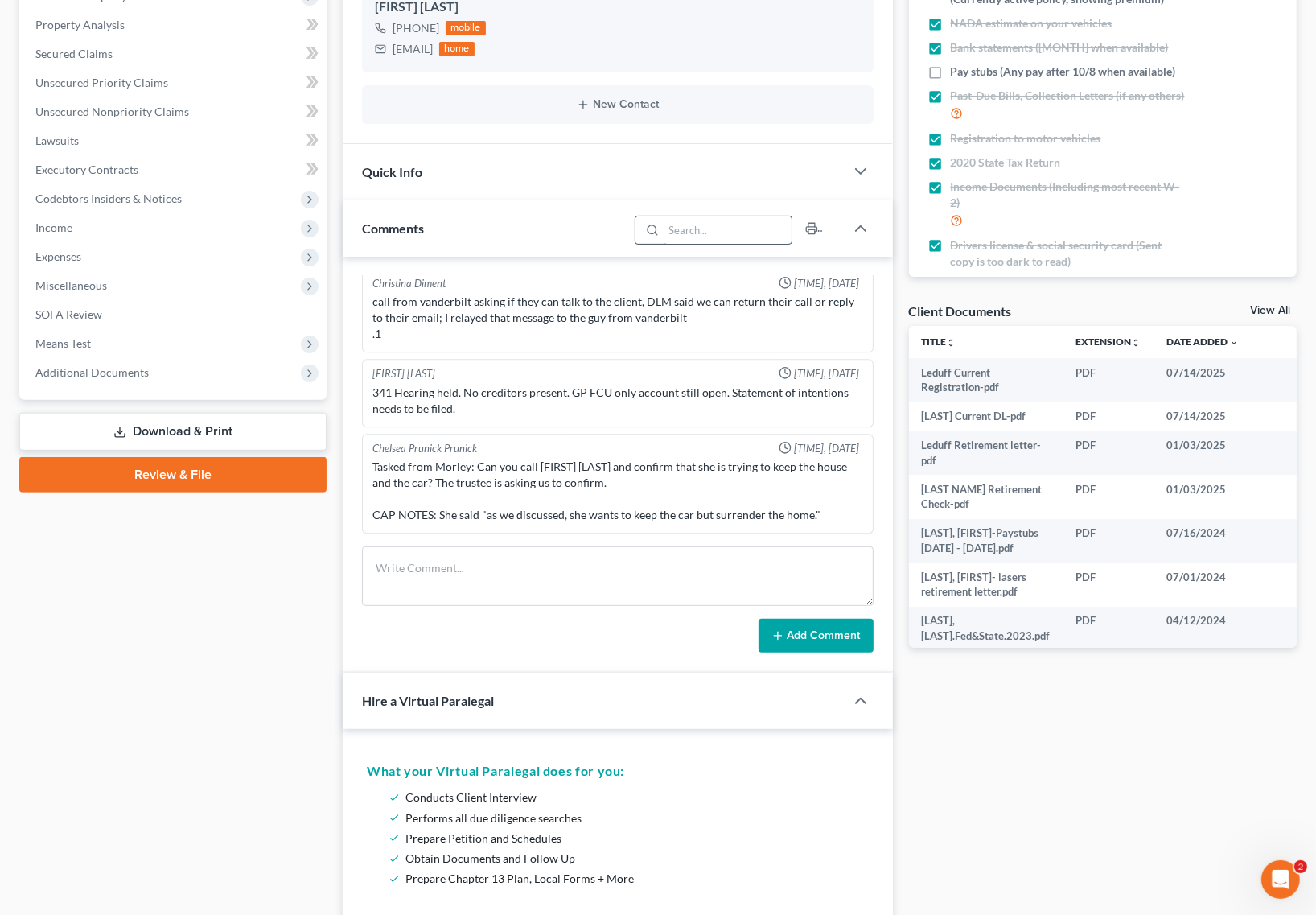 click at bounding box center [727, 230] 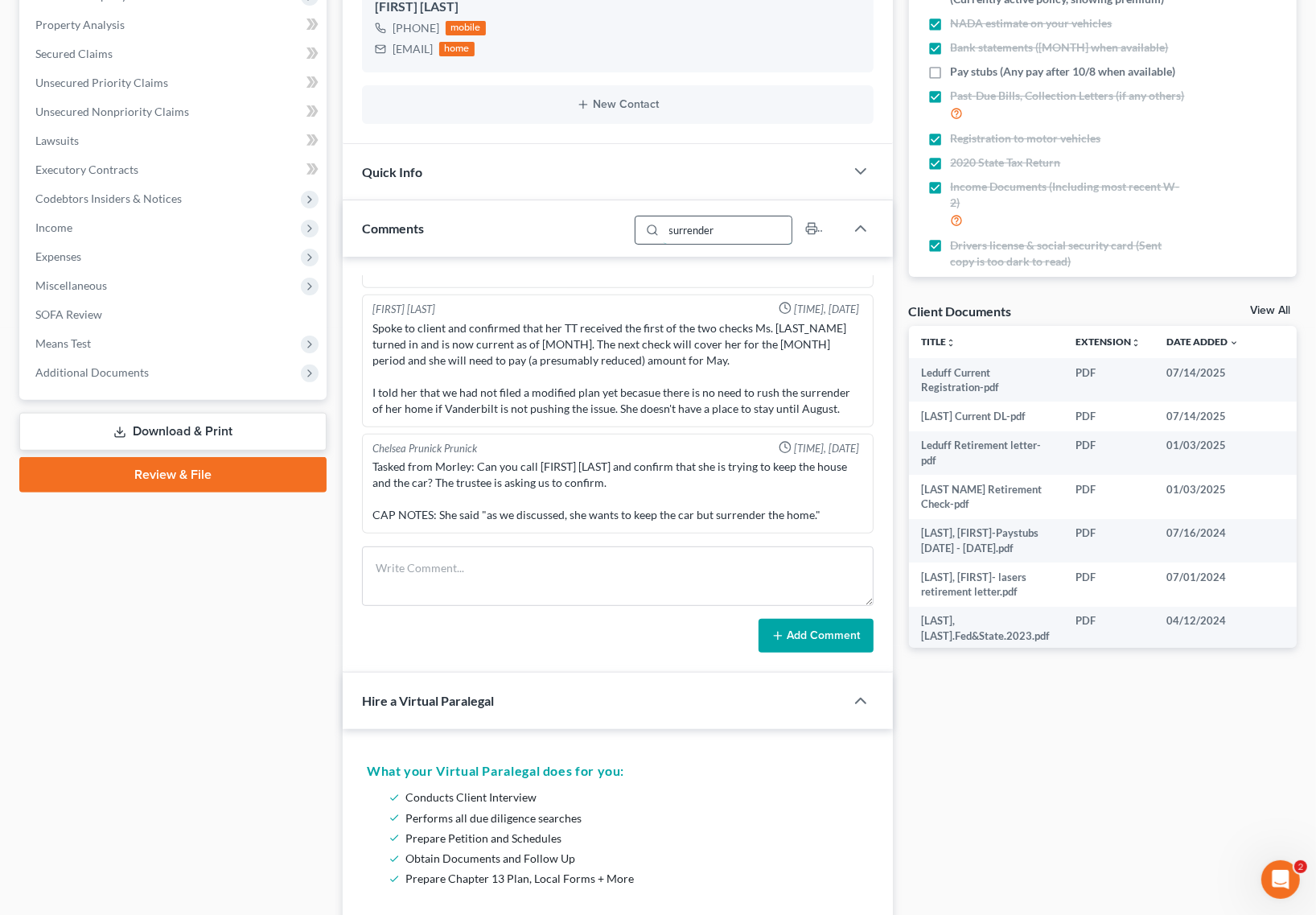 scroll, scrollTop: 1655, scrollLeft: 0, axis: vertical 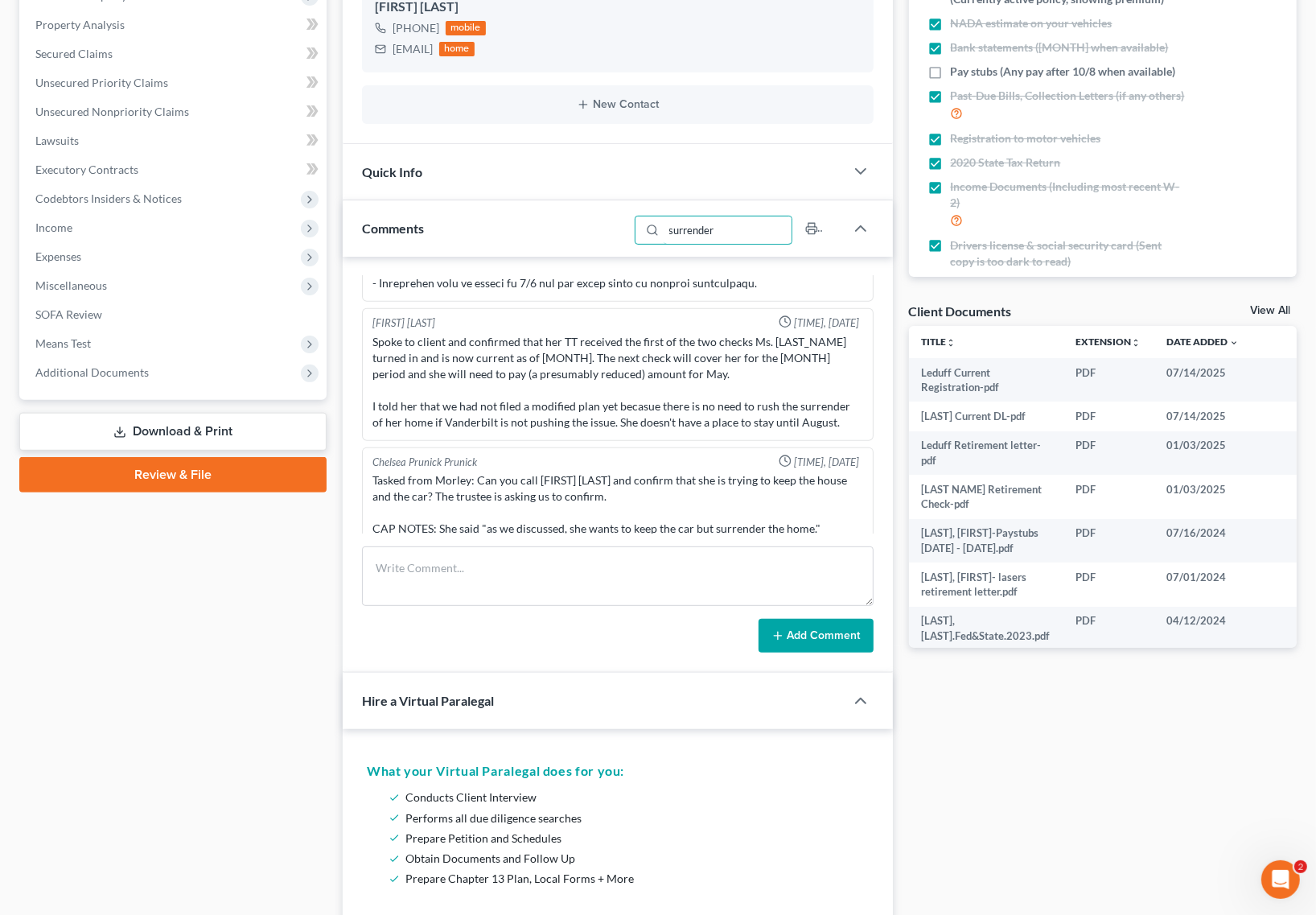 type on "surrender" 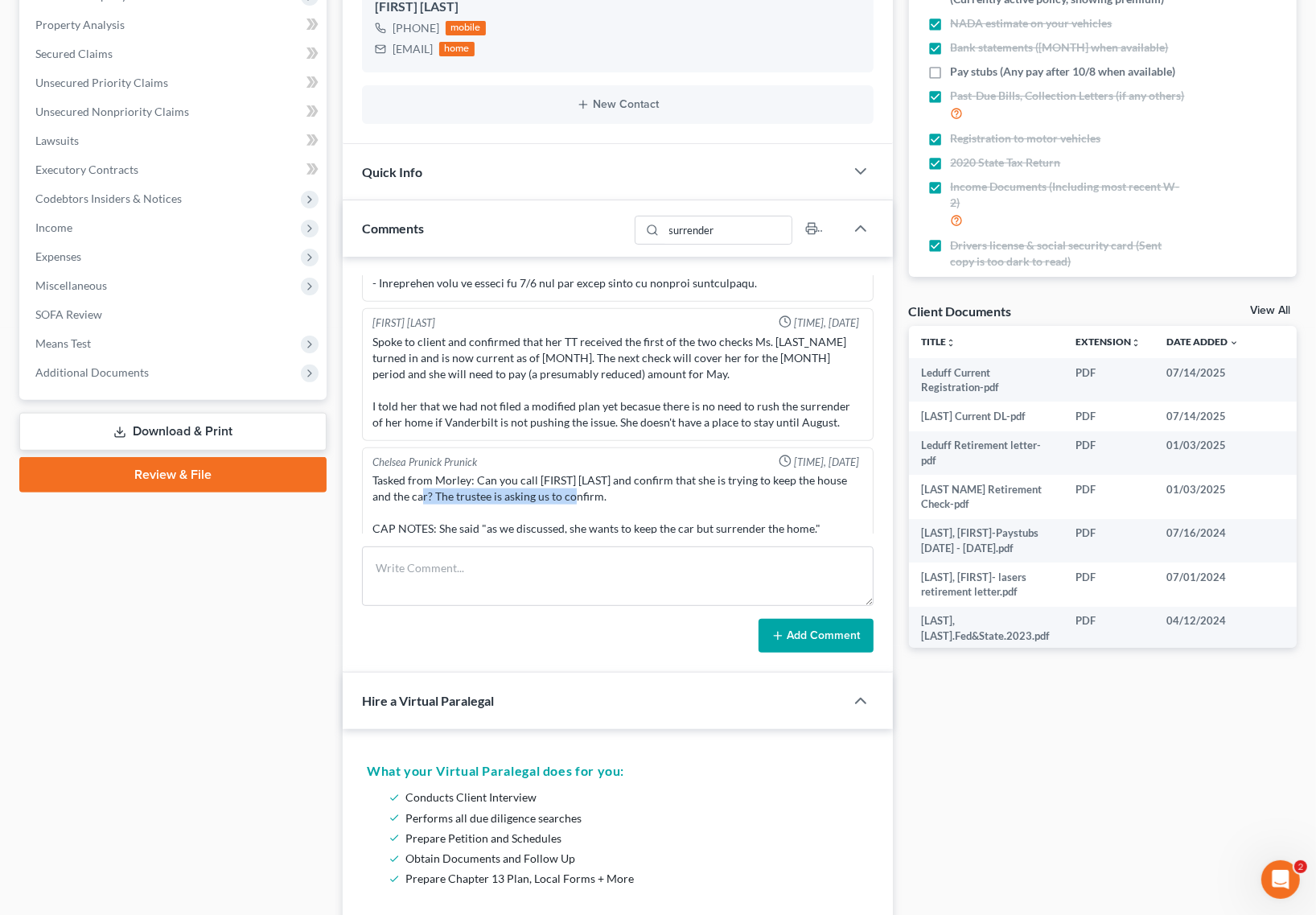 drag, startPoint x: 416, startPoint y: 476, endPoint x: 567, endPoint y: 483, distance: 151.16216 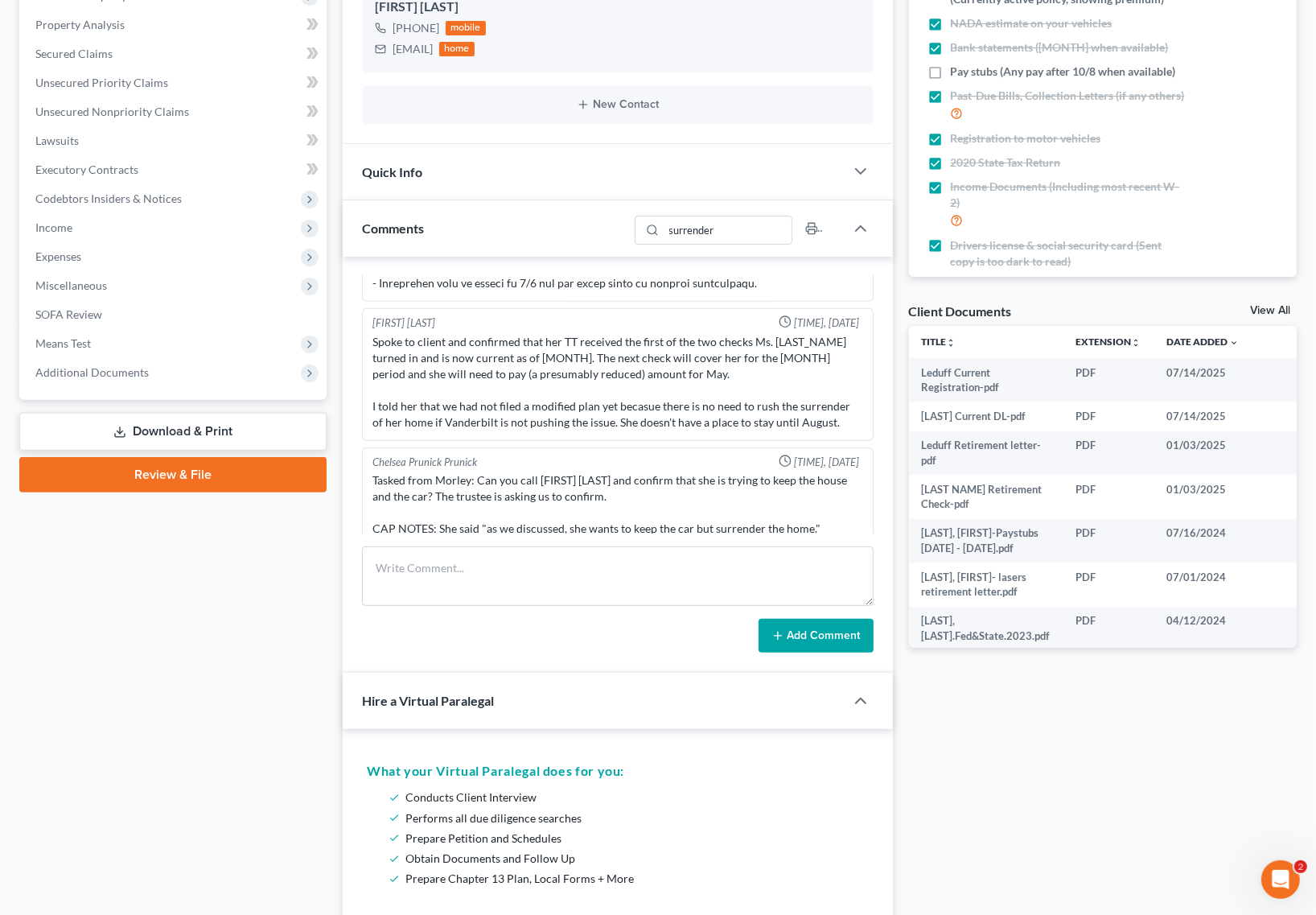 click on "Tasked from Morley: Can you call [FIRST] [LAST] and confirm that she is trying to keep the house and the car? The trustee is asking us to confirm.
CAP NOTES: She said "as we discussed, she wants to keep the car but surrender the home."" at bounding box center (618, 505) 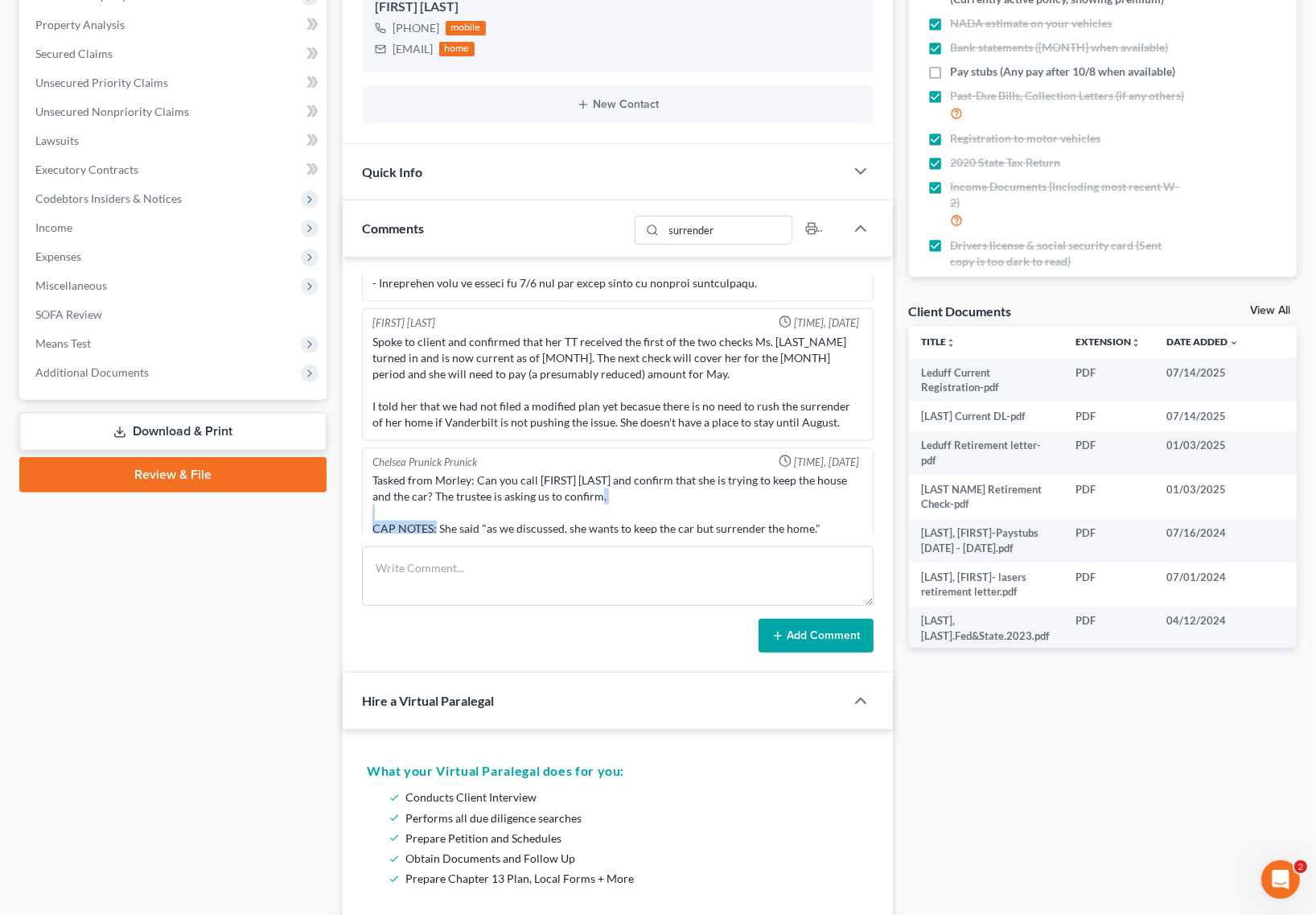 drag, startPoint x: 449, startPoint y: 513, endPoint x: 678, endPoint y: 503, distance: 229.21824 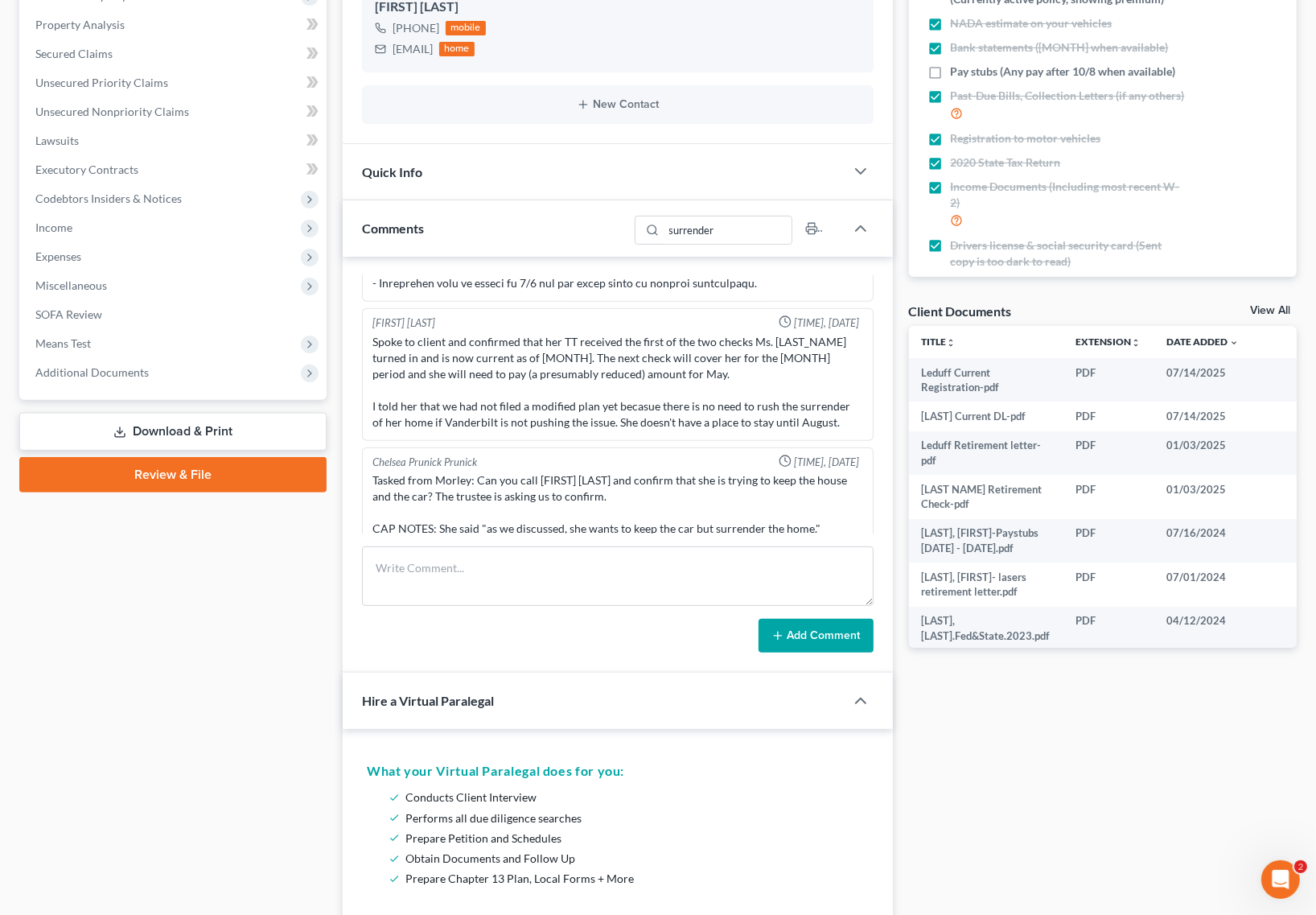 click on "Tasked from Morley: Can you call [FIRST] [LAST] and confirm that she is trying to keep the house and the car? The trustee is asking us to confirm.
CAP NOTES: She said "as we discussed, she wants to keep the car but surrender the home."" at bounding box center [618, 505] 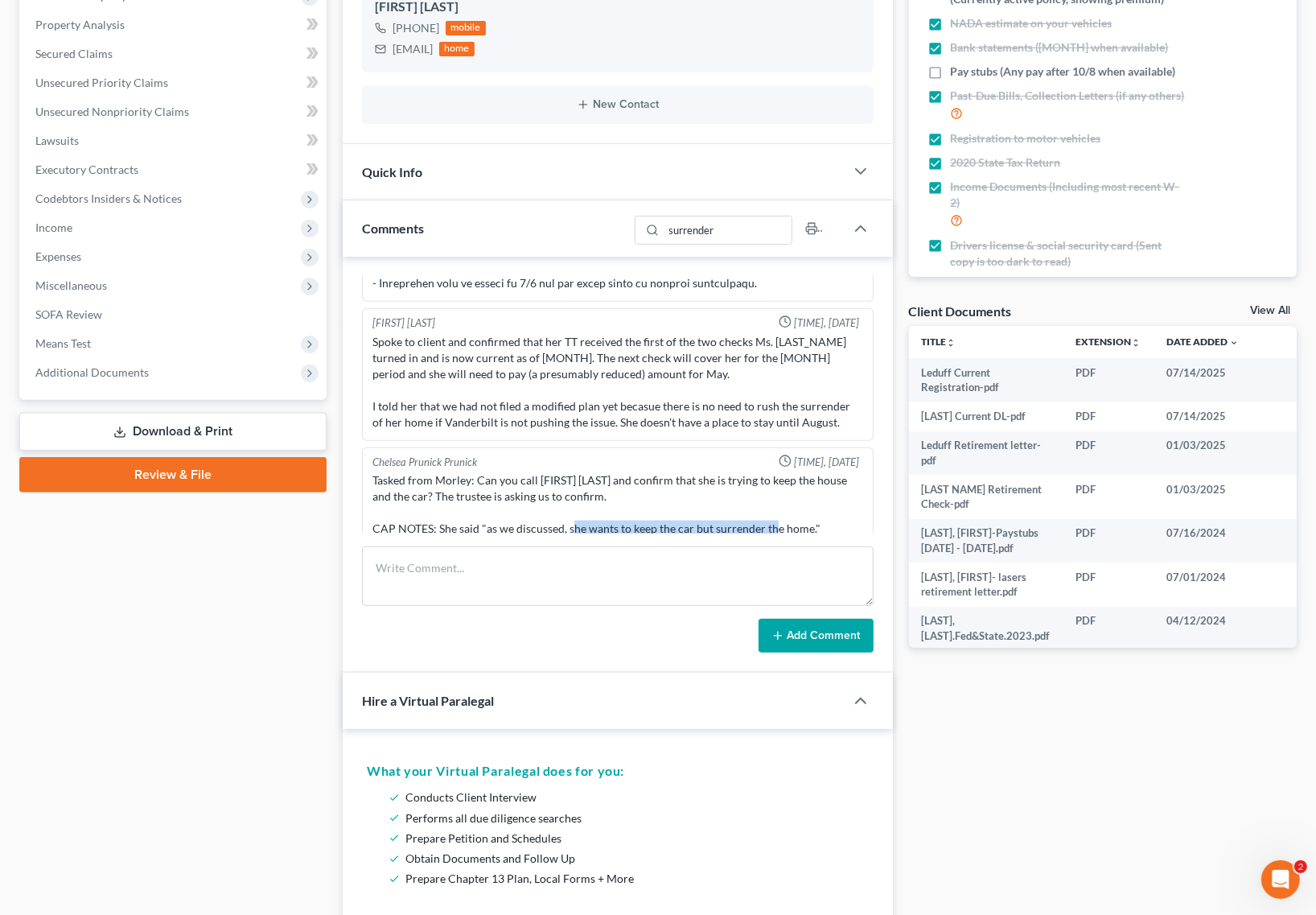 drag, startPoint x: 588, startPoint y: 512, endPoint x: 826, endPoint y: 511, distance: 238.0021 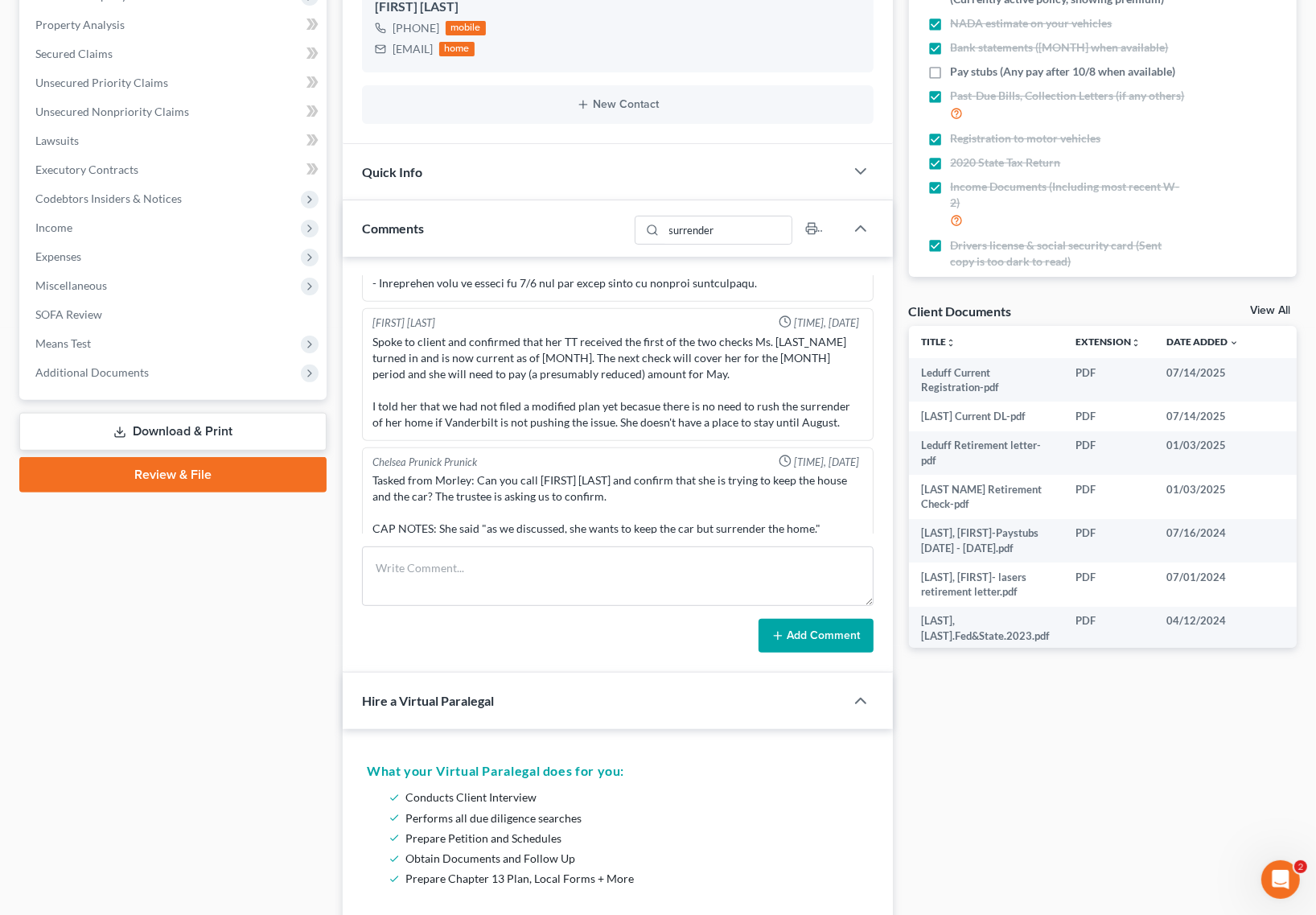 click on "Tasked from Morley: Can you call [FIRST] [LAST] and confirm that she is trying to keep the house and the car? The trustee is asking us to confirm.
CAP NOTES: She said "as we discussed, she wants to keep the car but surrender the home."" at bounding box center (618, 505) 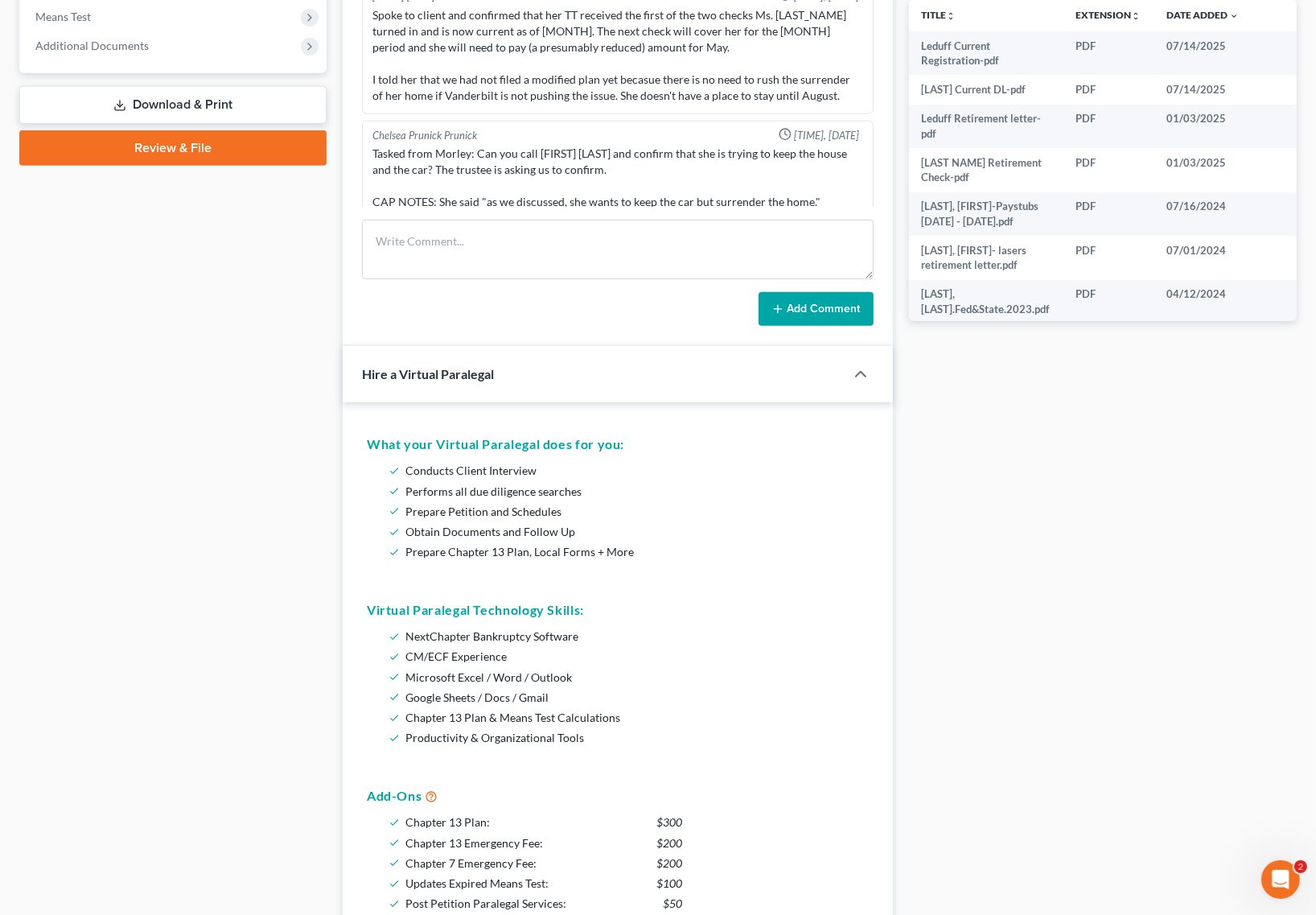 scroll, scrollTop: 201, scrollLeft: 0, axis: vertical 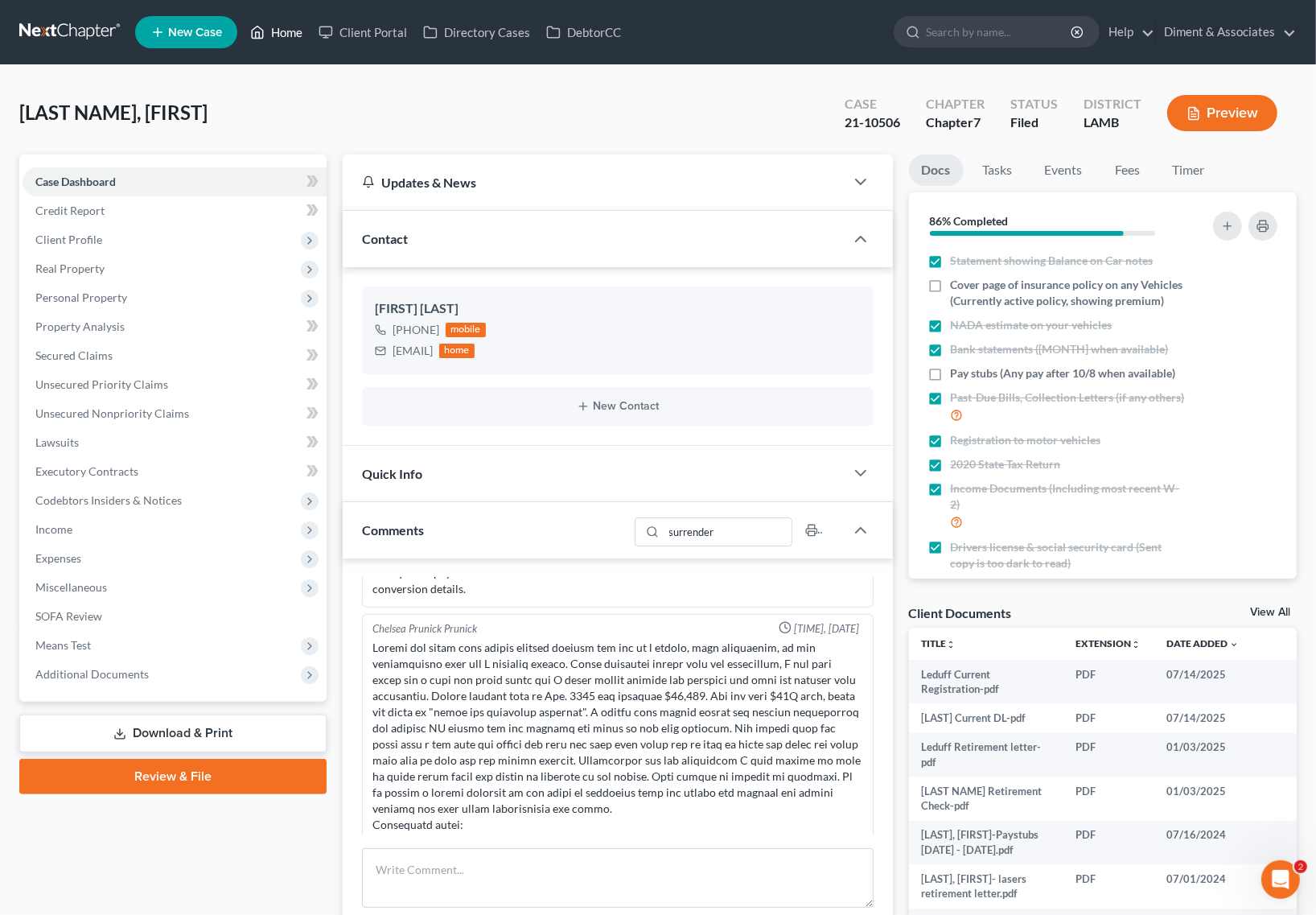 click on "Home" at bounding box center [276, 32] 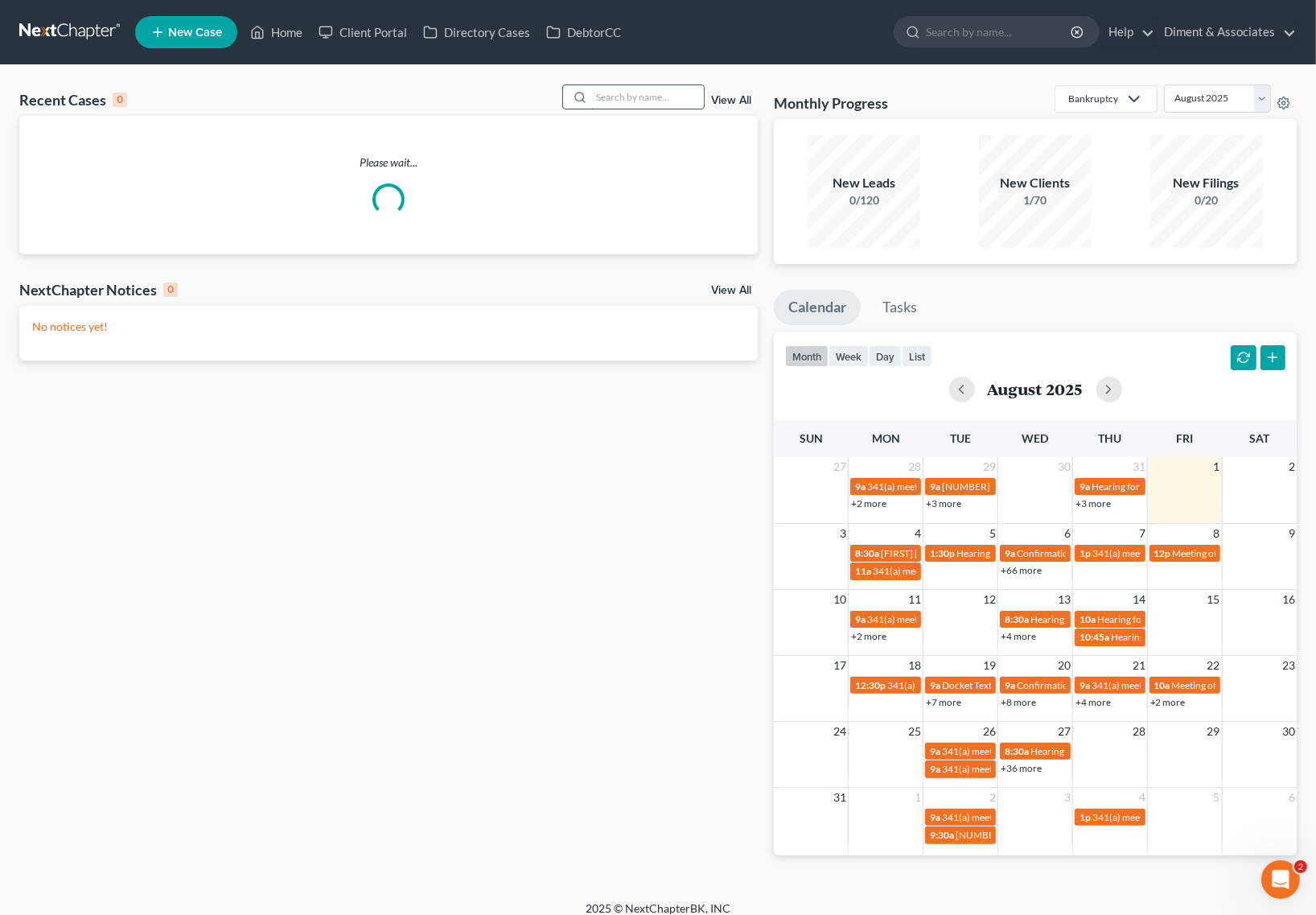 click at bounding box center [648, 97] 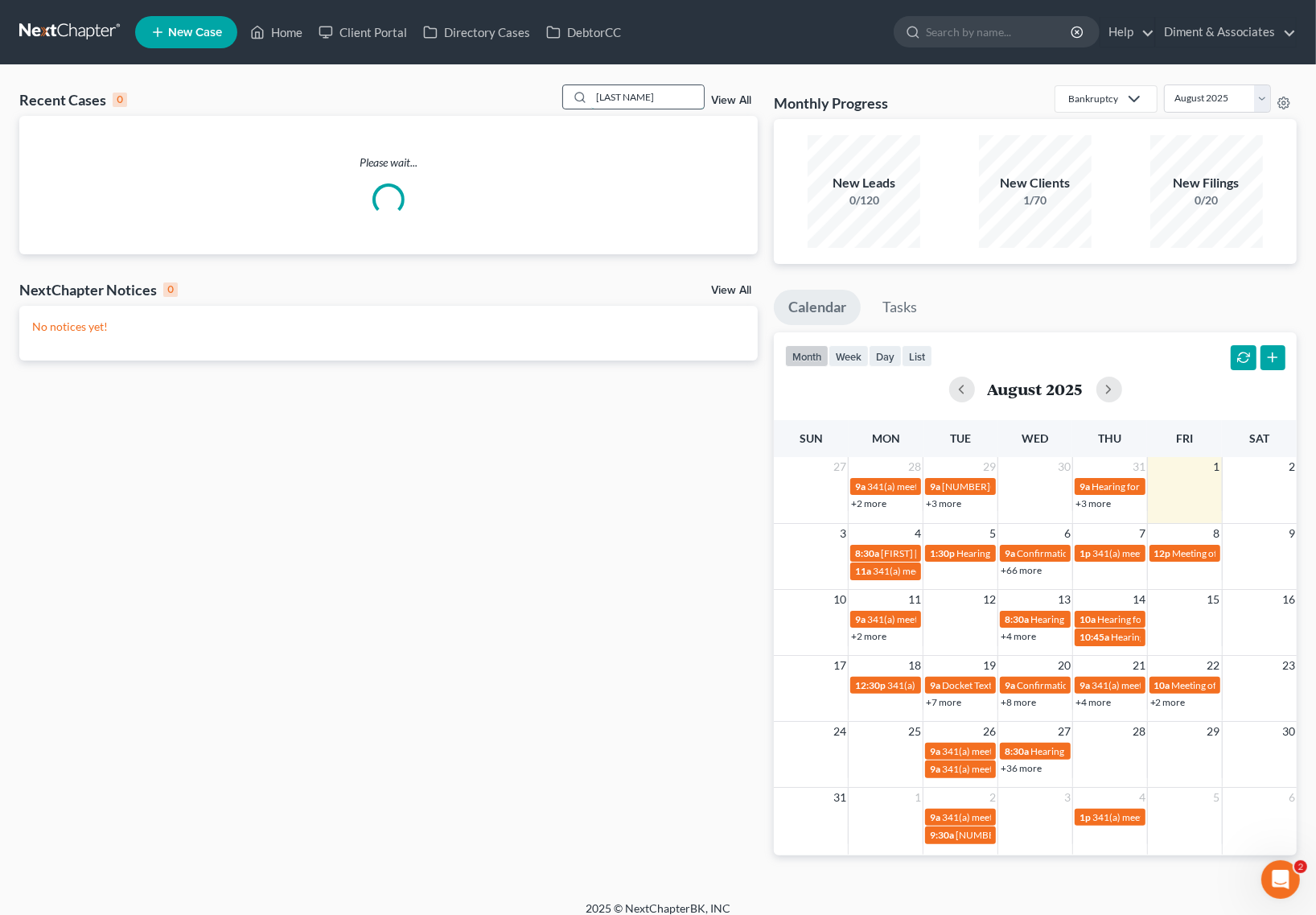 type on "[LAST NAME]" 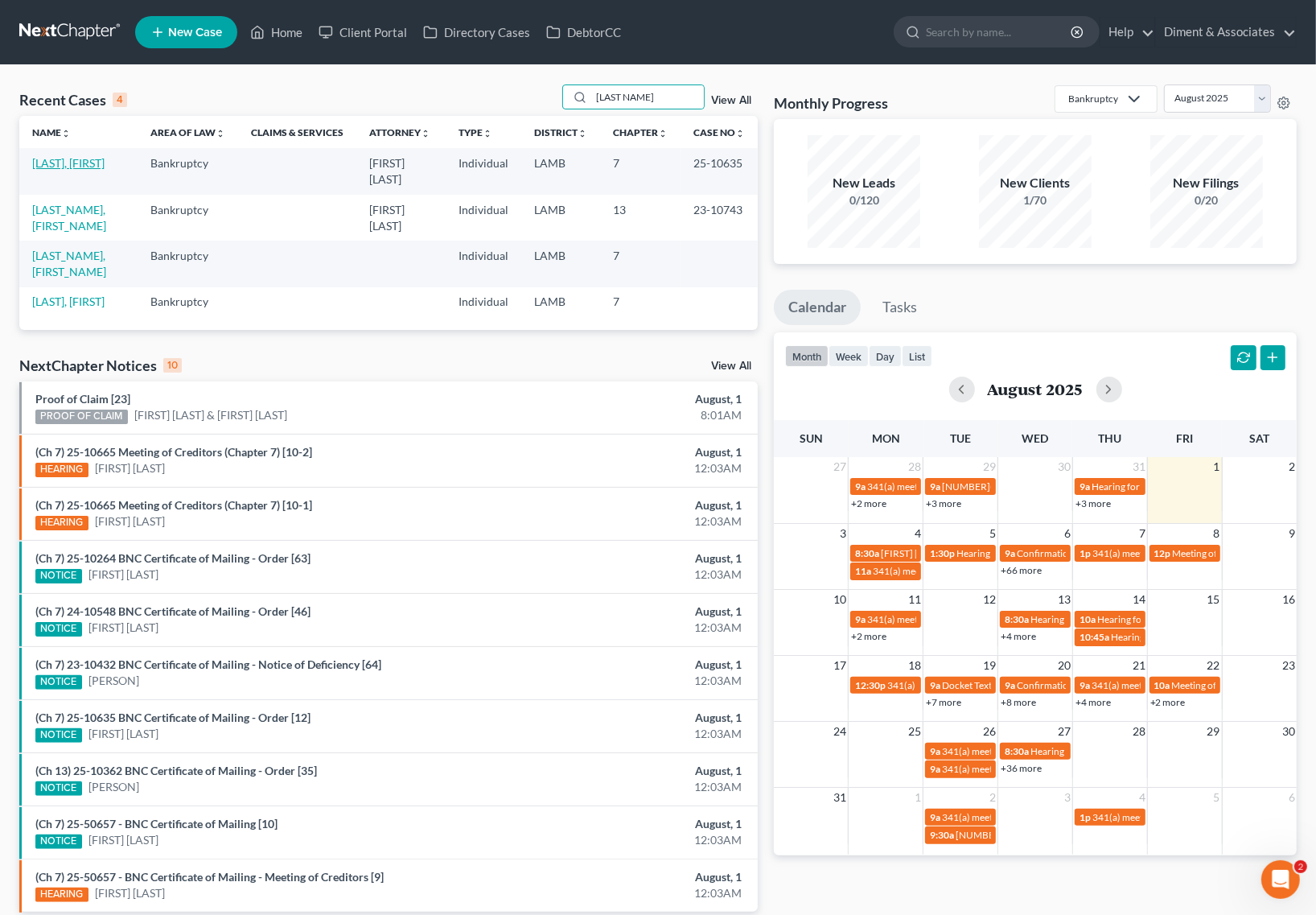 click on "[LAST], [FIRST]" at bounding box center (68, 163) 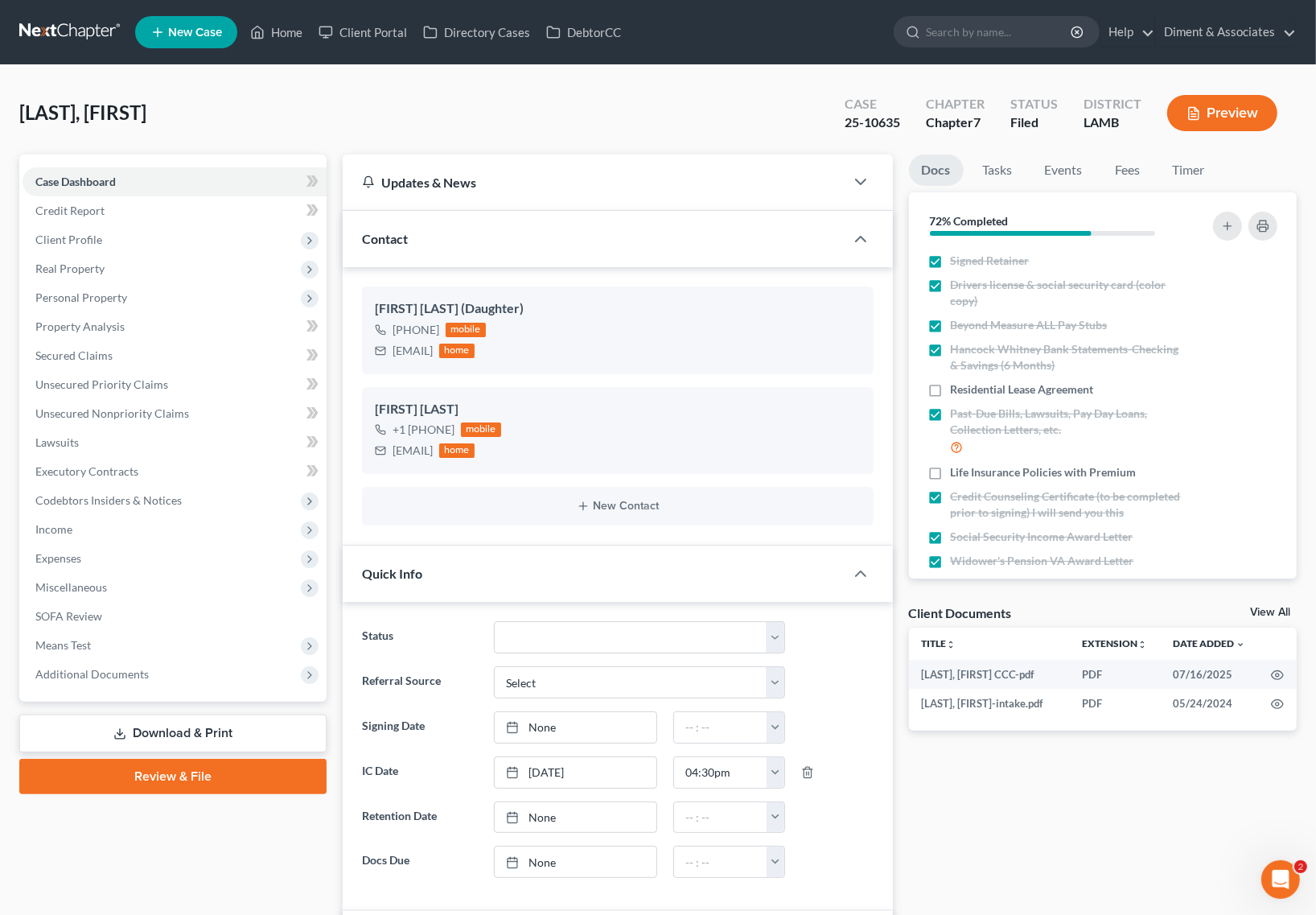 scroll, scrollTop: 2681, scrollLeft: 0, axis: vertical 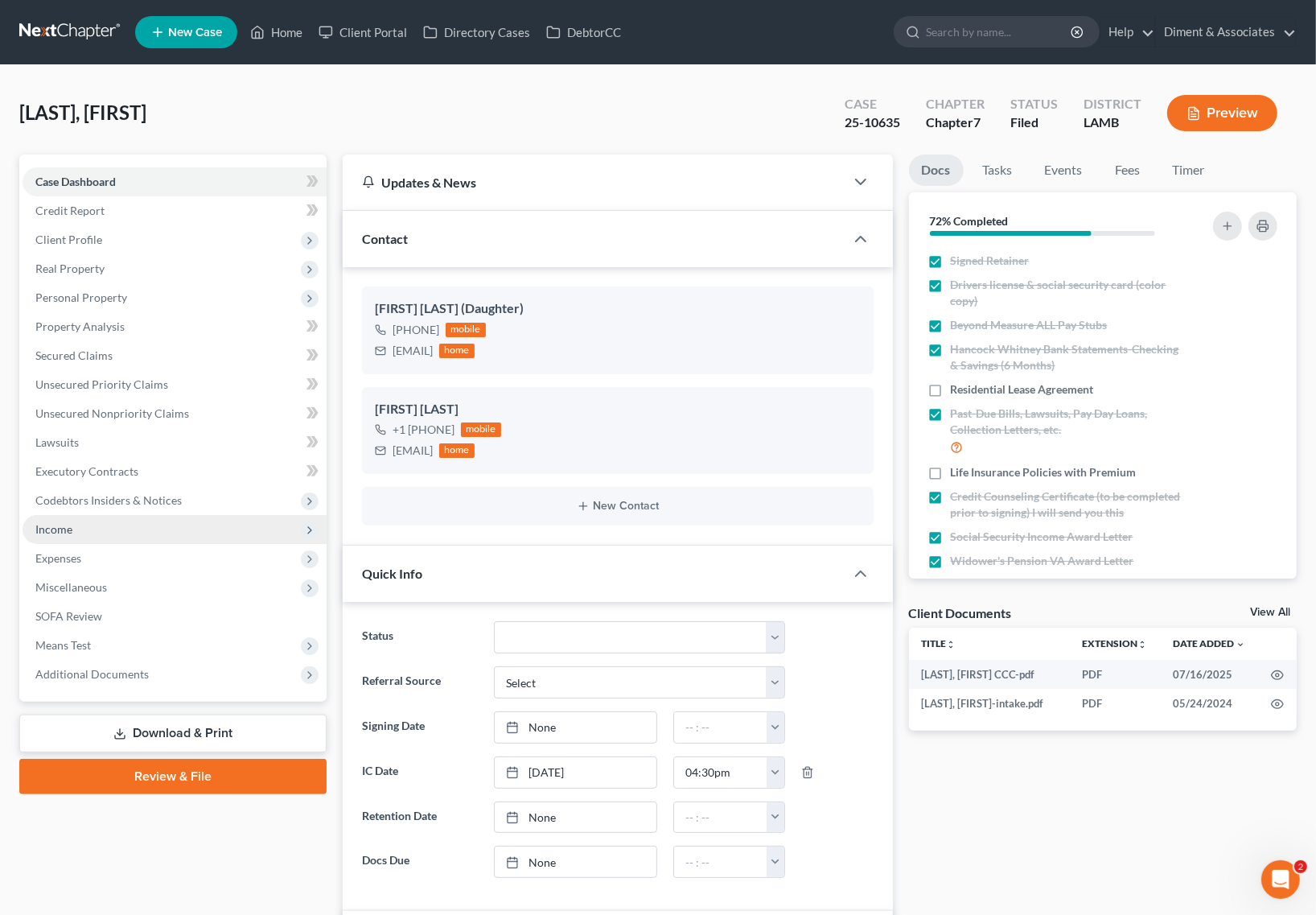 click on "Income" at bounding box center [175, 530] 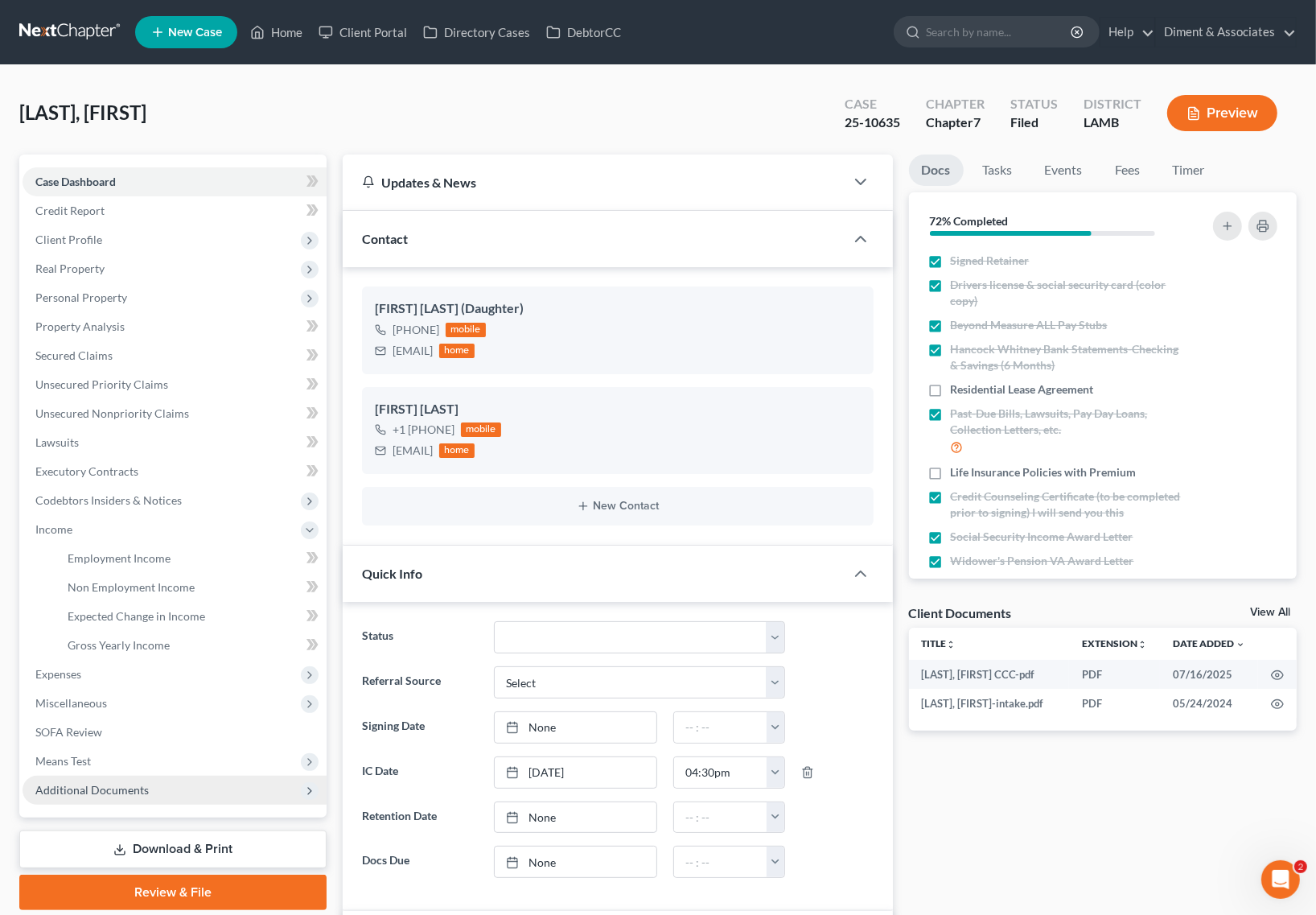 click on "Additional Documents" at bounding box center [175, 790] 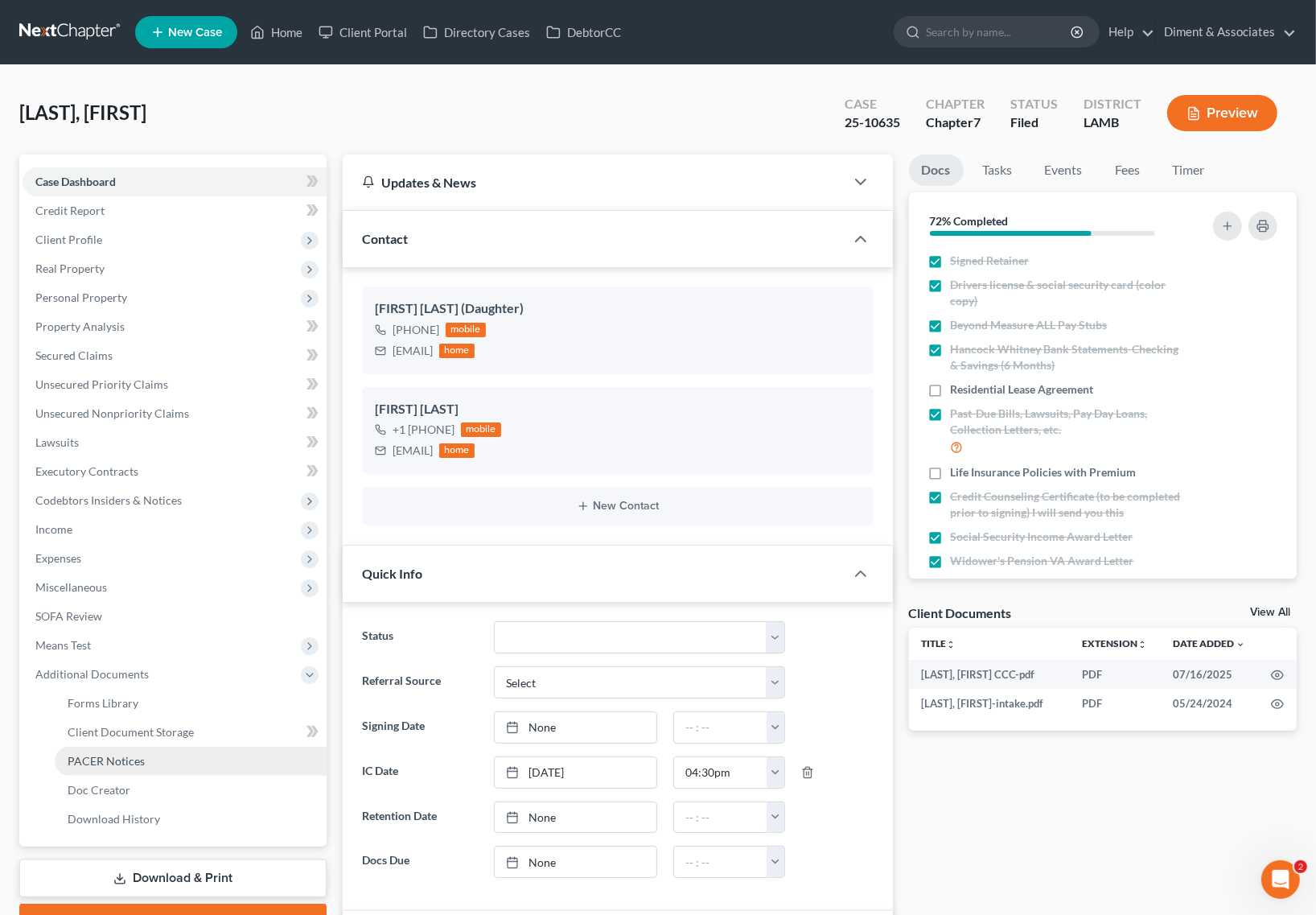 click on "PACER Notices" at bounding box center (106, 760) 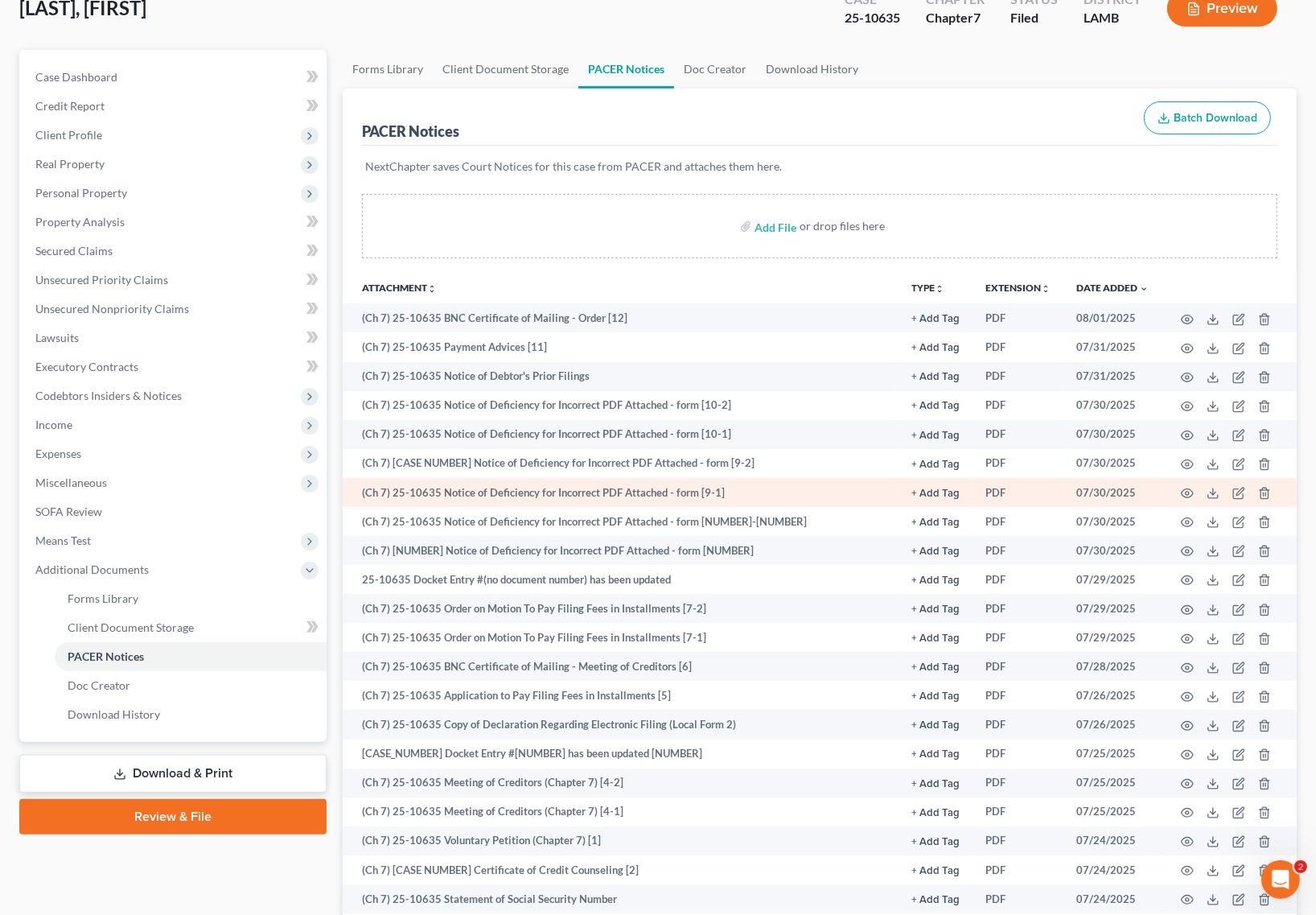 scroll, scrollTop: 0, scrollLeft: 0, axis: both 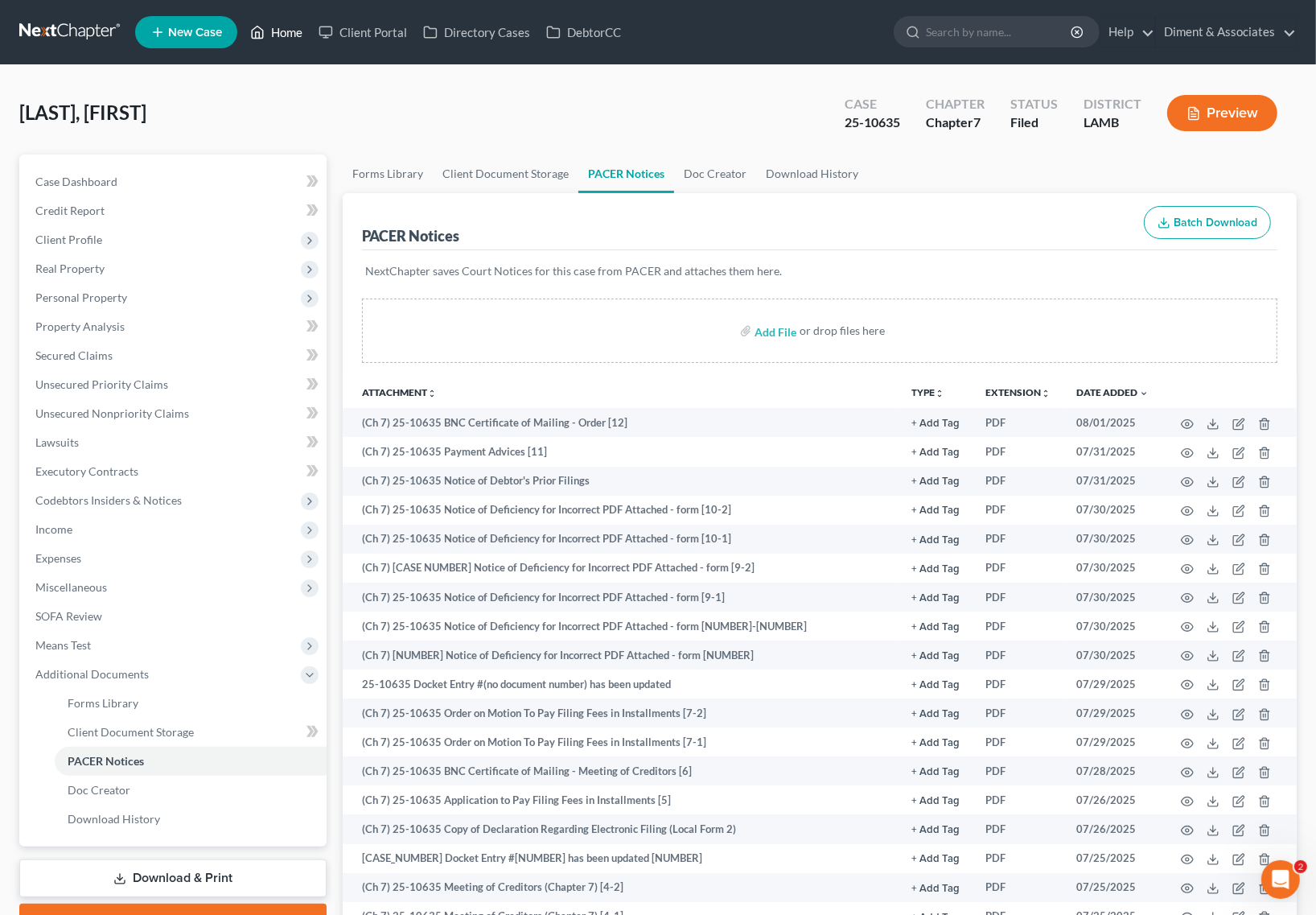 click on "Home" at bounding box center (276, 32) 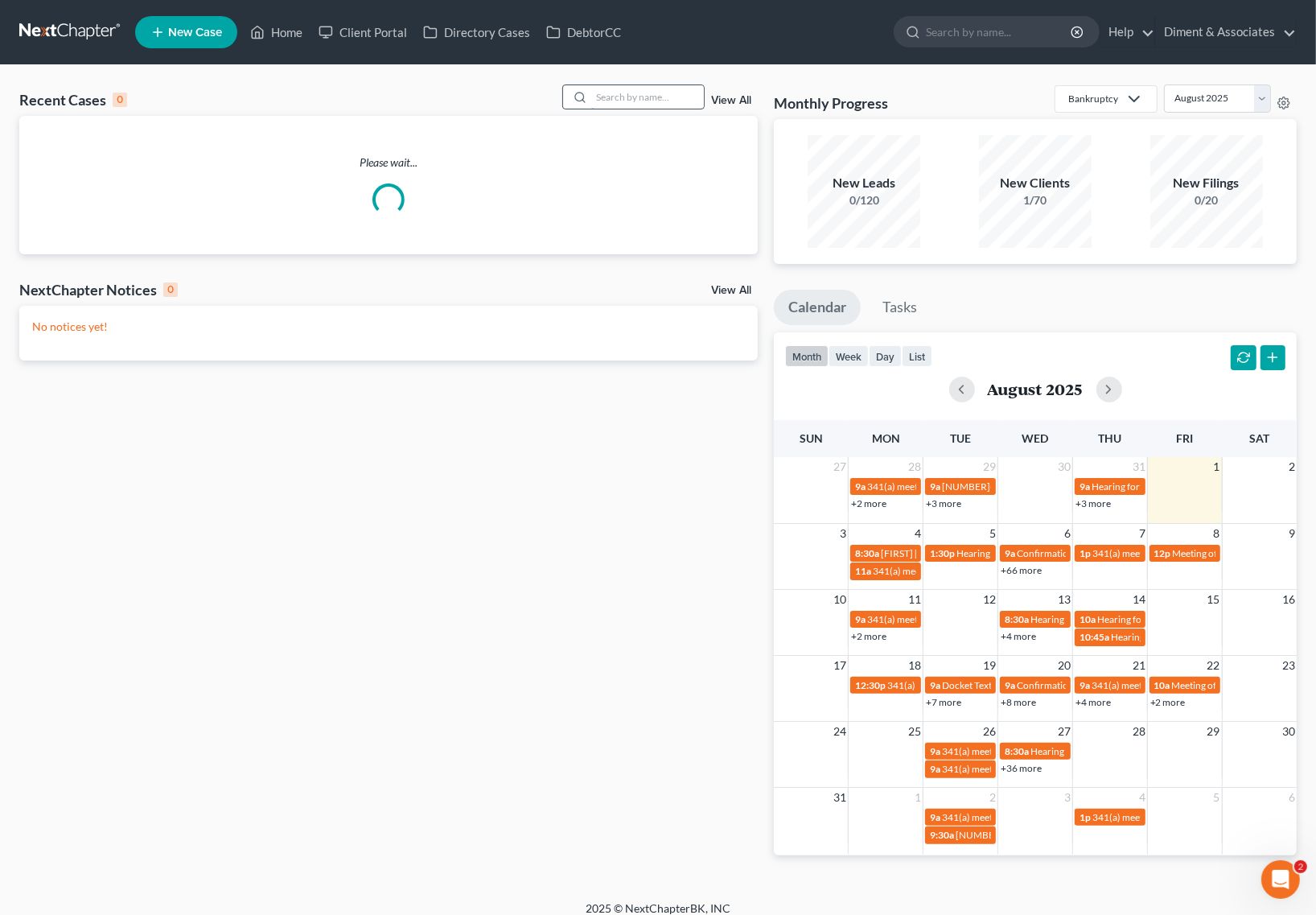 click at bounding box center [648, 97] 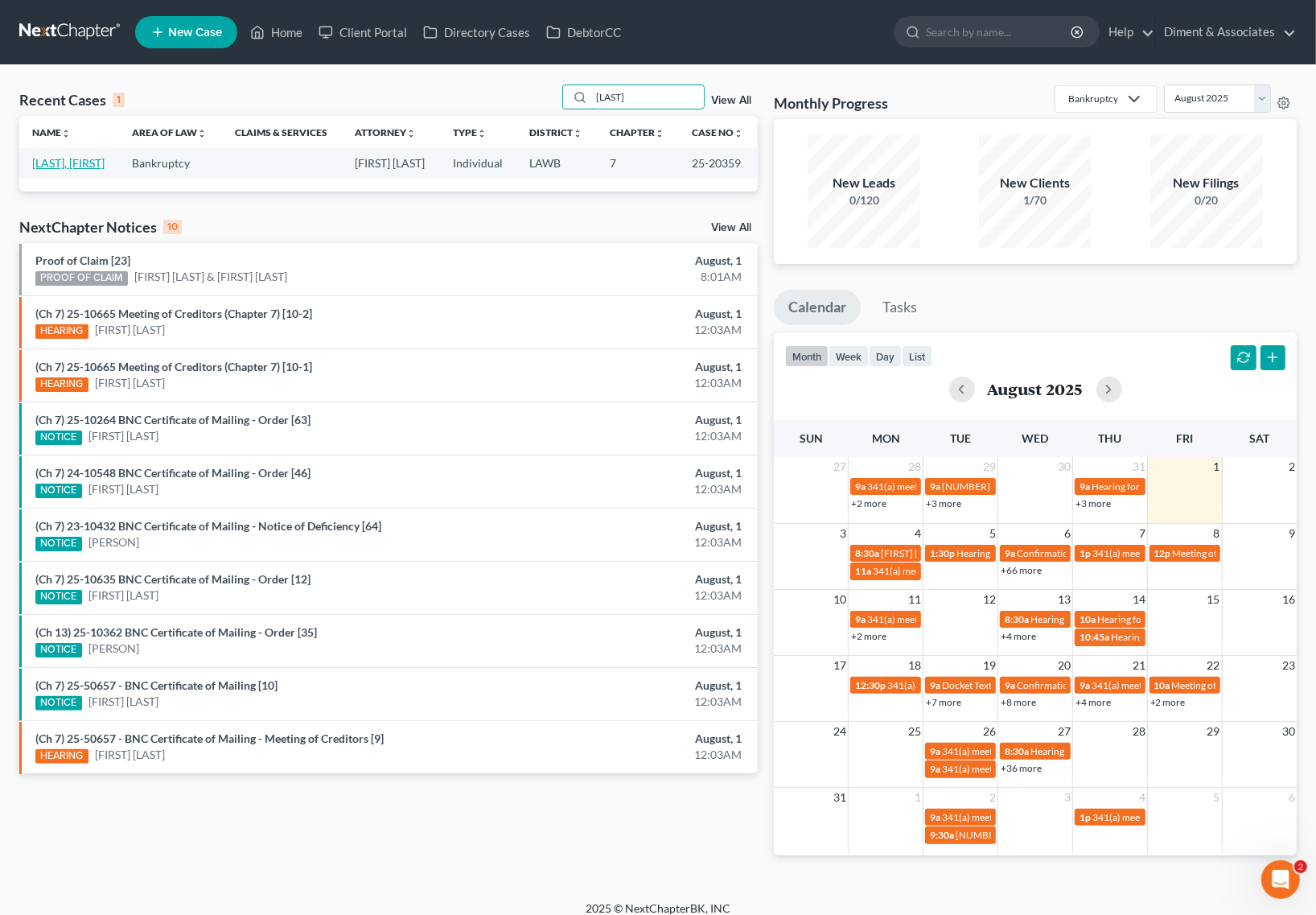 type on "[LAST]" 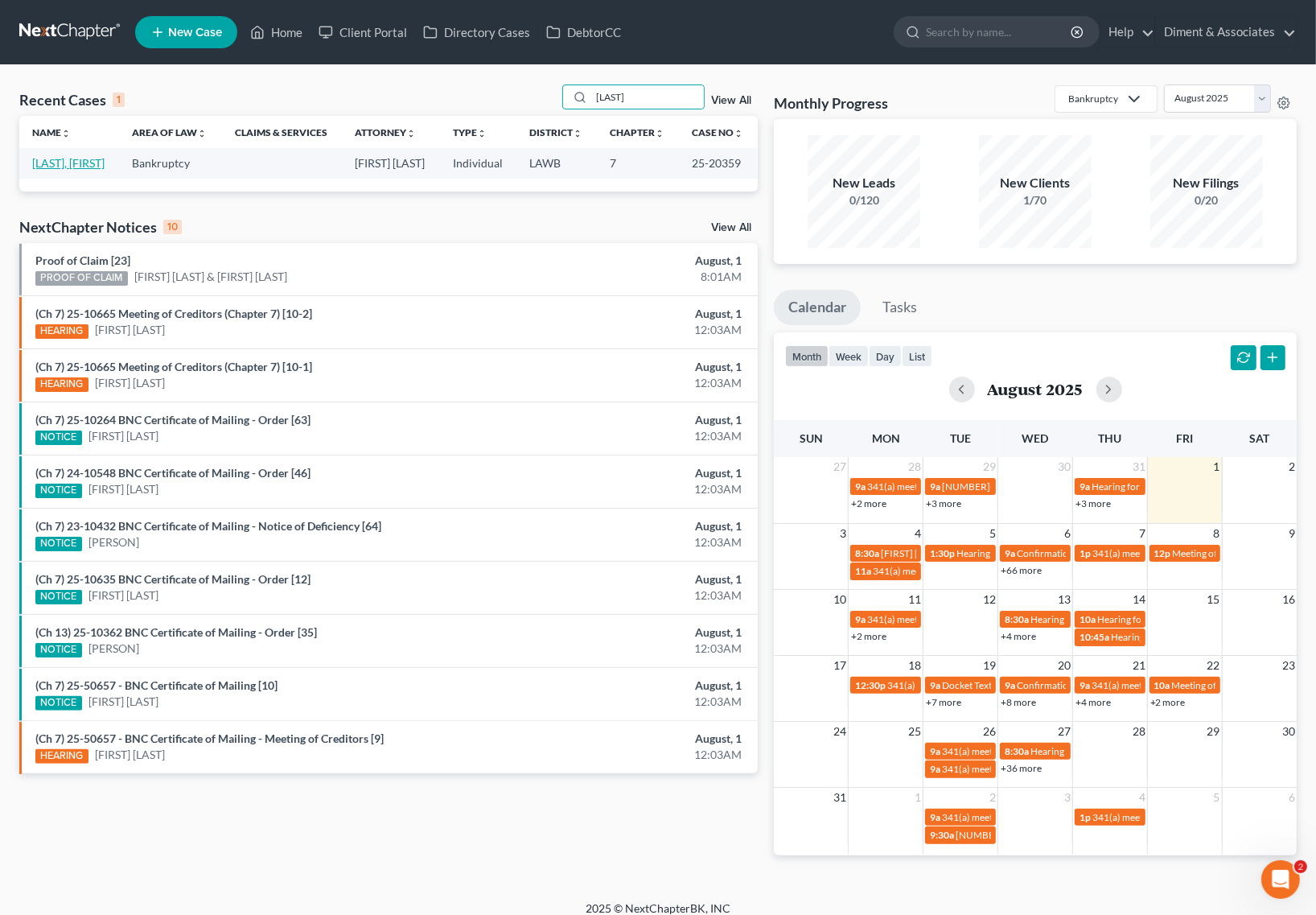 click on "[LAST], [FIRST]" at bounding box center [68, 163] 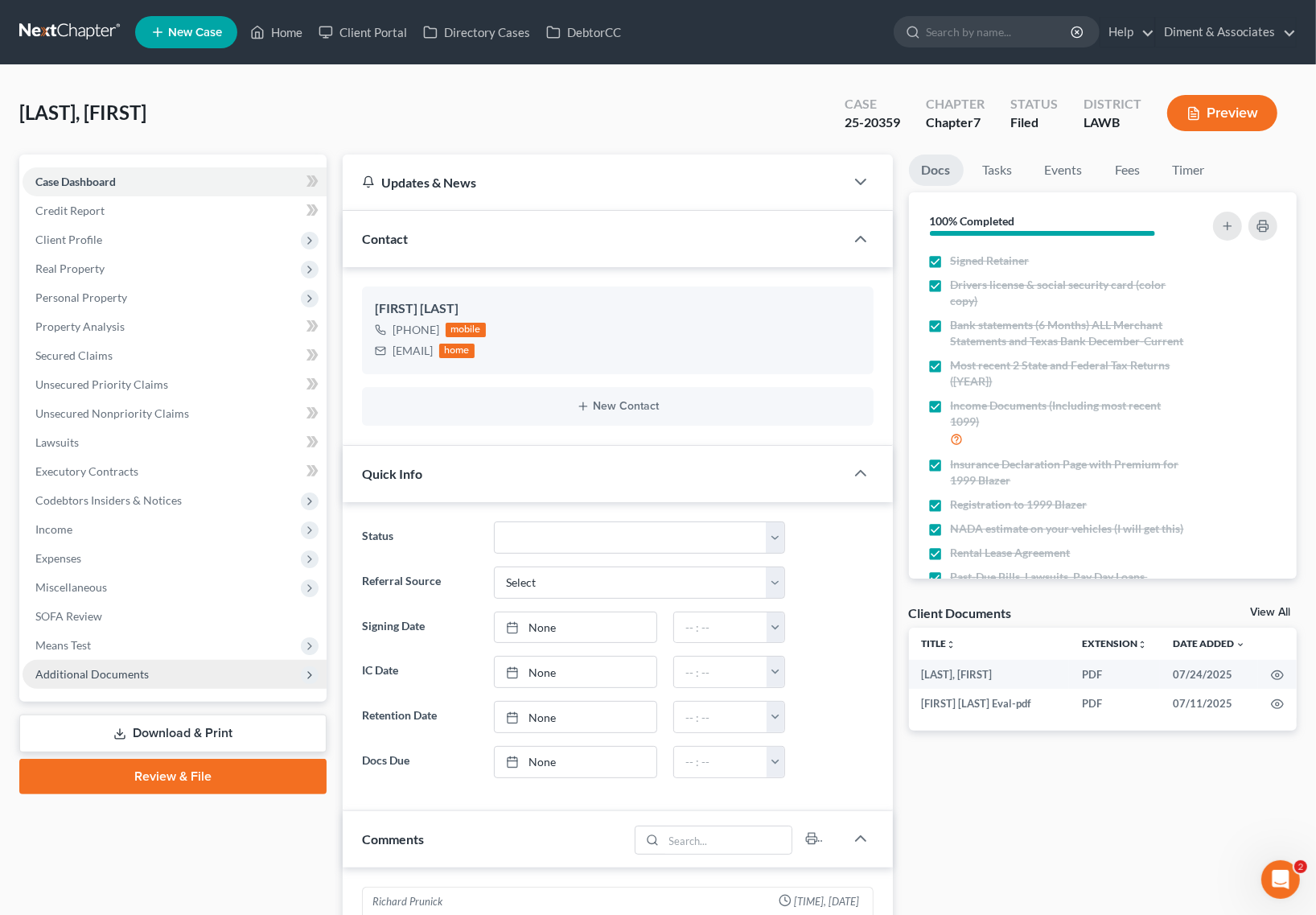 click on "Additional Documents" at bounding box center [92, 674] 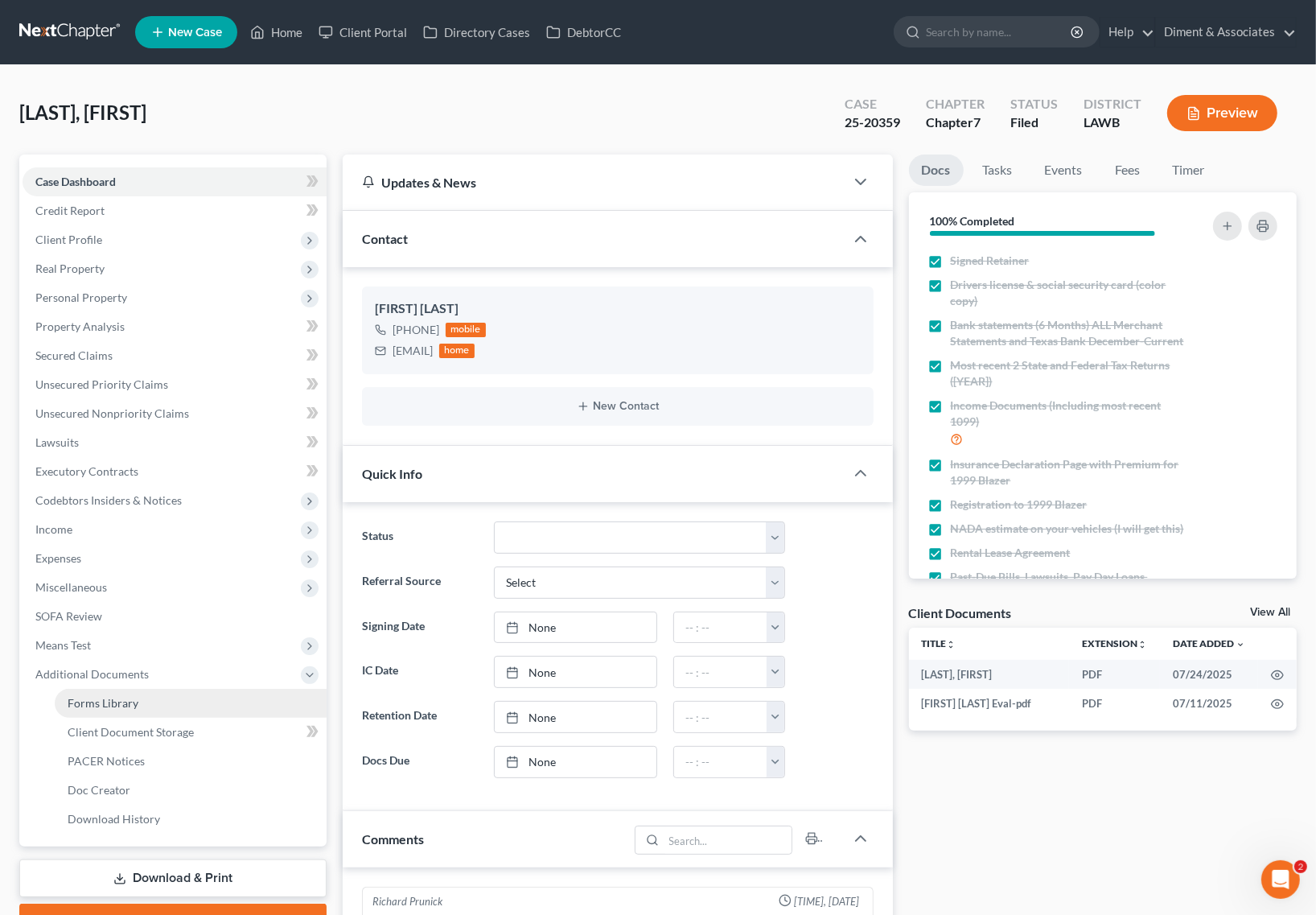 scroll, scrollTop: 2649, scrollLeft: 0, axis: vertical 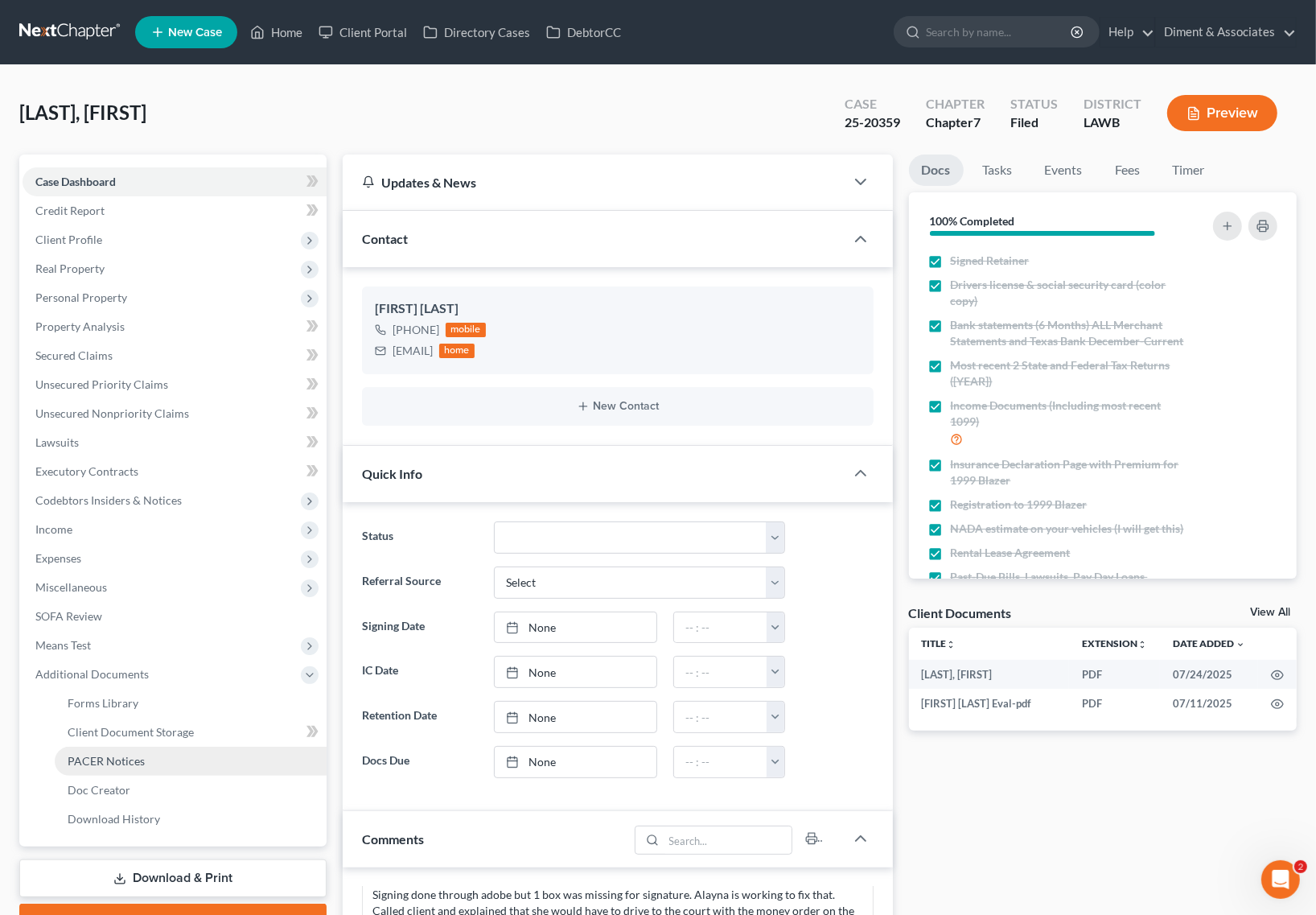 click on "PACER Notices" at bounding box center (106, 760) 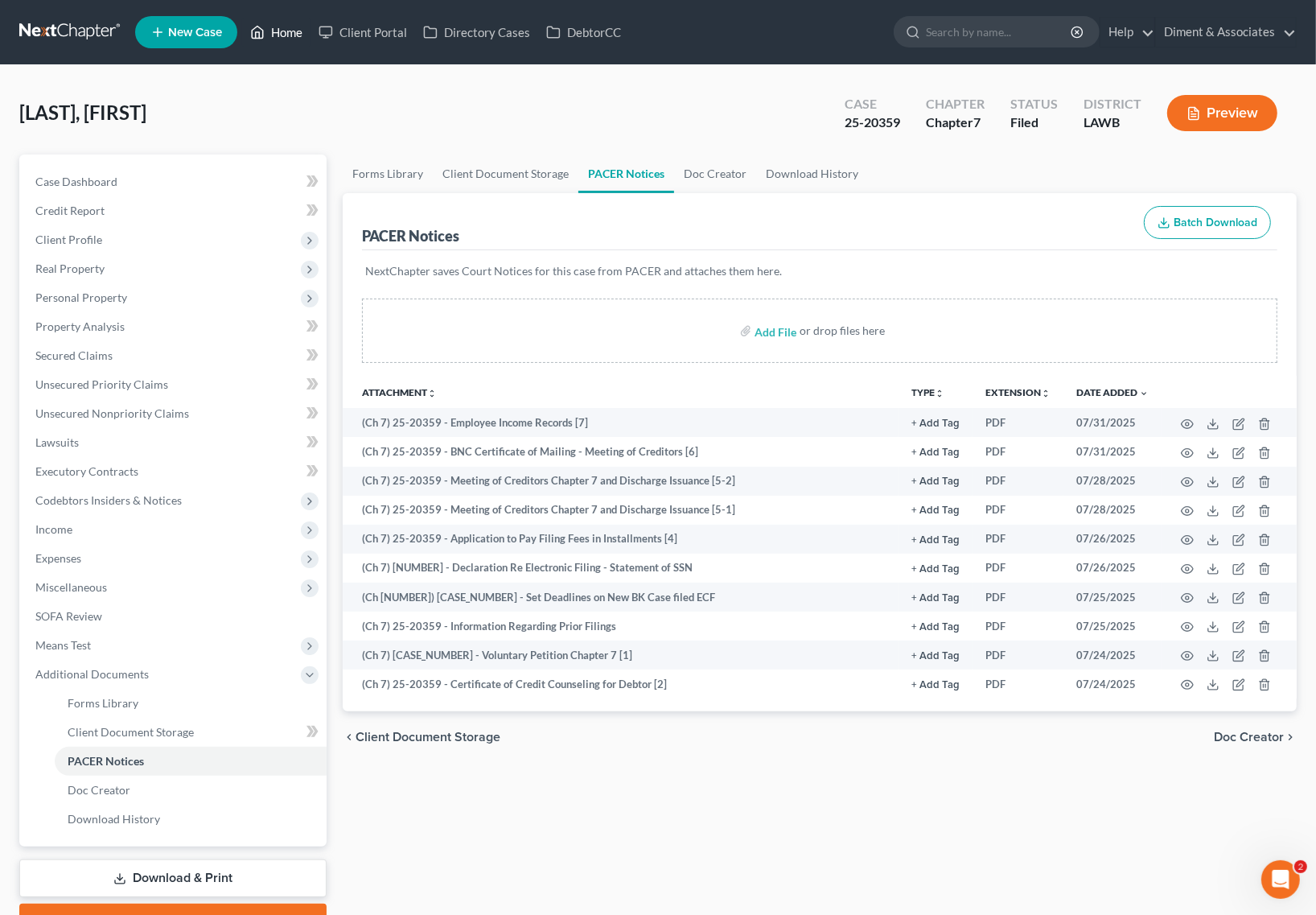 click on "Home" at bounding box center [276, 32] 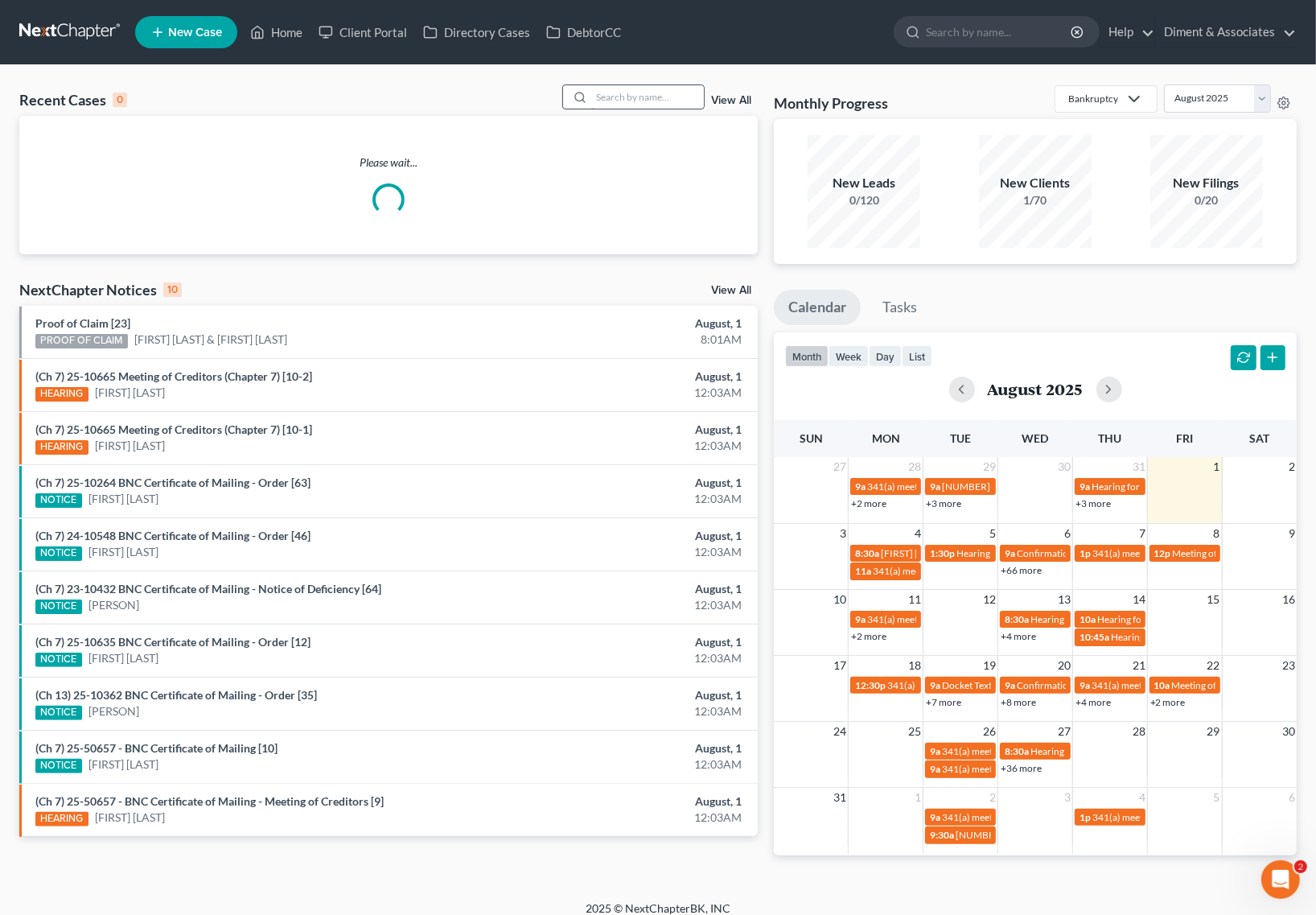 click at bounding box center [648, 97] 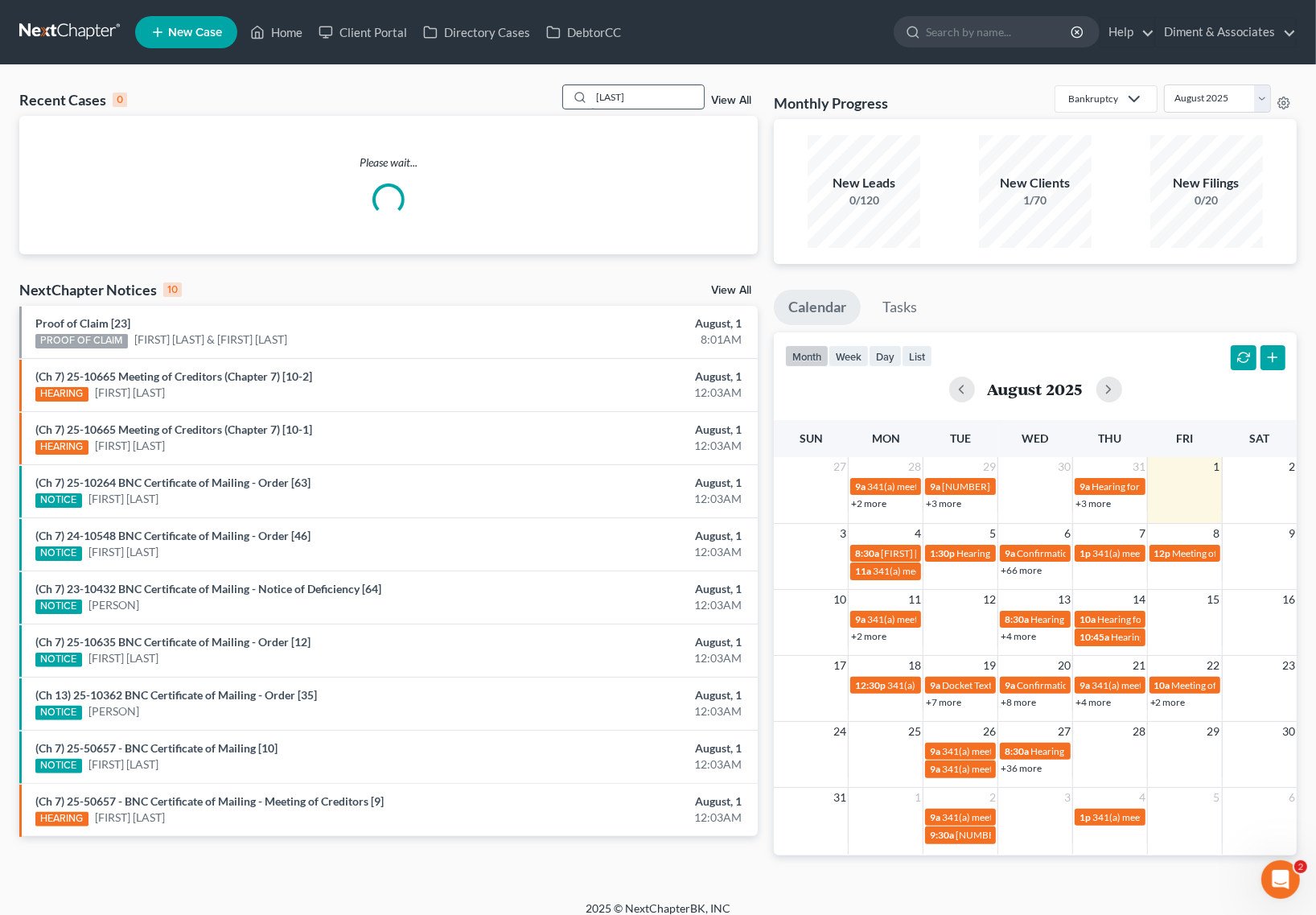 type on "[LAST]" 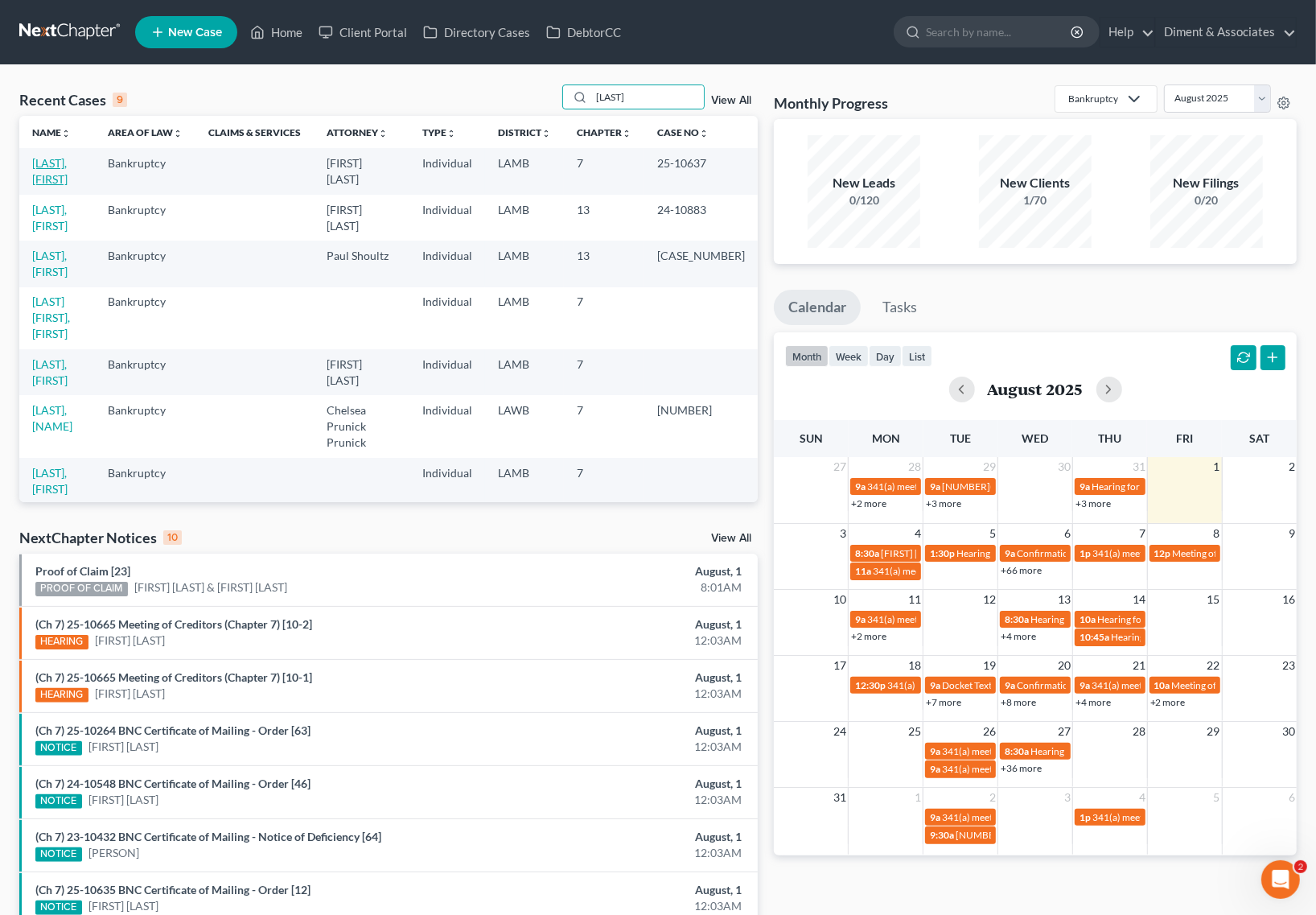 click on "[LAST], [FIRST]" at bounding box center (50, 171) 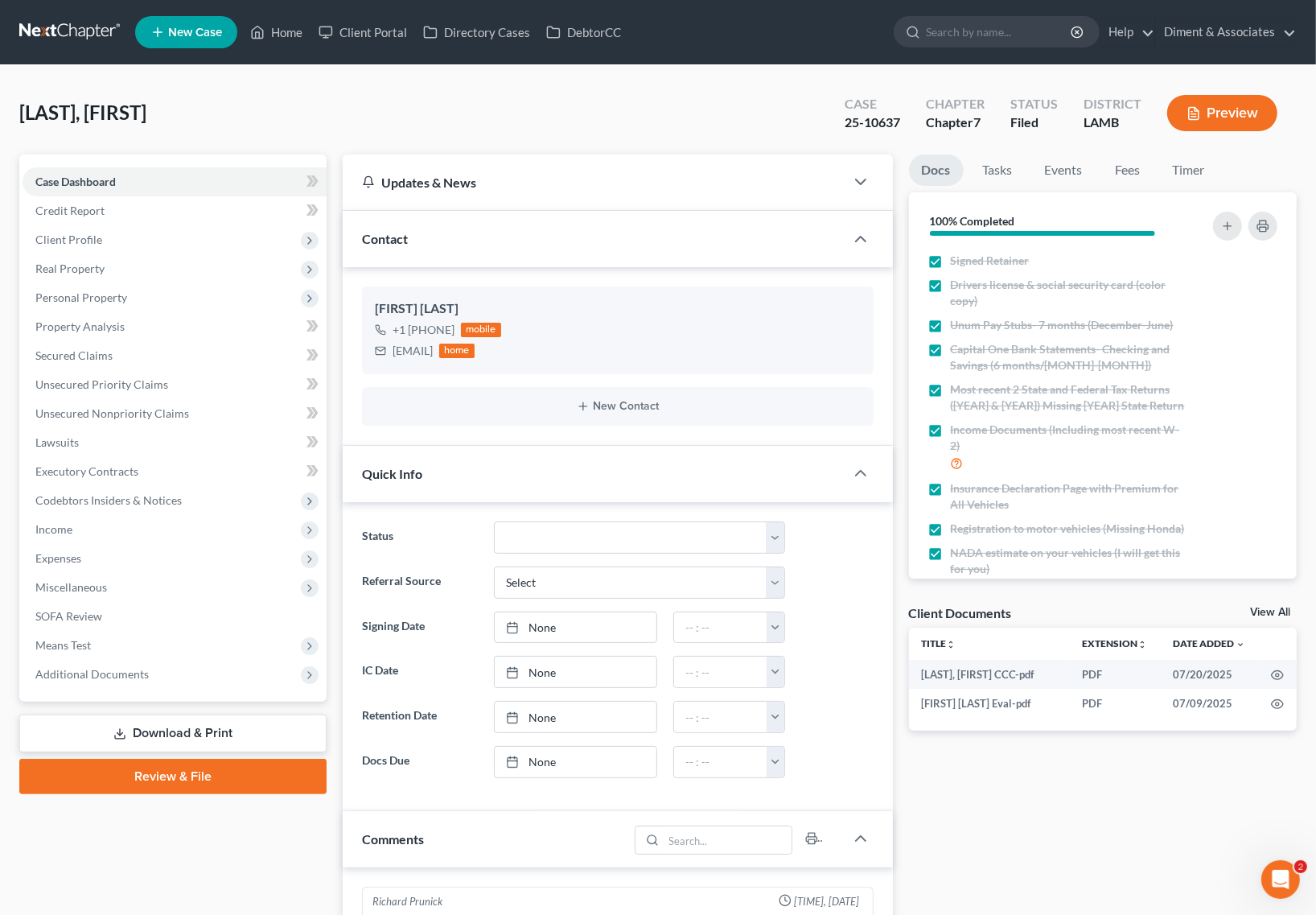 scroll, scrollTop: 3184, scrollLeft: 0, axis: vertical 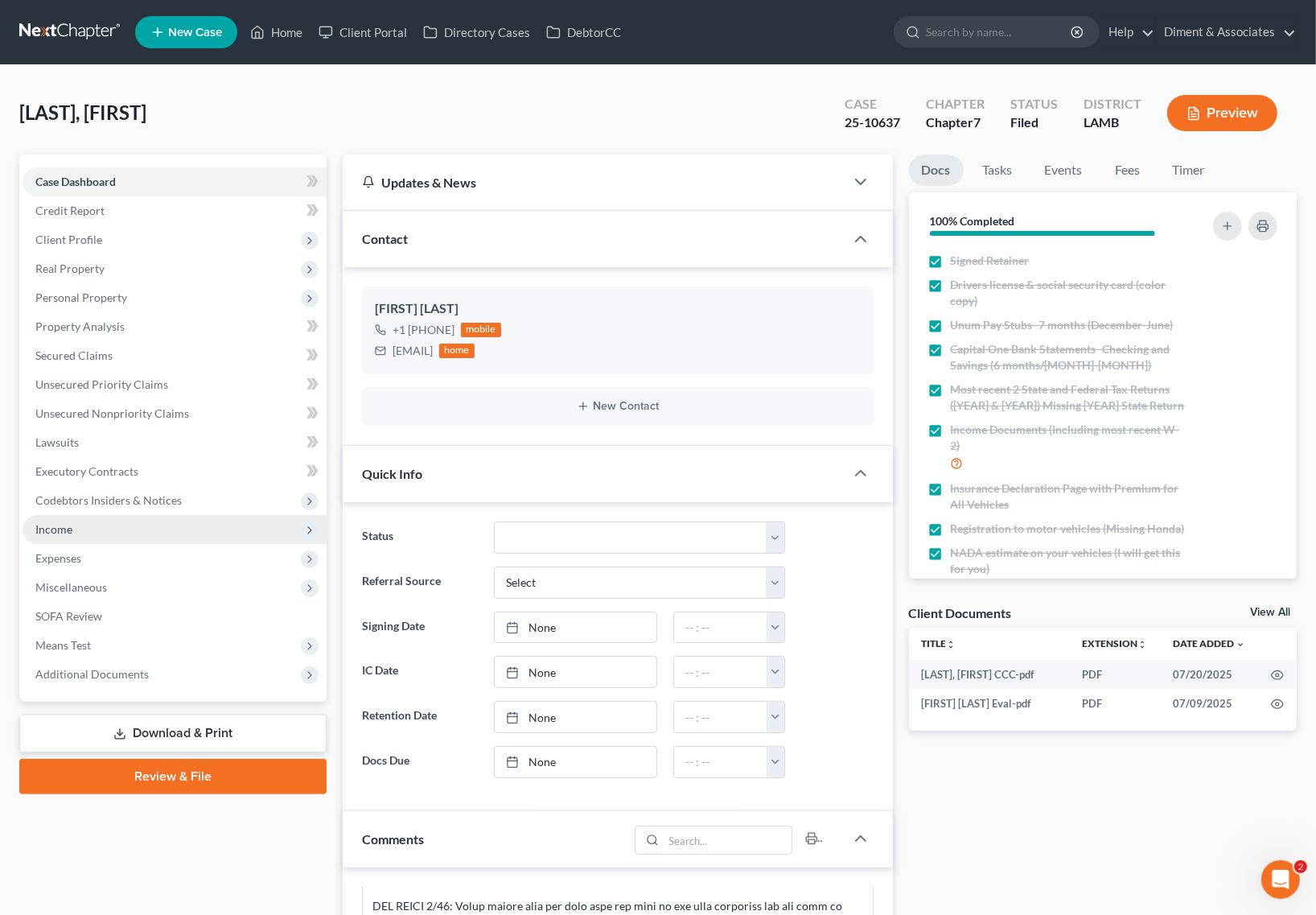 click on "Income" at bounding box center [175, 530] 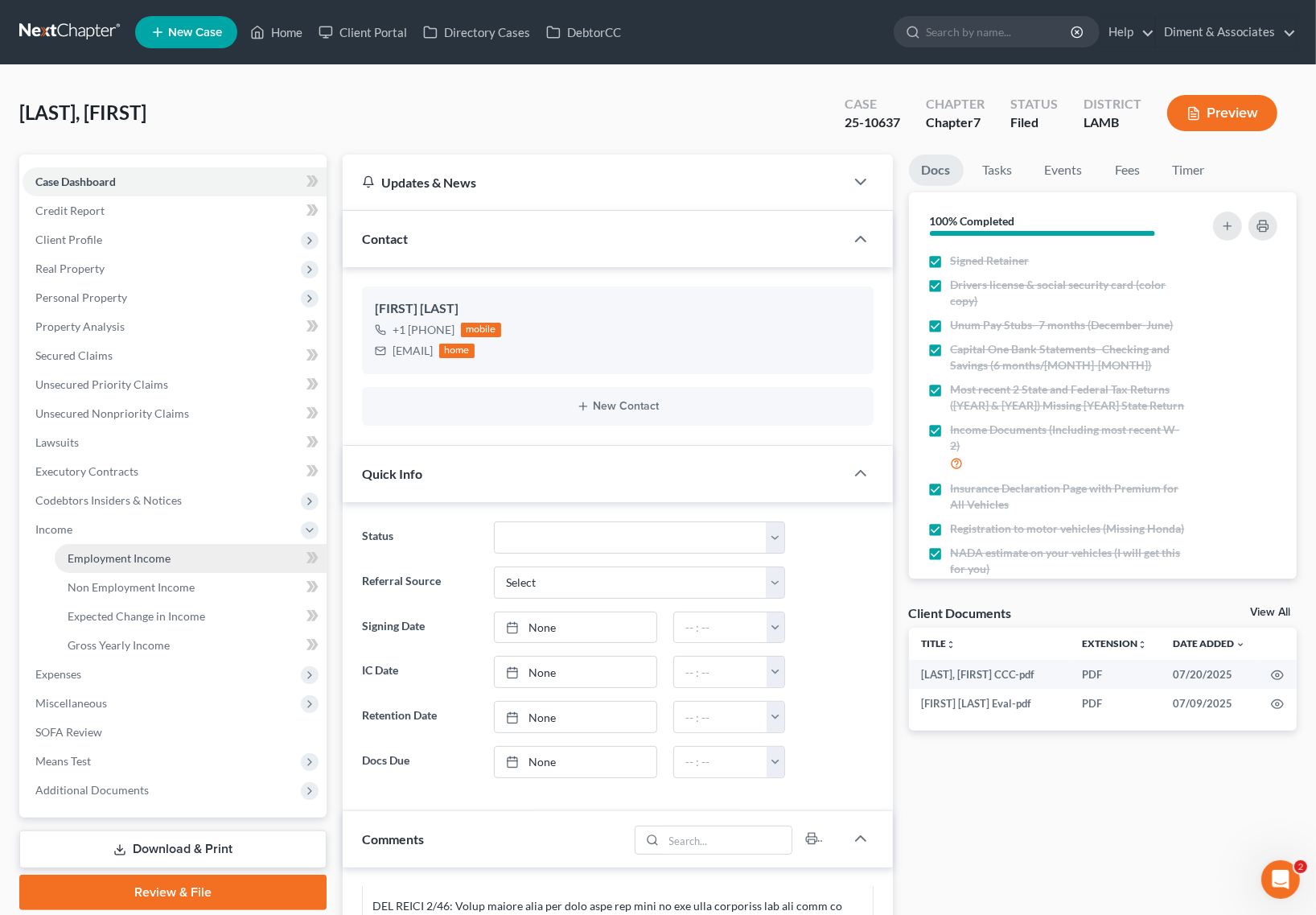 click on "Employment Income" at bounding box center [119, 558] 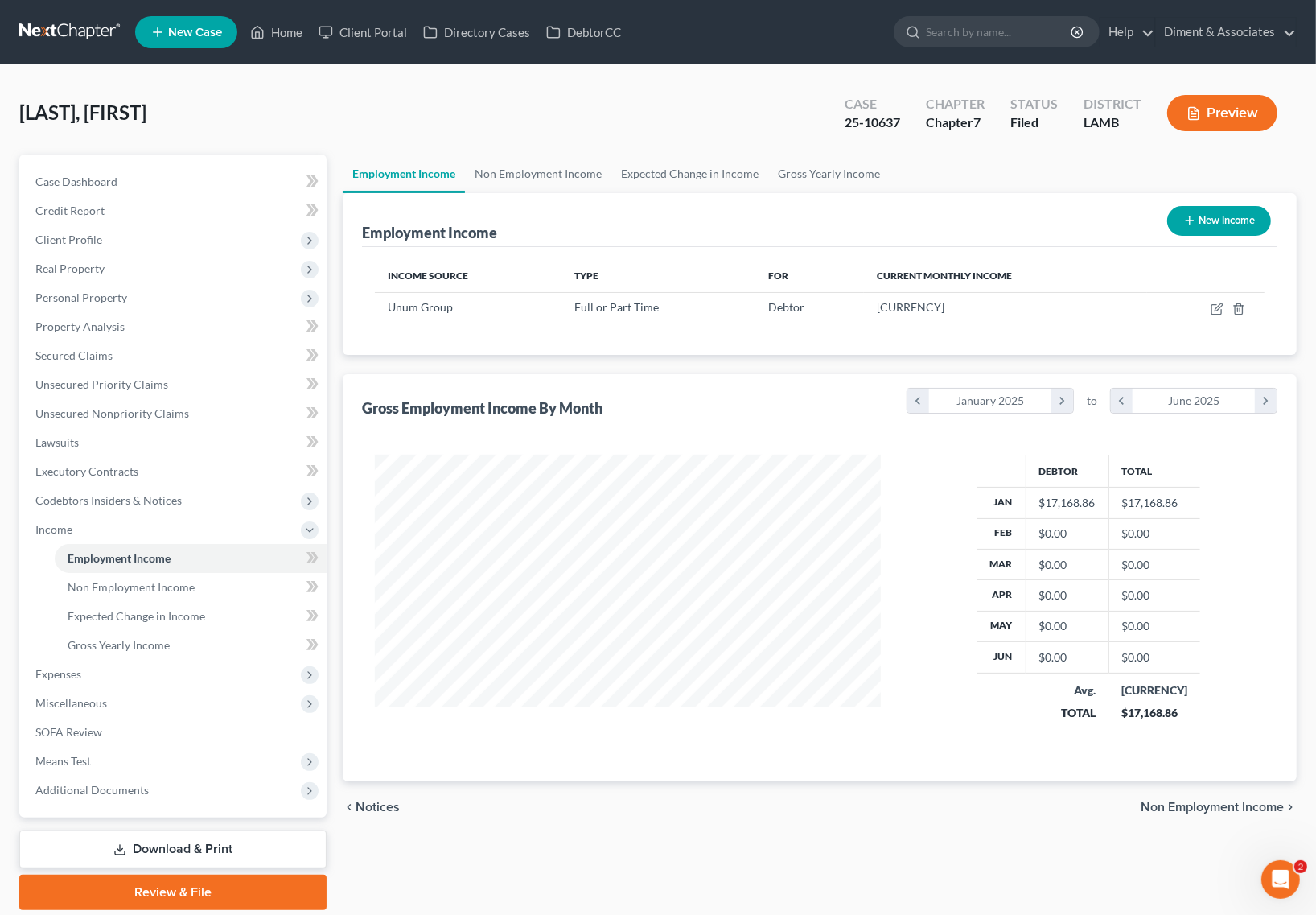 scroll, scrollTop: 804460, scrollLeft: 803863, axis: both 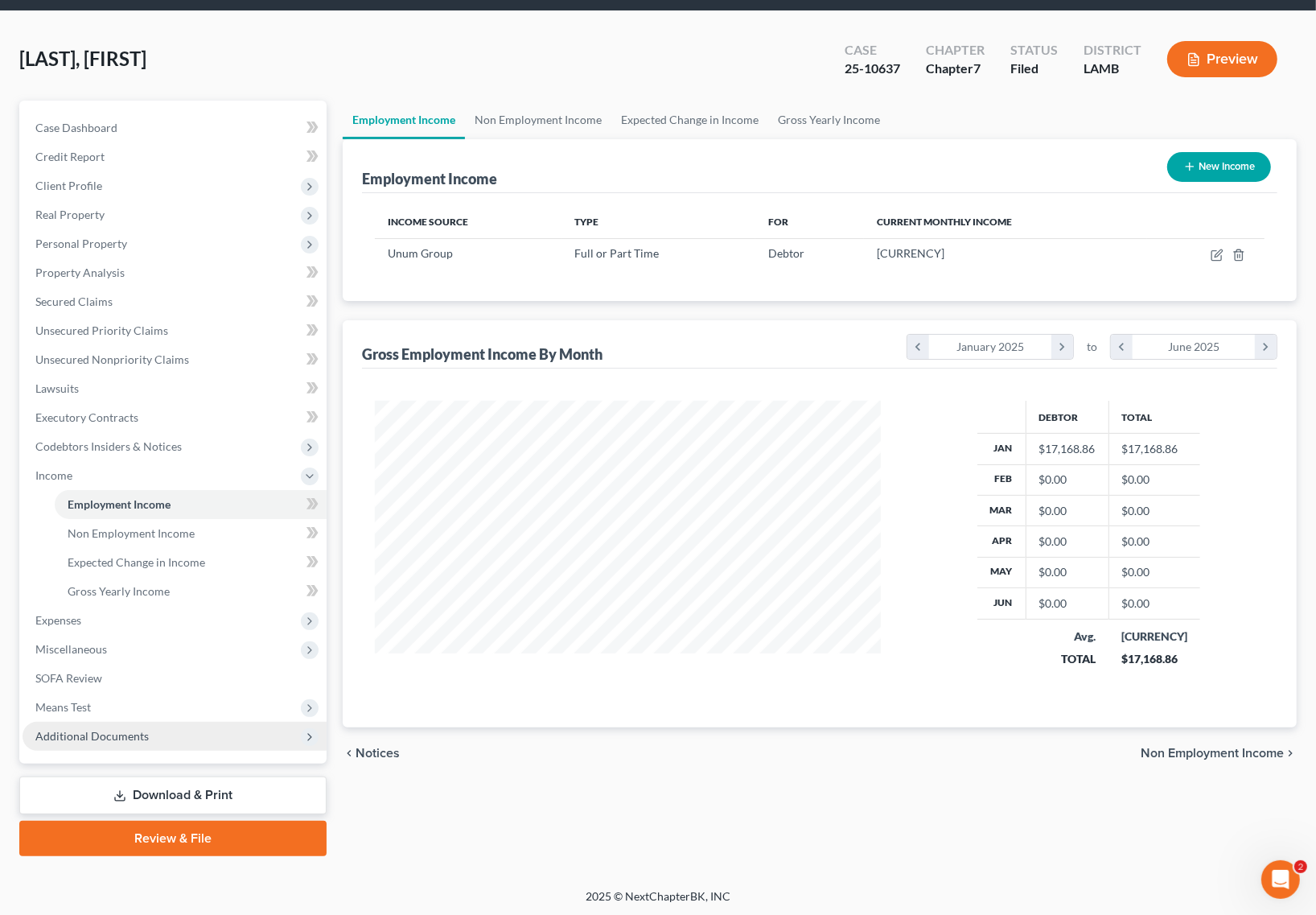 click on "Additional Documents" at bounding box center [175, 736] 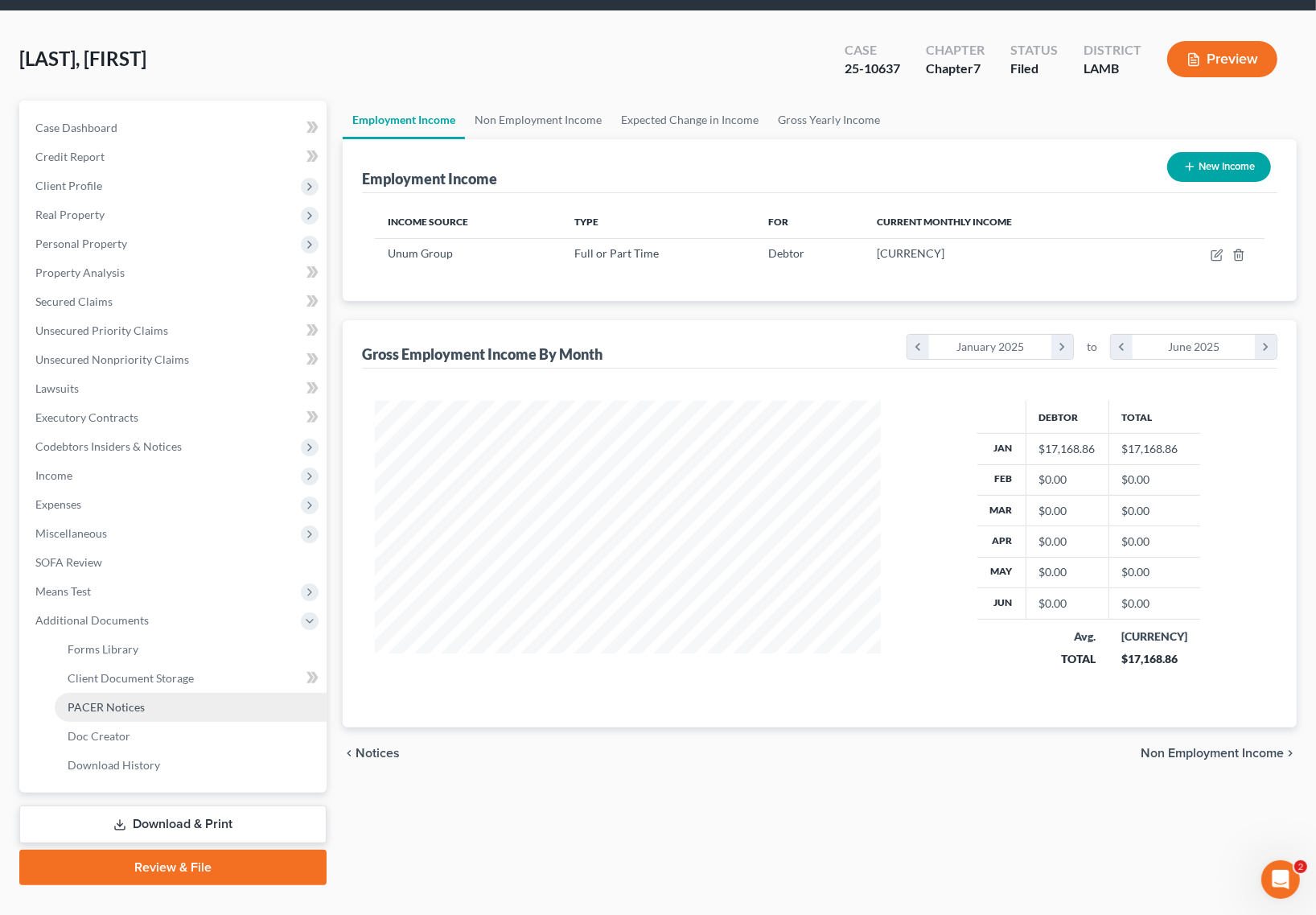 click on "PACER Notices" at bounding box center [106, 707] 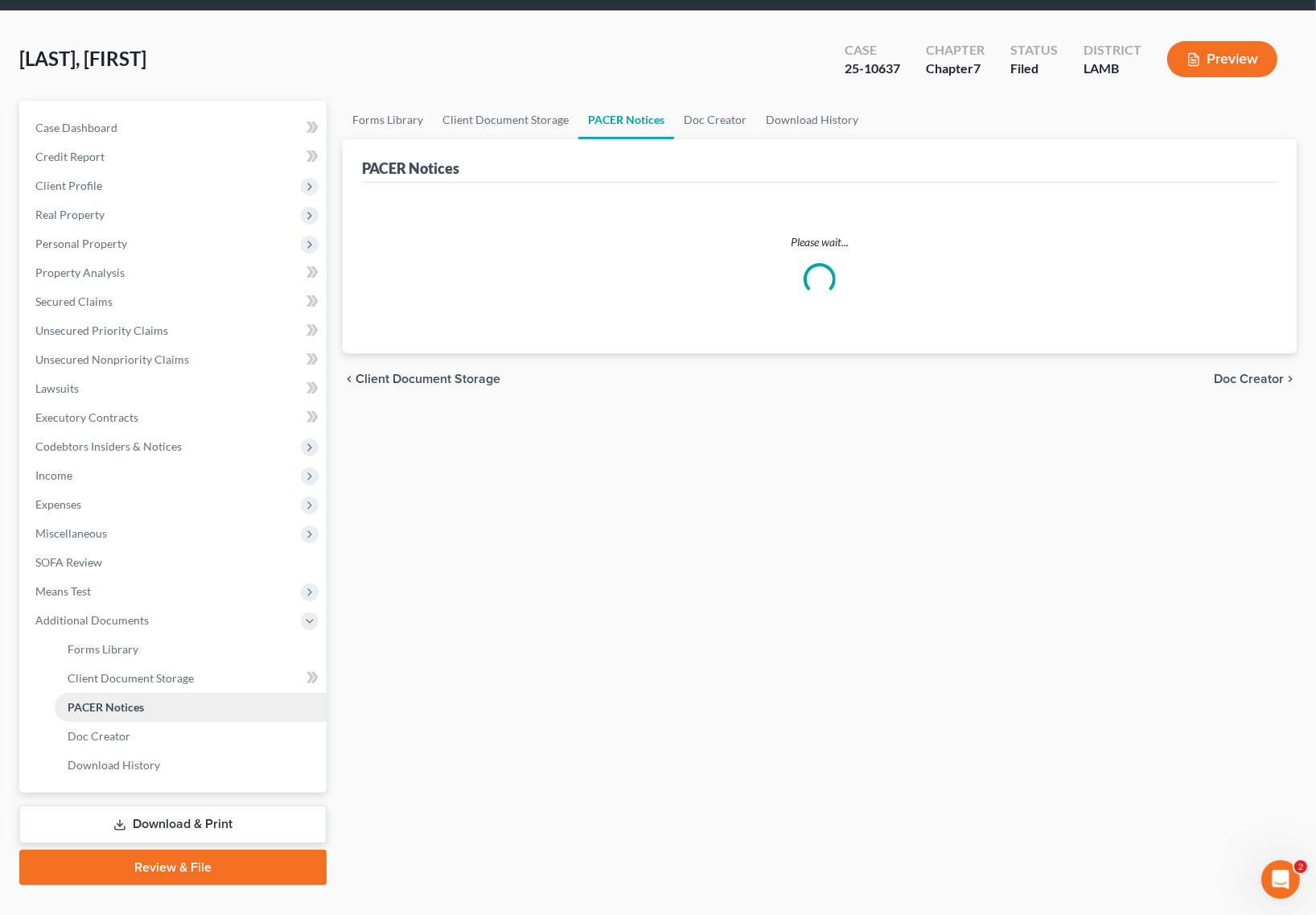 scroll, scrollTop: 0, scrollLeft: 0, axis: both 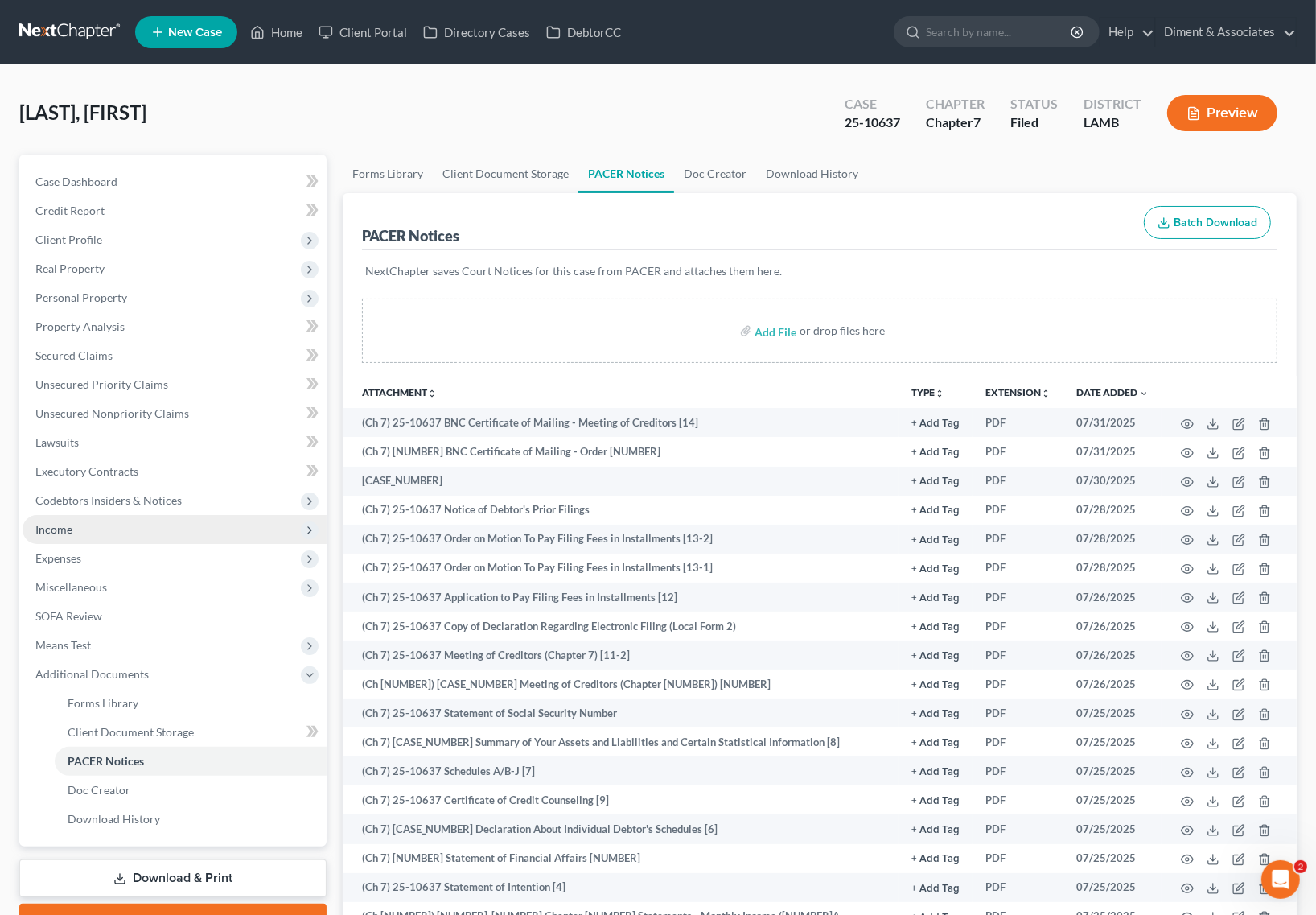click on "Income" at bounding box center [175, 530] 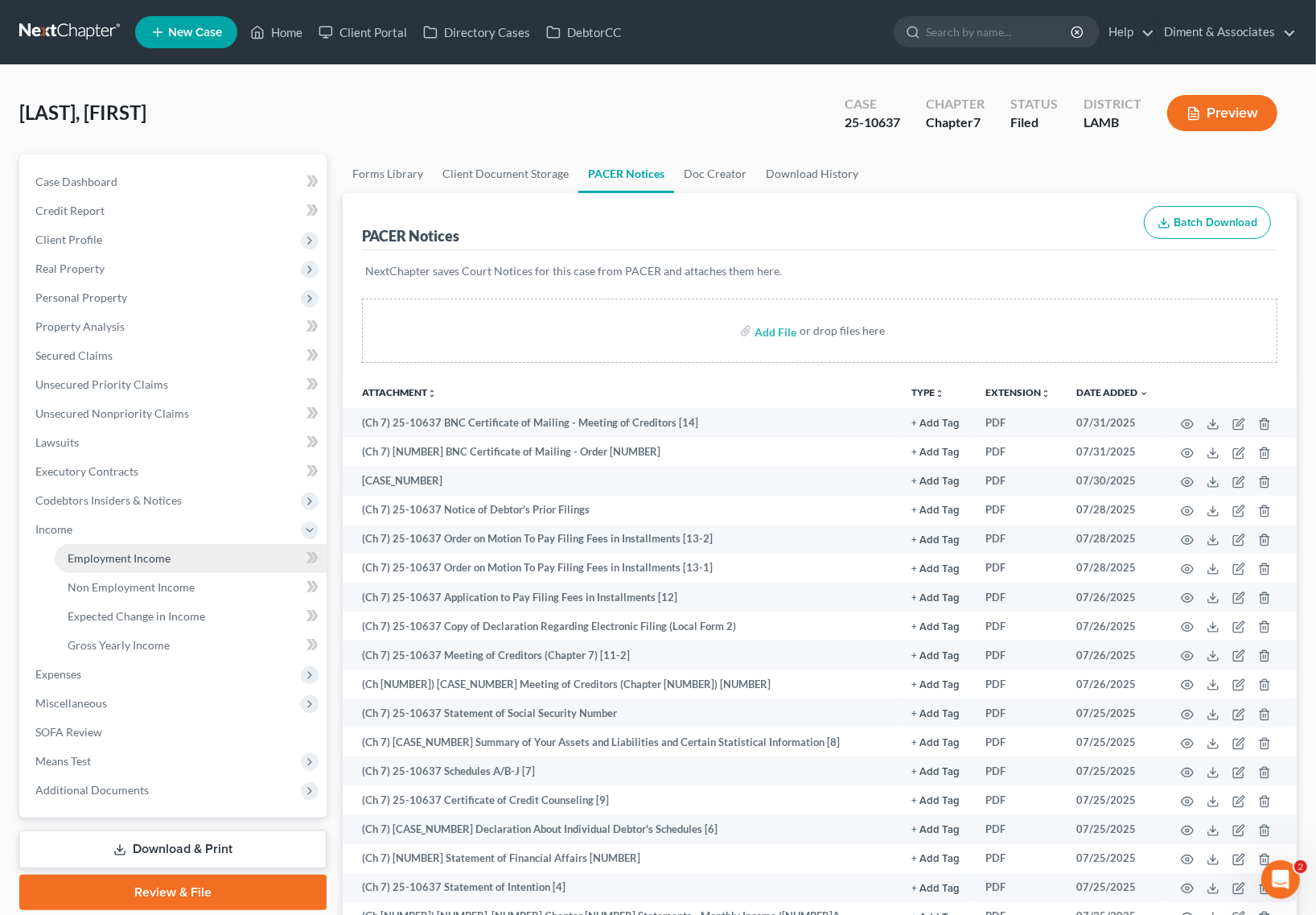 click on "Employment Income" at bounding box center [191, 558] 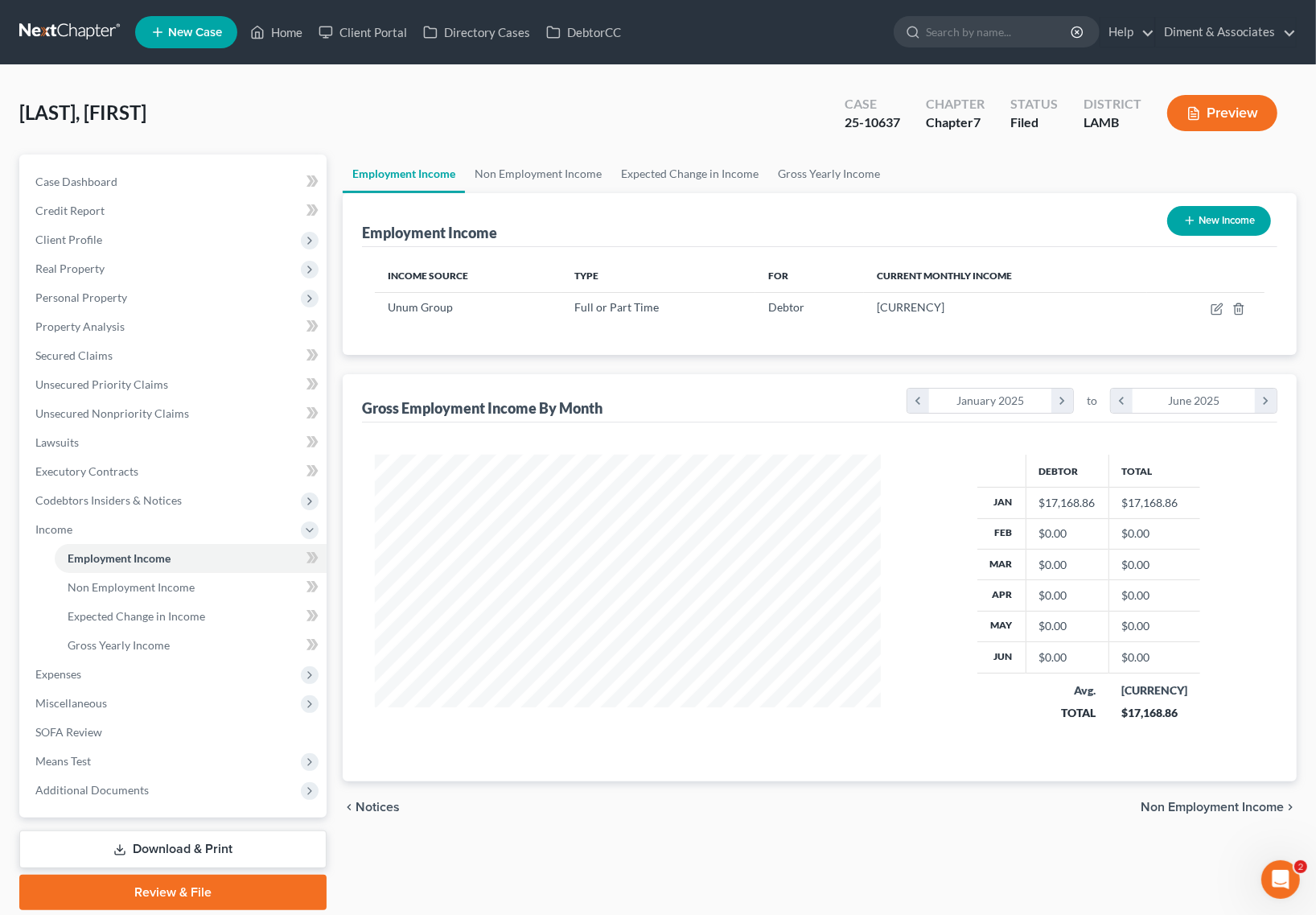 scroll, scrollTop: 804460, scrollLeft: 803863, axis: both 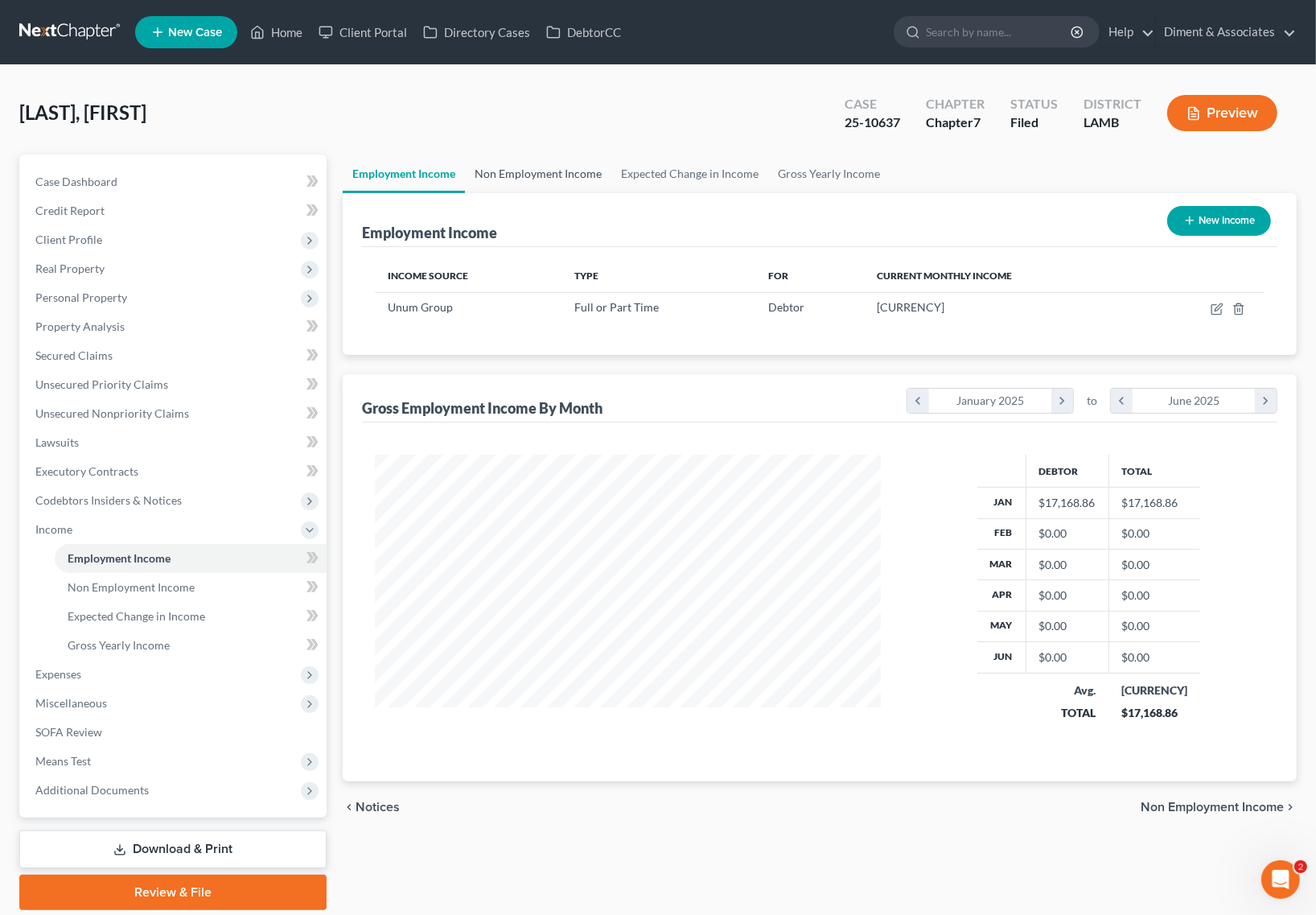 click on "Non Employment Income" at bounding box center (538, 174) 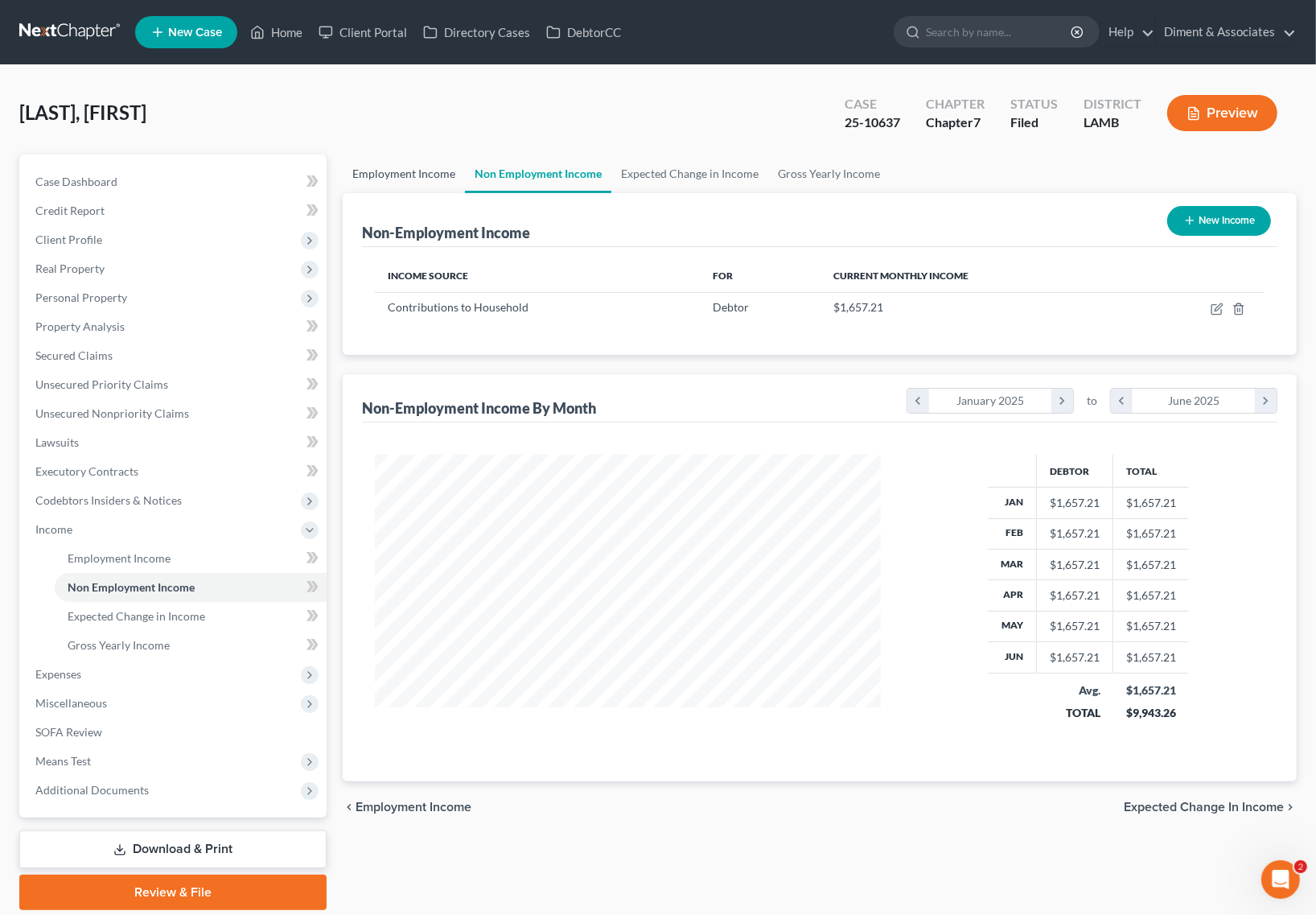 scroll, scrollTop: 804460, scrollLeft: 803863, axis: both 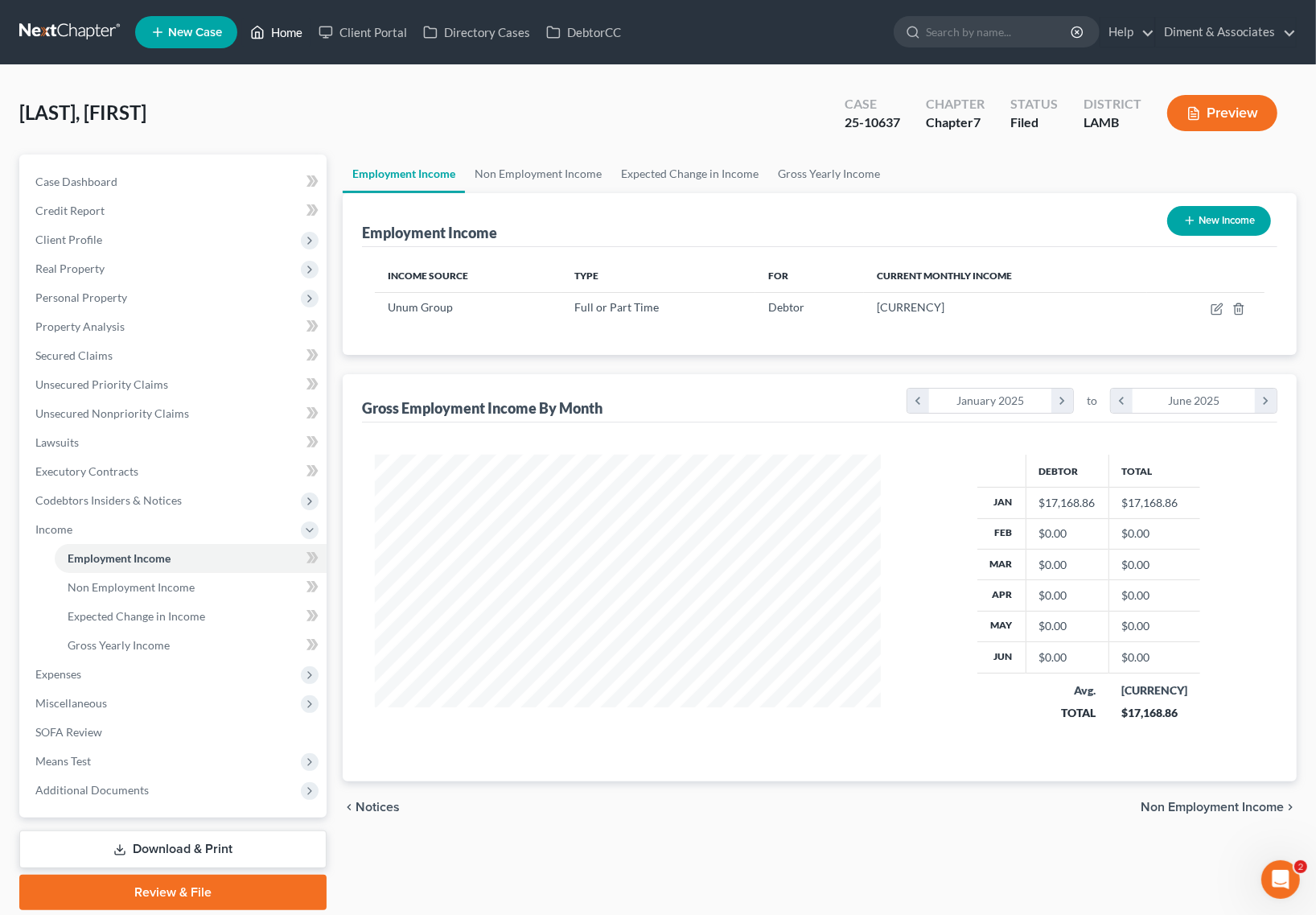 click on "Home" at bounding box center (276, 32) 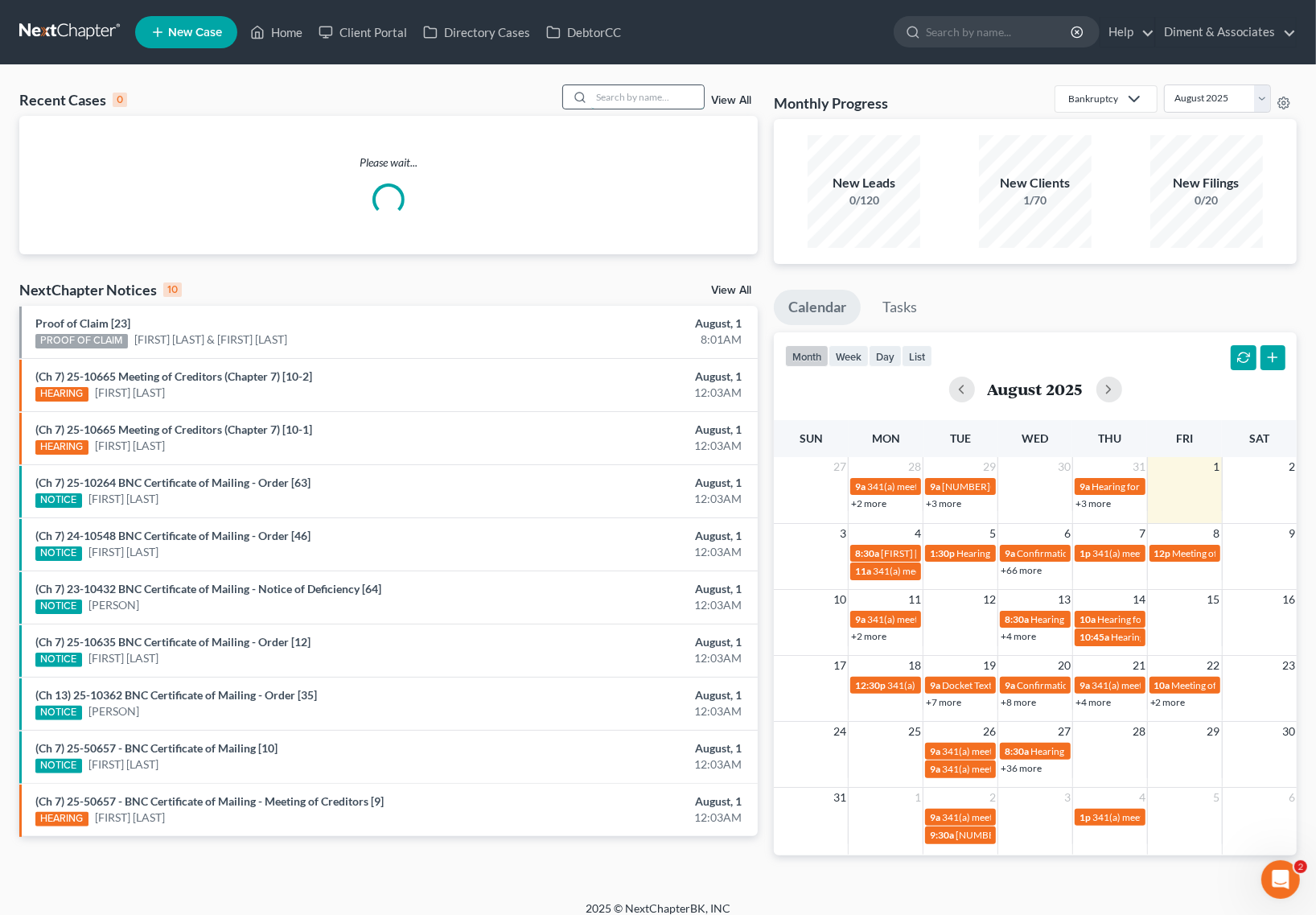 click at bounding box center (648, 97) 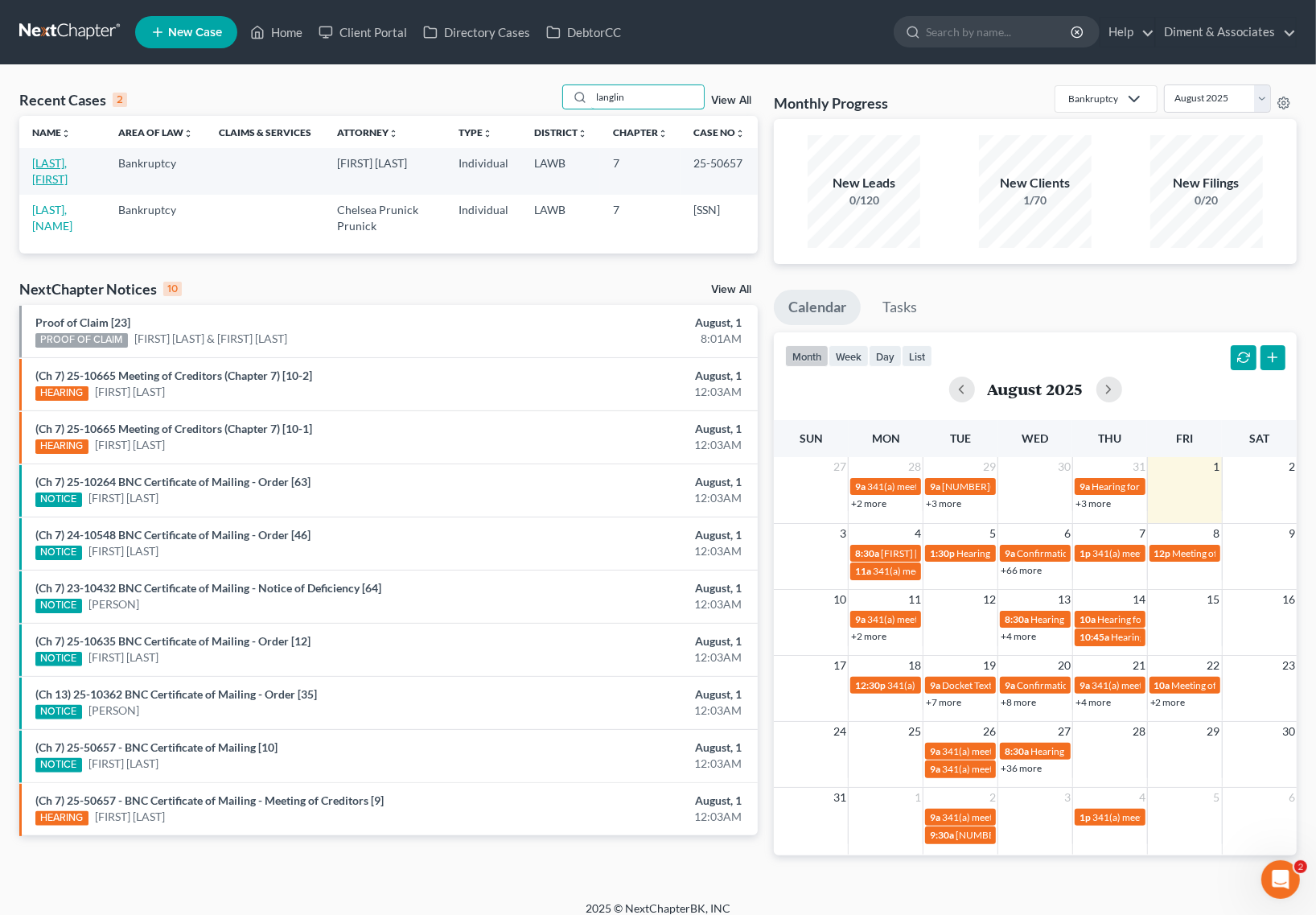 type on "langlin" 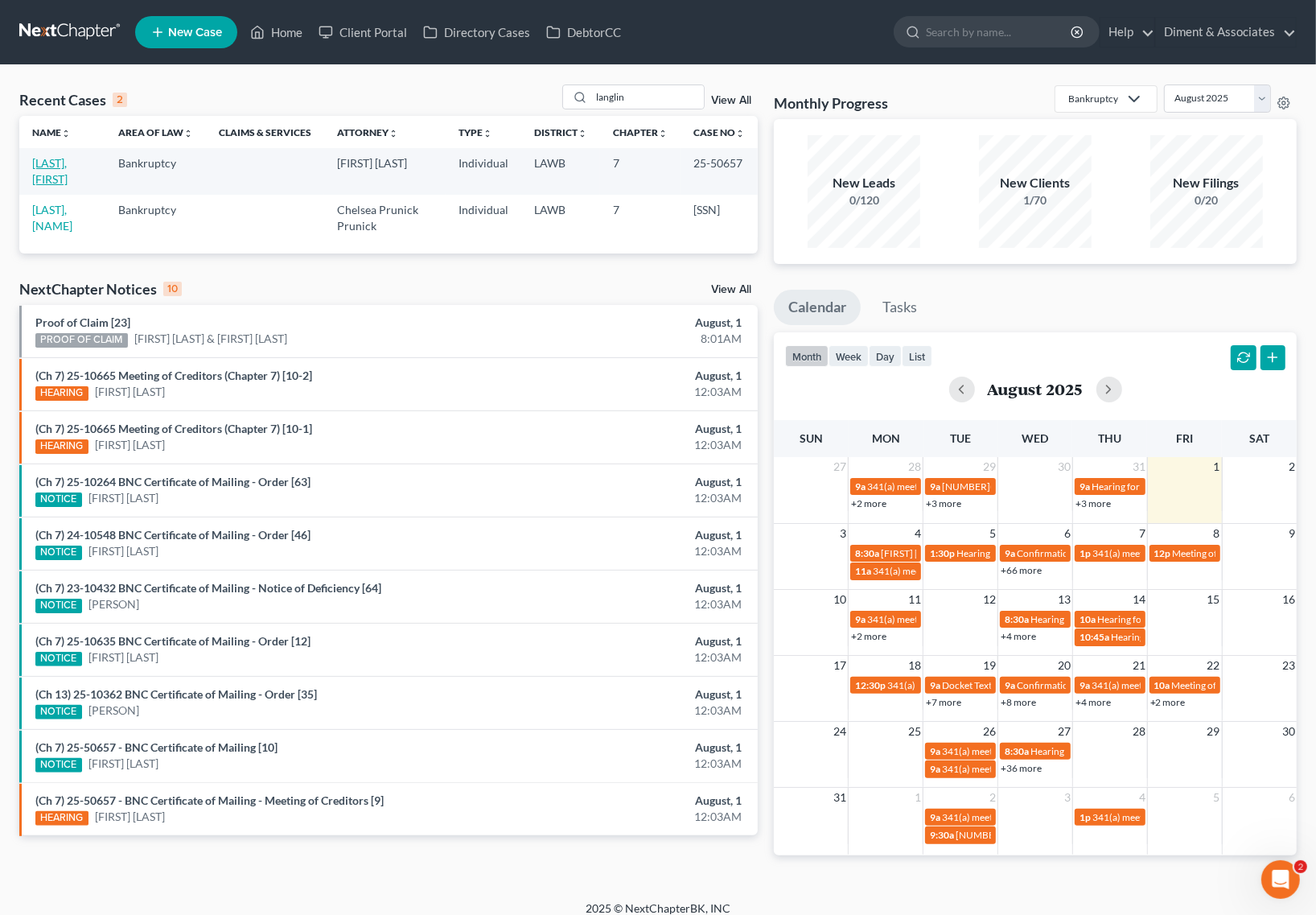 click on "[LAST], [FIRST]" at bounding box center [50, 171] 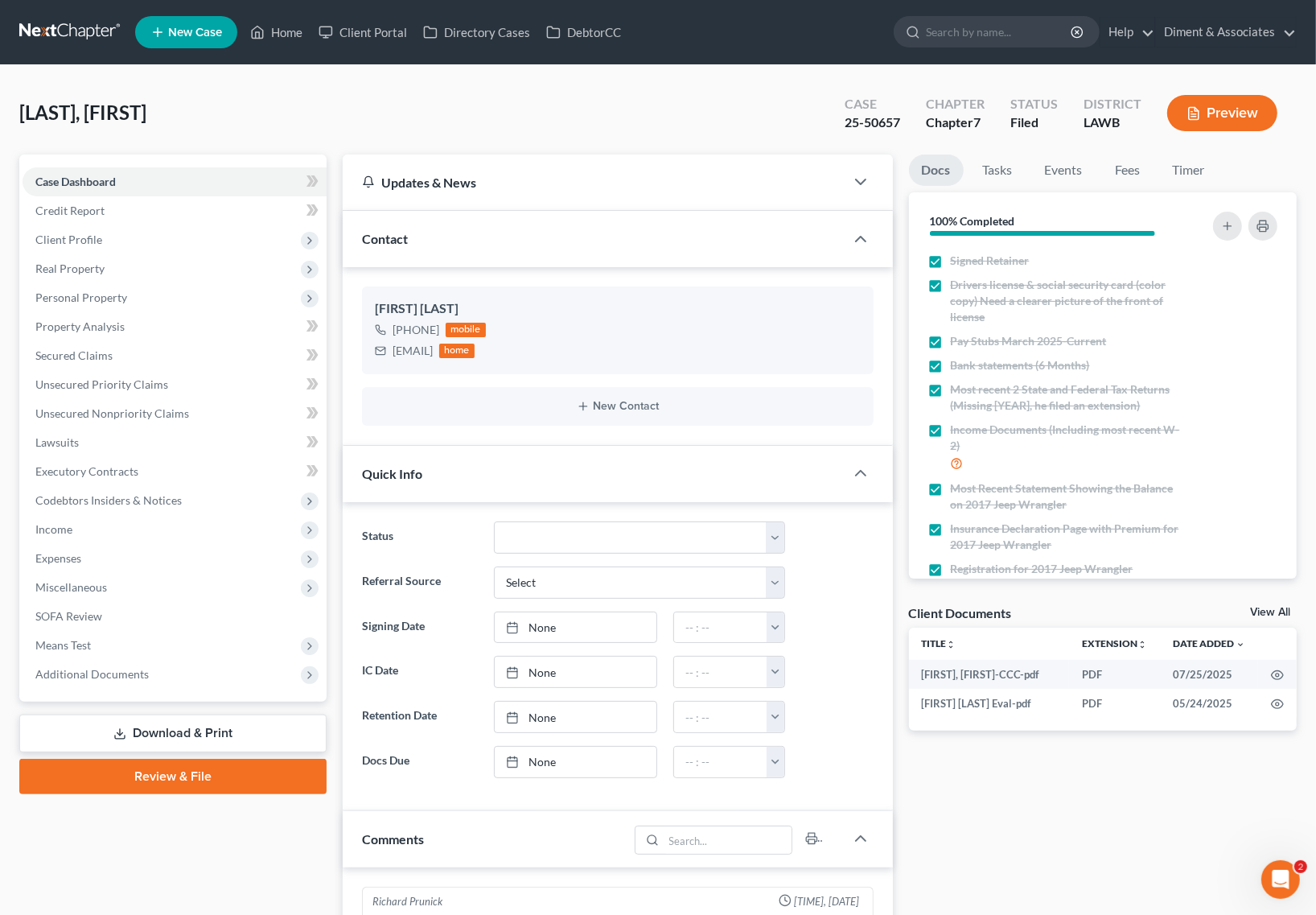 scroll, scrollTop: 2322, scrollLeft: 0, axis: vertical 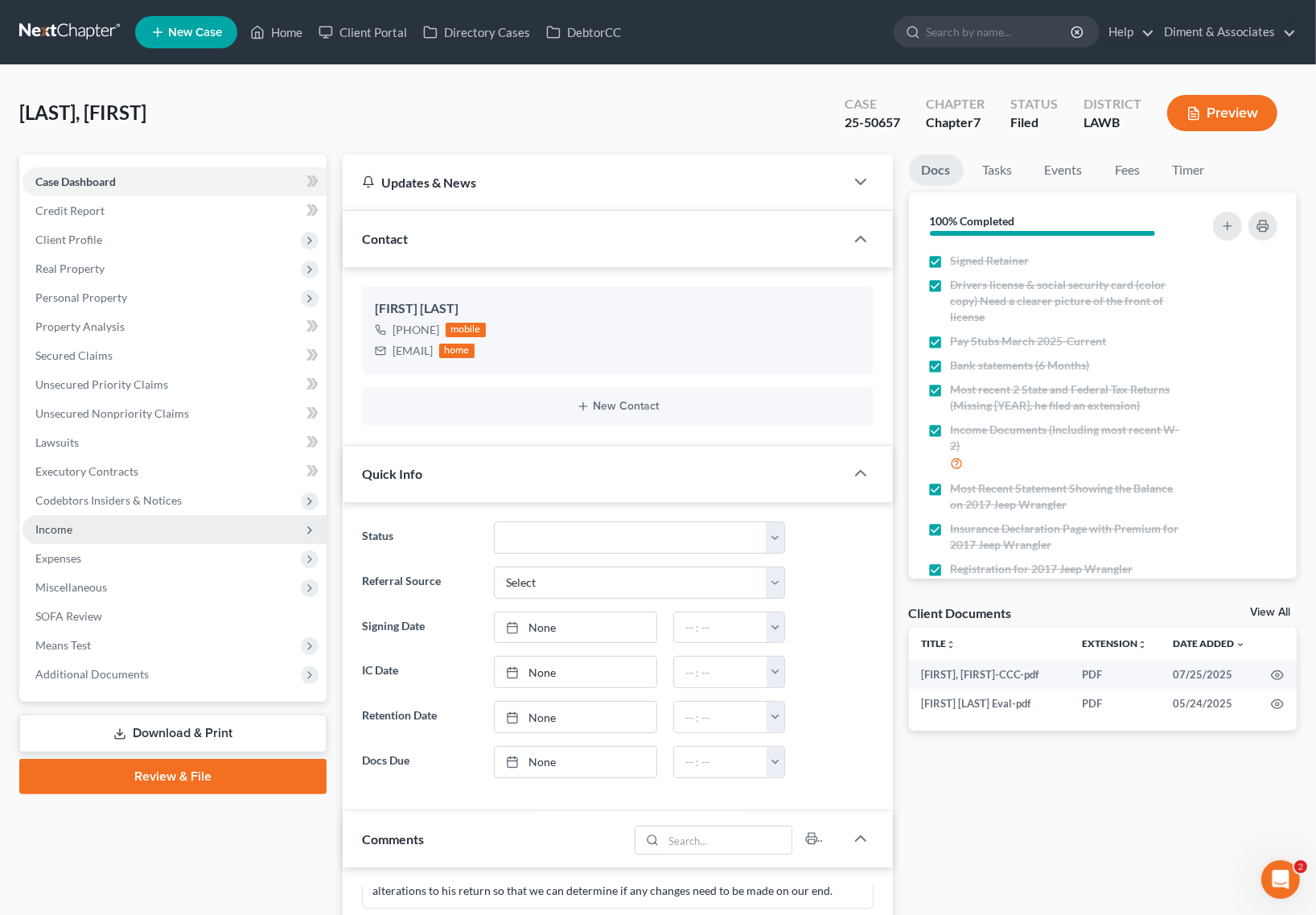 click on "Income" at bounding box center (175, 530) 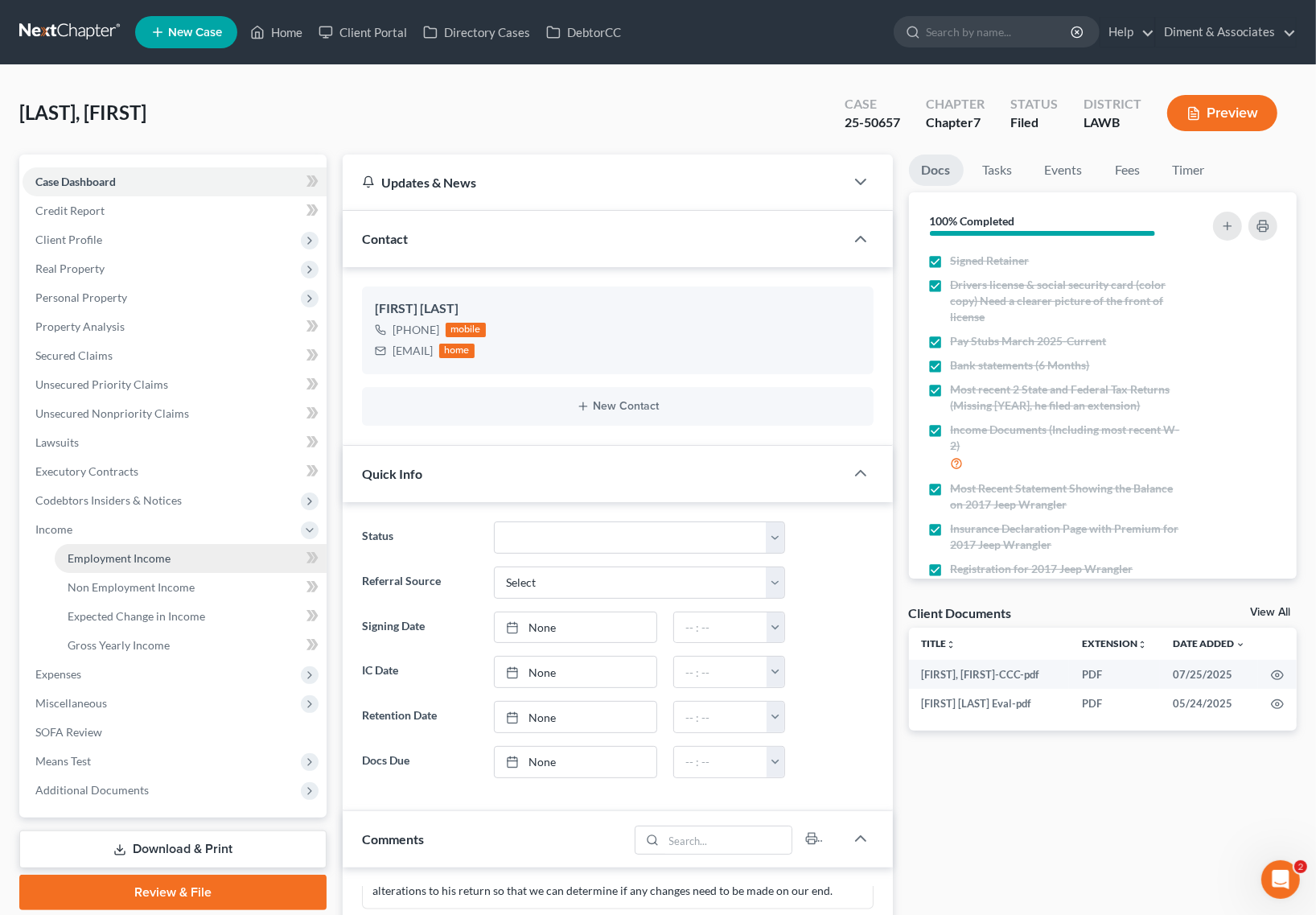 click on "Employment Income" at bounding box center [119, 558] 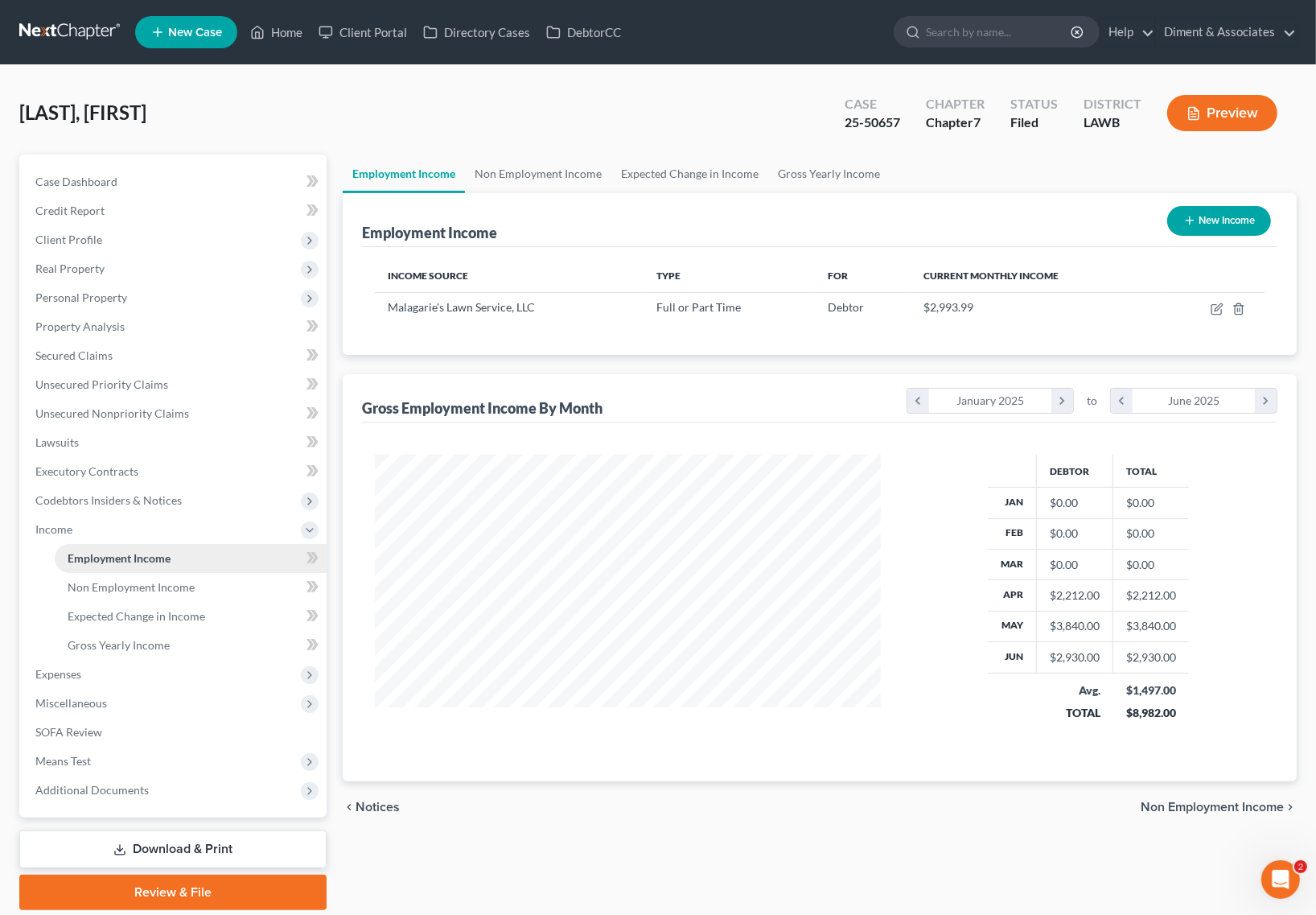 scroll, scrollTop: 804460, scrollLeft: 803863, axis: both 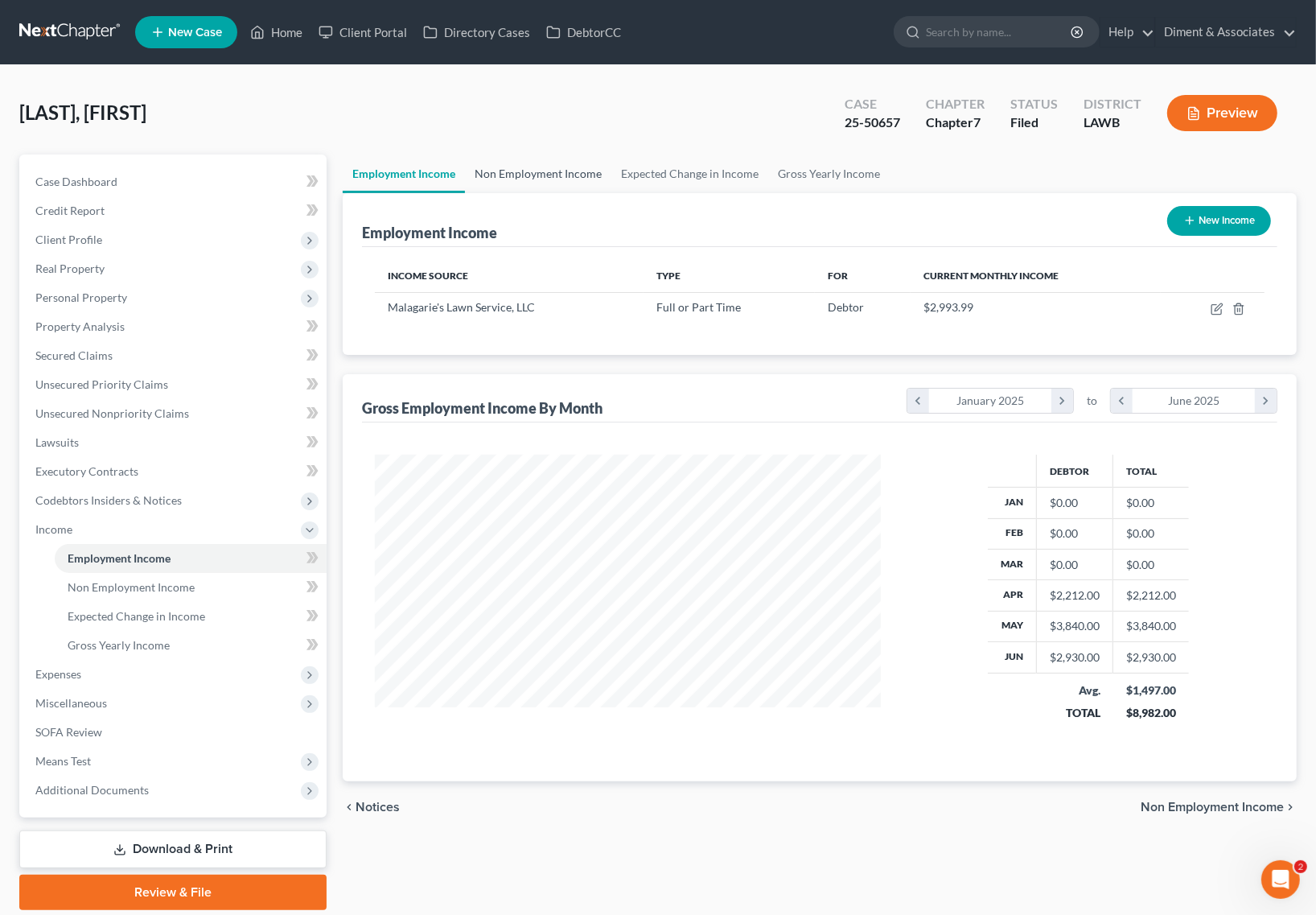click on "Non Employment Income" at bounding box center (538, 174) 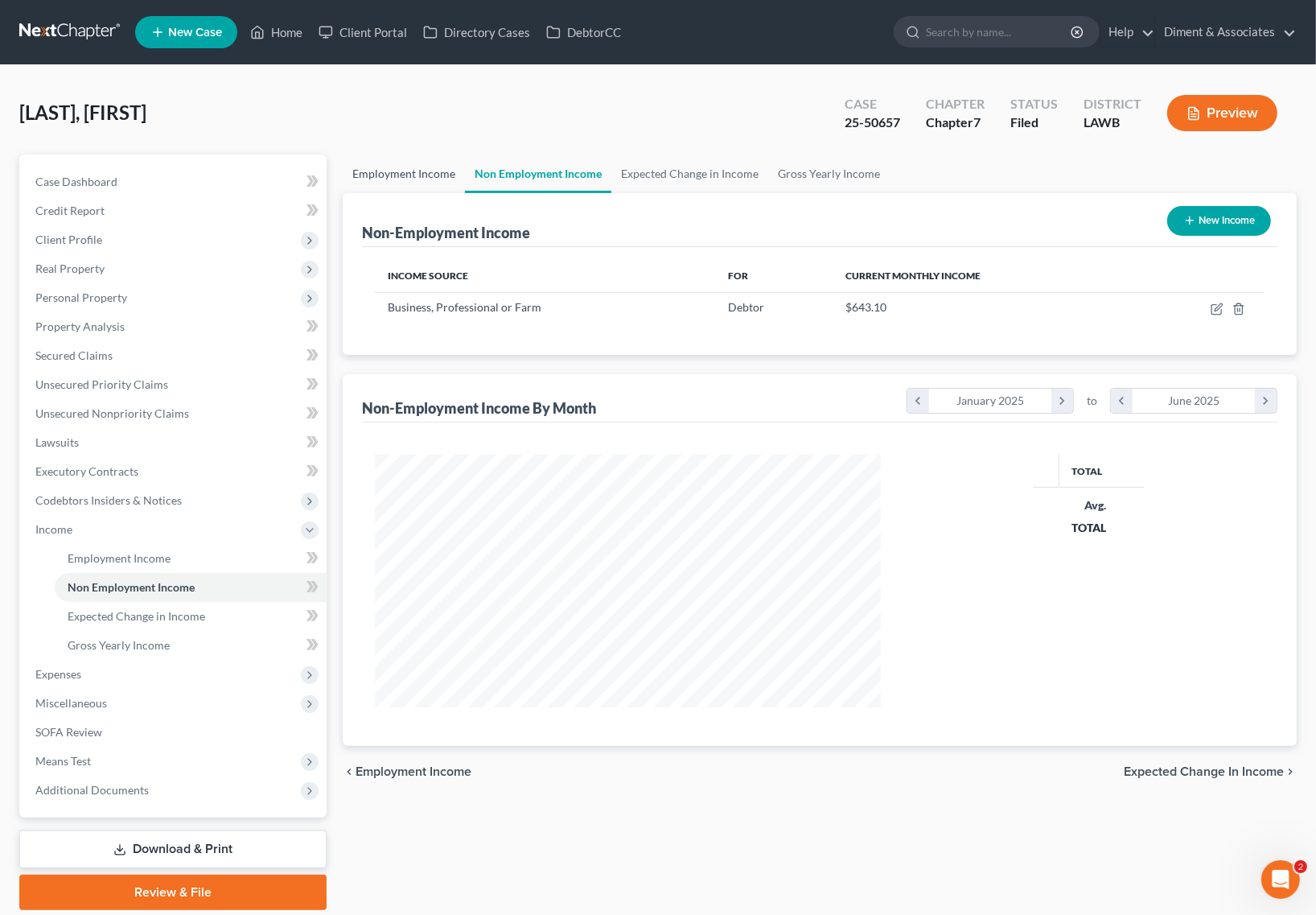 scroll, scrollTop: 804460, scrollLeft: 803863, axis: both 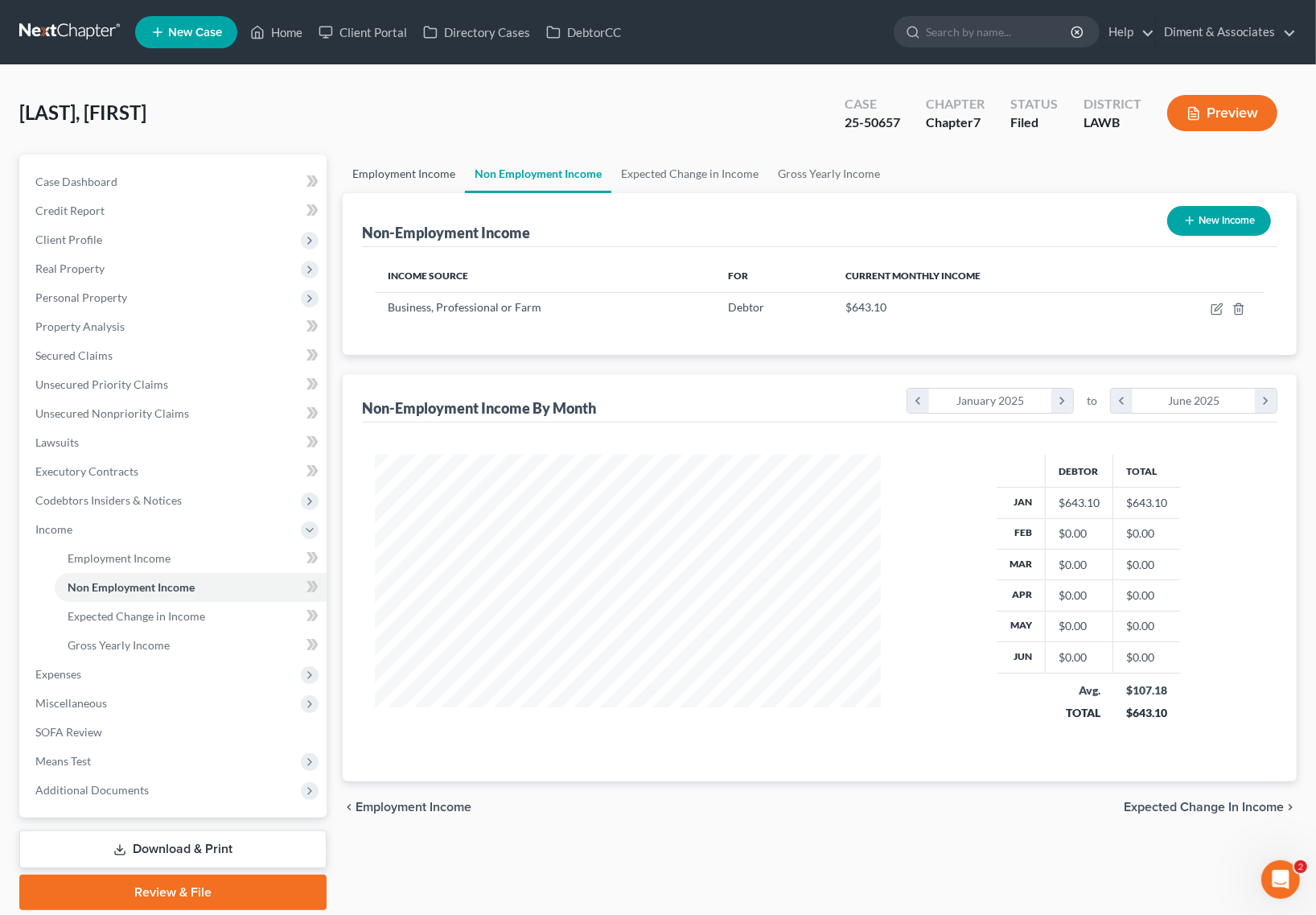 click on "Employment Income" at bounding box center (404, 174) 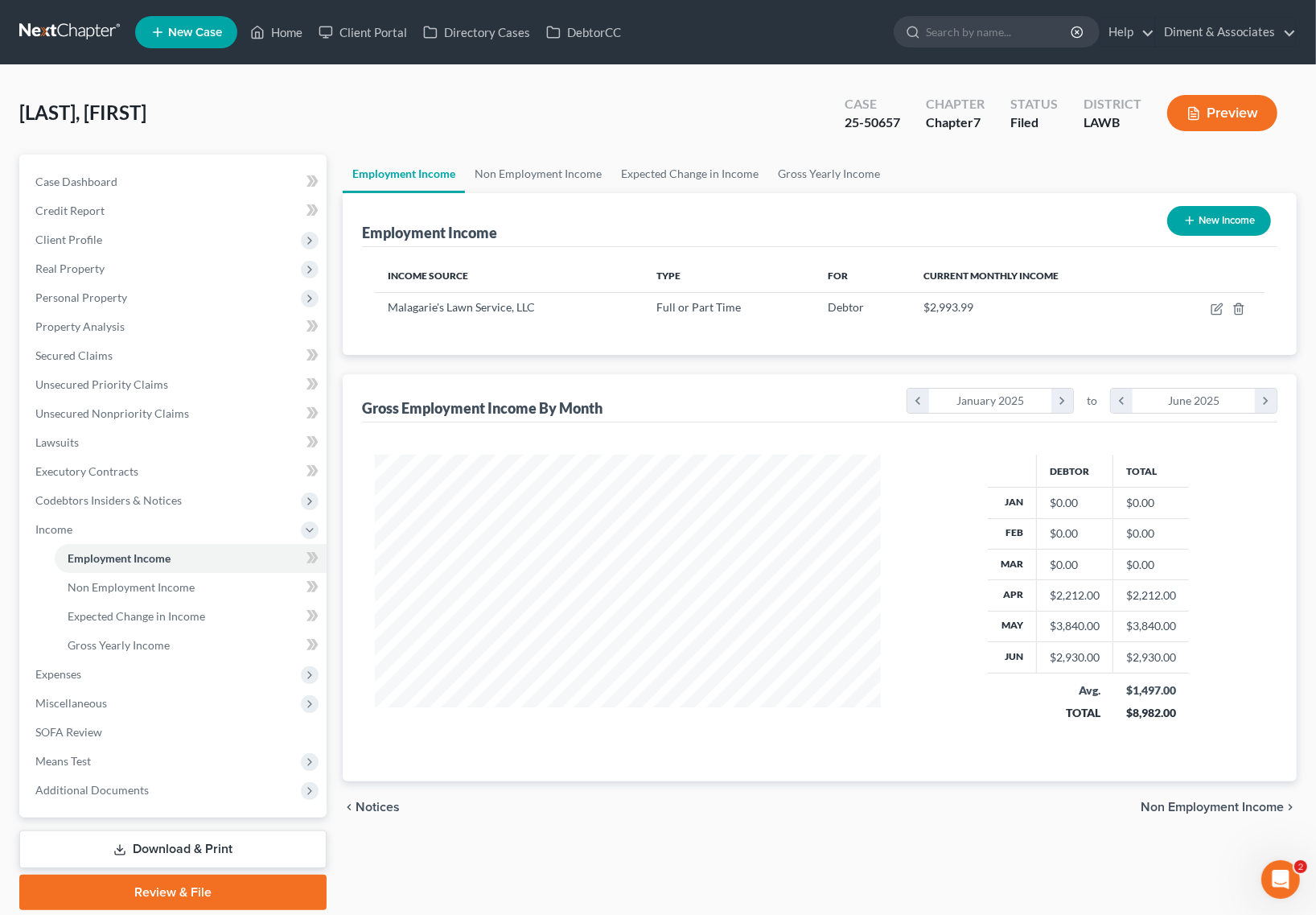 scroll, scrollTop: 804460, scrollLeft: 803863, axis: both 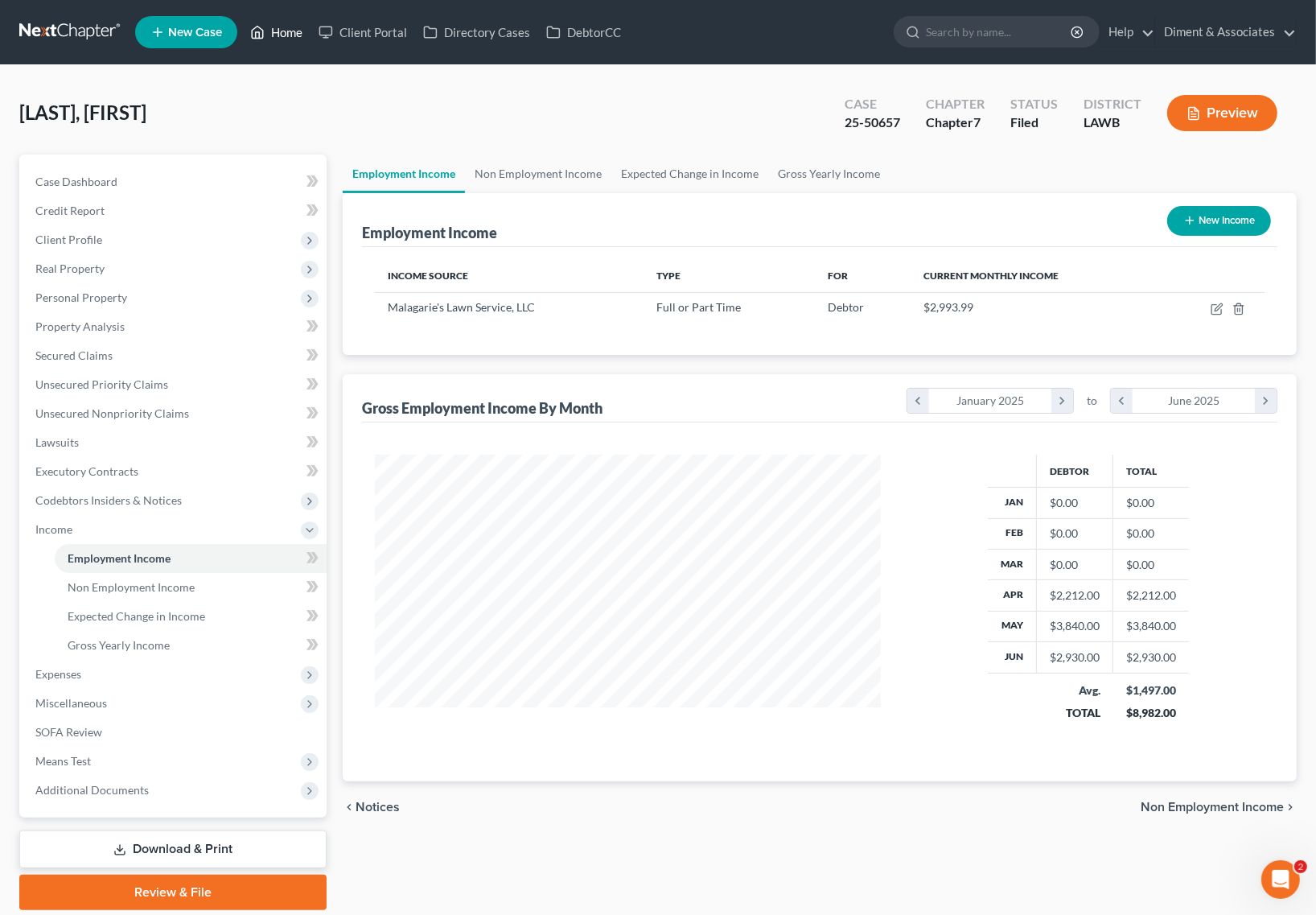 click on "Home" at bounding box center (276, 32) 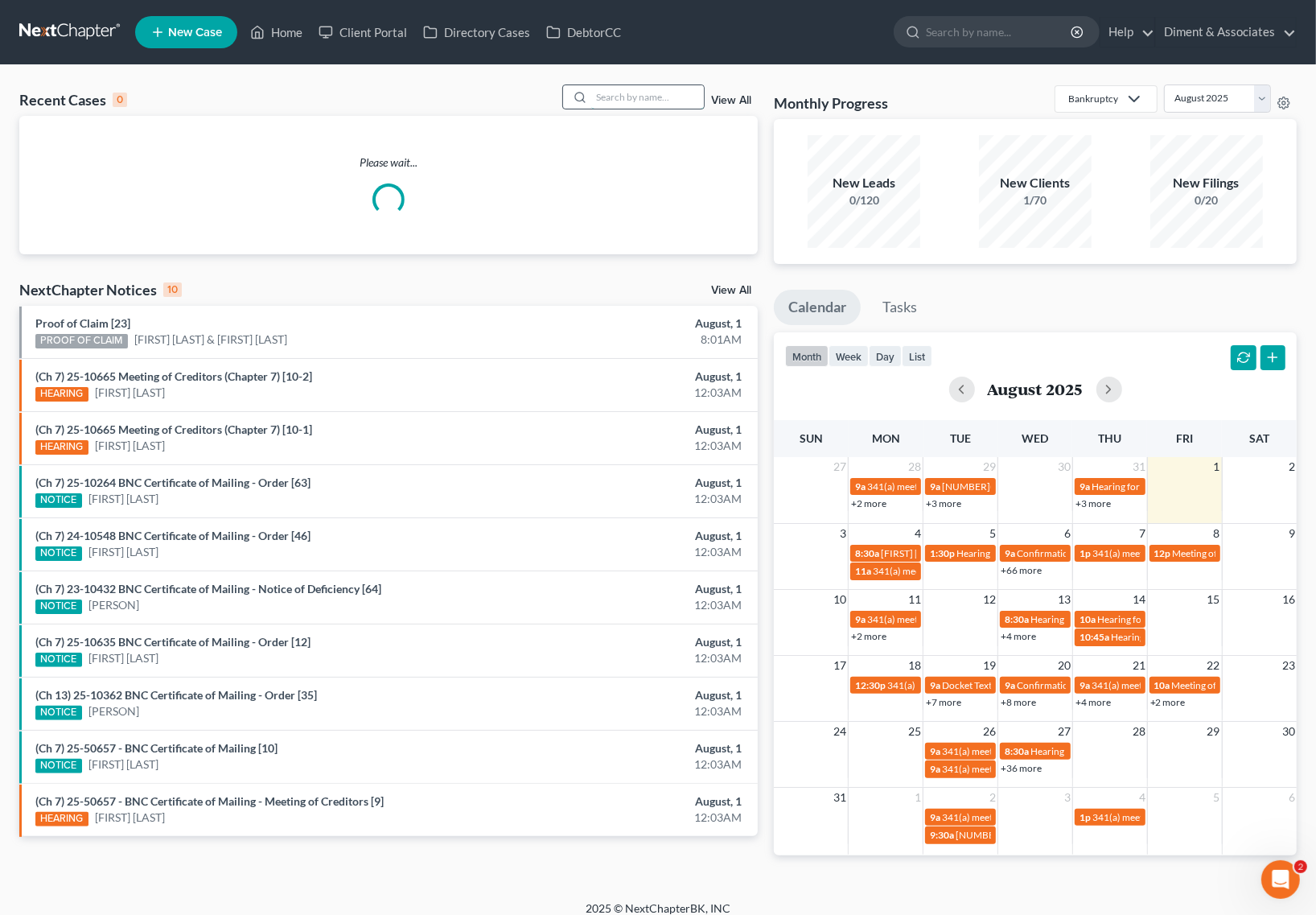 click at bounding box center (648, 97) 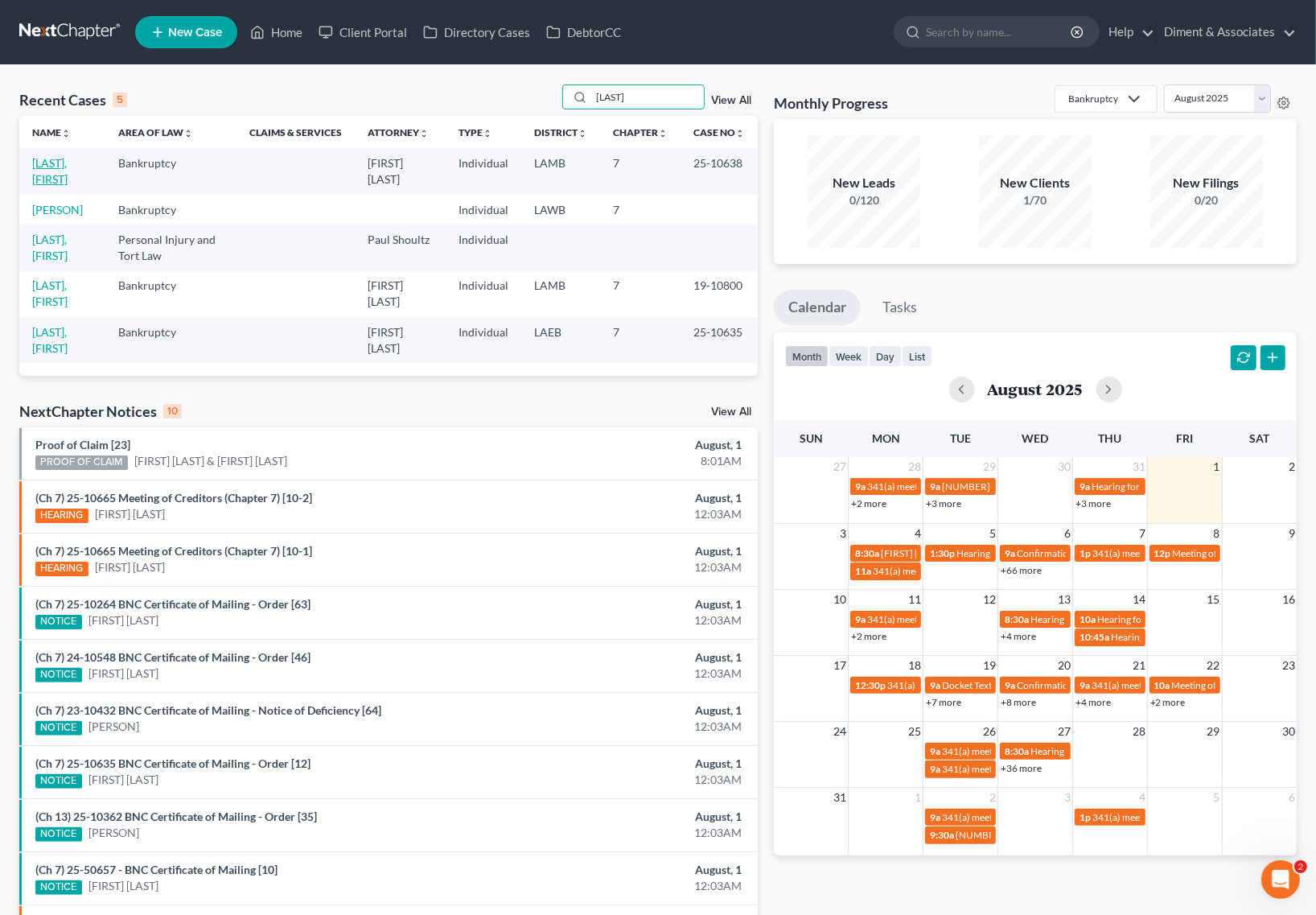 type on "[LAST]" 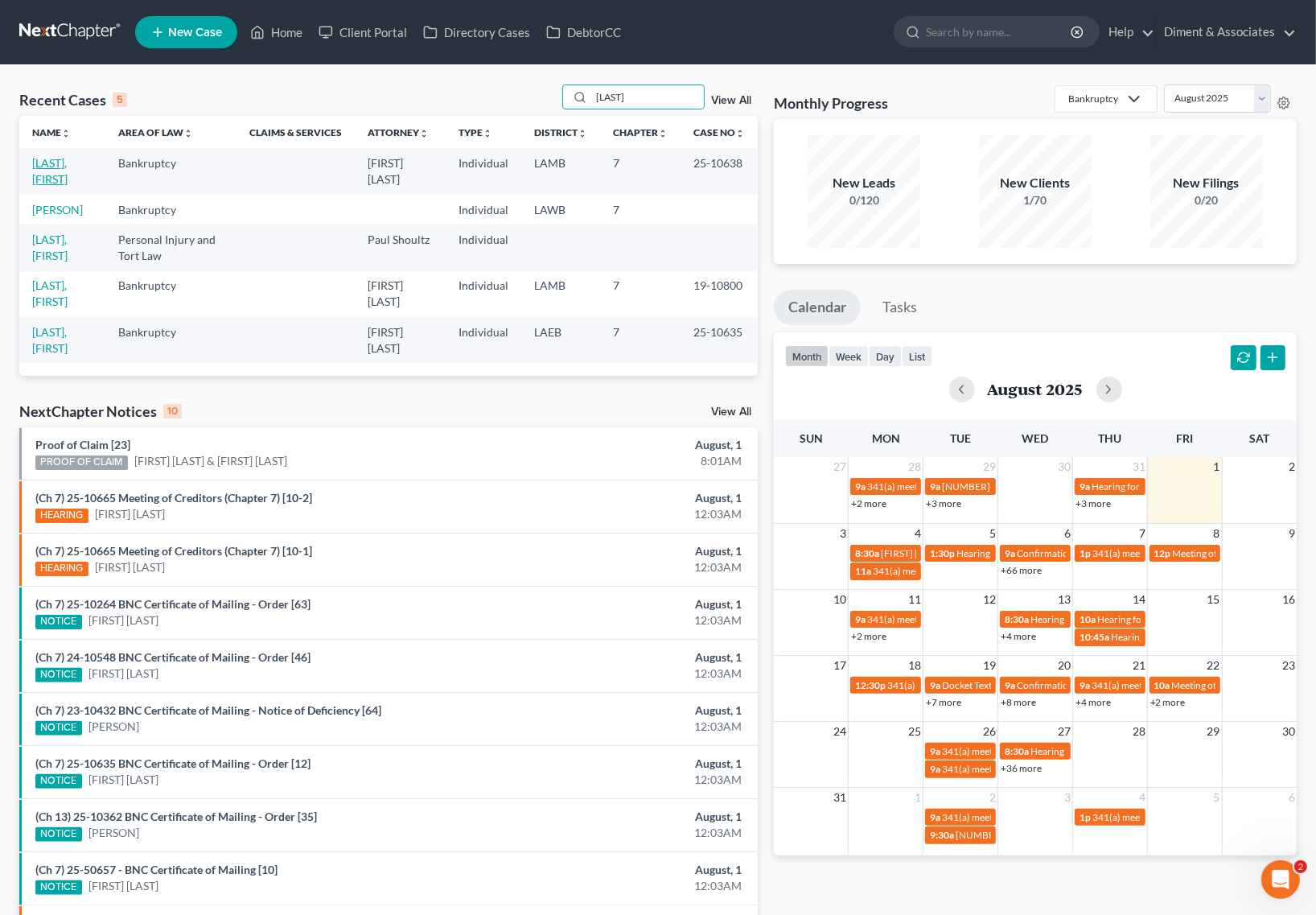 click on "[LAST], [FIRST]" at bounding box center (50, 171) 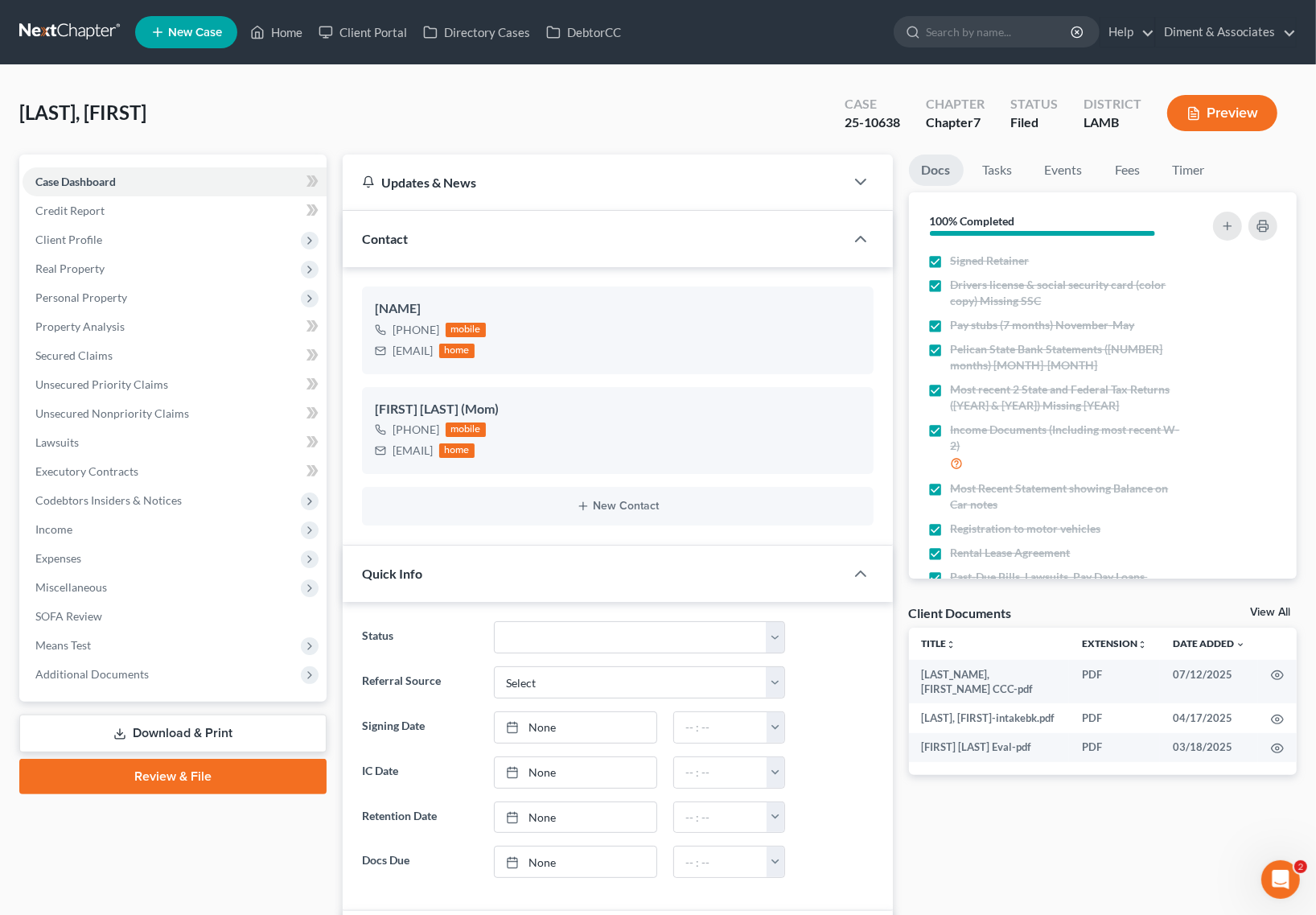 scroll, scrollTop: 2457, scrollLeft: 0, axis: vertical 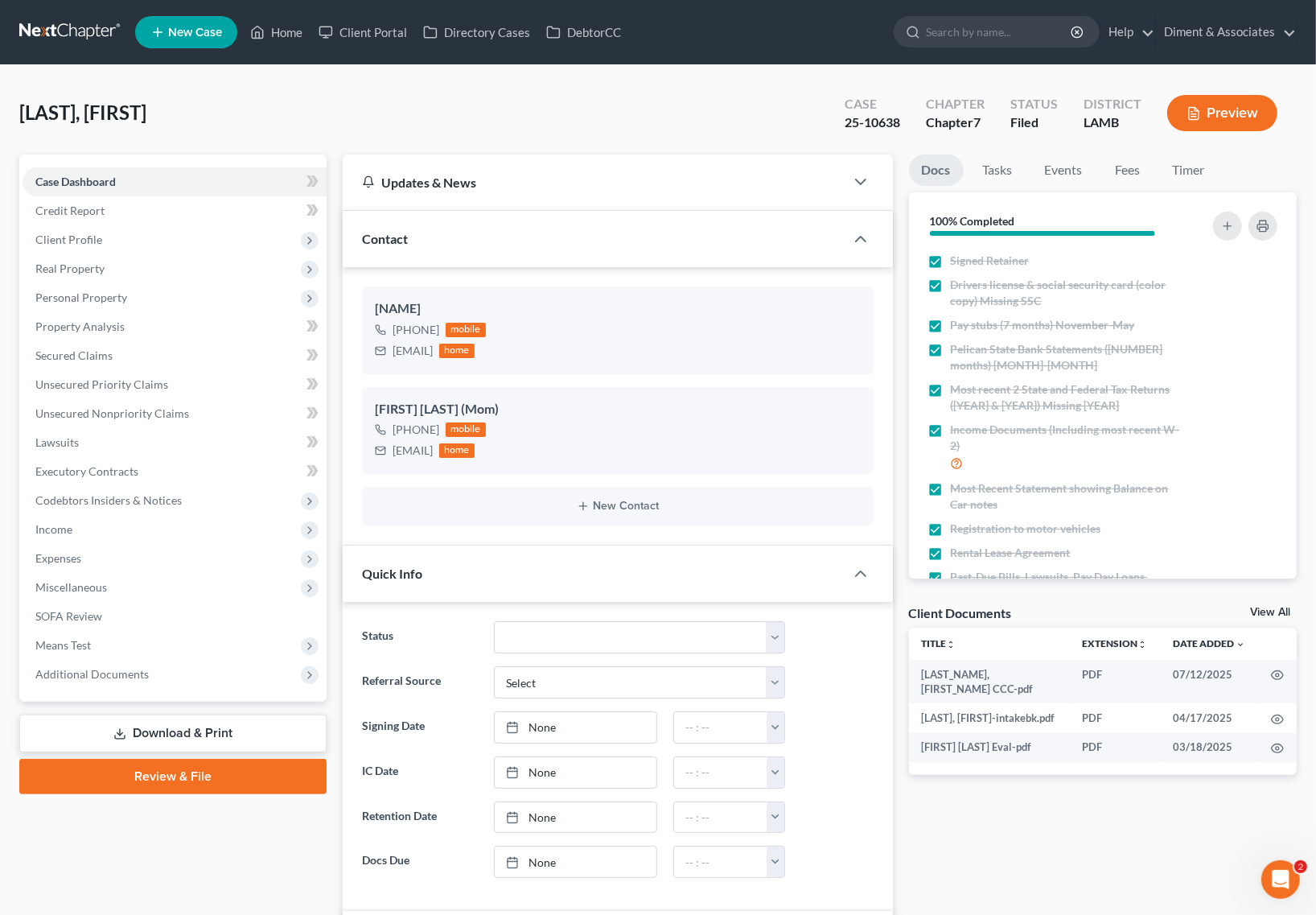 drag, startPoint x: 95, startPoint y: 665, endPoint x: 179, endPoint y: 706, distance: 93.47192 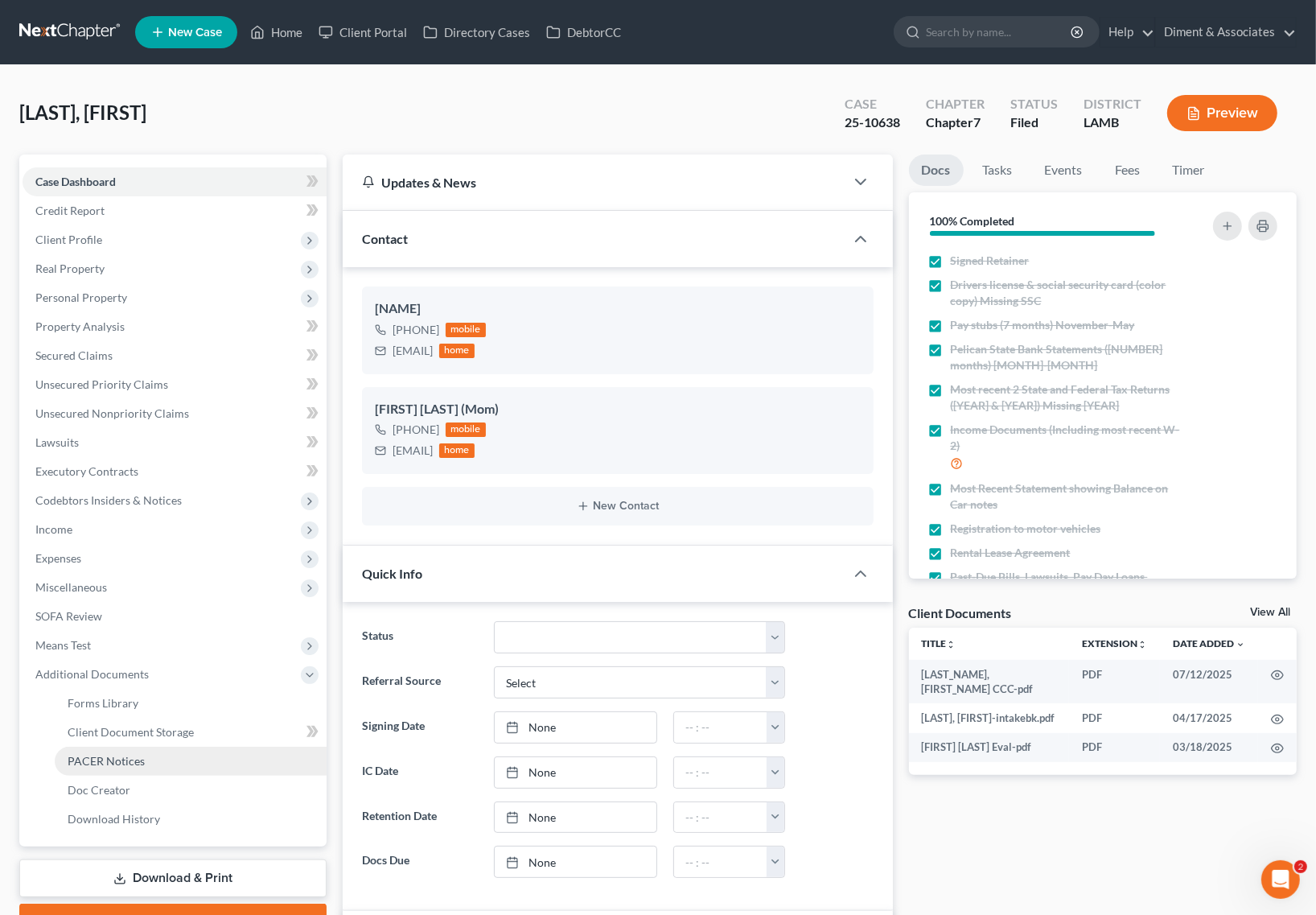 click on "PACER Notices" at bounding box center (106, 760) 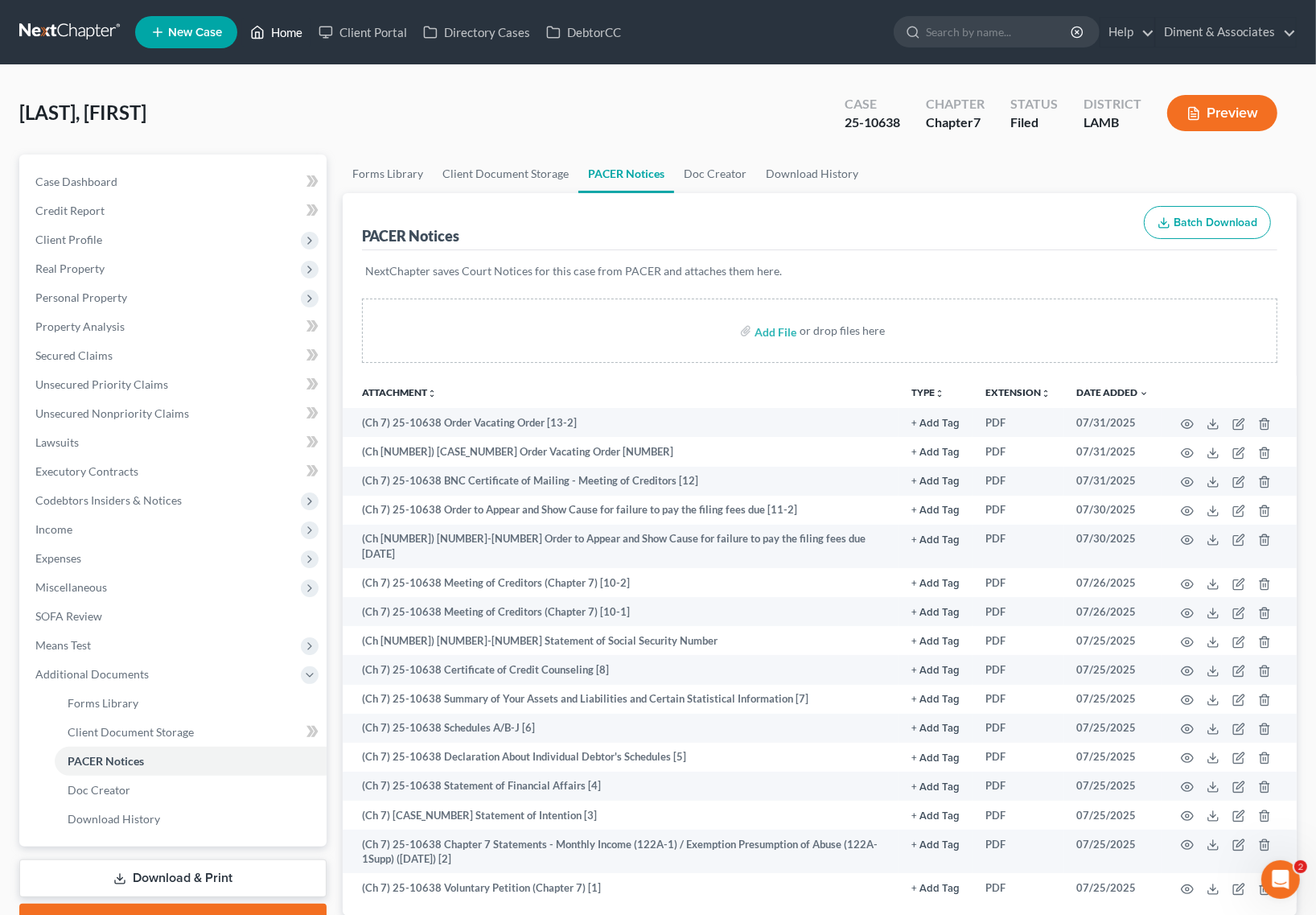 click on "Home" at bounding box center (276, 32) 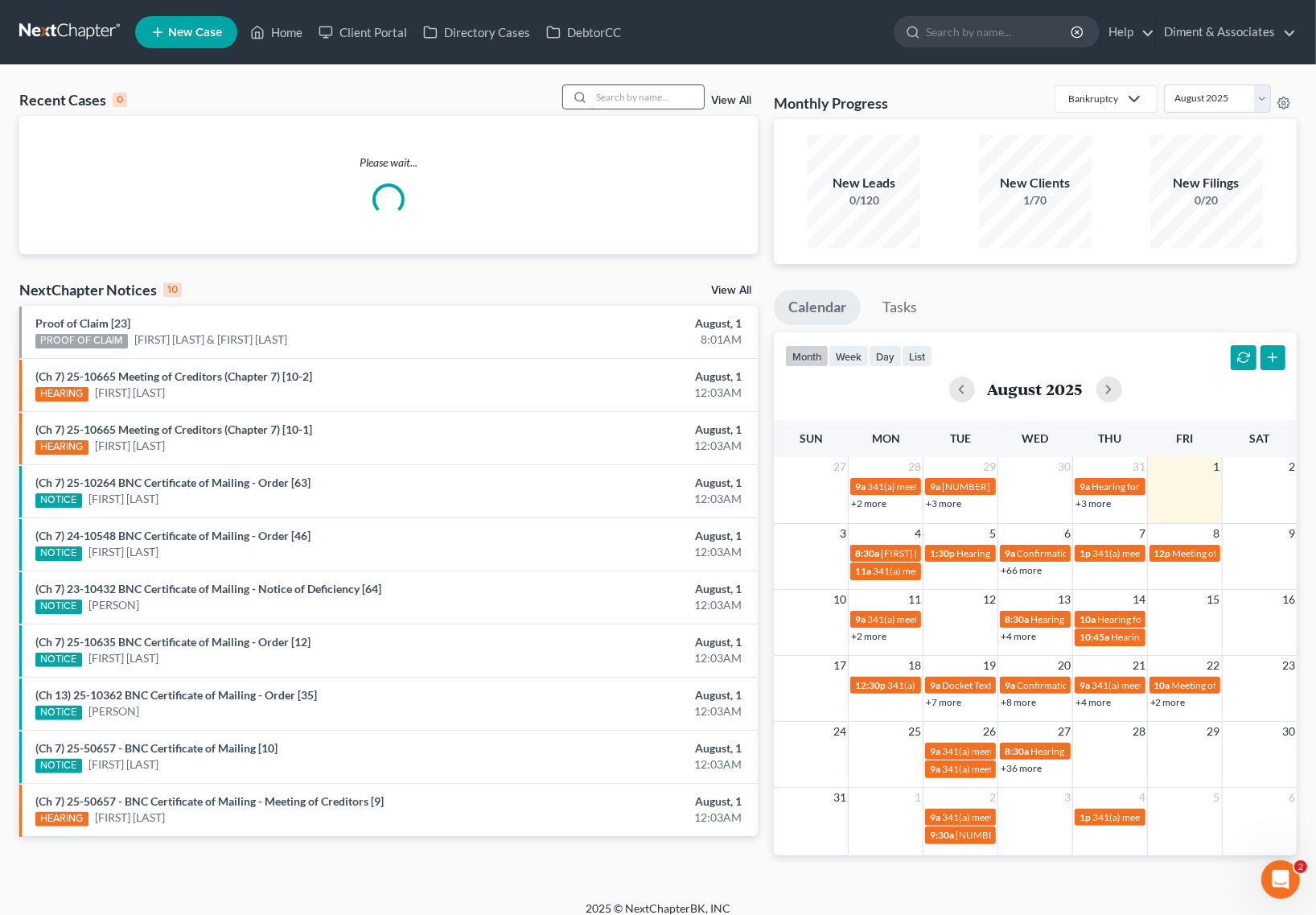 click at bounding box center (648, 97) 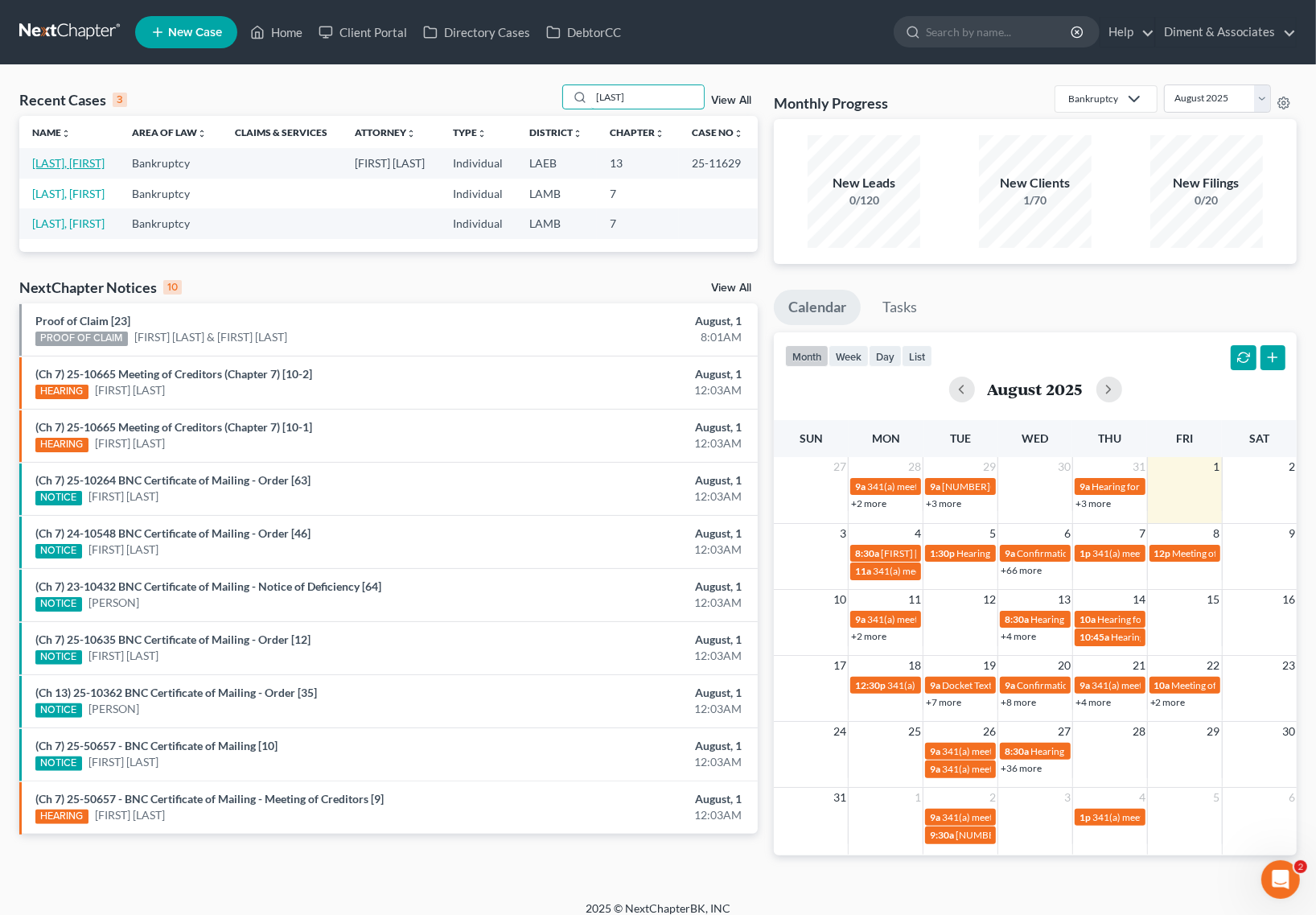 type on "[LAST]" 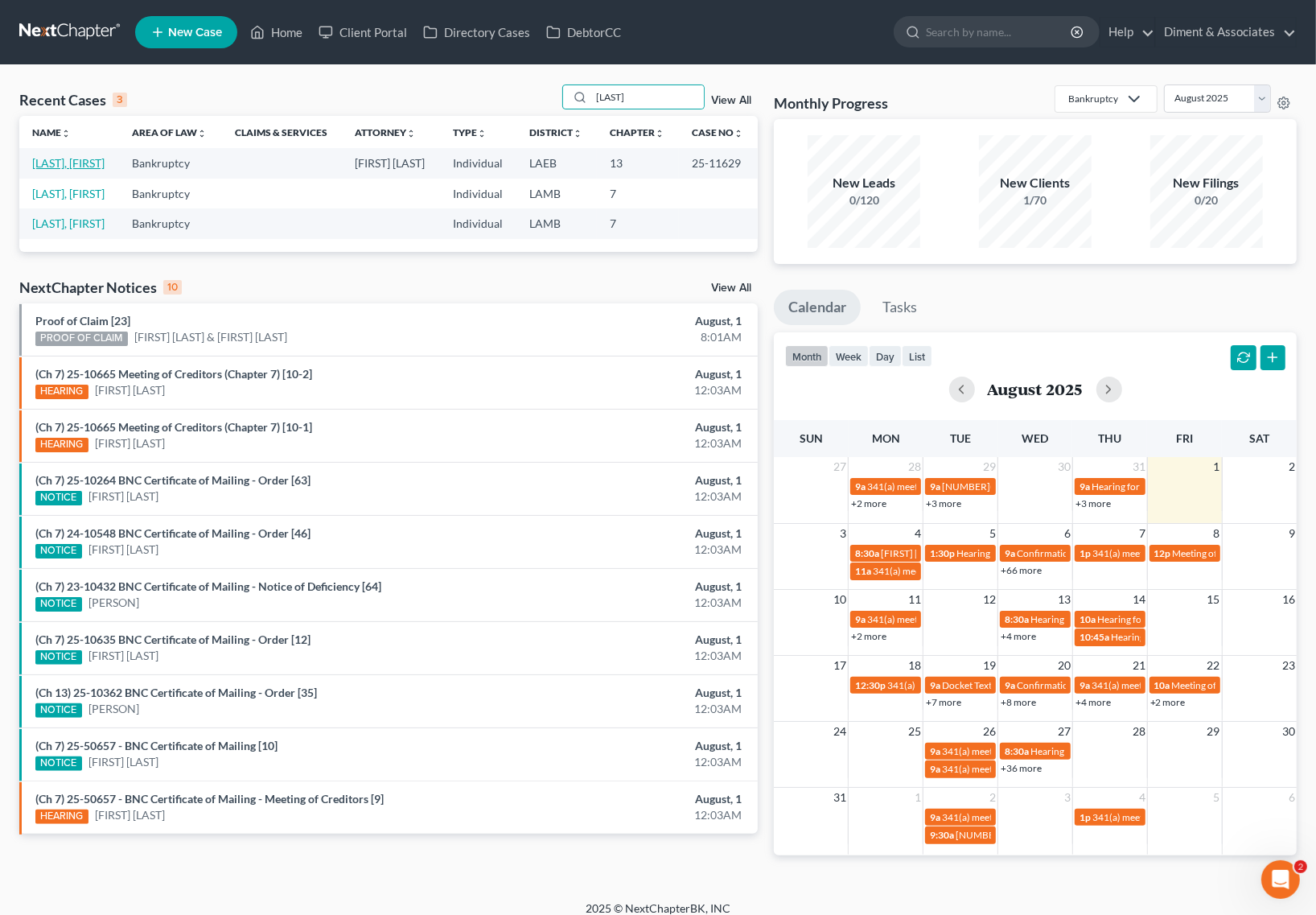 click on "[LAST], [FIRST]" at bounding box center [68, 163] 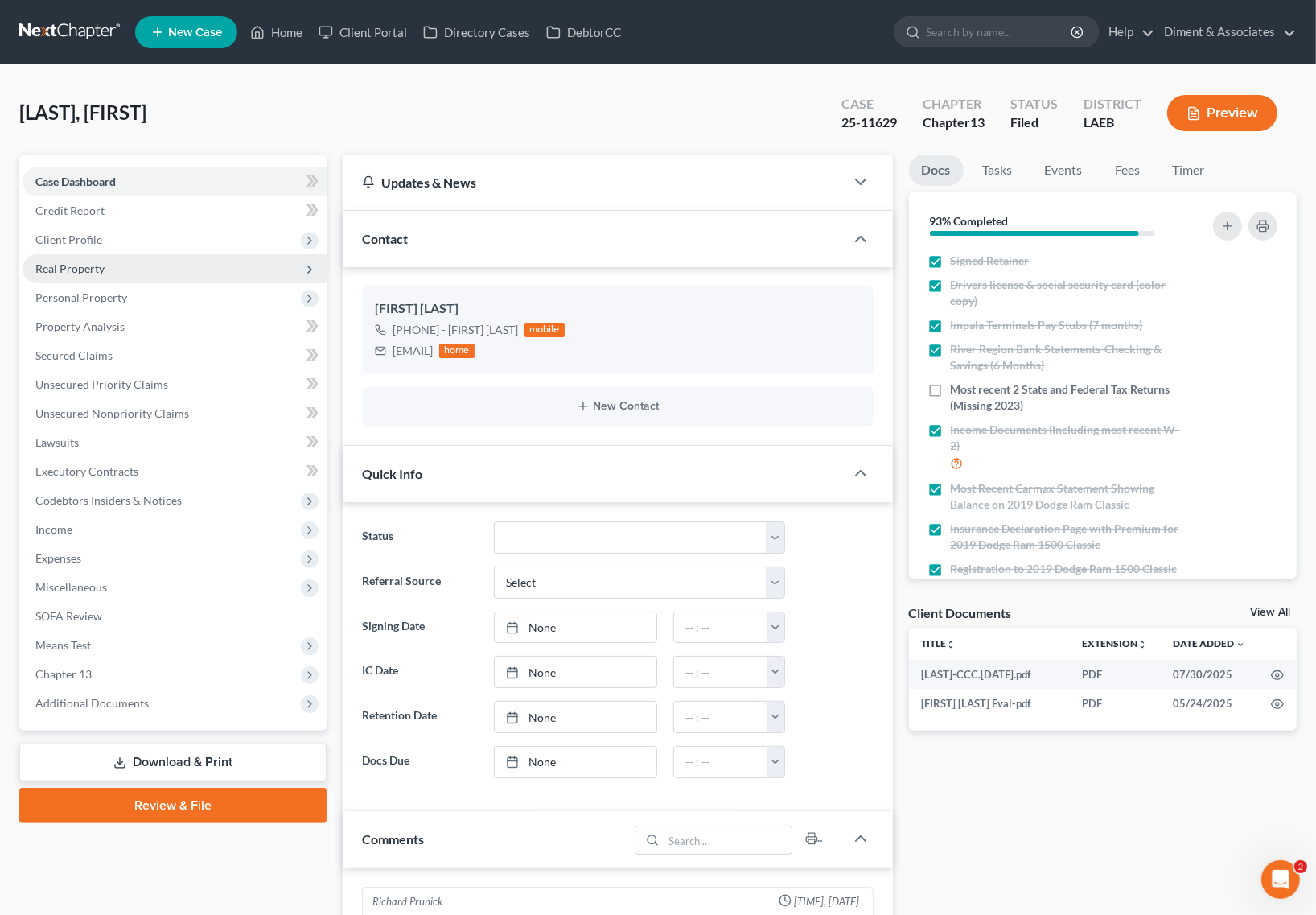 scroll, scrollTop: 3932, scrollLeft: 0, axis: vertical 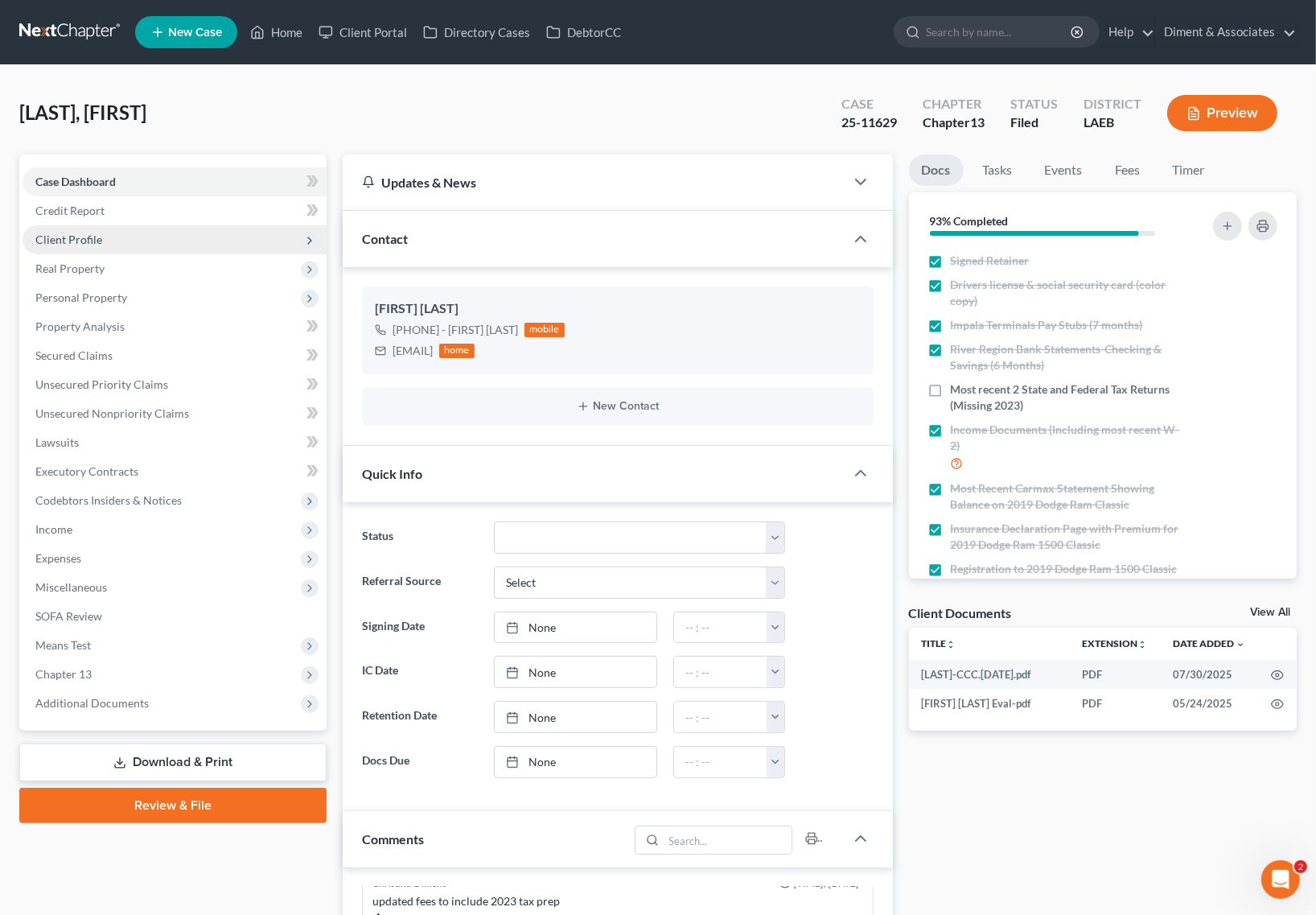click on "Client Profile" at bounding box center [68, 239] 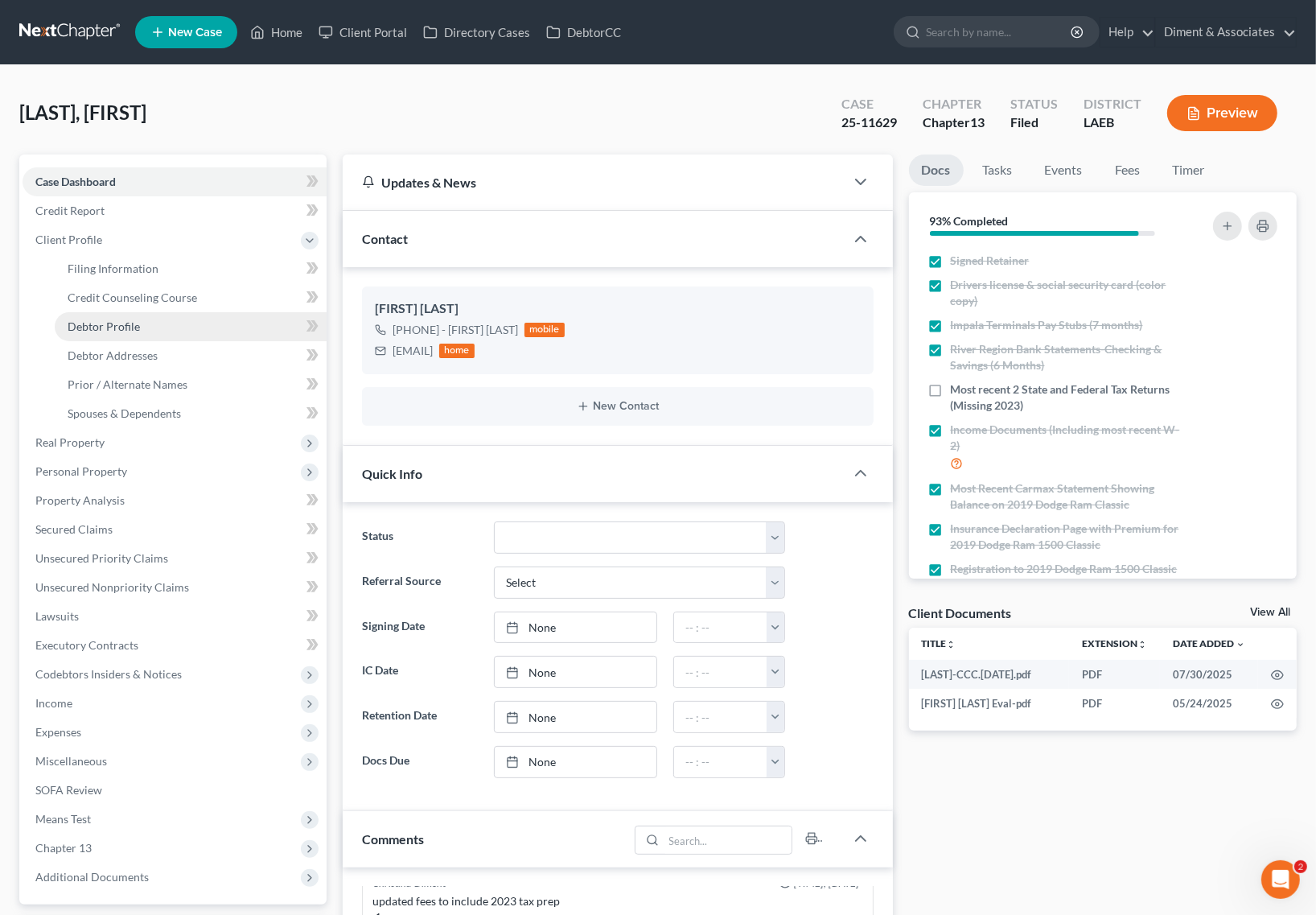 click on "Debtor Profile" at bounding box center (104, 326) 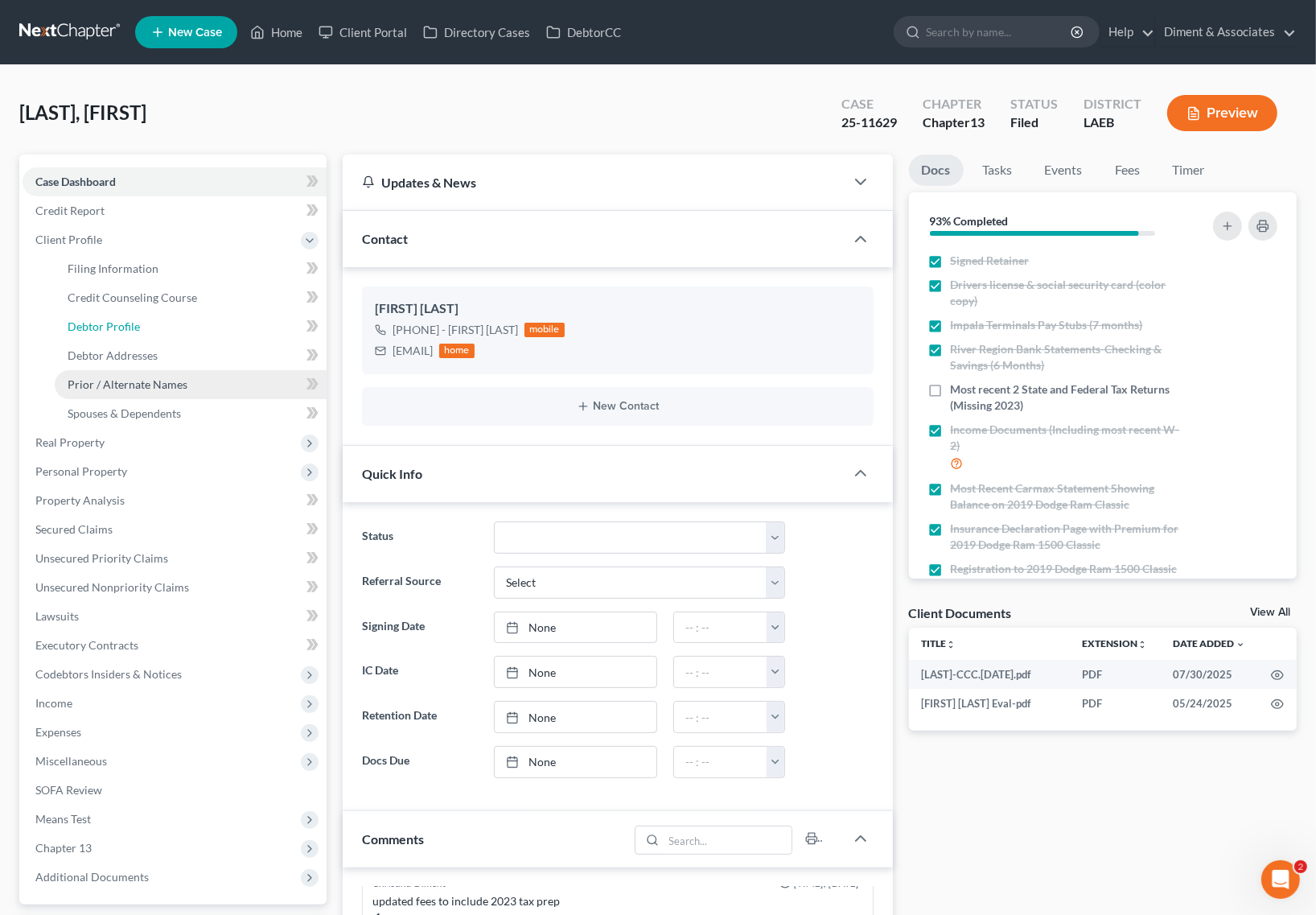 select on "0" 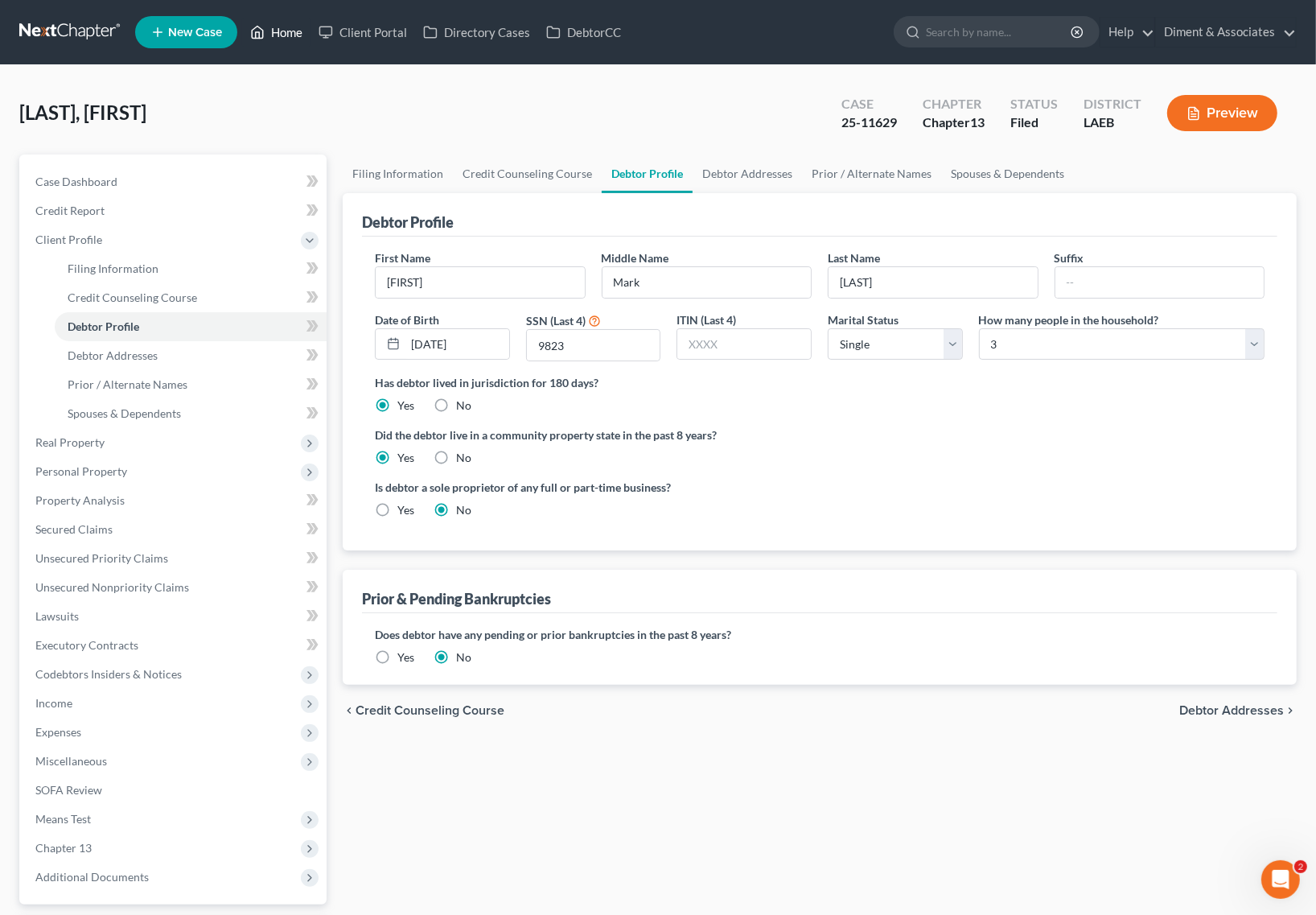 click on "Home" at bounding box center [276, 32] 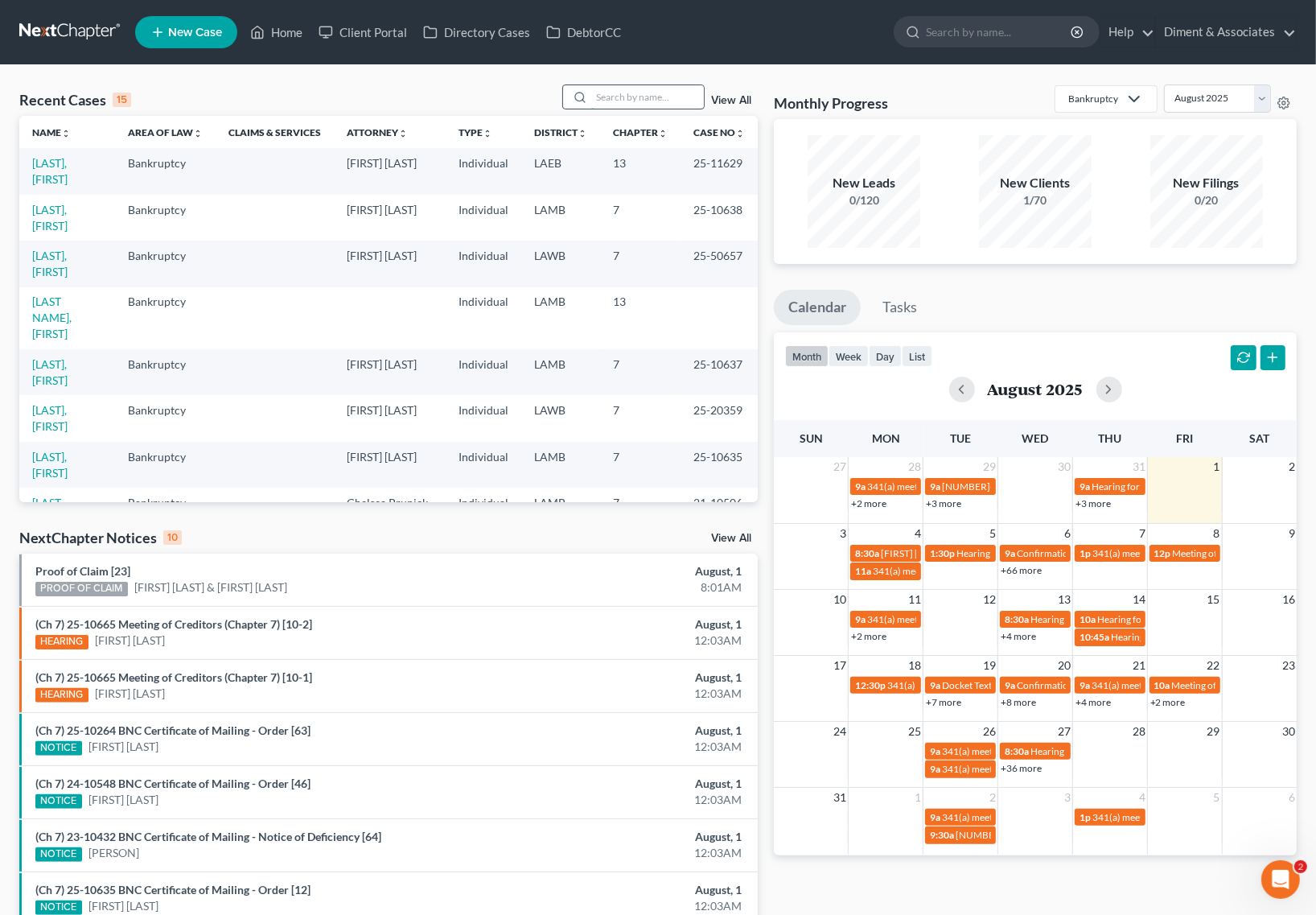 click at bounding box center [648, 97] 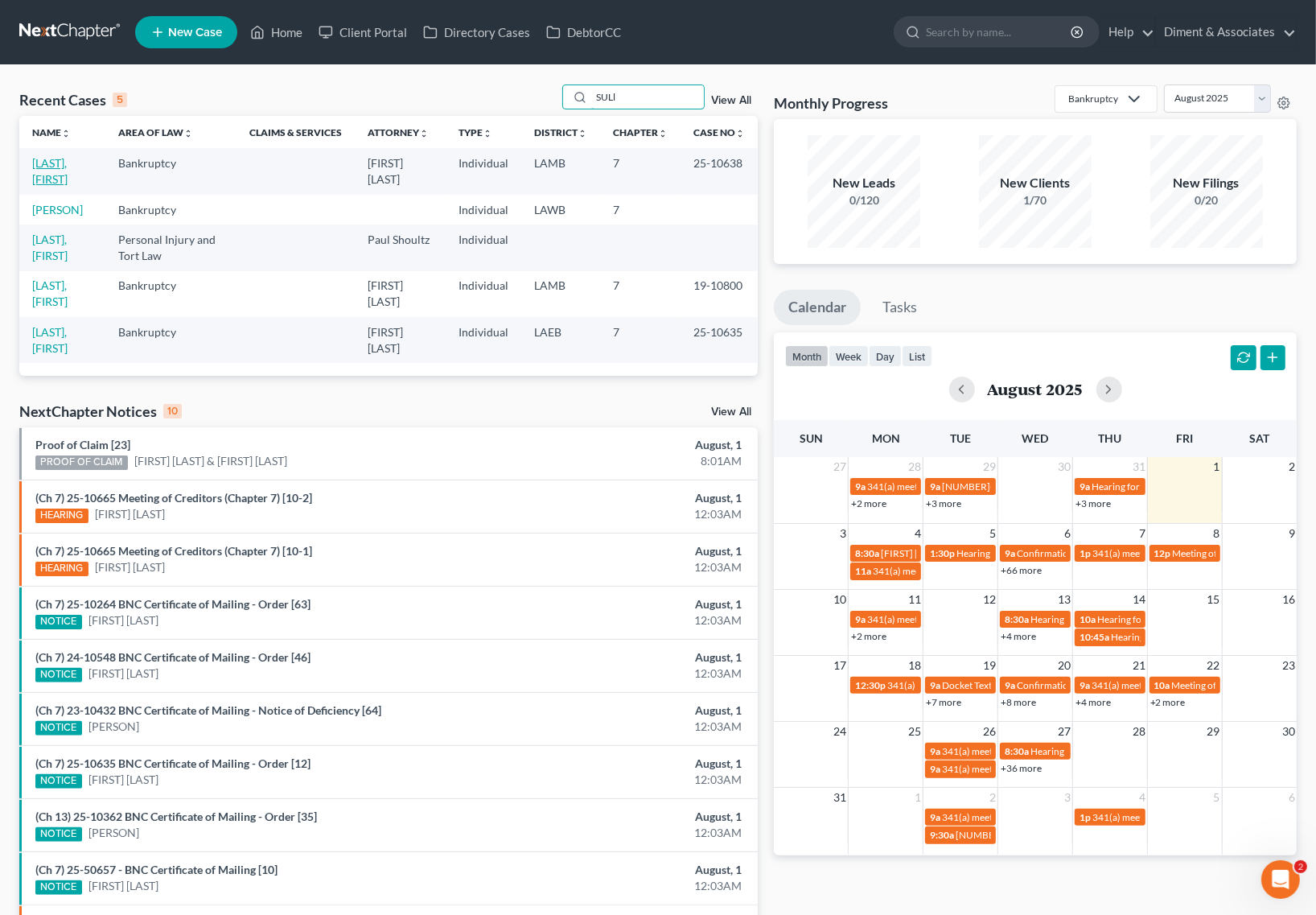 type on "SULl" 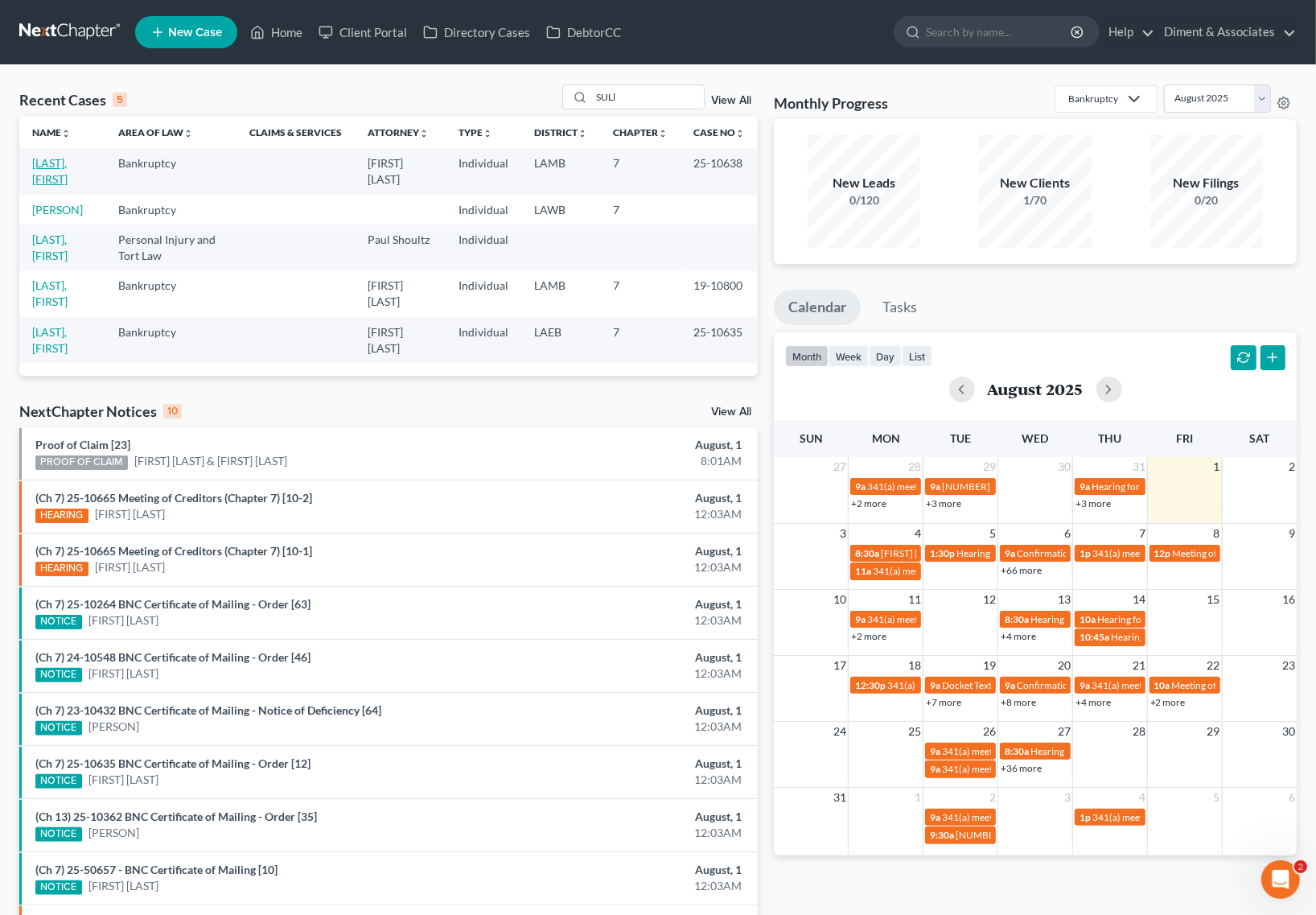 click on "[LAST], [FIRST]" at bounding box center [50, 171] 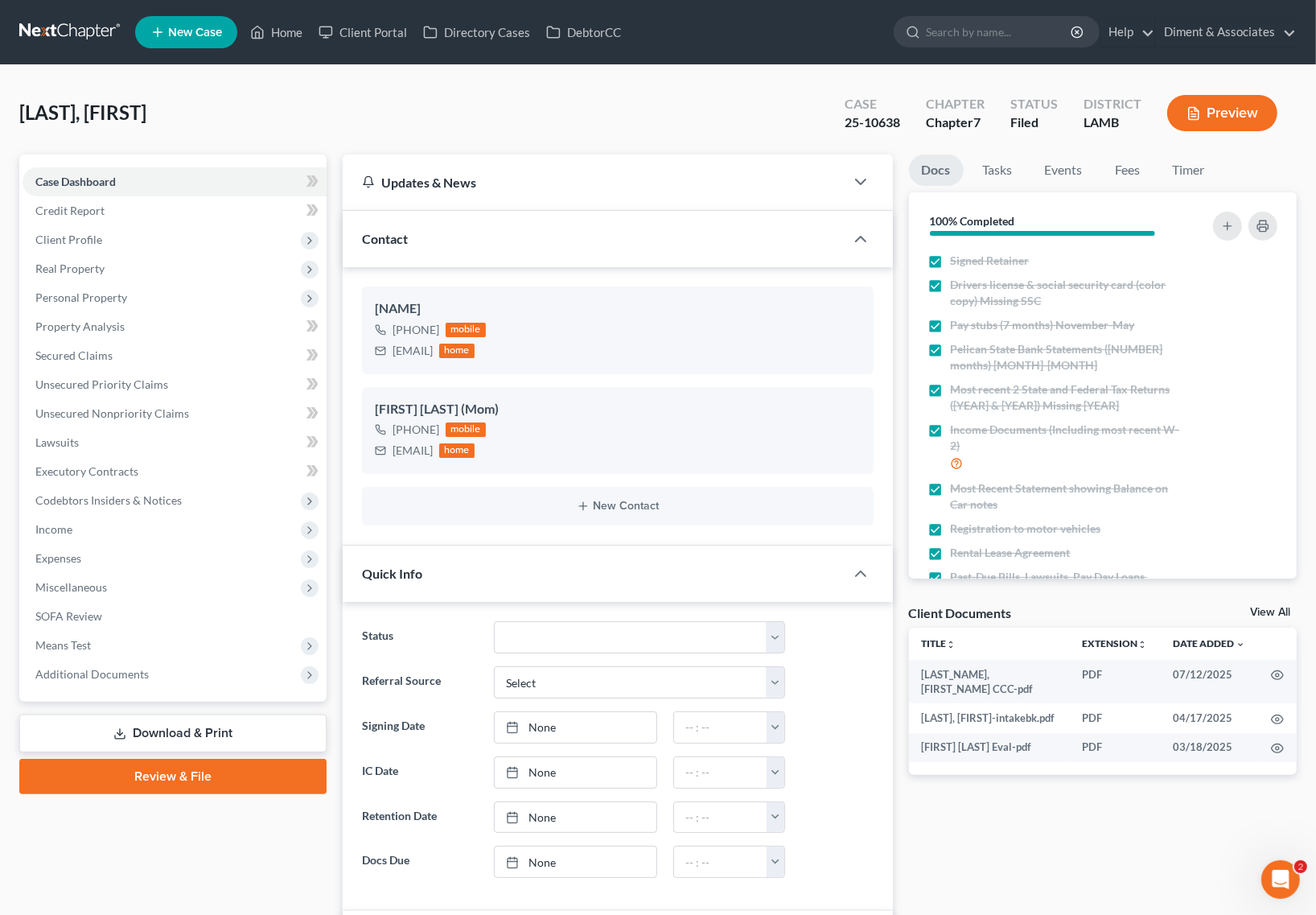scroll, scrollTop: 2457, scrollLeft: 0, axis: vertical 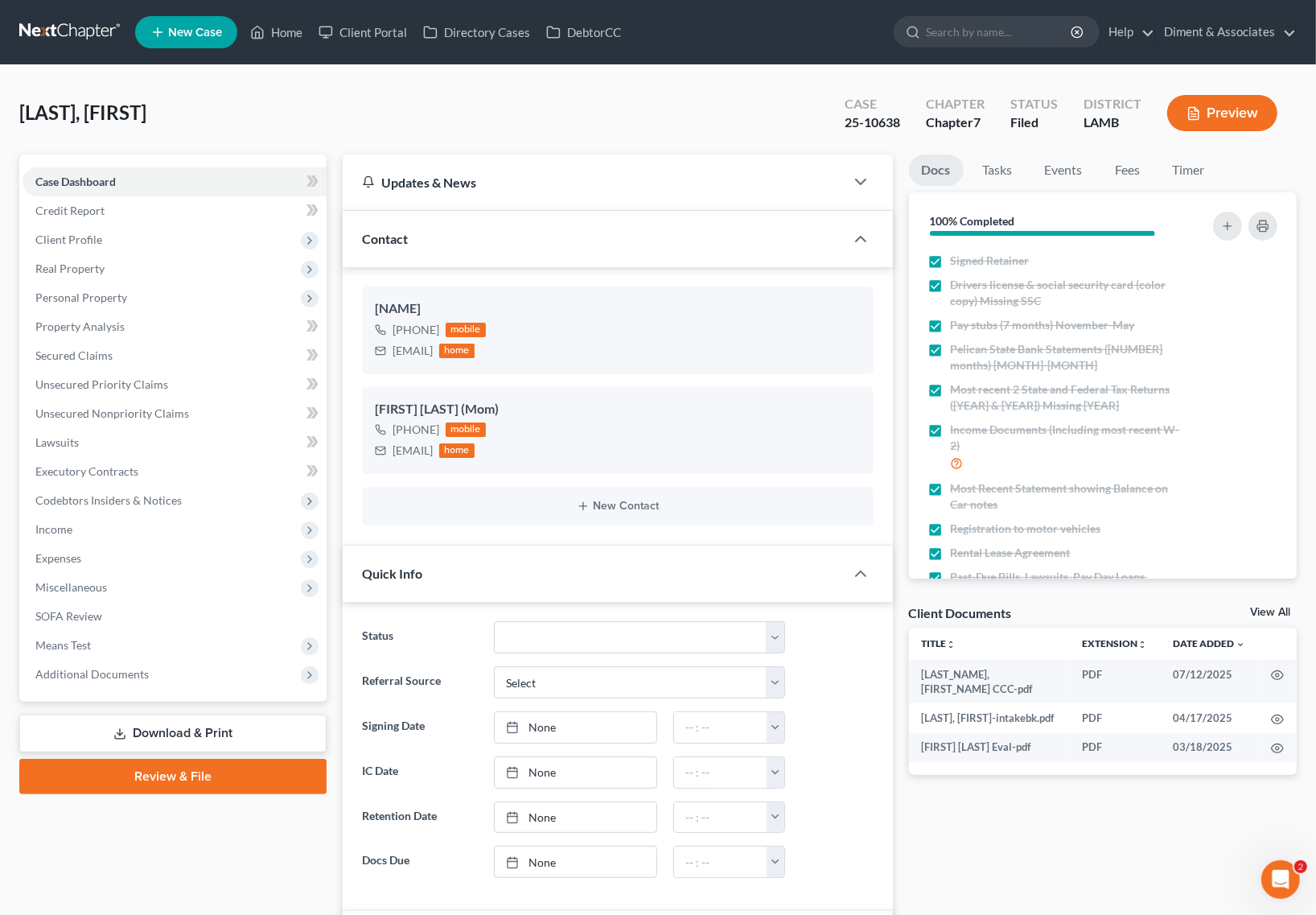 drag, startPoint x: 154, startPoint y: 678, endPoint x: 162, endPoint y: 750, distance: 72.44308 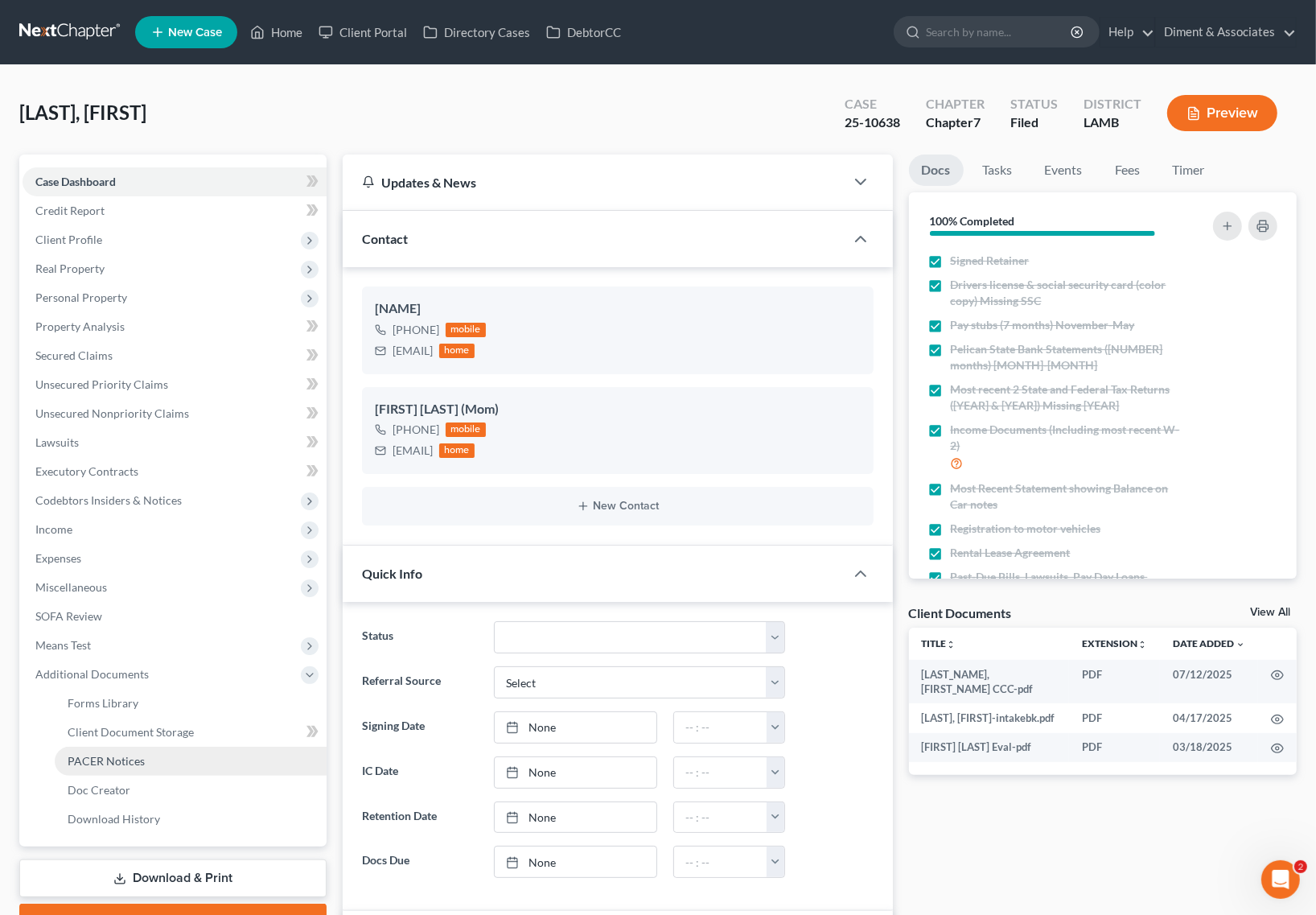 click on "PACER Notices" at bounding box center [106, 760] 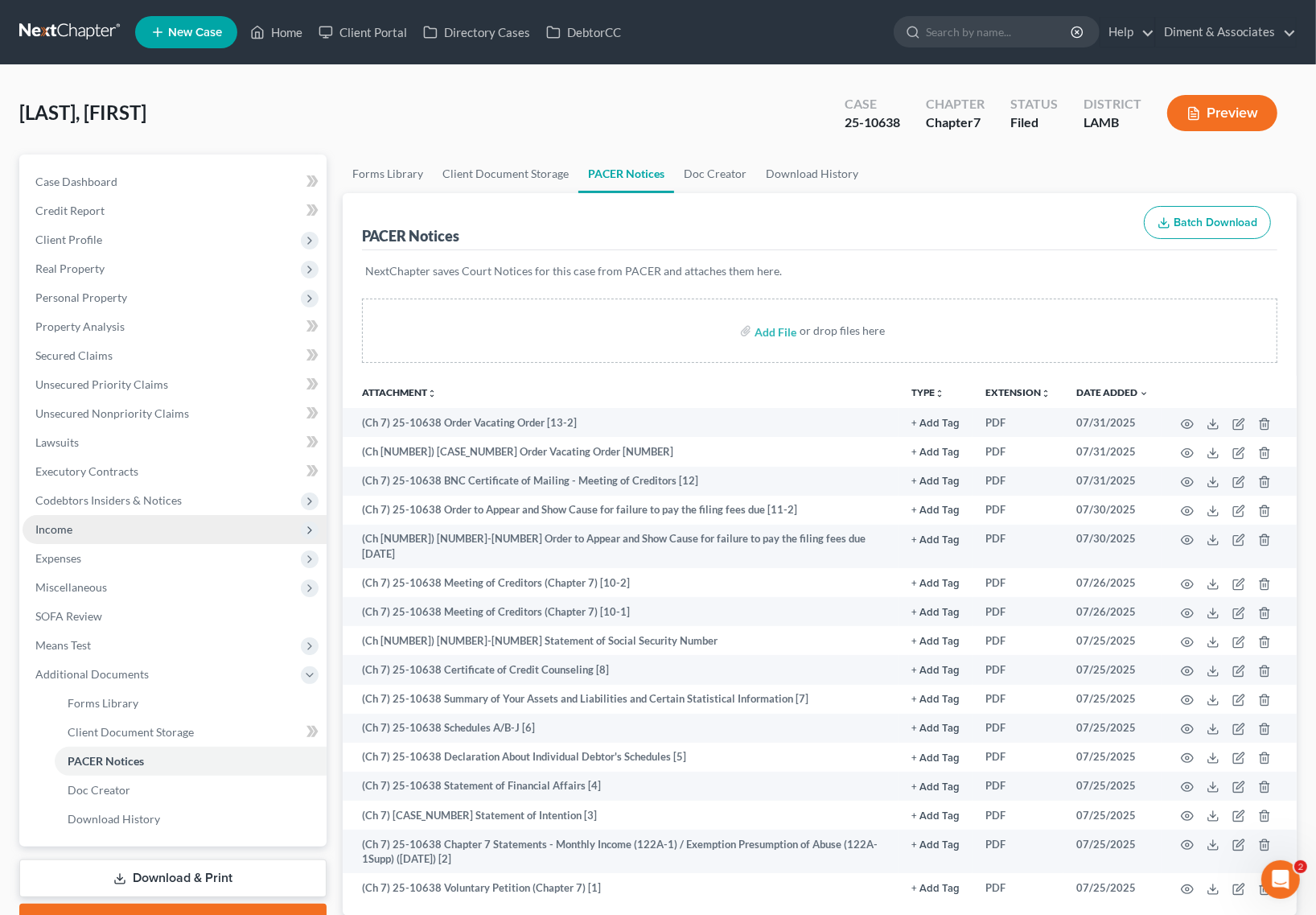 drag, startPoint x: 56, startPoint y: 524, endPoint x: 89, endPoint y: 524, distance: 33 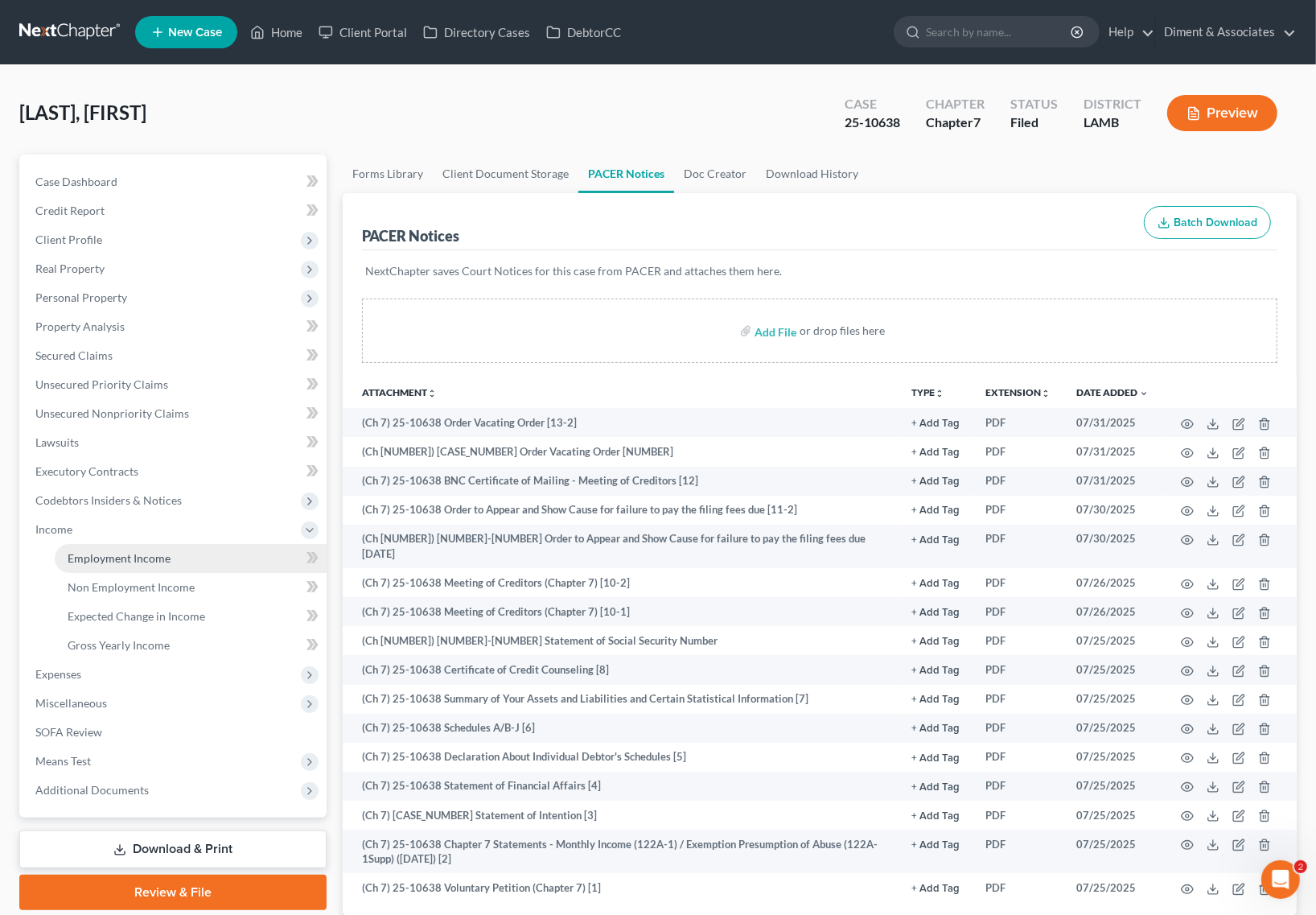 click on "Employment Income" at bounding box center (191, 558) 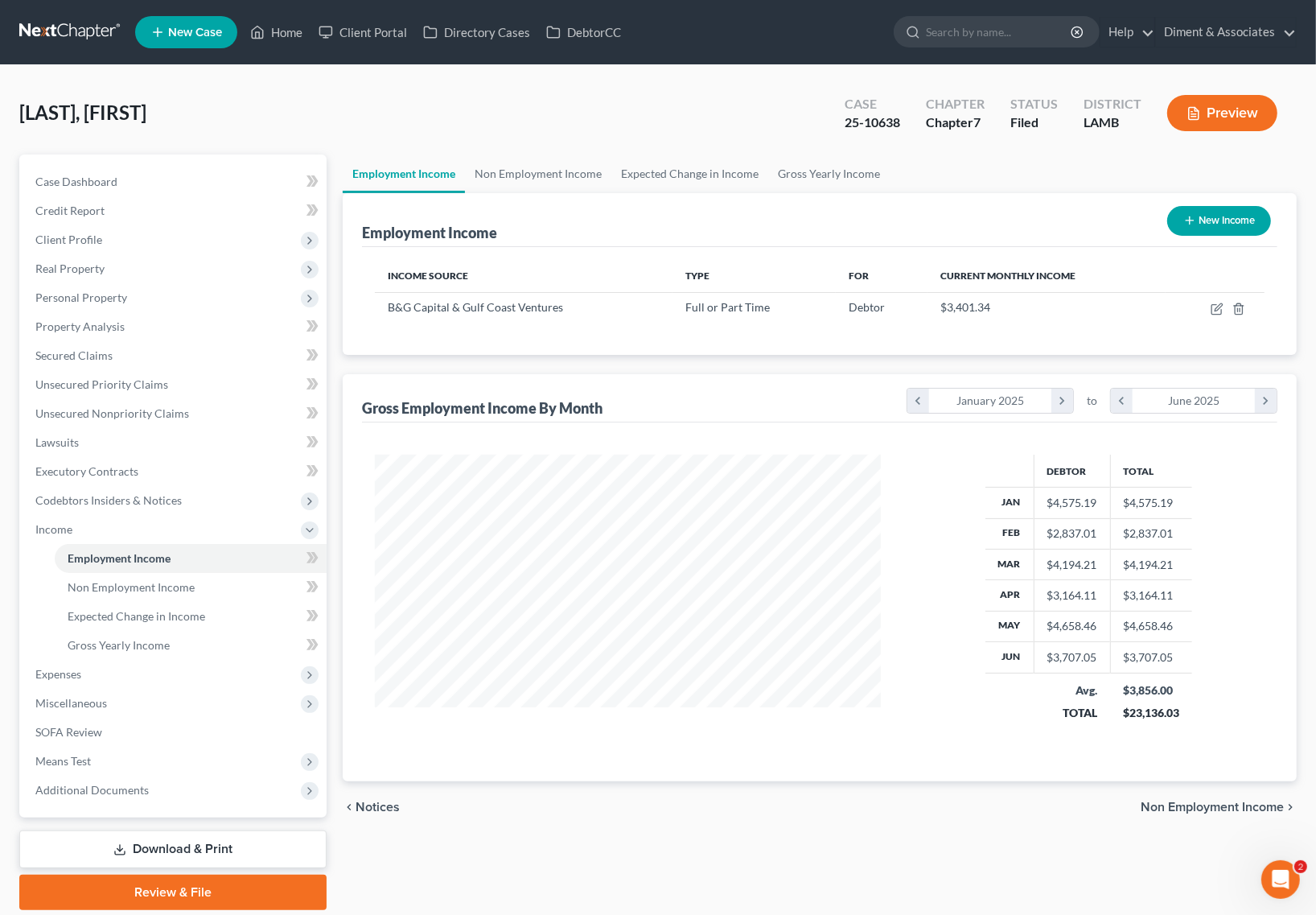 scroll, scrollTop: 804460, scrollLeft: 803863, axis: both 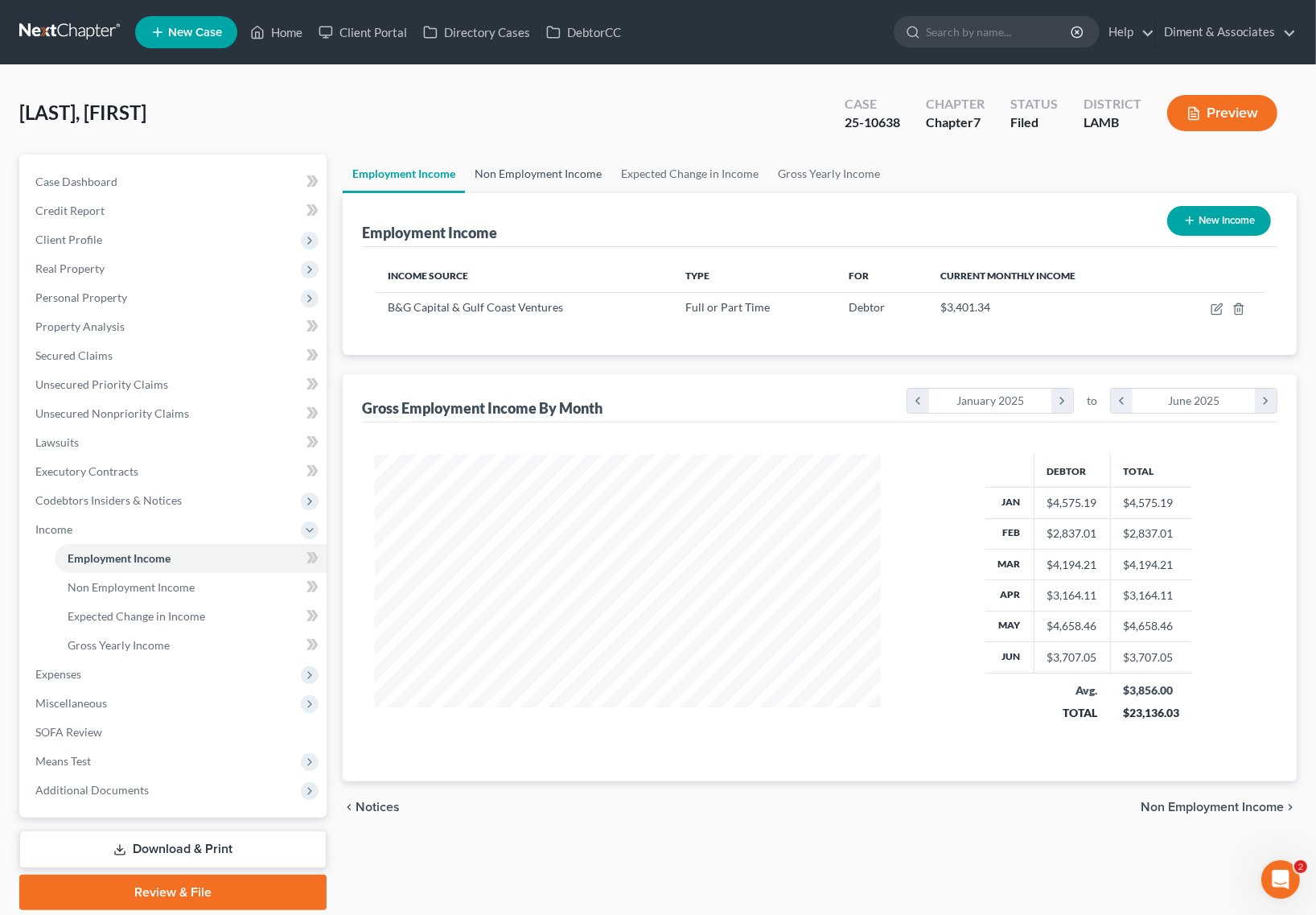click on "Non Employment Income" at bounding box center [538, 174] 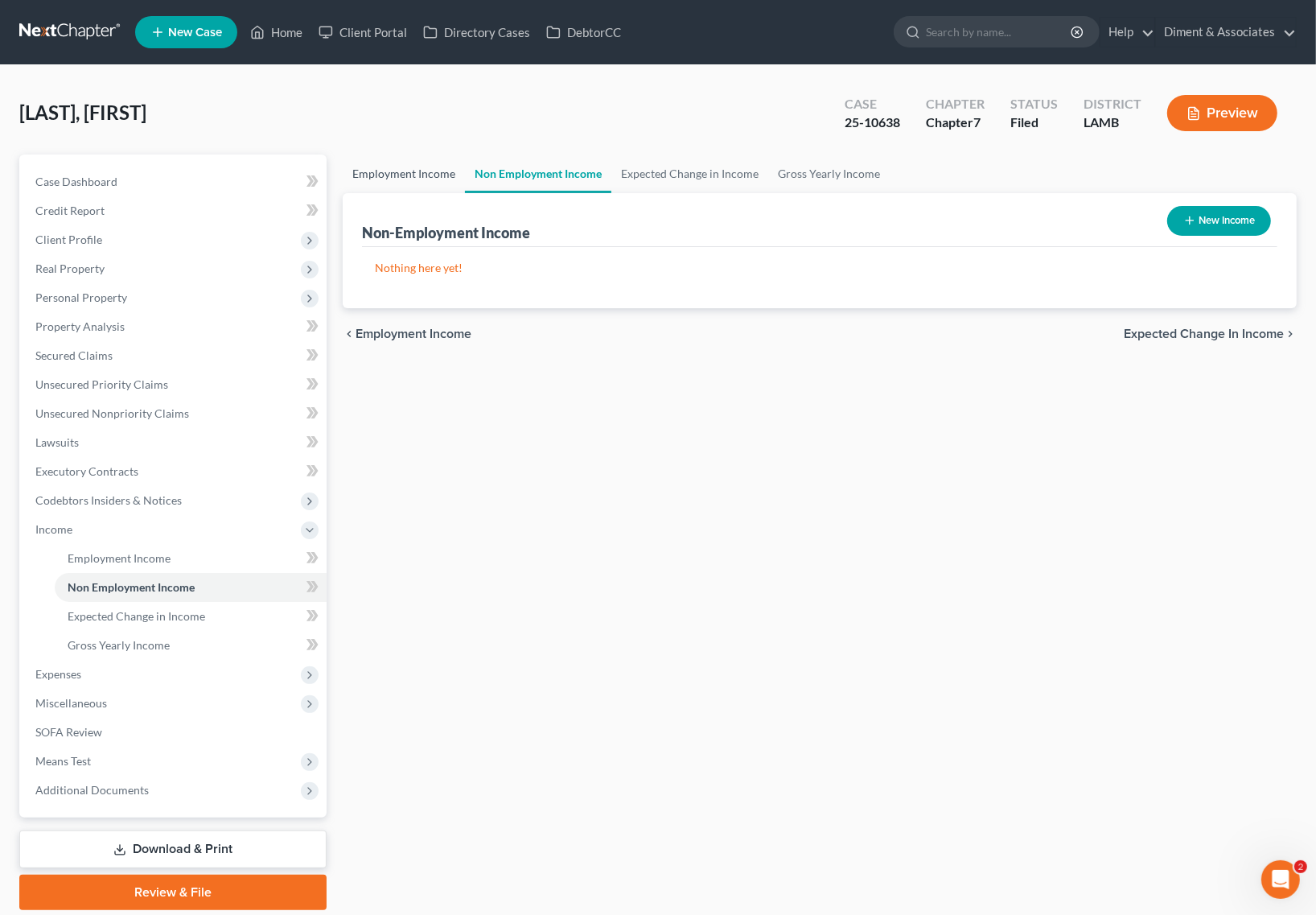 click on "Employment Income" at bounding box center (404, 174) 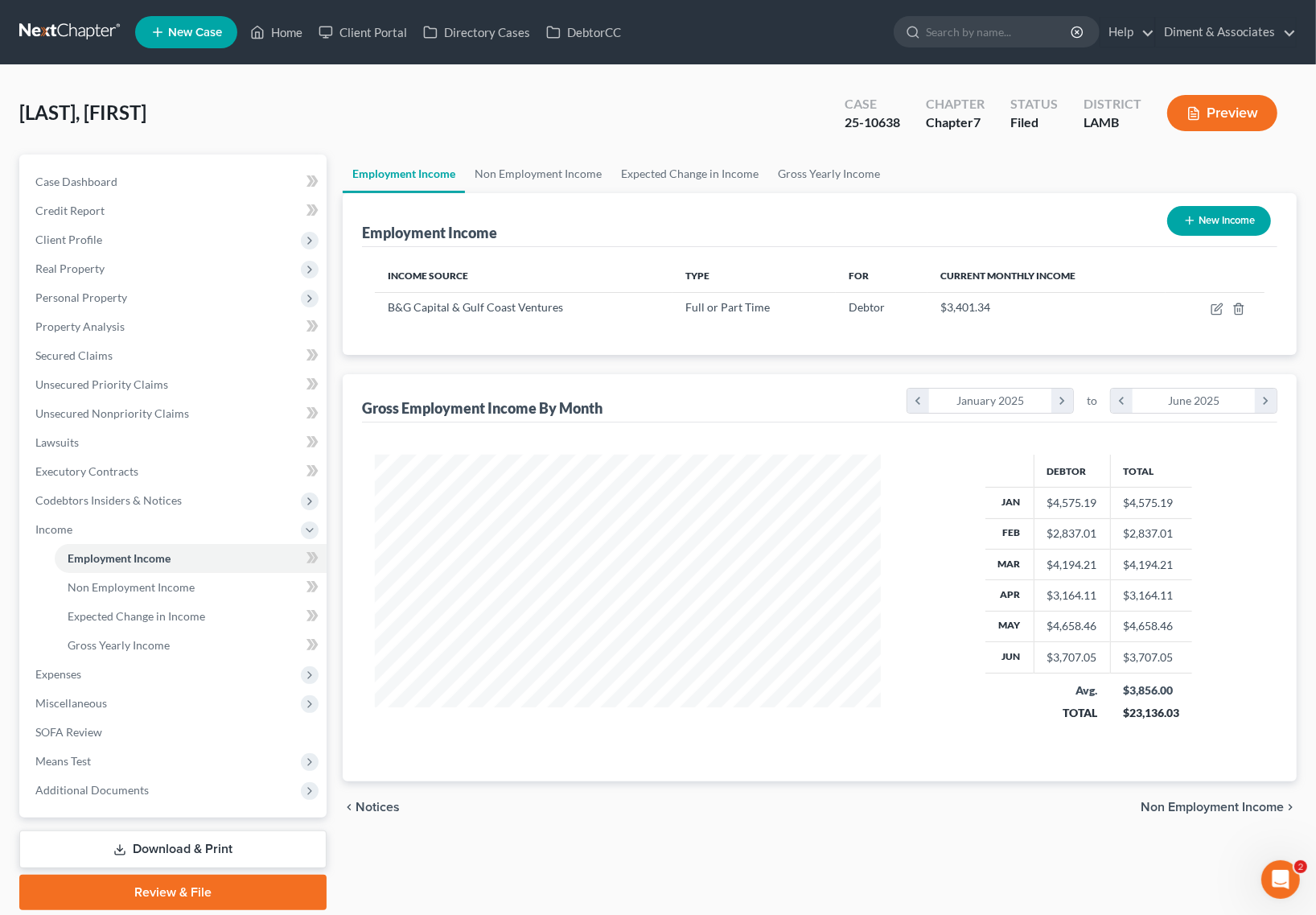 scroll, scrollTop: 804460, scrollLeft: 803863, axis: both 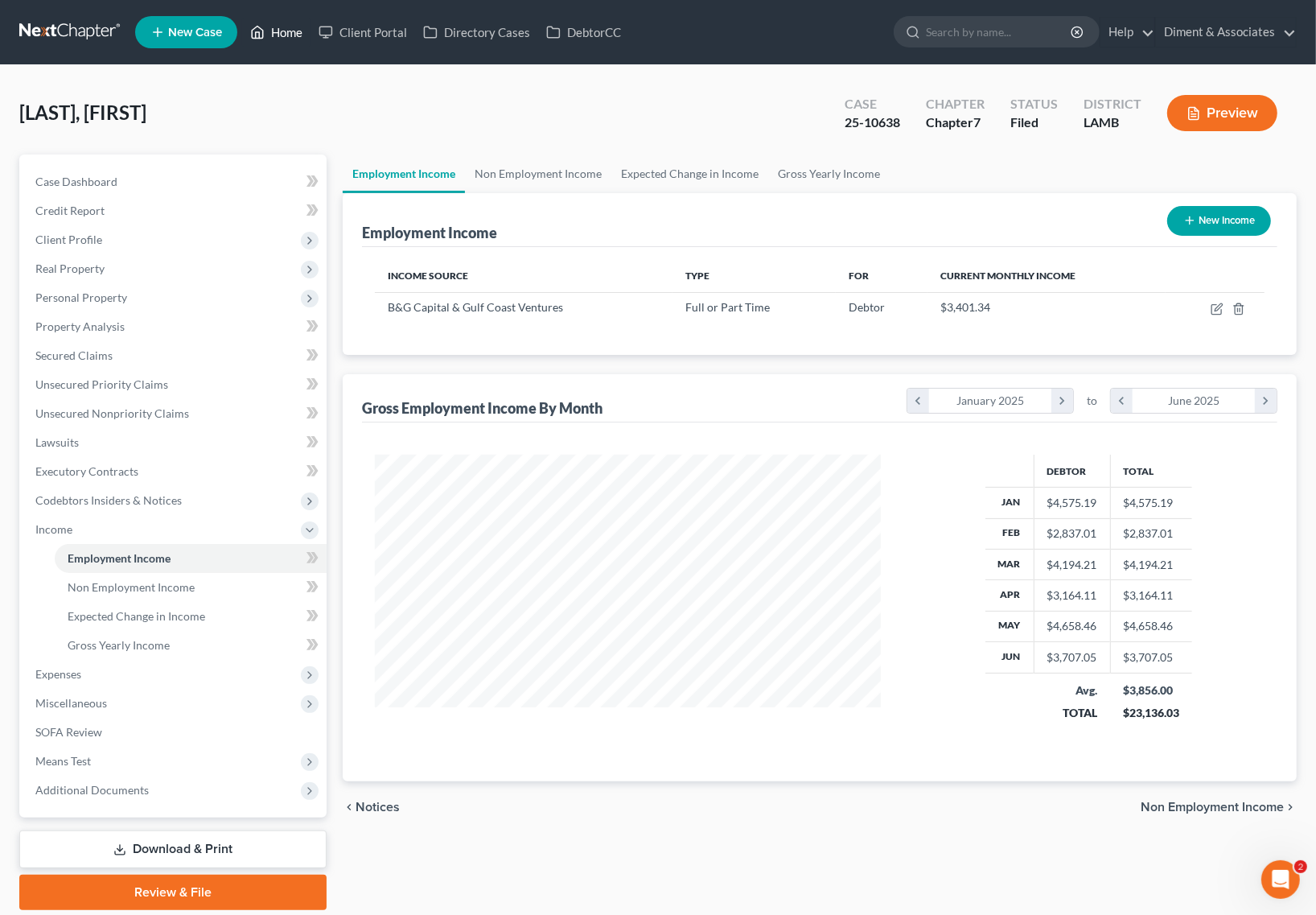 click on "Home" at bounding box center [276, 32] 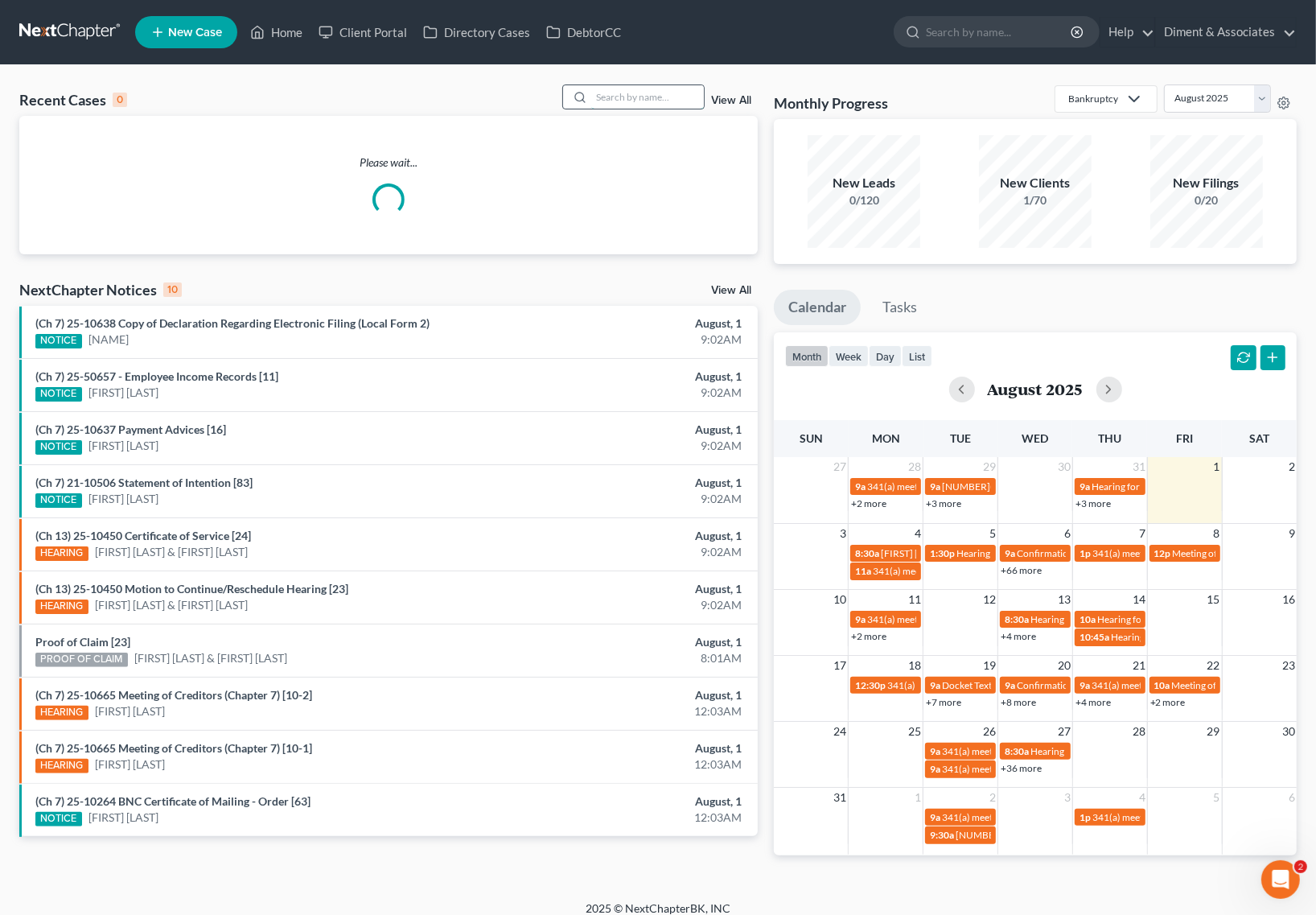 click at bounding box center (648, 97) 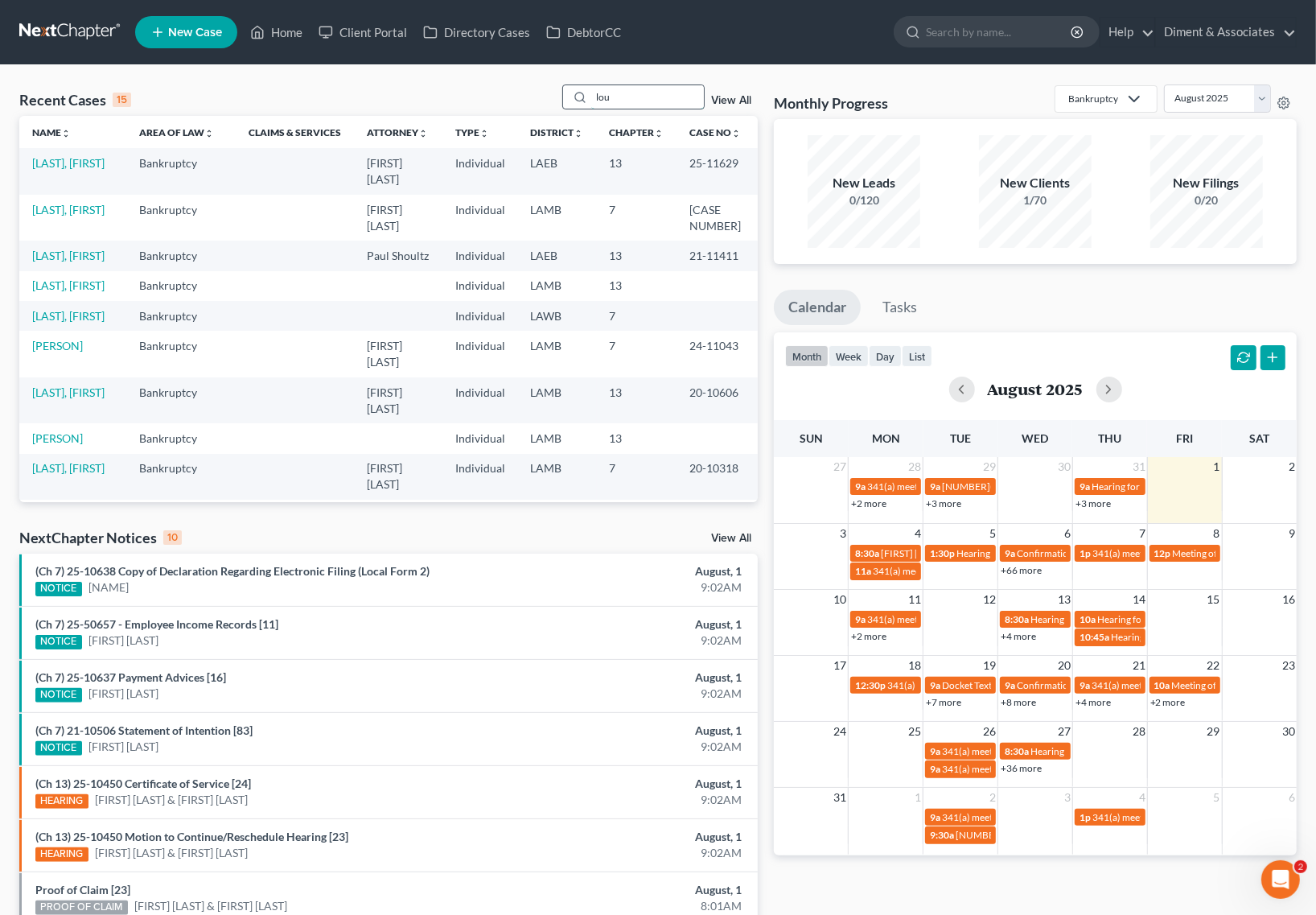 drag, startPoint x: 628, startPoint y: 105, endPoint x: 583, endPoint y: 99, distance: 45.398238 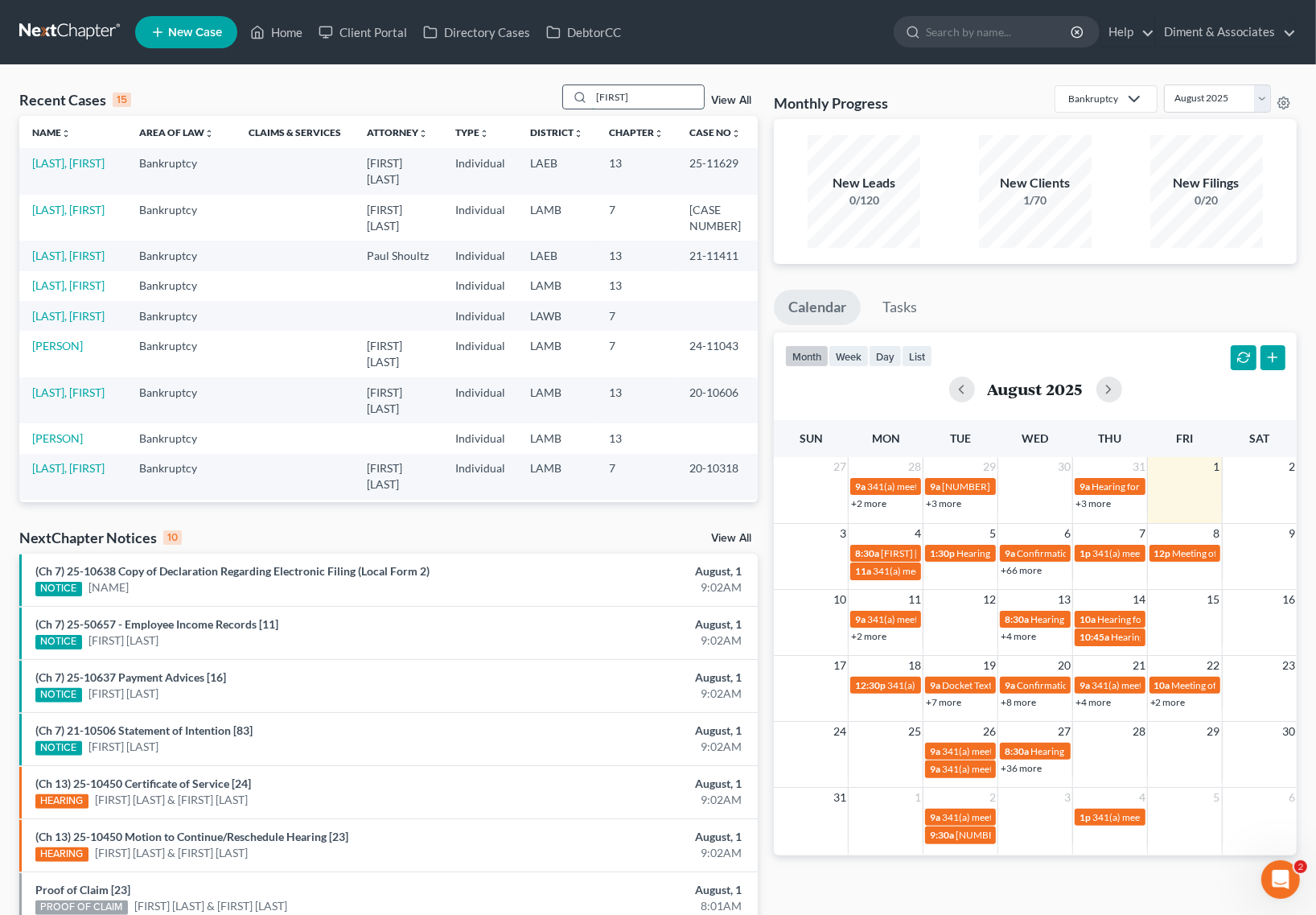 type on "[PERSON]" 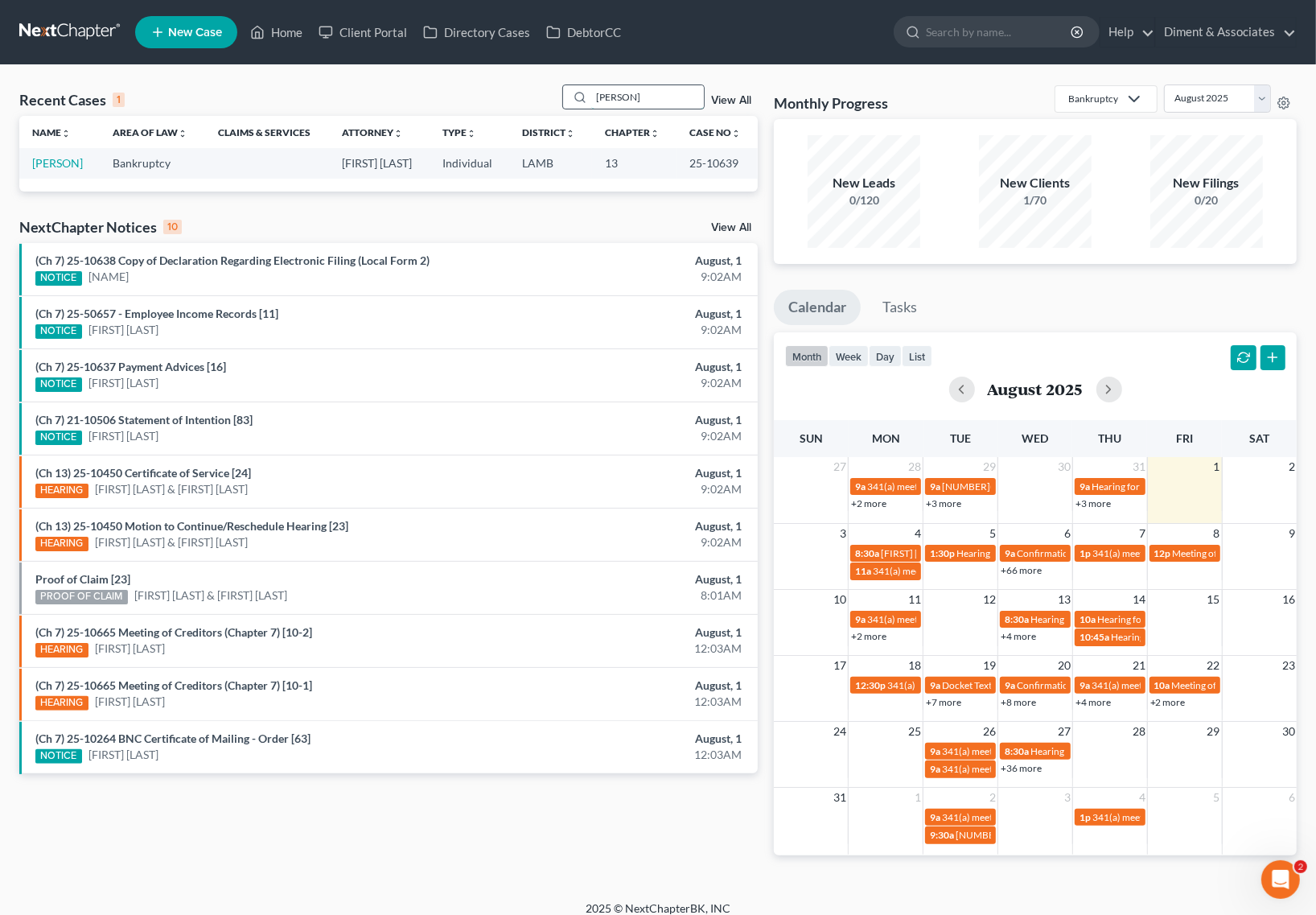 drag, startPoint x: 641, startPoint y: 105, endPoint x: 573, endPoint y: 101, distance: 68.117545 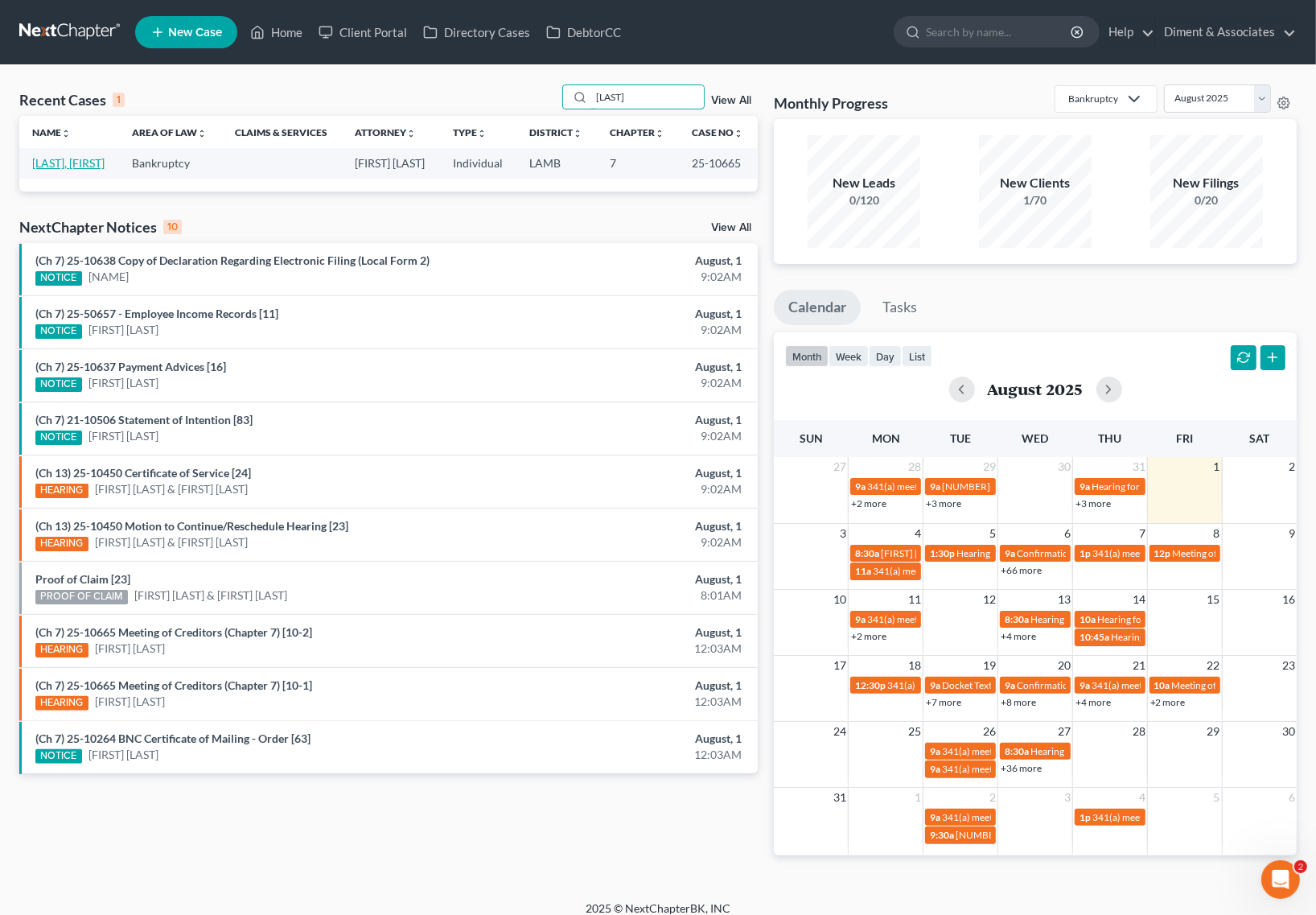 type on "[LAST]" 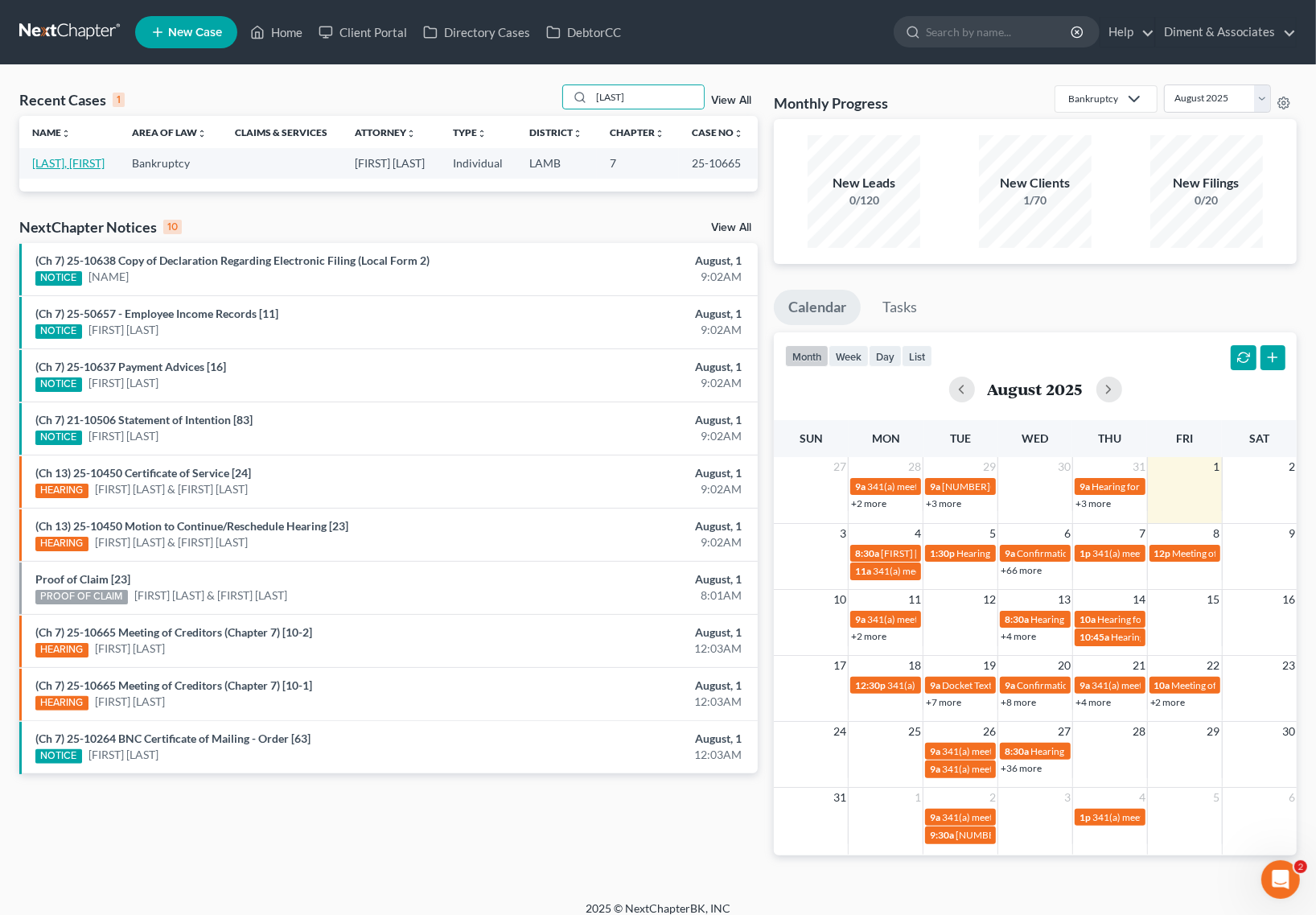 click on "[LAST], [FIRST]" at bounding box center (68, 163) 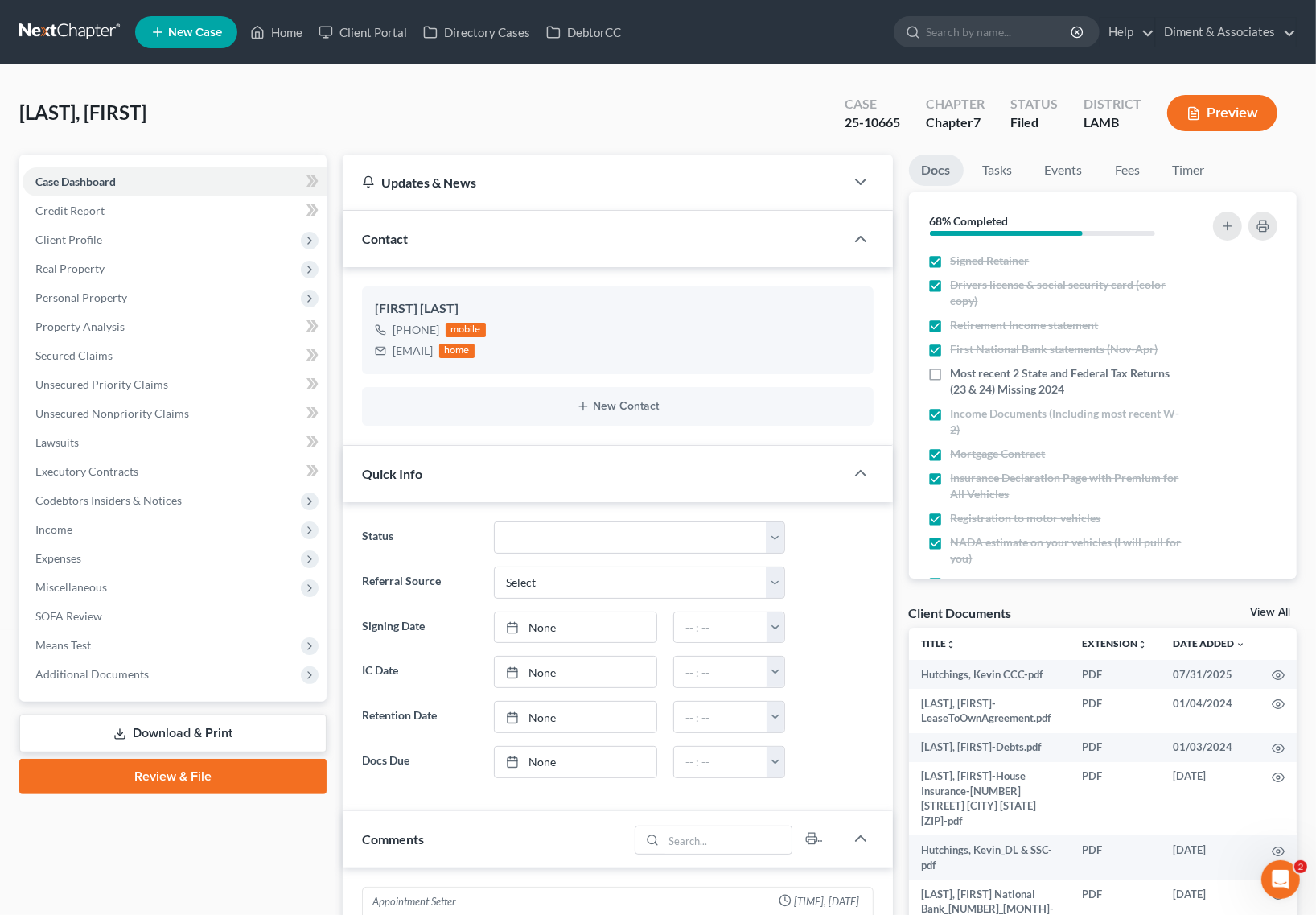 scroll, scrollTop: 6826, scrollLeft: 0, axis: vertical 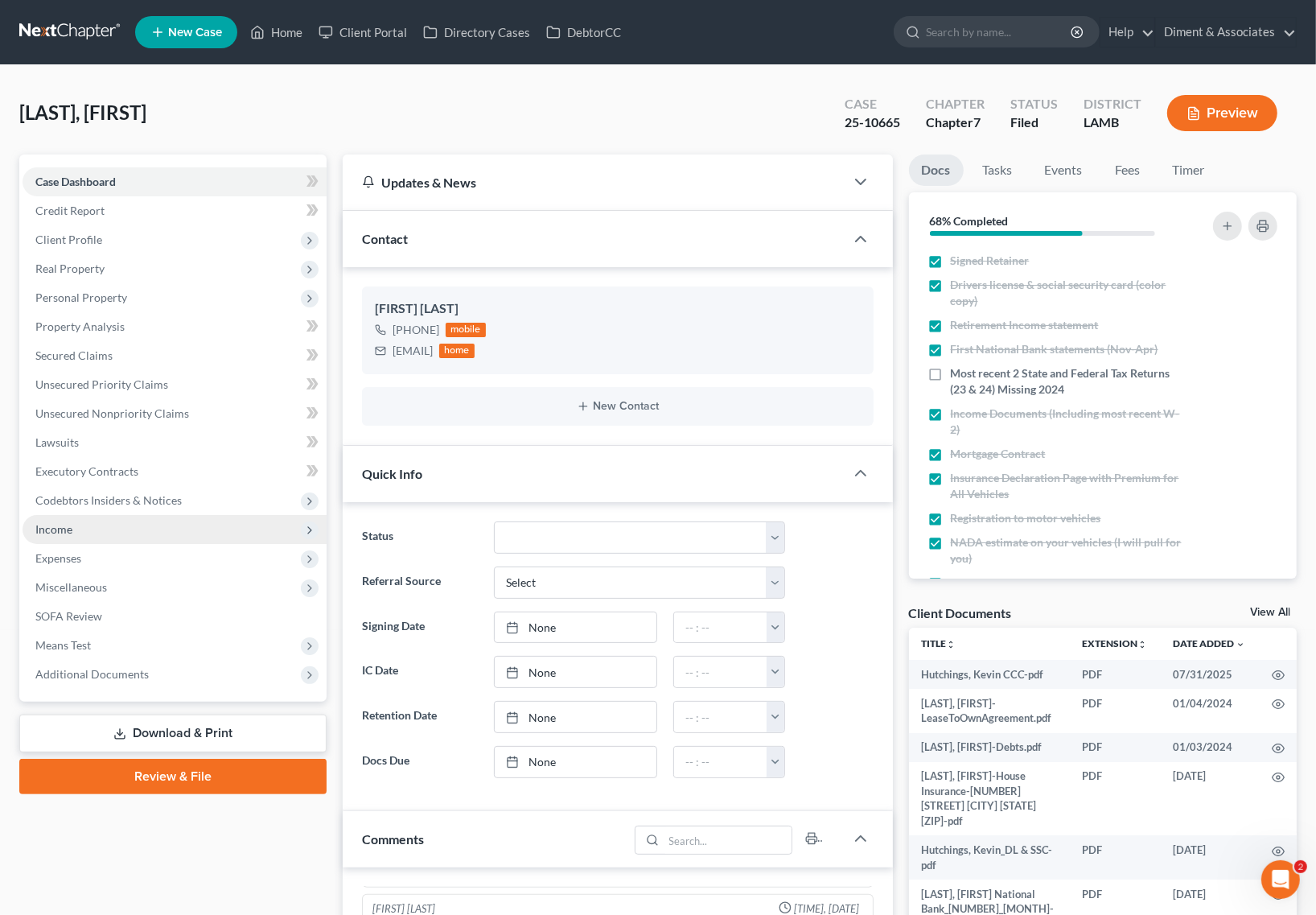 click on "Income" at bounding box center (175, 530) 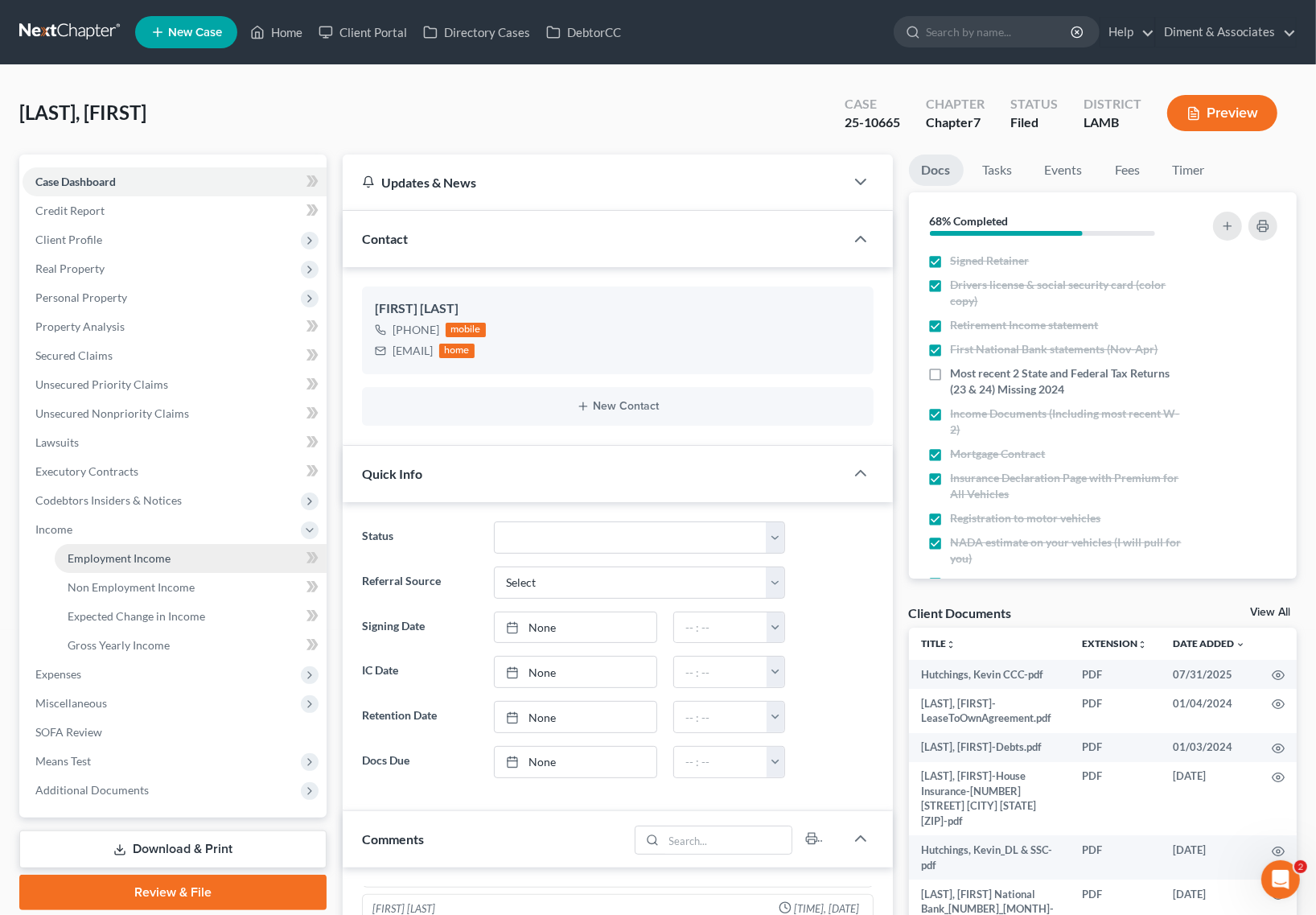 click on "Employment Income" at bounding box center [119, 558] 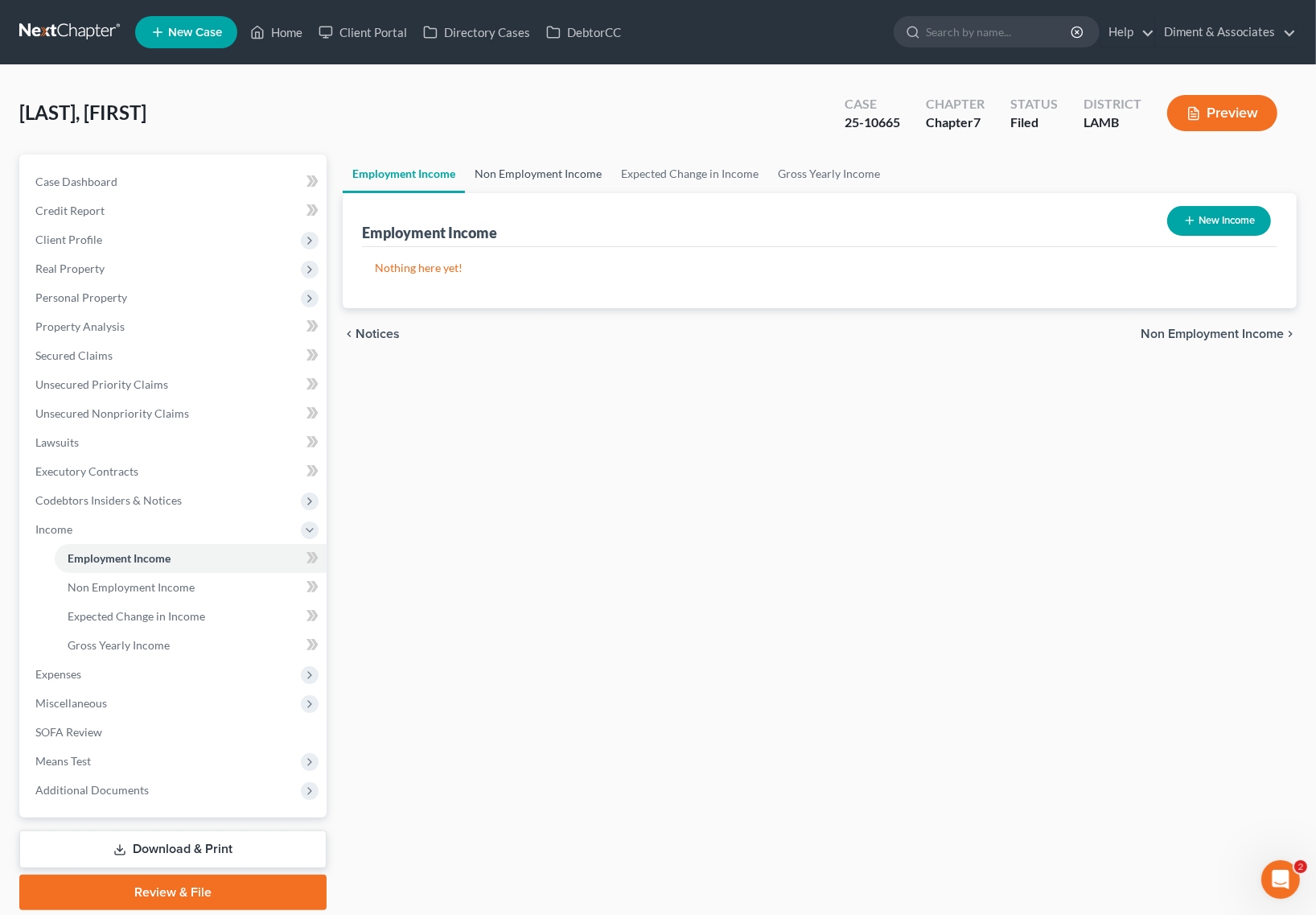 click on "Non Employment Income" at bounding box center (538, 174) 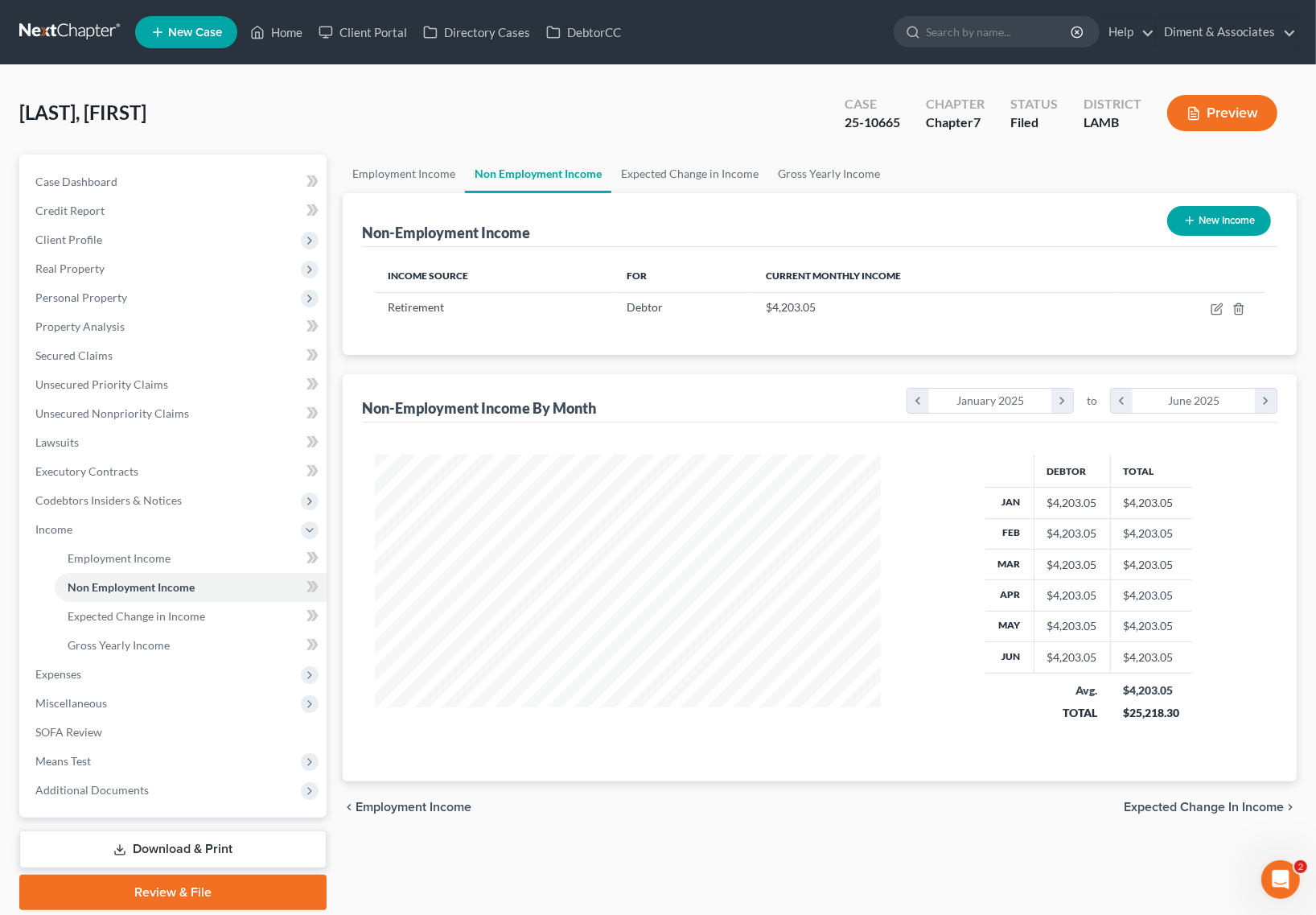 scroll, scrollTop: 804460, scrollLeft: 803863, axis: both 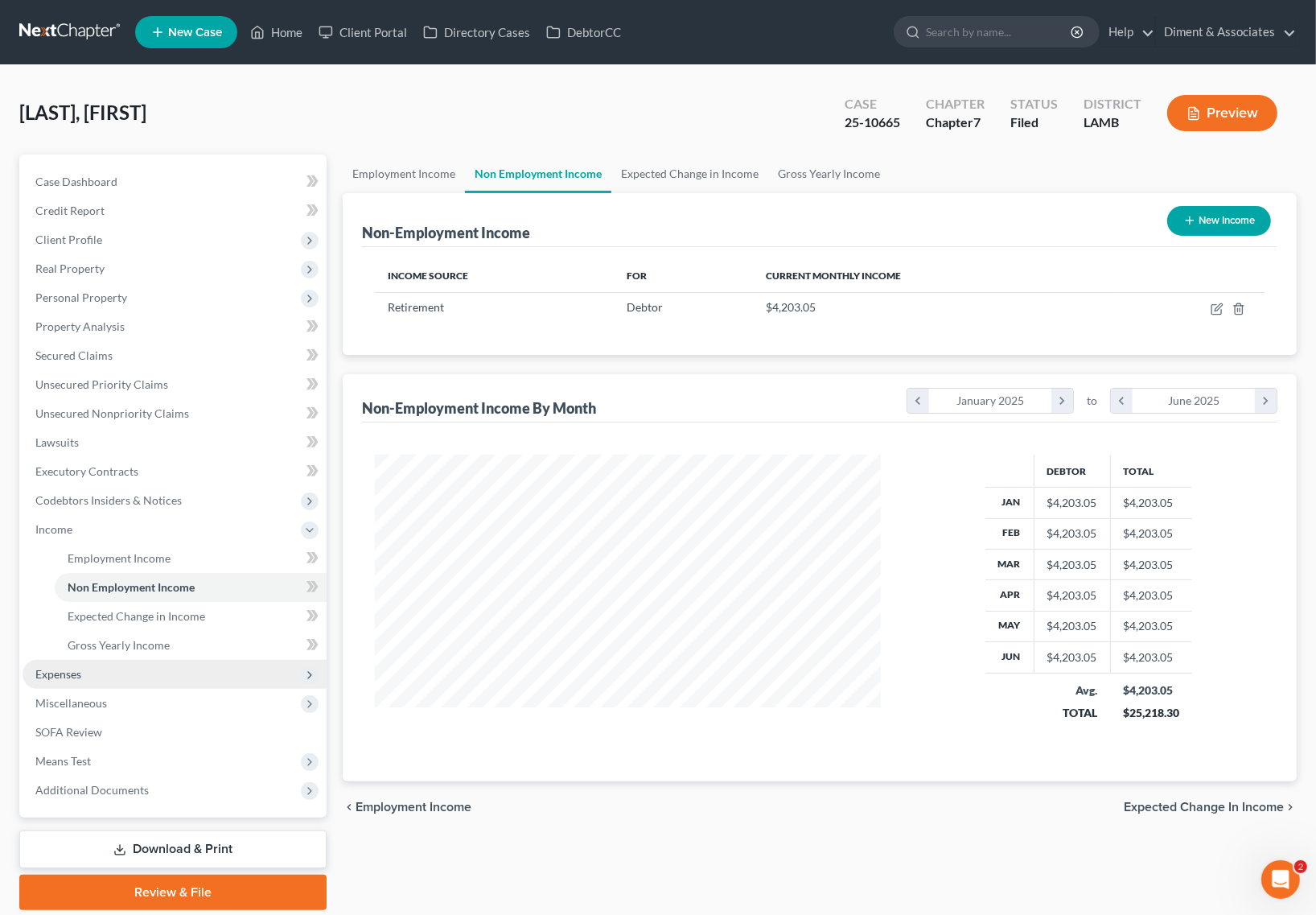 click on "Expenses" at bounding box center (175, 674) 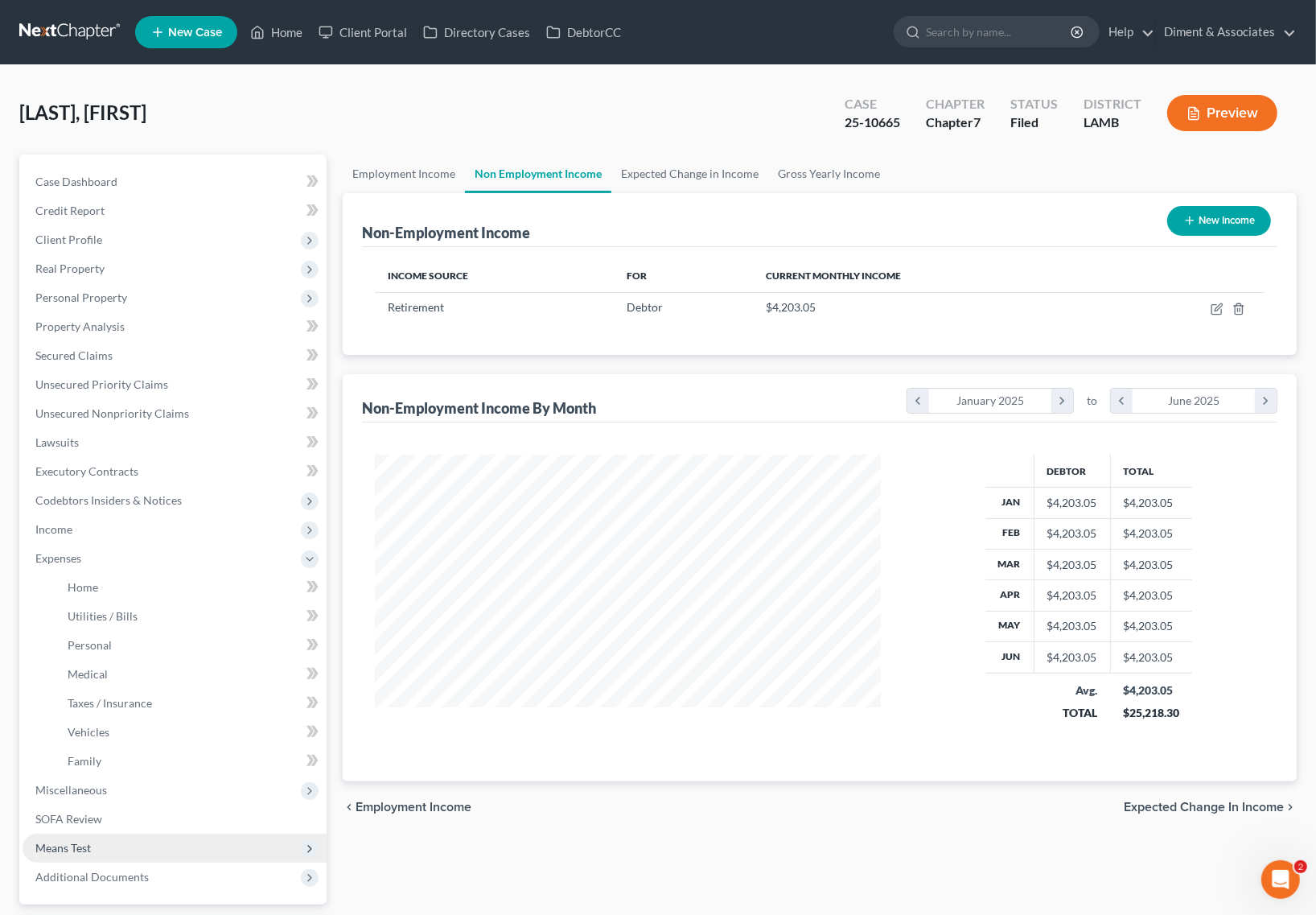 click on "Means Test" at bounding box center [63, 847] 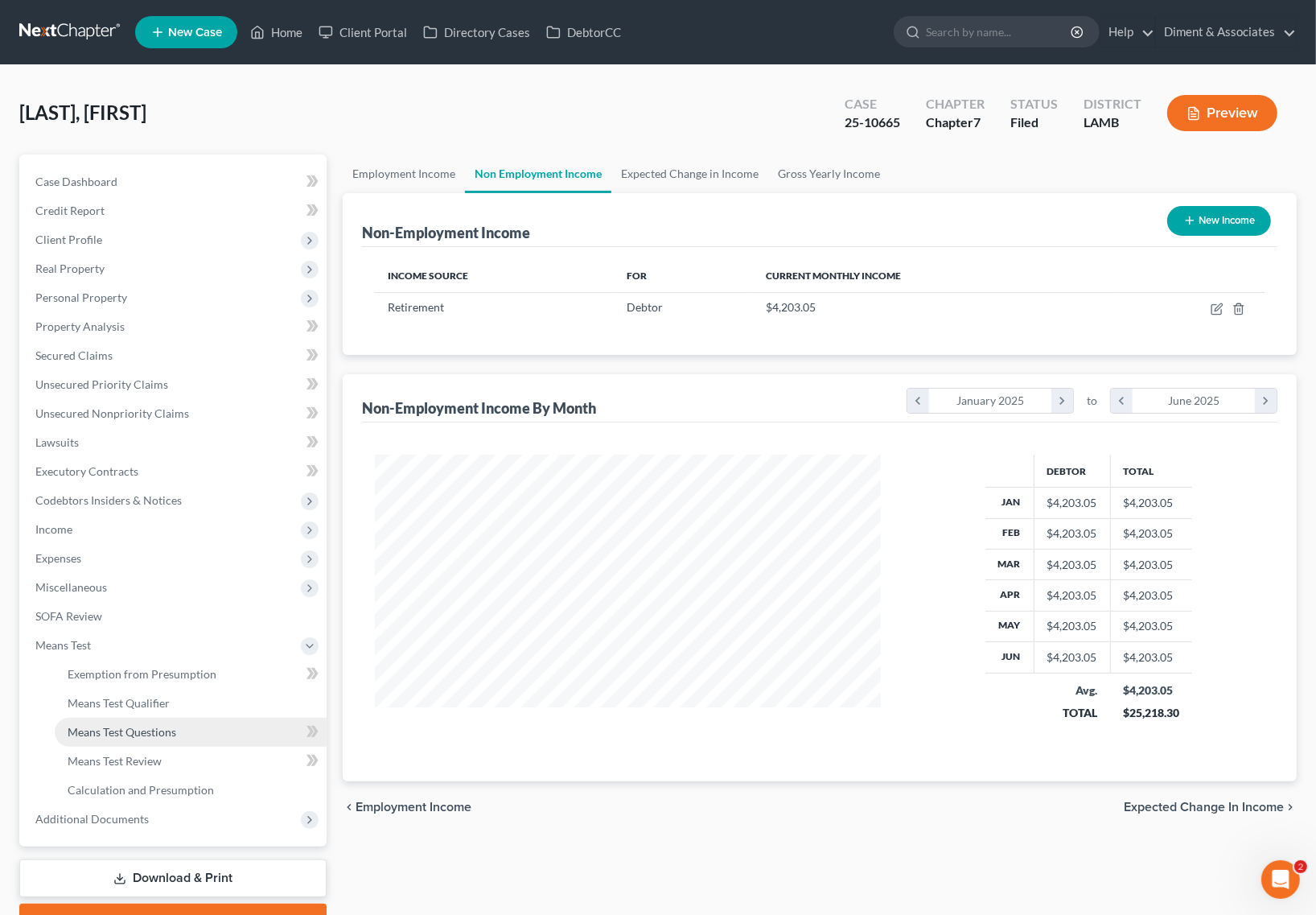 scroll, scrollTop: 83, scrollLeft: 0, axis: vertical 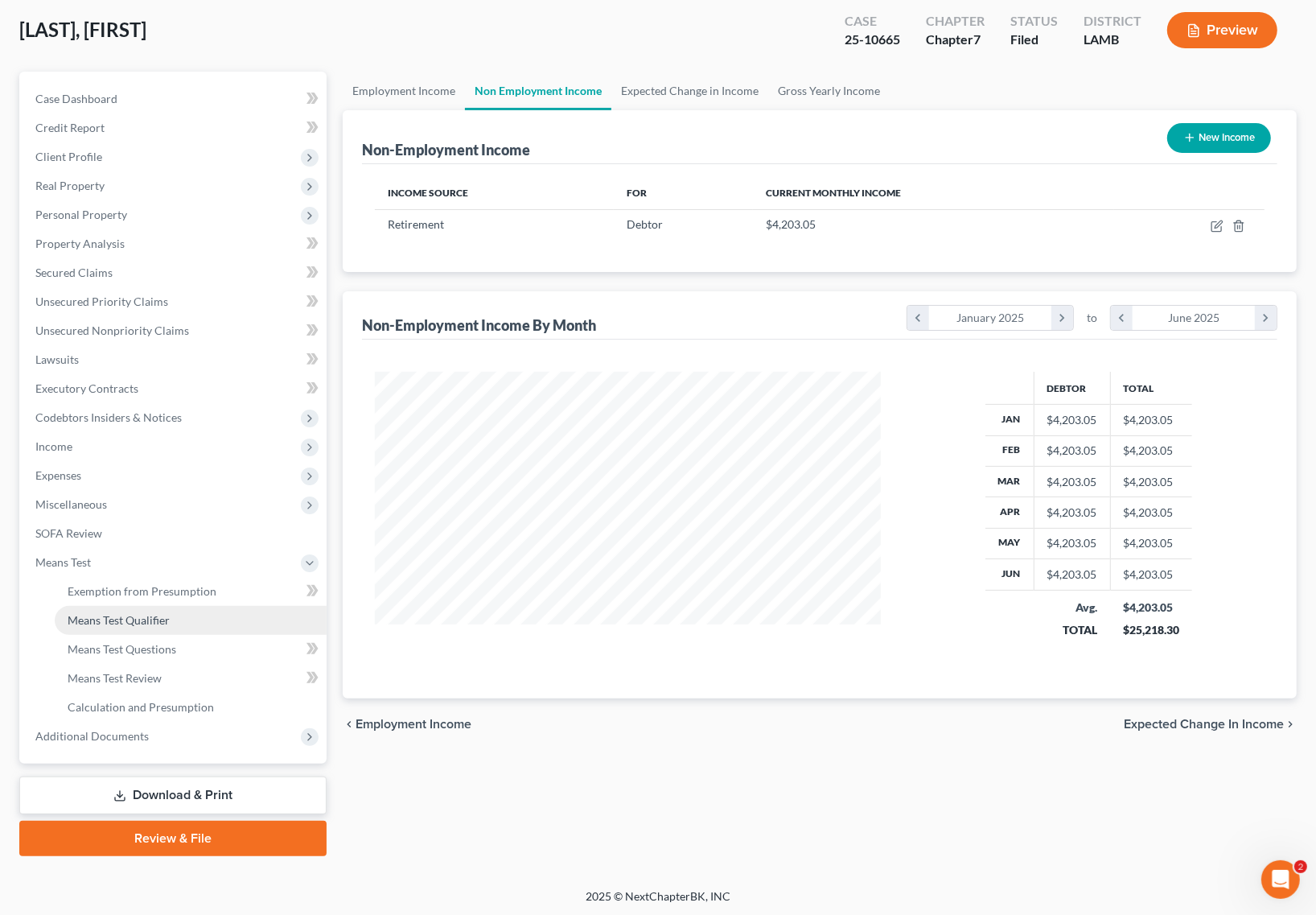 click on "Means Test Qualifier" at bounding box center [118, 620] 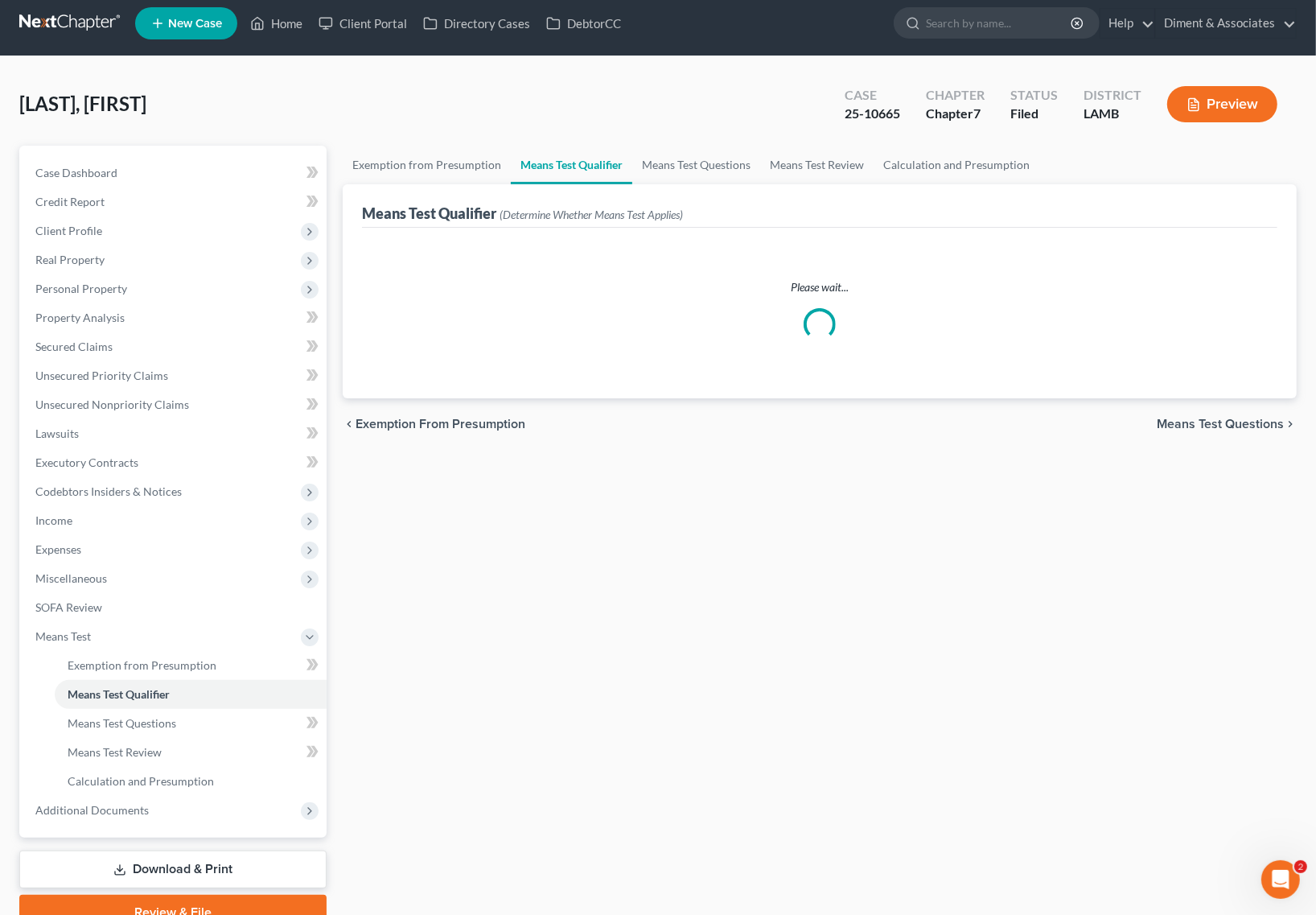 scroll, scrollTop: 0, scrollLeft: 0, axis: both 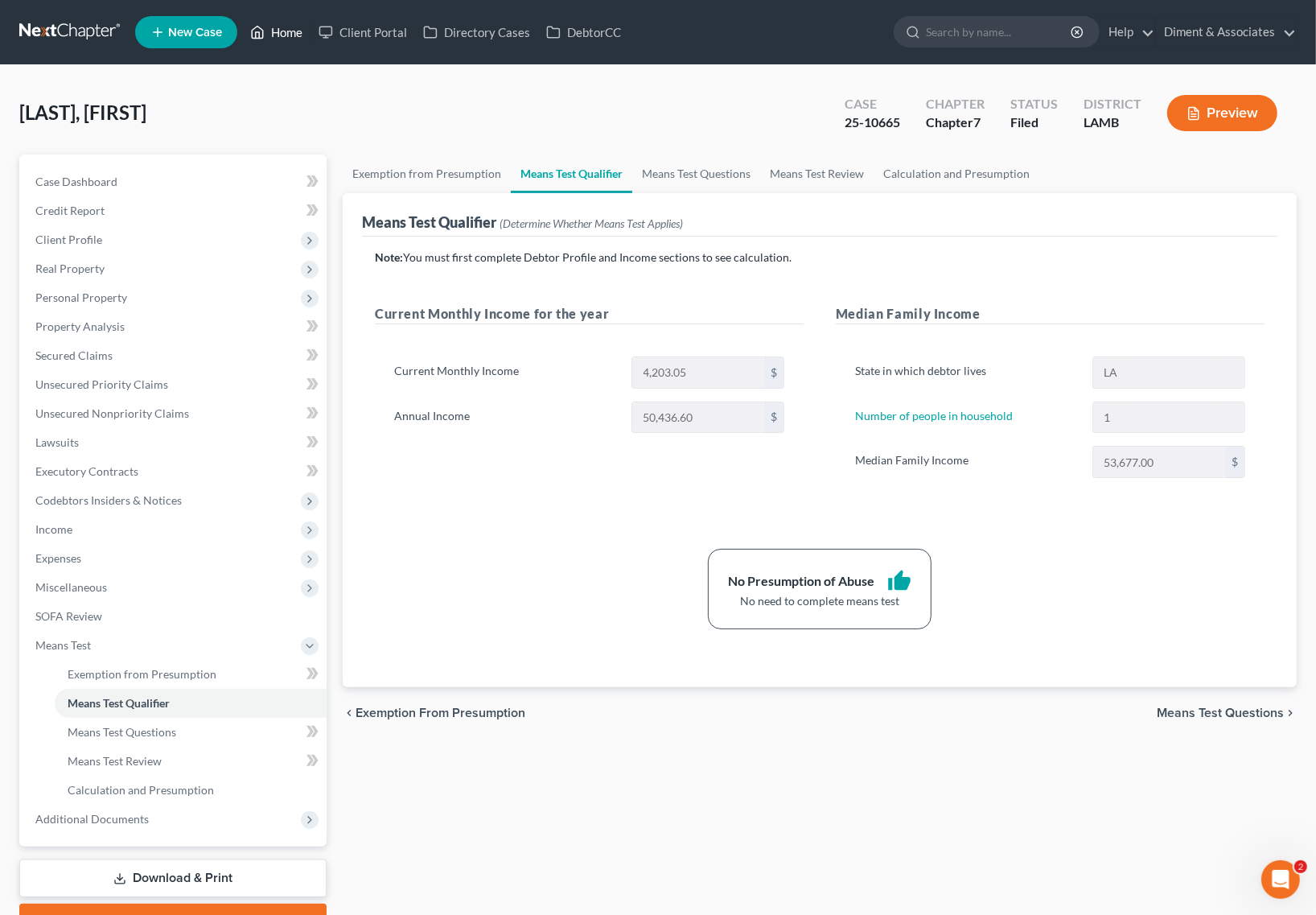 click 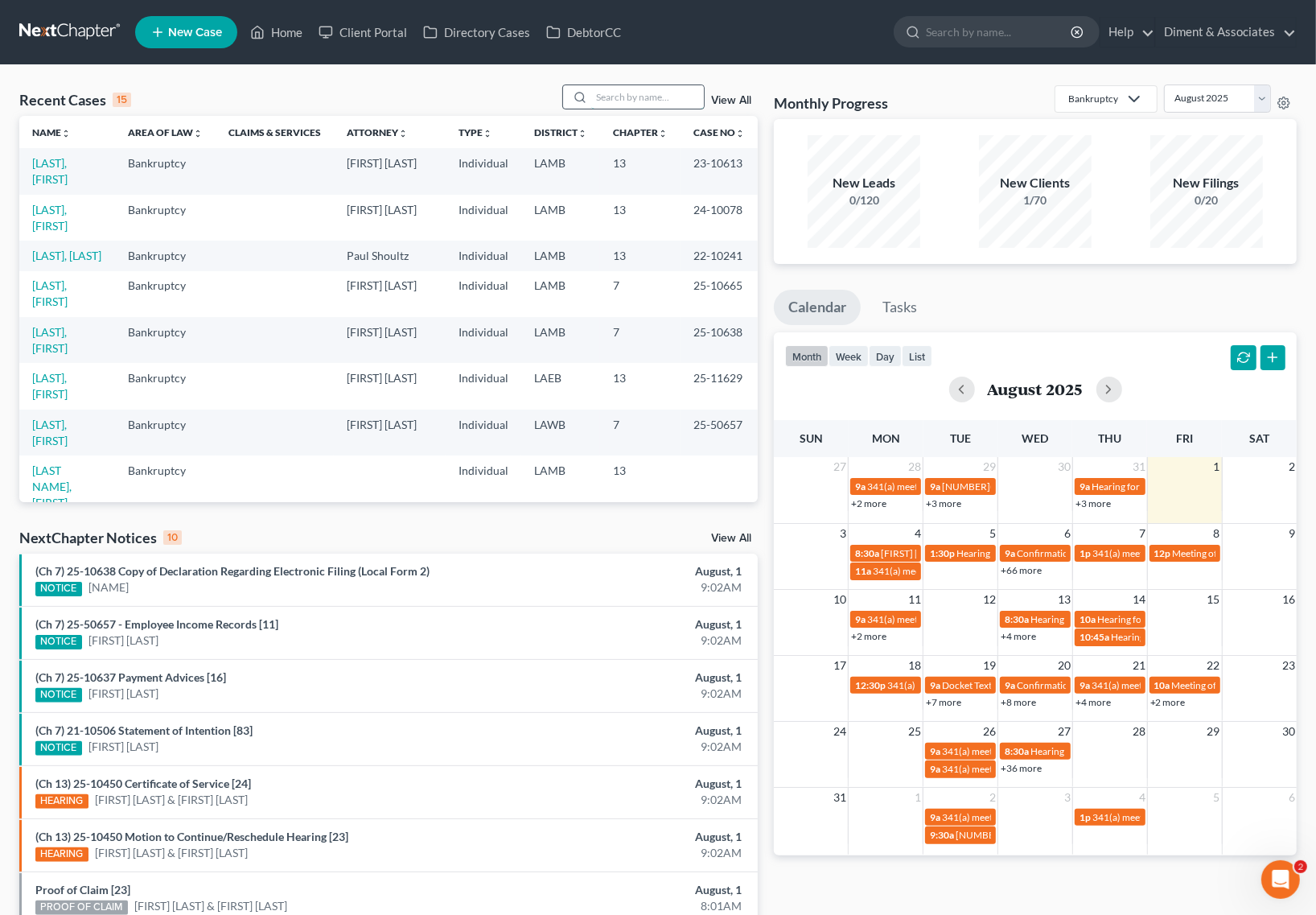 click at bounding box center (648, 97) 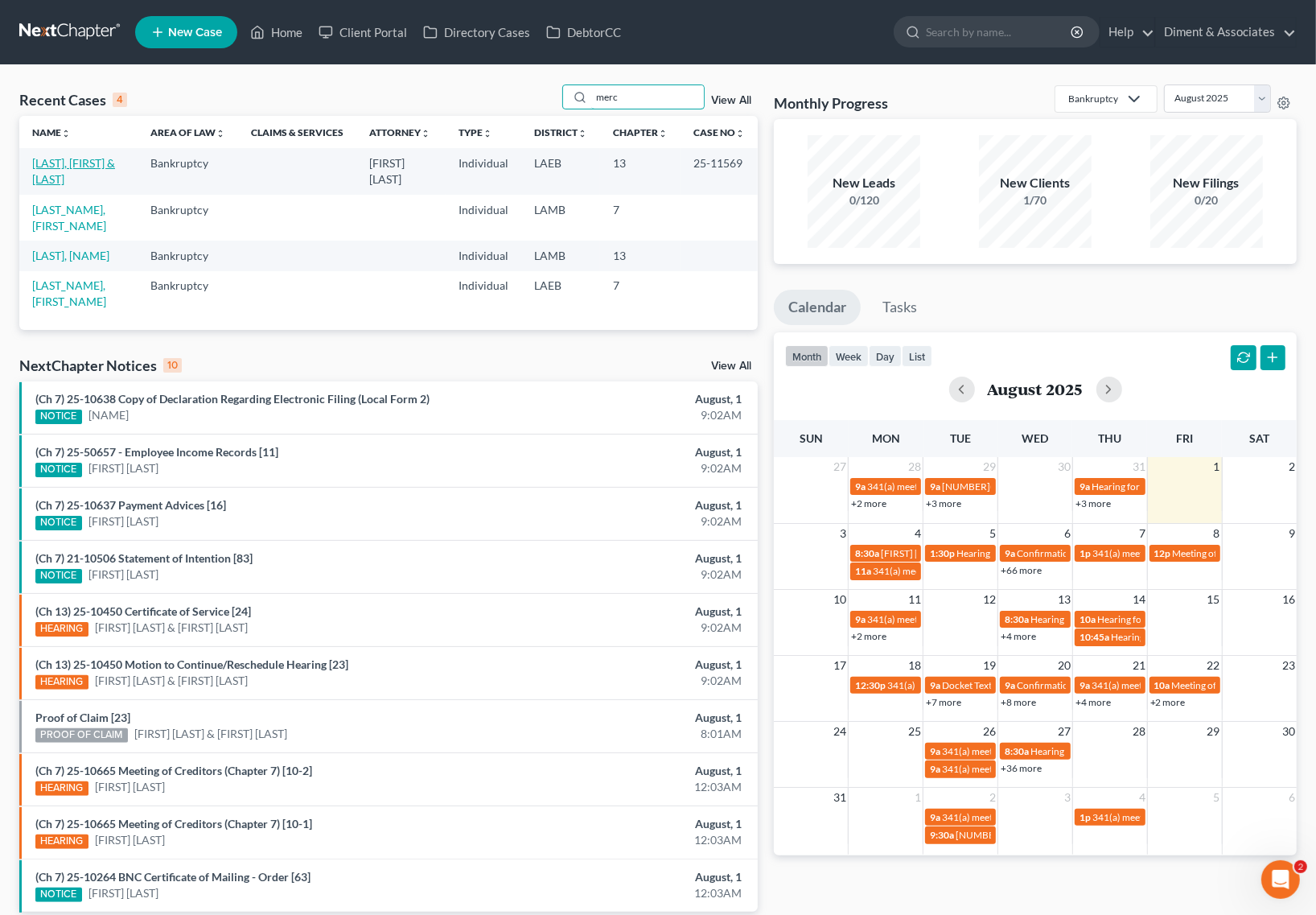 type on "merc" 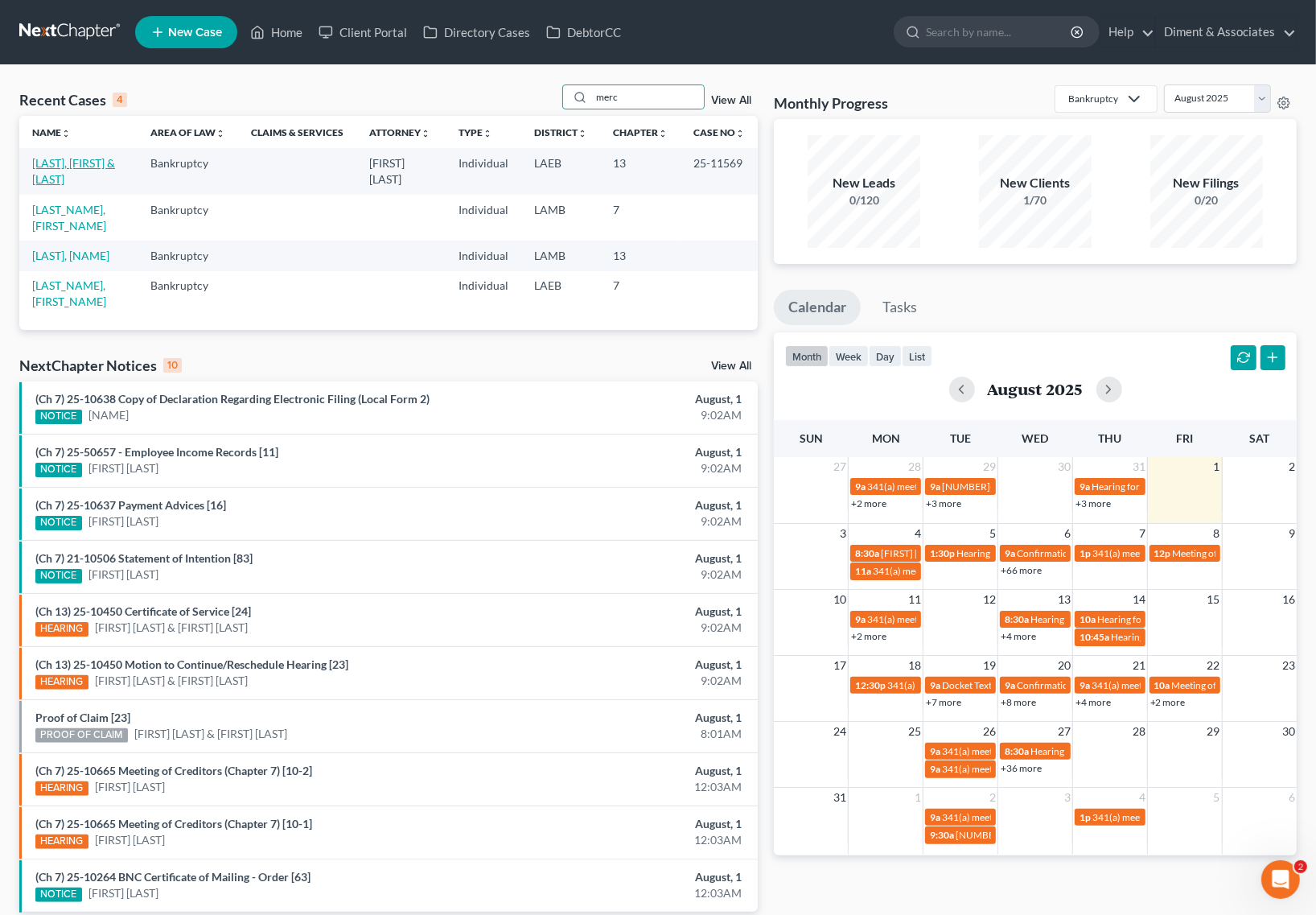 click on "[LAST], [FIRST] & [LAST]" at bounding box center [73, 171] 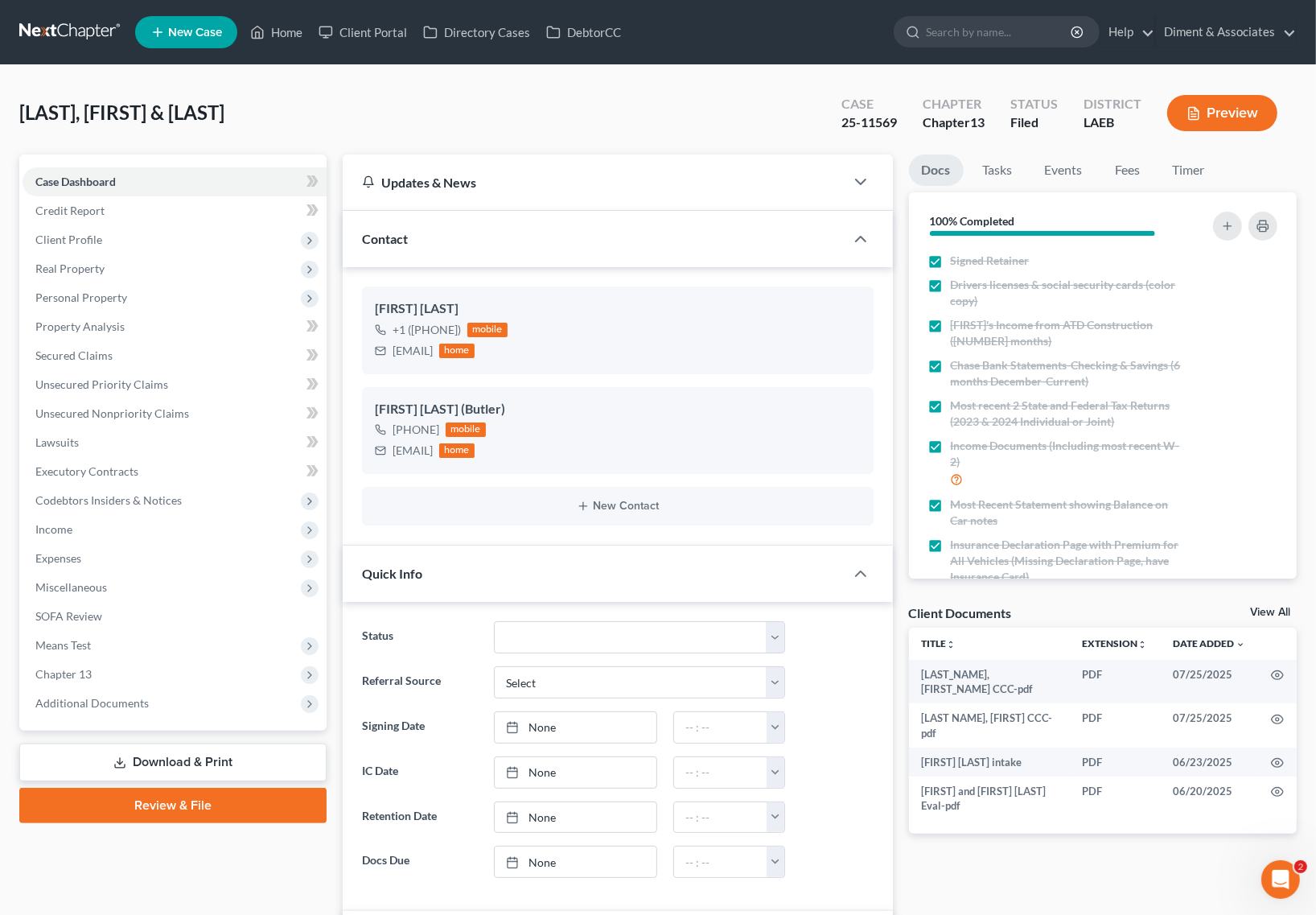 scroll, scrollTop: 2300, scrollLeft: 0, axis: vertical 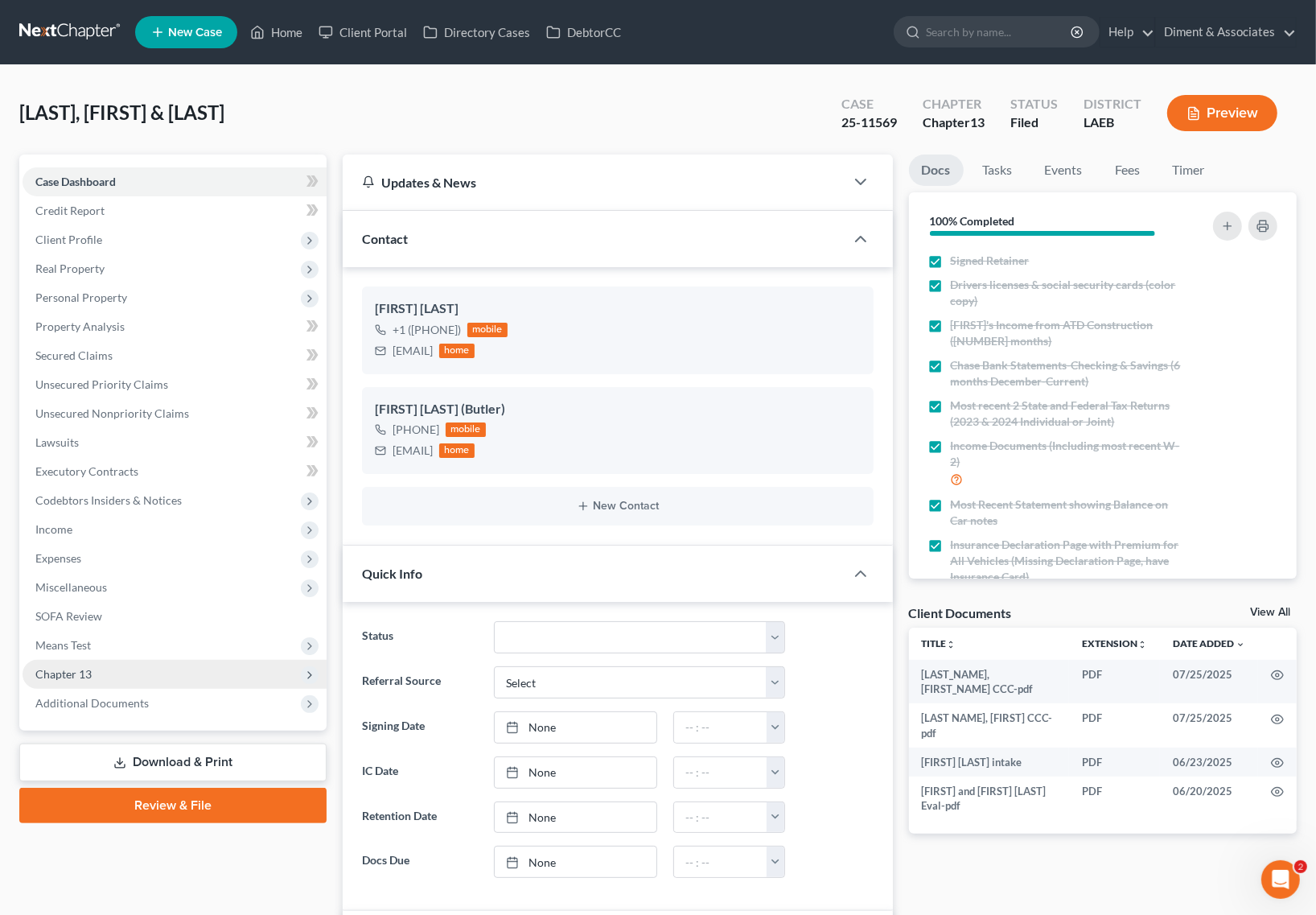 click on "Chapter 13" at bounding box center [175, 674] 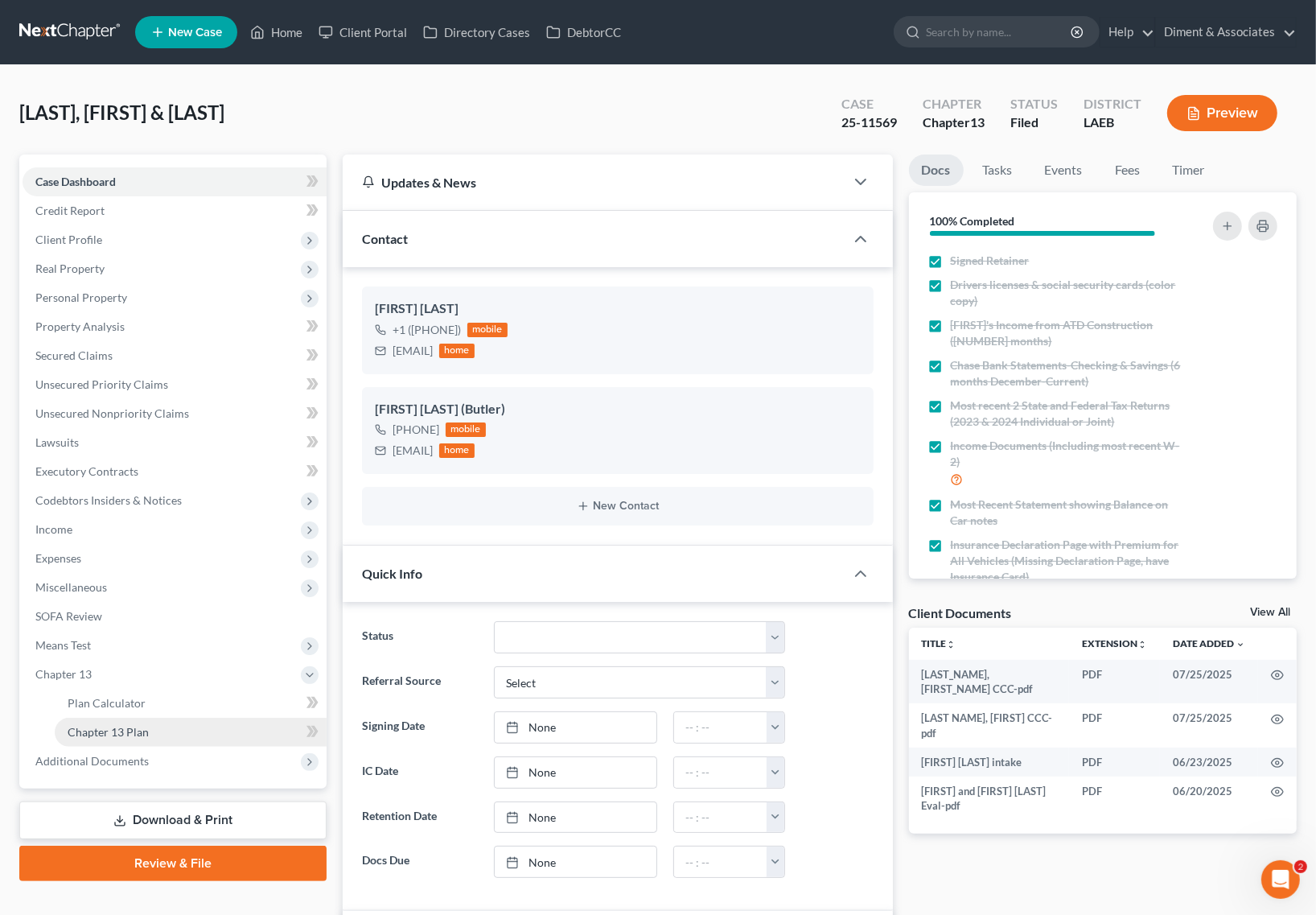 click on "Chapter 13 Plan" at bounding box center [191, 732] 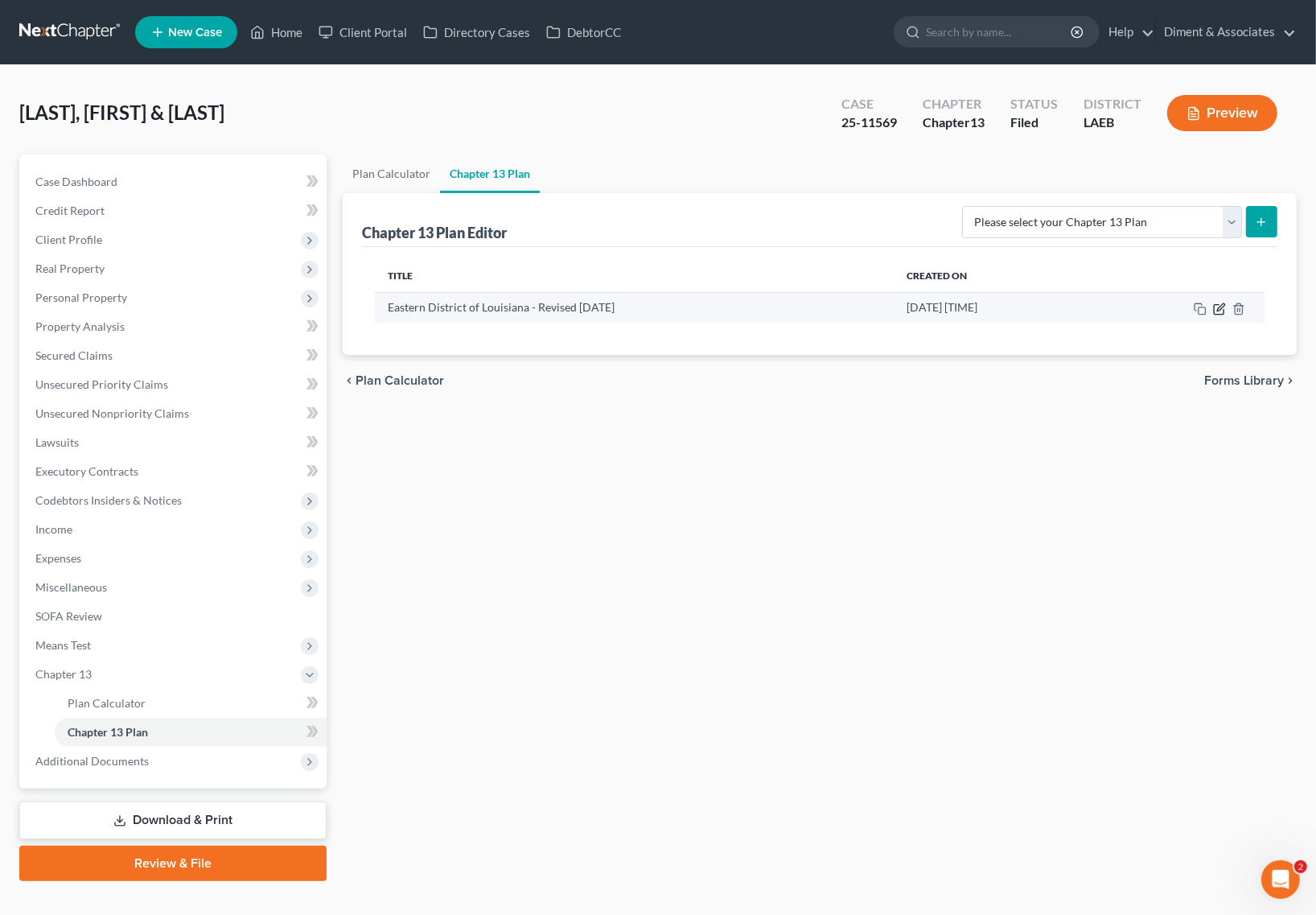click 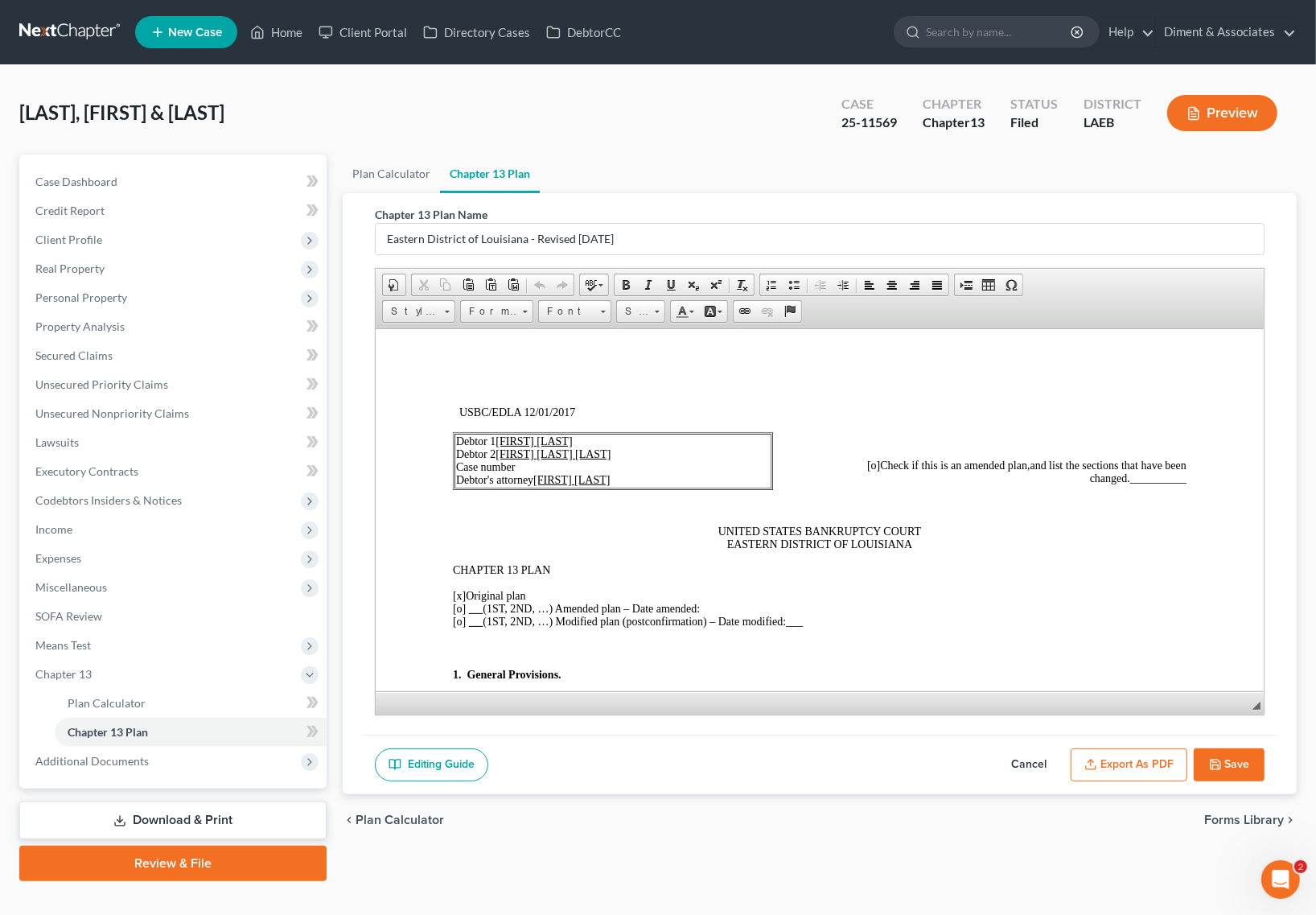 scroll, scrollTop: 0, scrollLeft: 0, axis: both 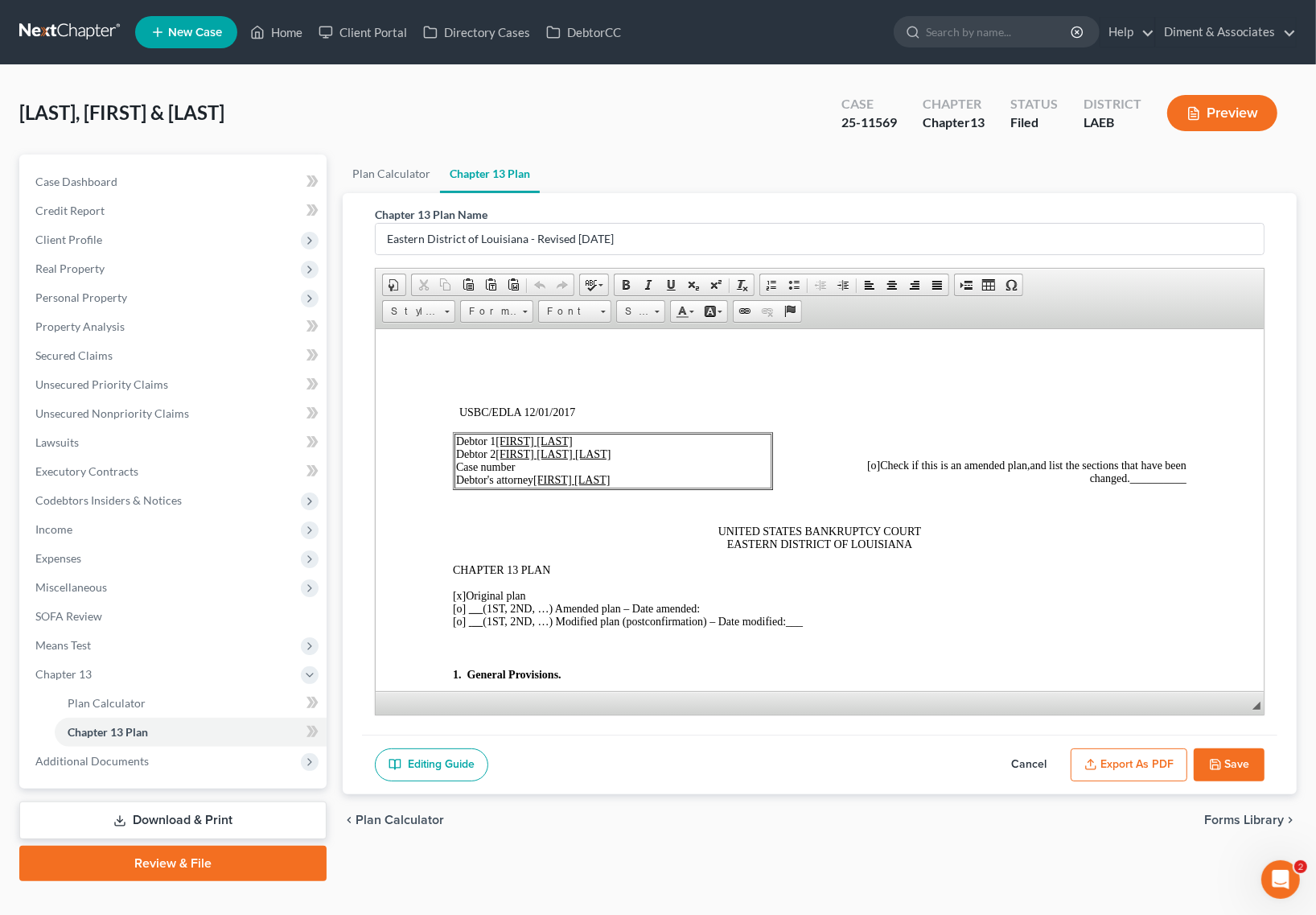 click on "Export as PDF" at bounding box center (1129, 765) 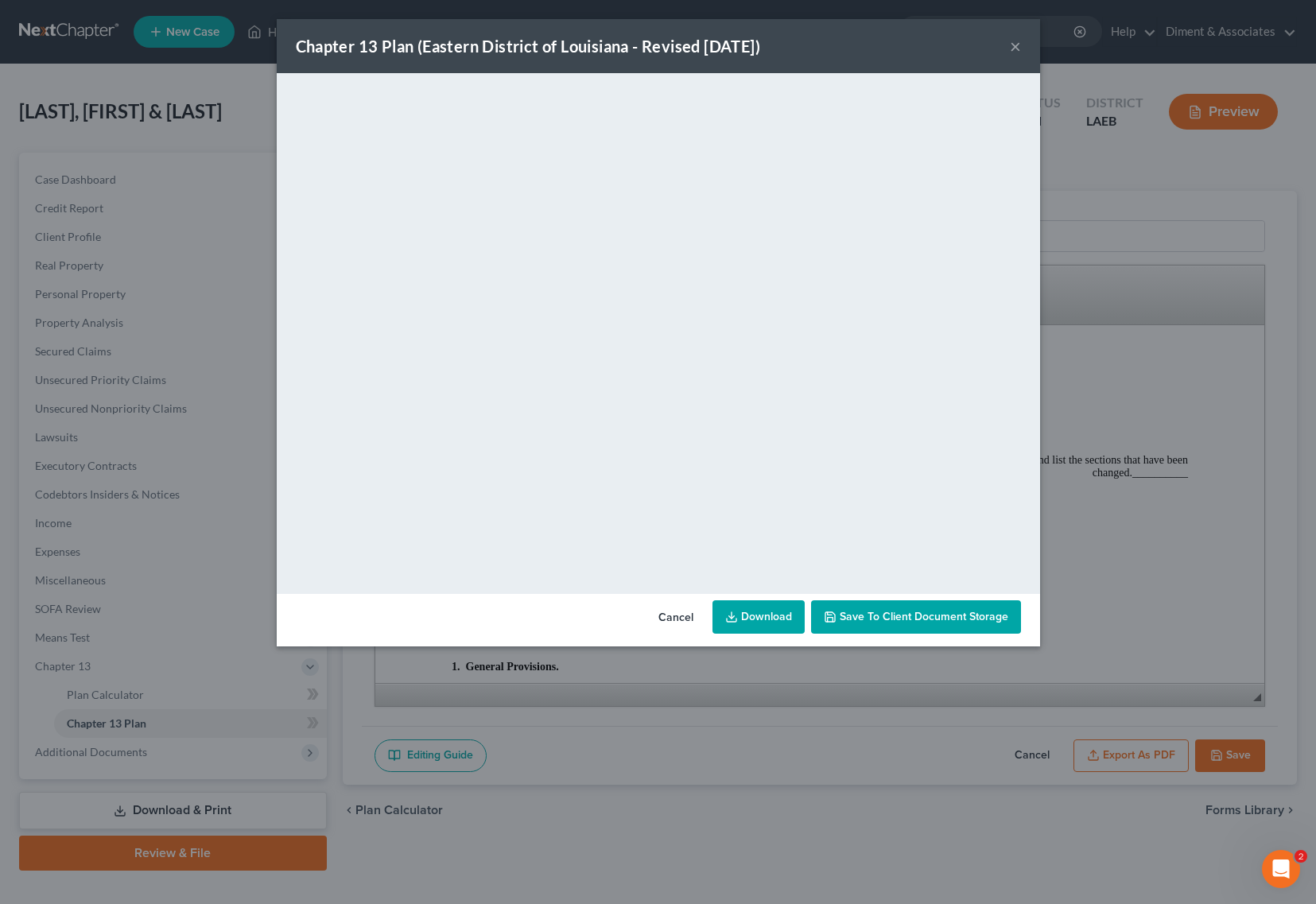click on "×" at bounding box center (1015, 46) 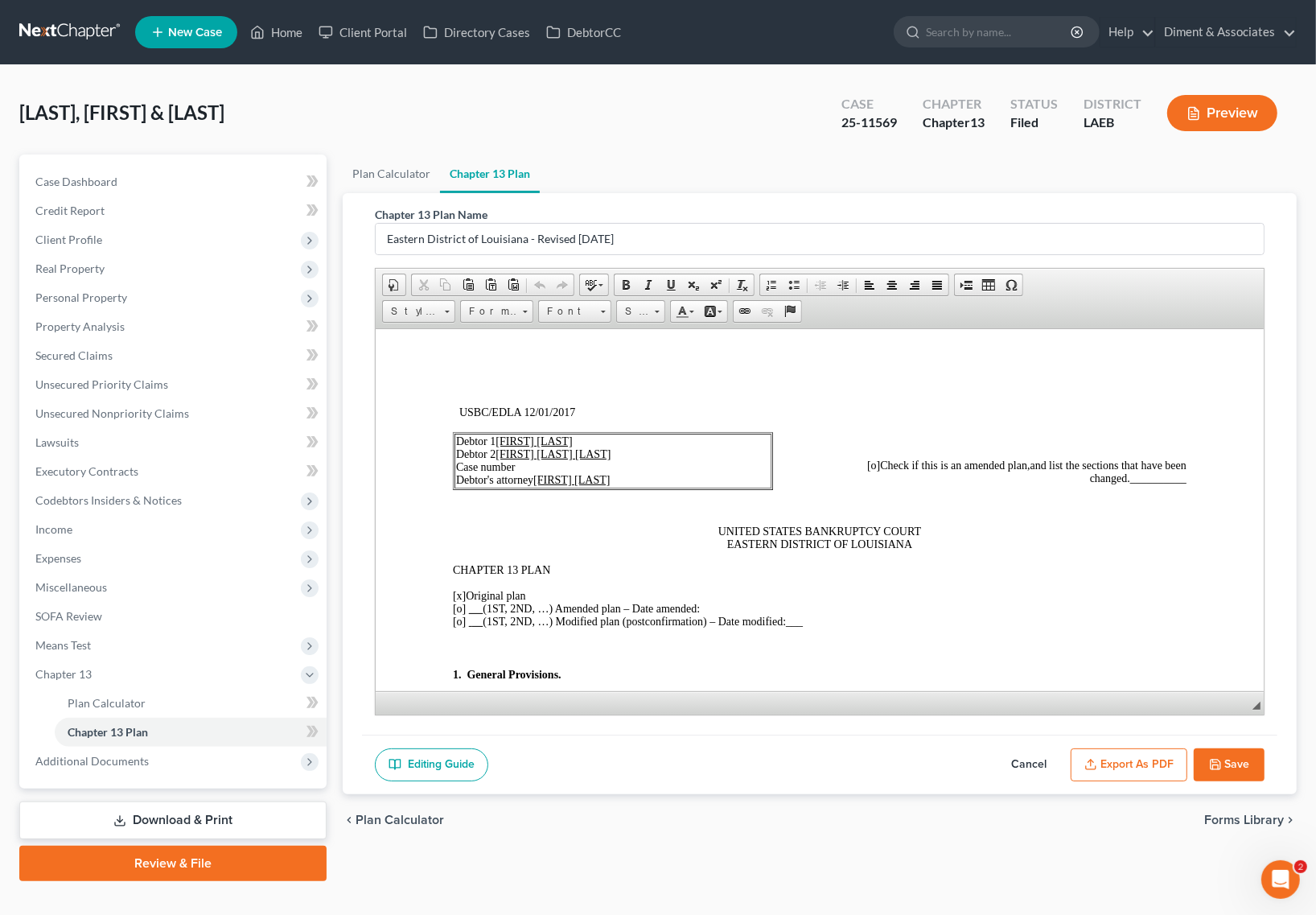 drag, startPoint x: 1035, startPoint y: 759, endPoint x: 453, endPoint y: 778, distance: 582.3101 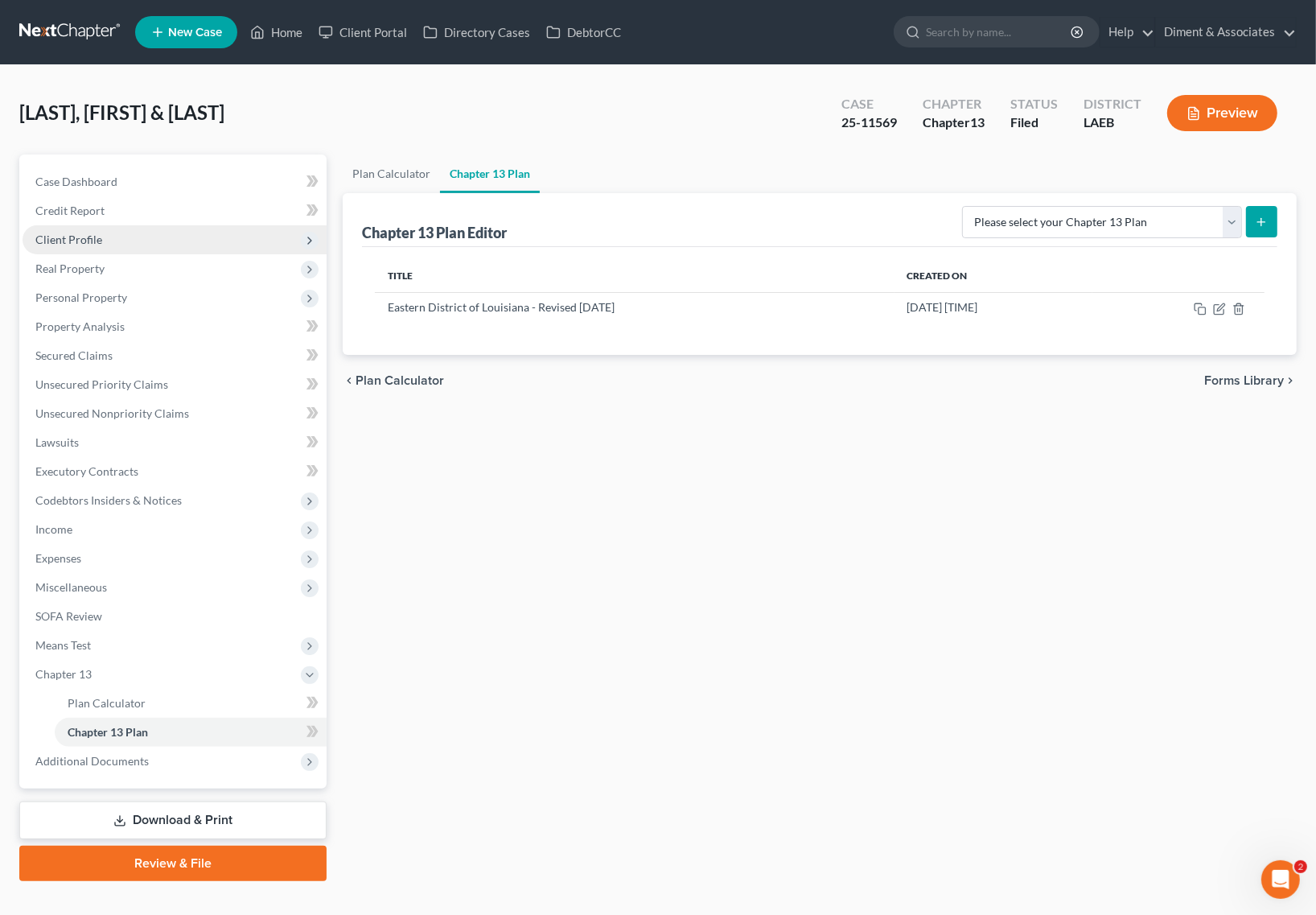click on "Client Profile" at bounding box center [68, 239] 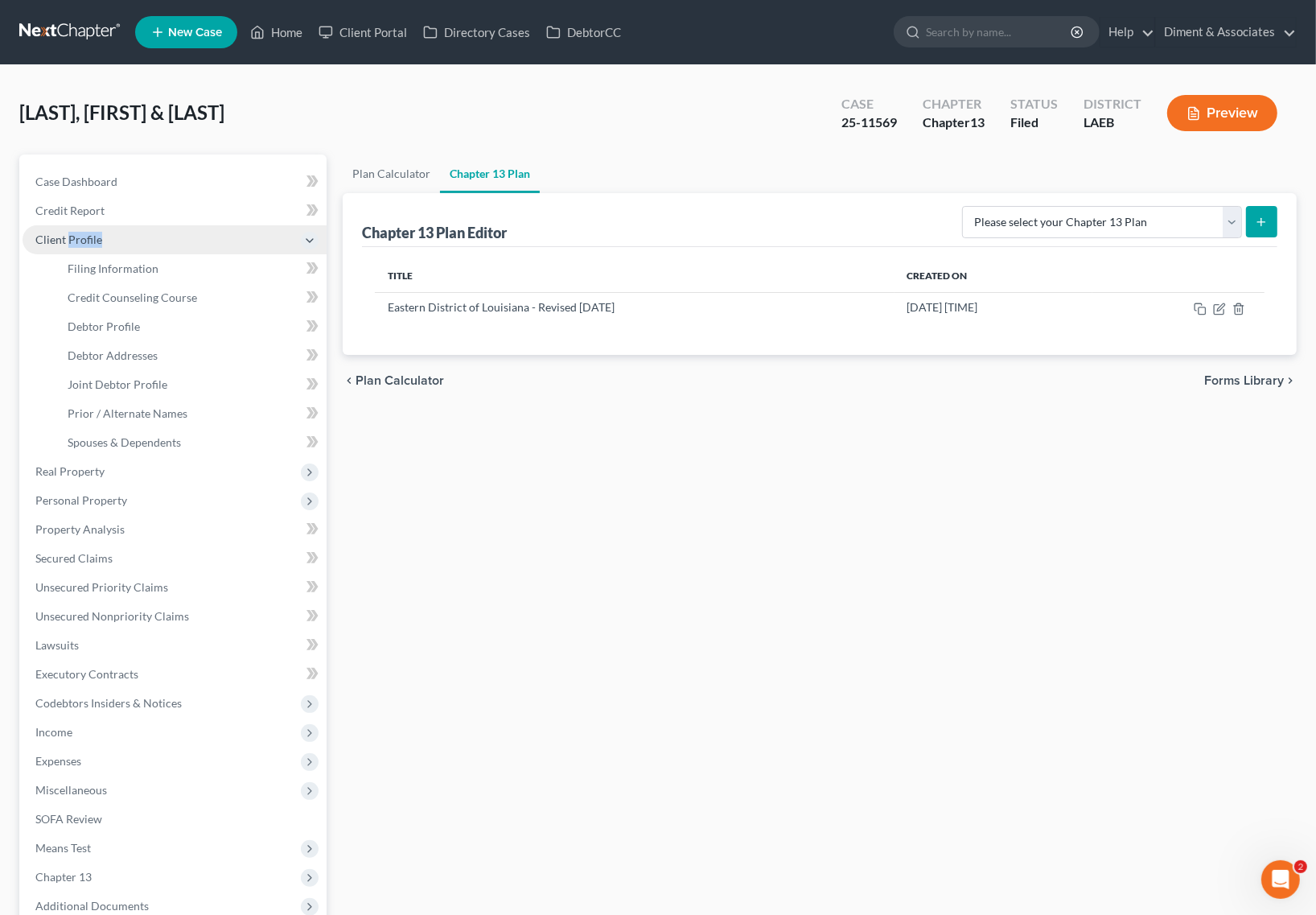 click on "Client Profile" at bounding box center [68, 239] 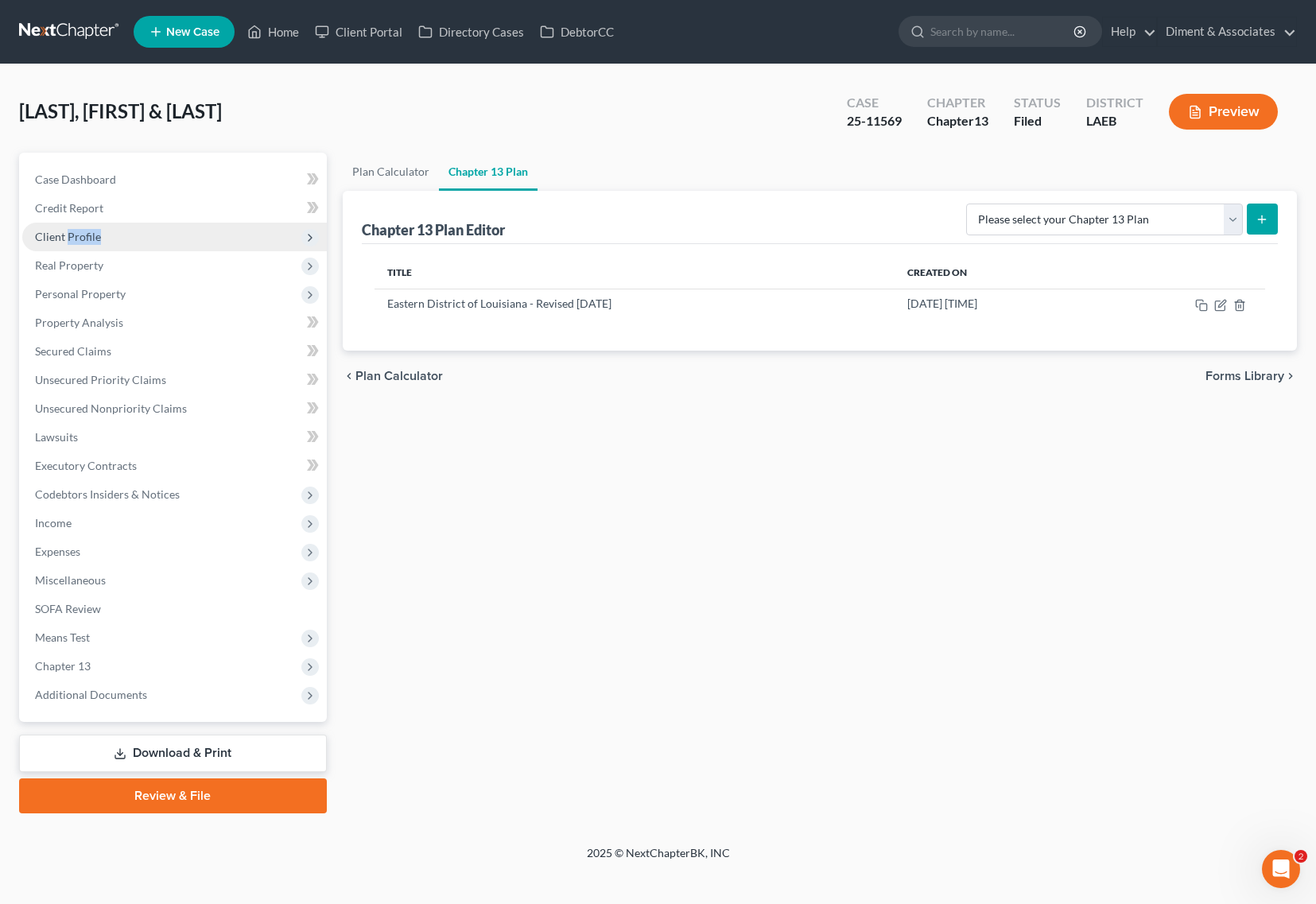 click on "Client Profile" at bounding box center [174, 237] 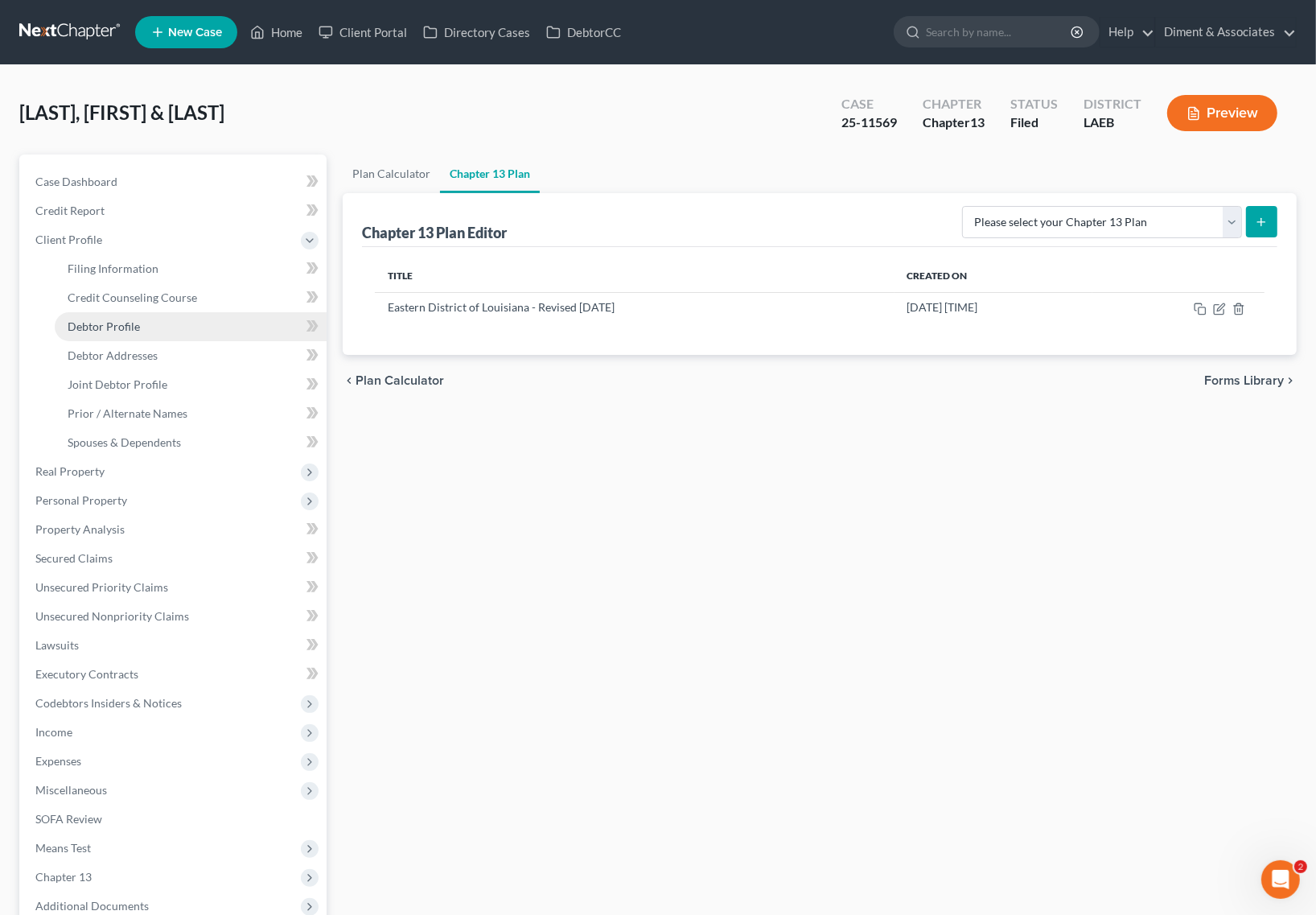 click on "Debtor Profile" at bounding box center (104, 326) 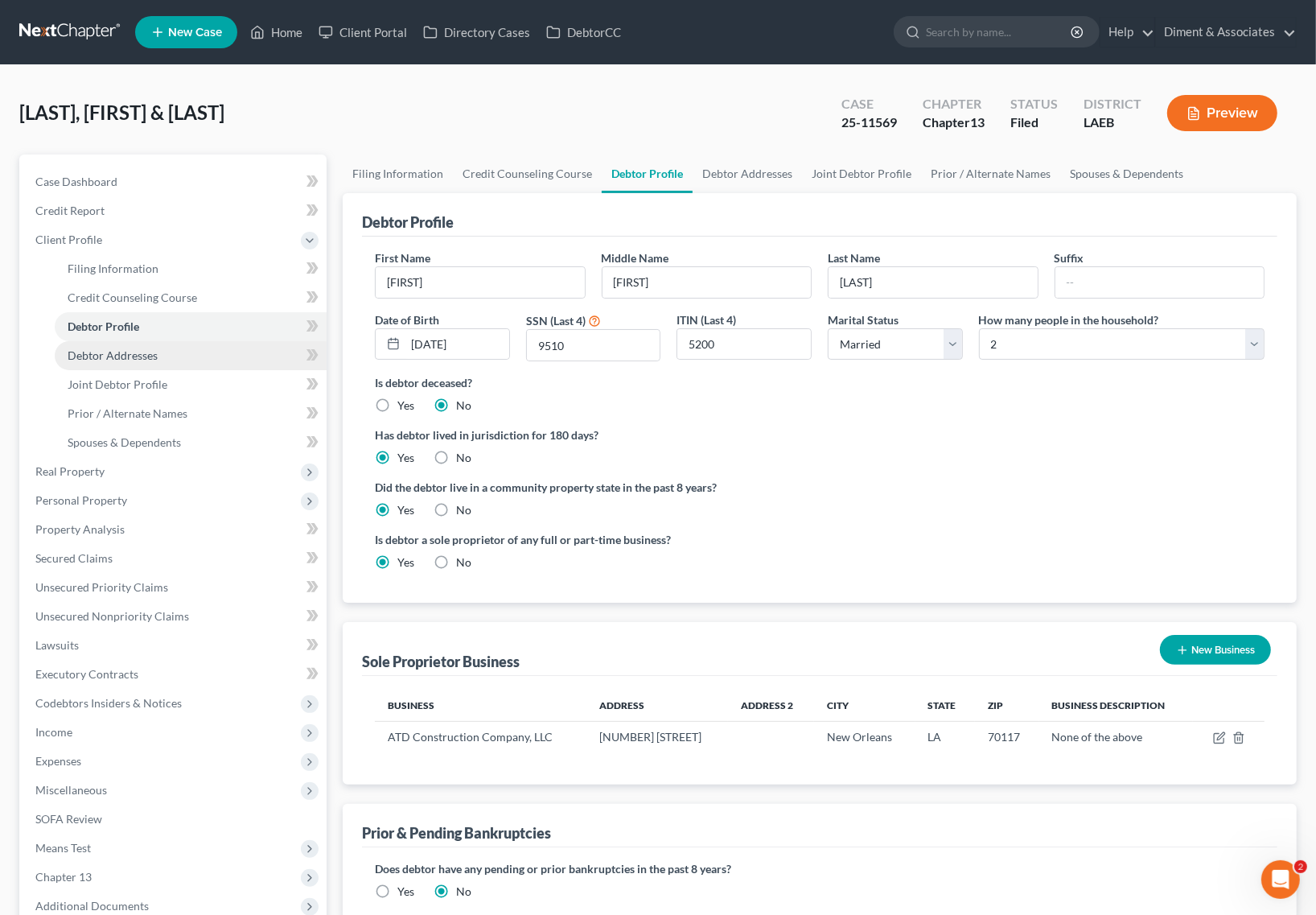 click on "Debtor Addresses" at bounding box center (191, 356) 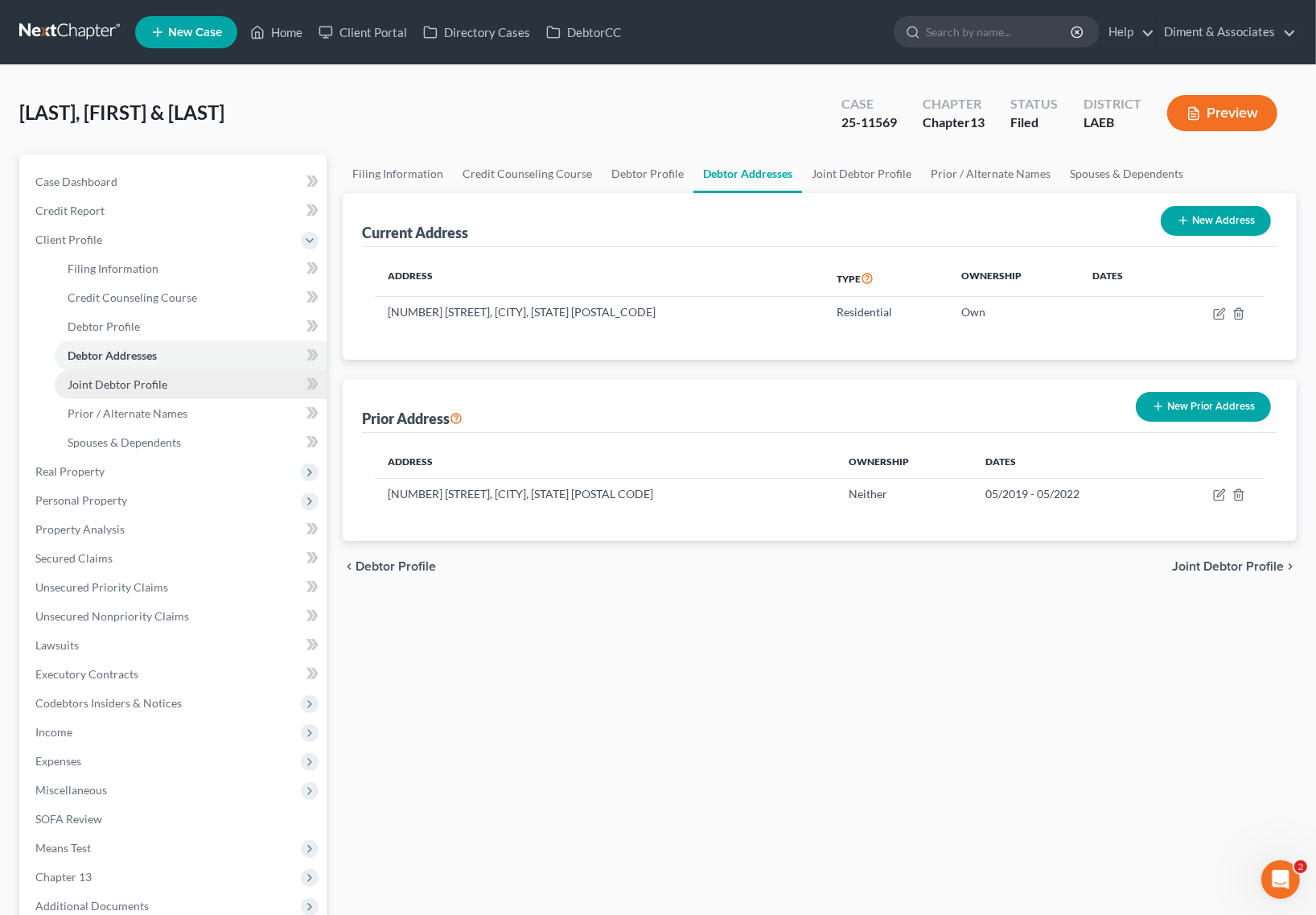 click on "Joint Debtor Profile" at bounding box center [117, 384] 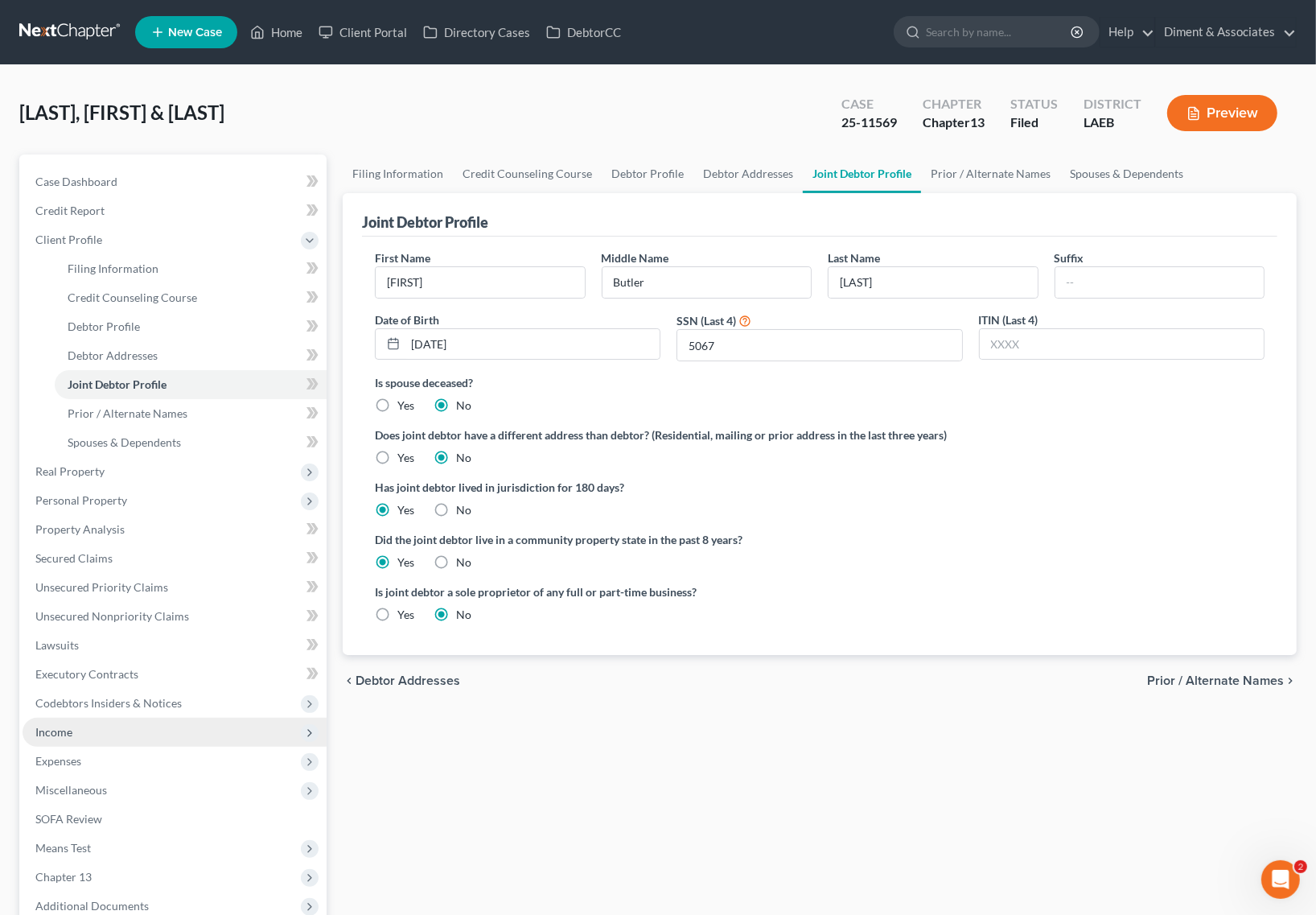 click on "Income" at bounding box center (175, 732) 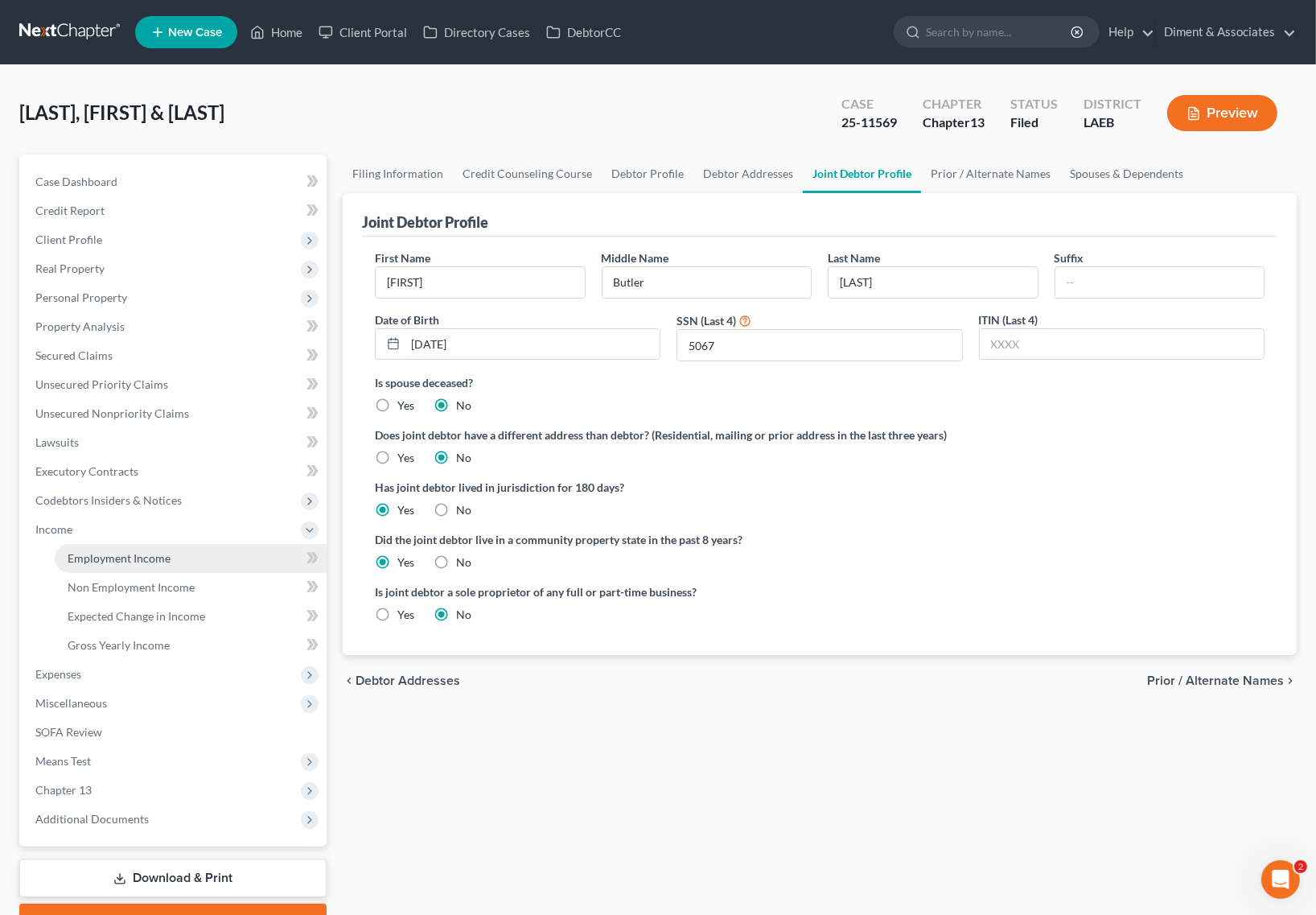 click on "Employment Income" at bounding box center (119, 558) 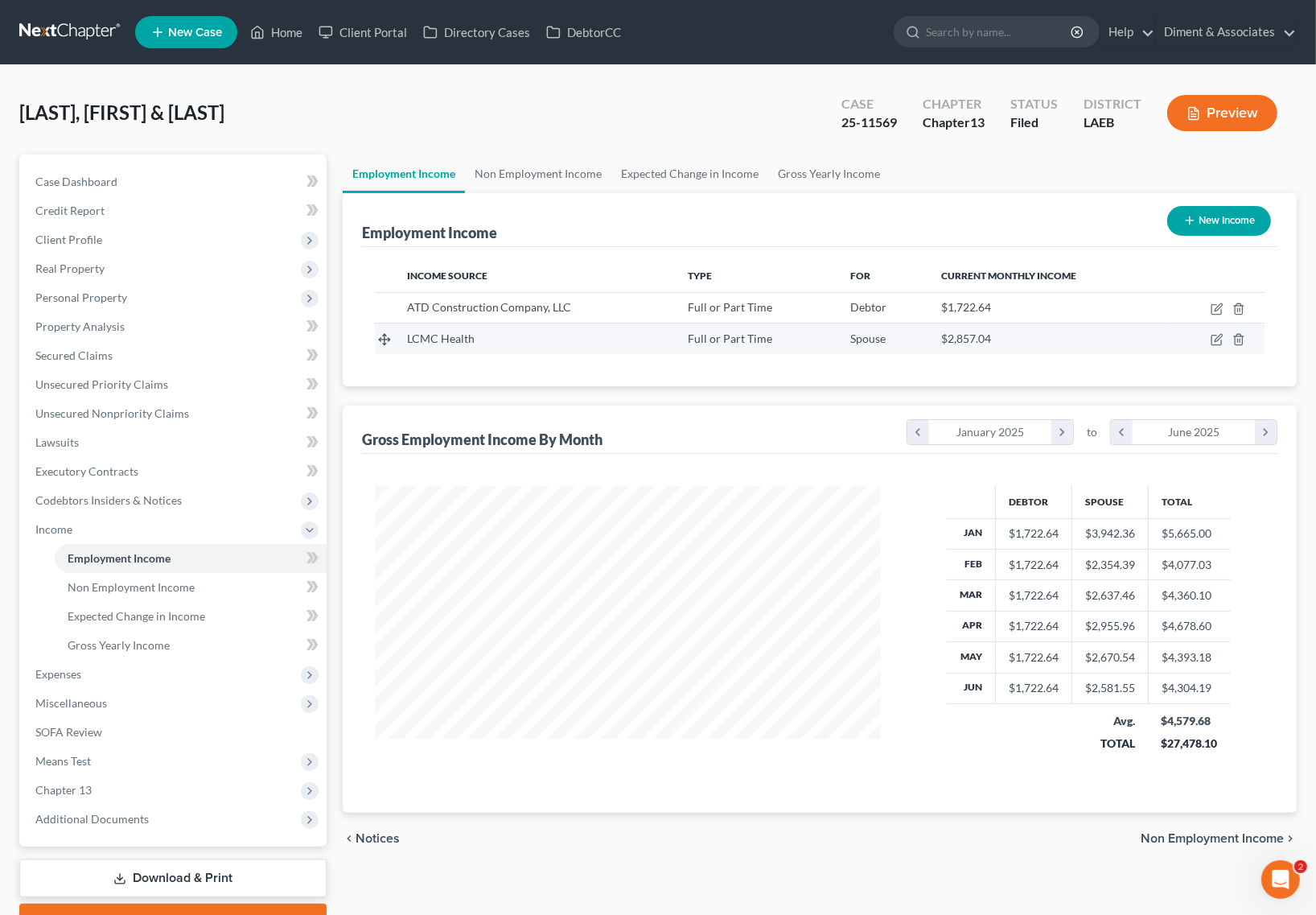 scroll, scrollTop: 804460, scrollLeft: 803863, axis: both 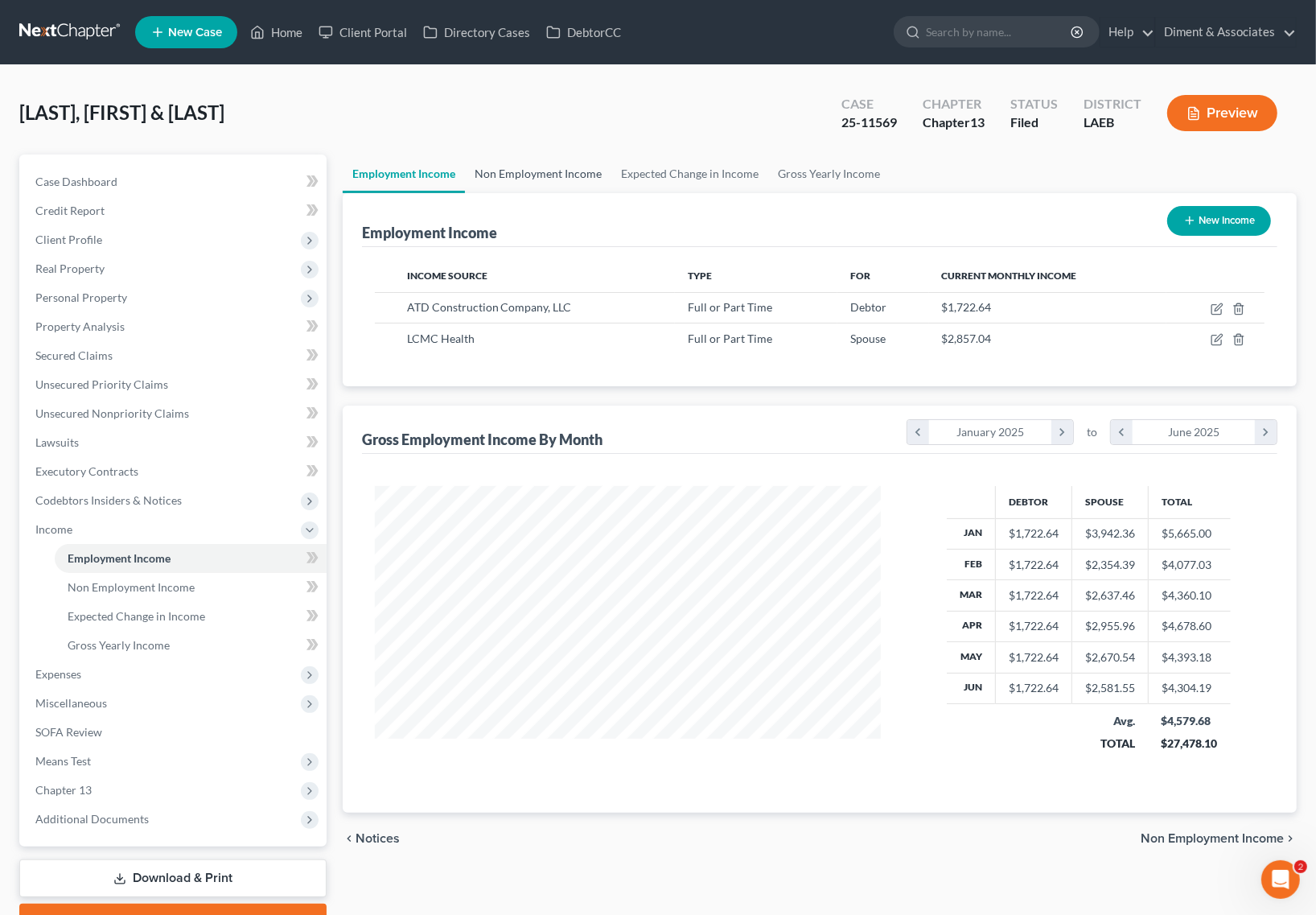drag, startPoint x: 528, startPoint y: 171, endPoint x: 481, endPoint y: 174, distance: 47.09565 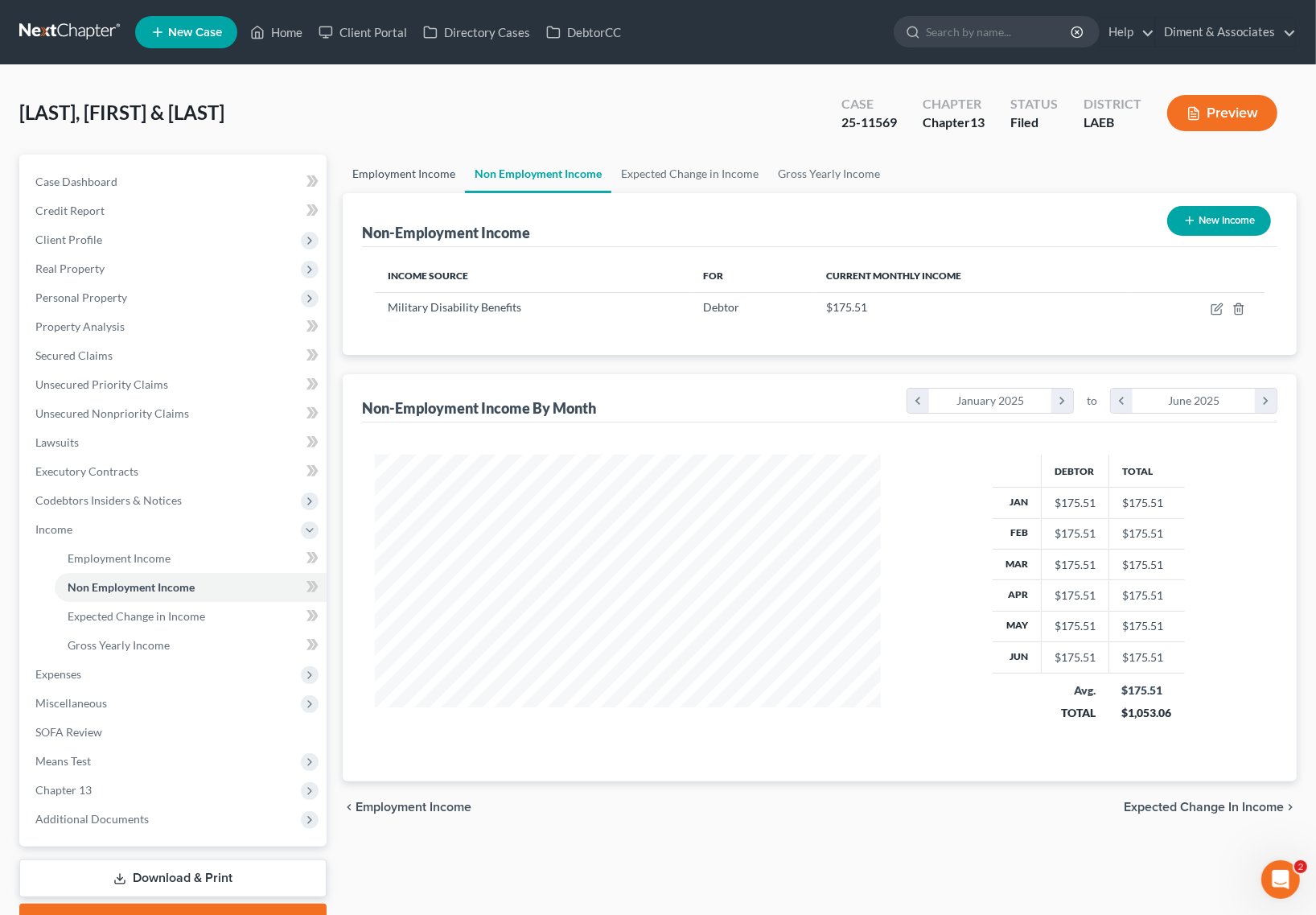 scroll, scrollTop: 804460, scrollLeft: 803863, axis: both 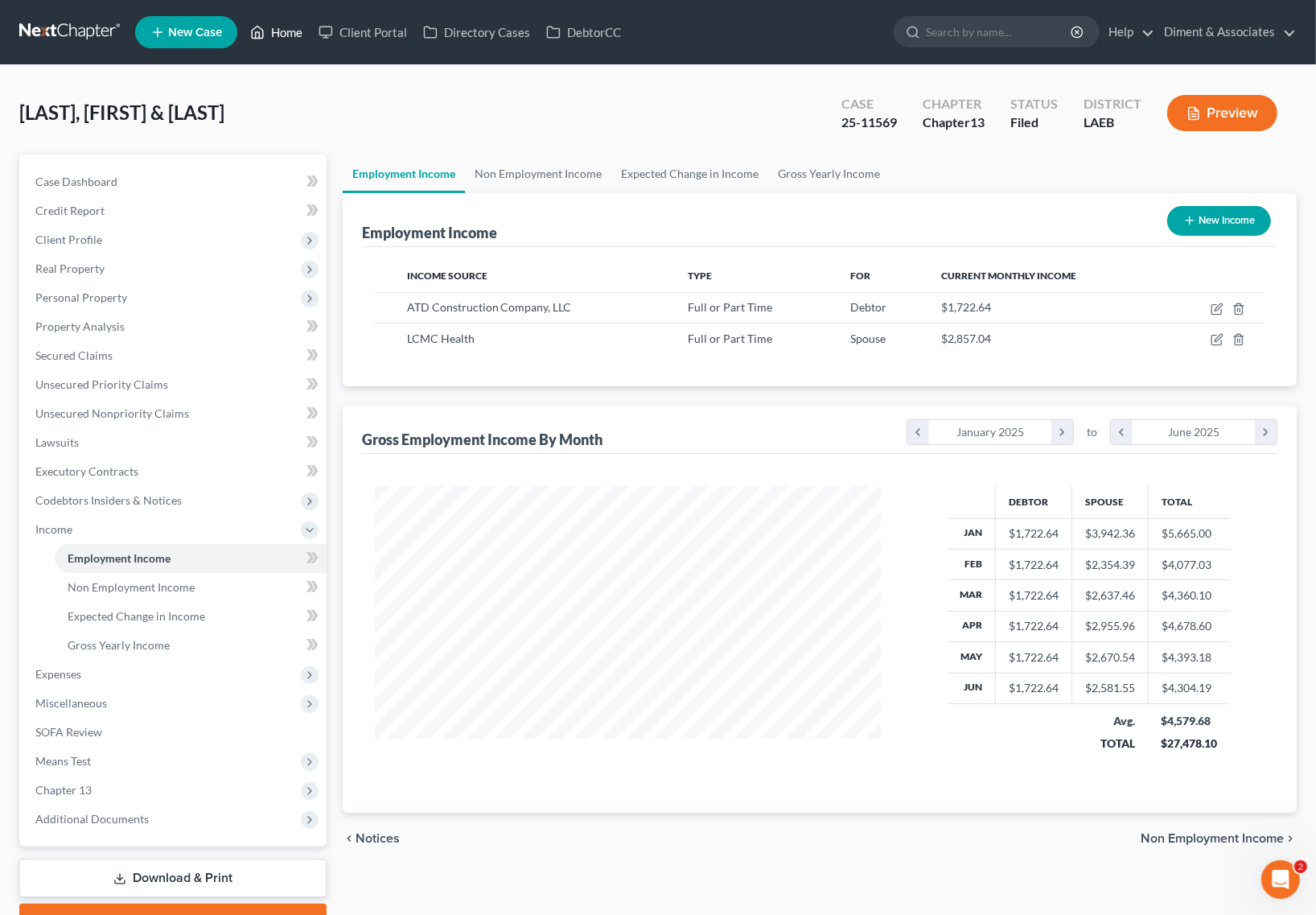 click on "Home" at bounding box center [276, 32] 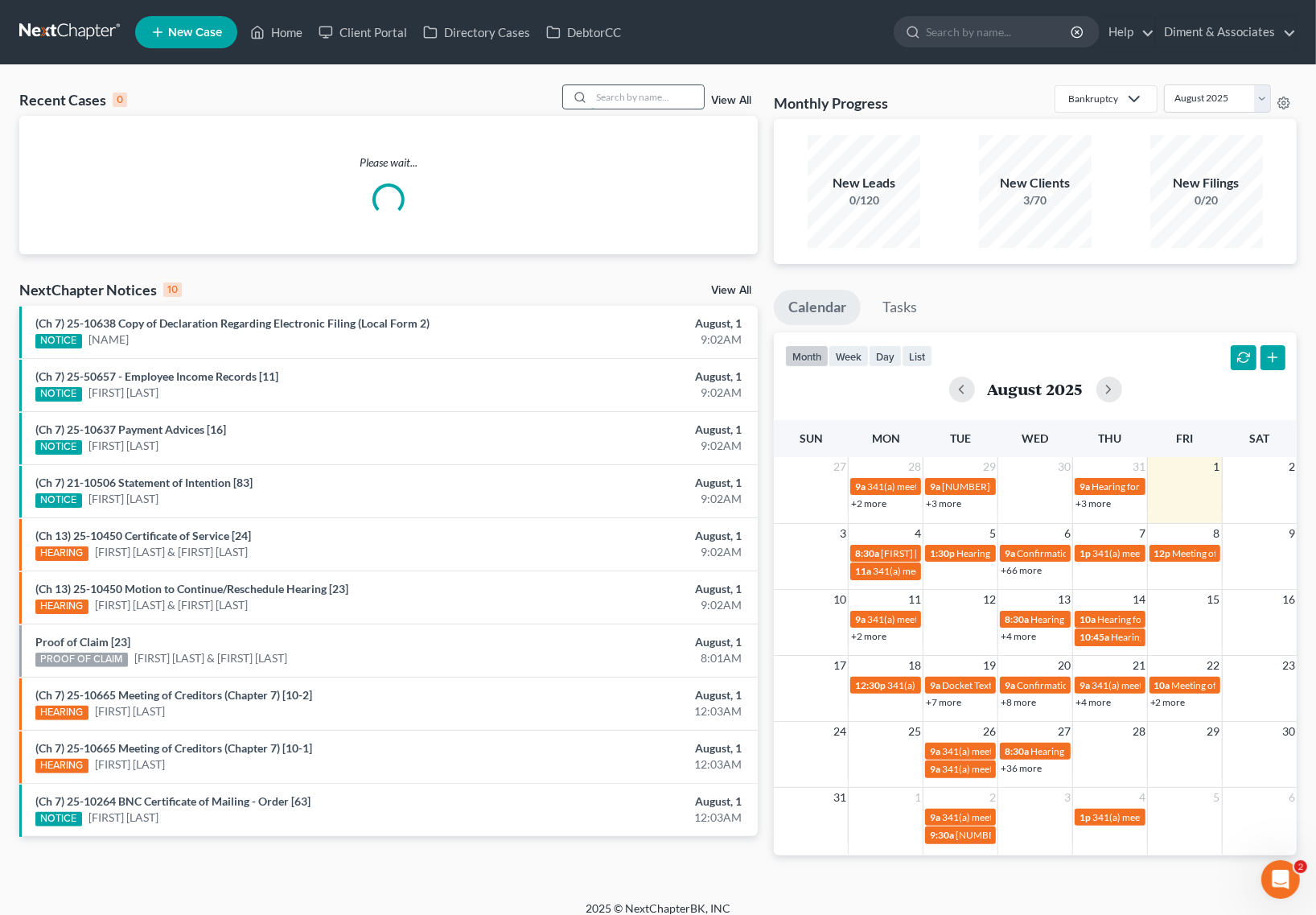 click at bounding box center (648, 97) 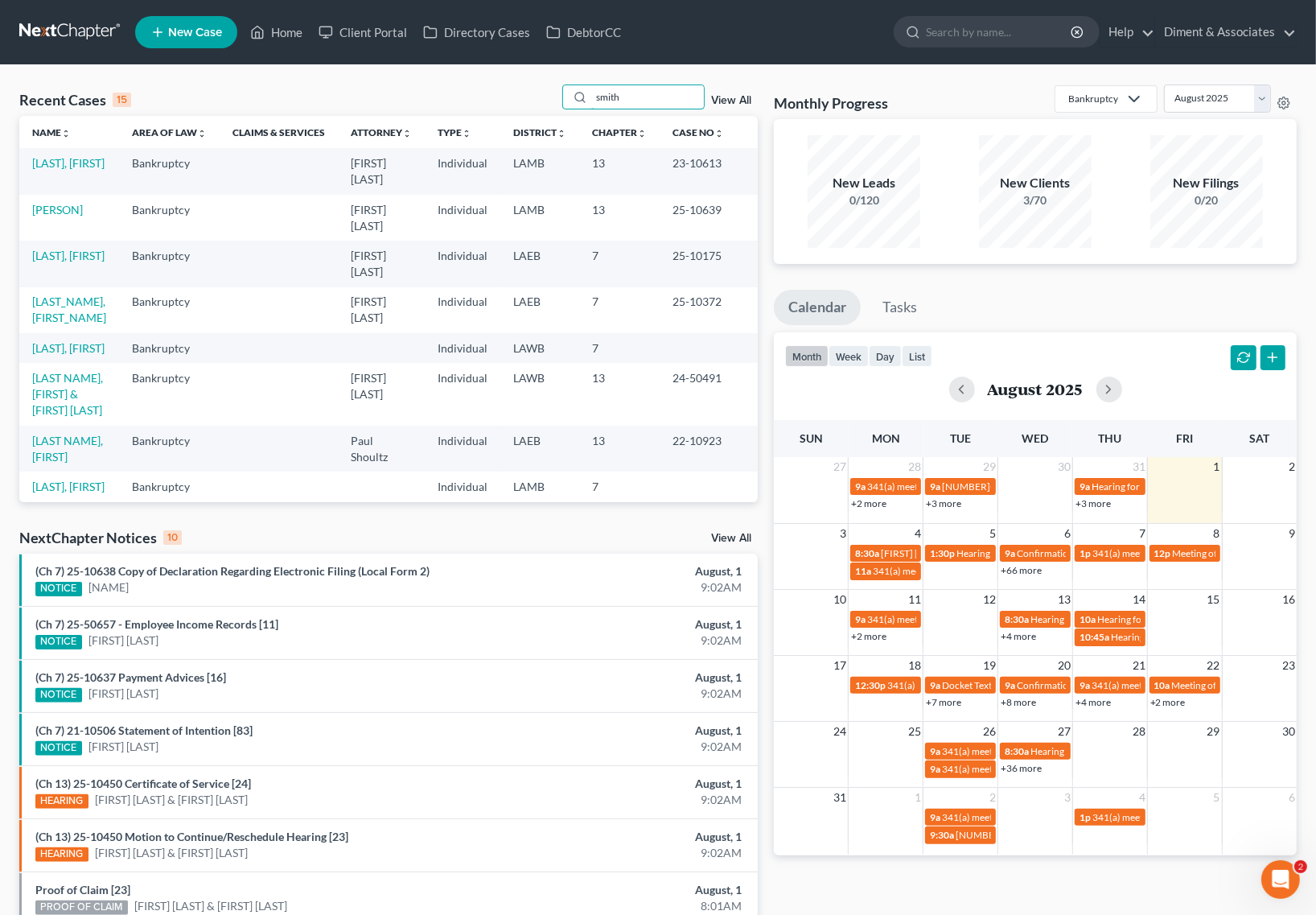 type on "smith" 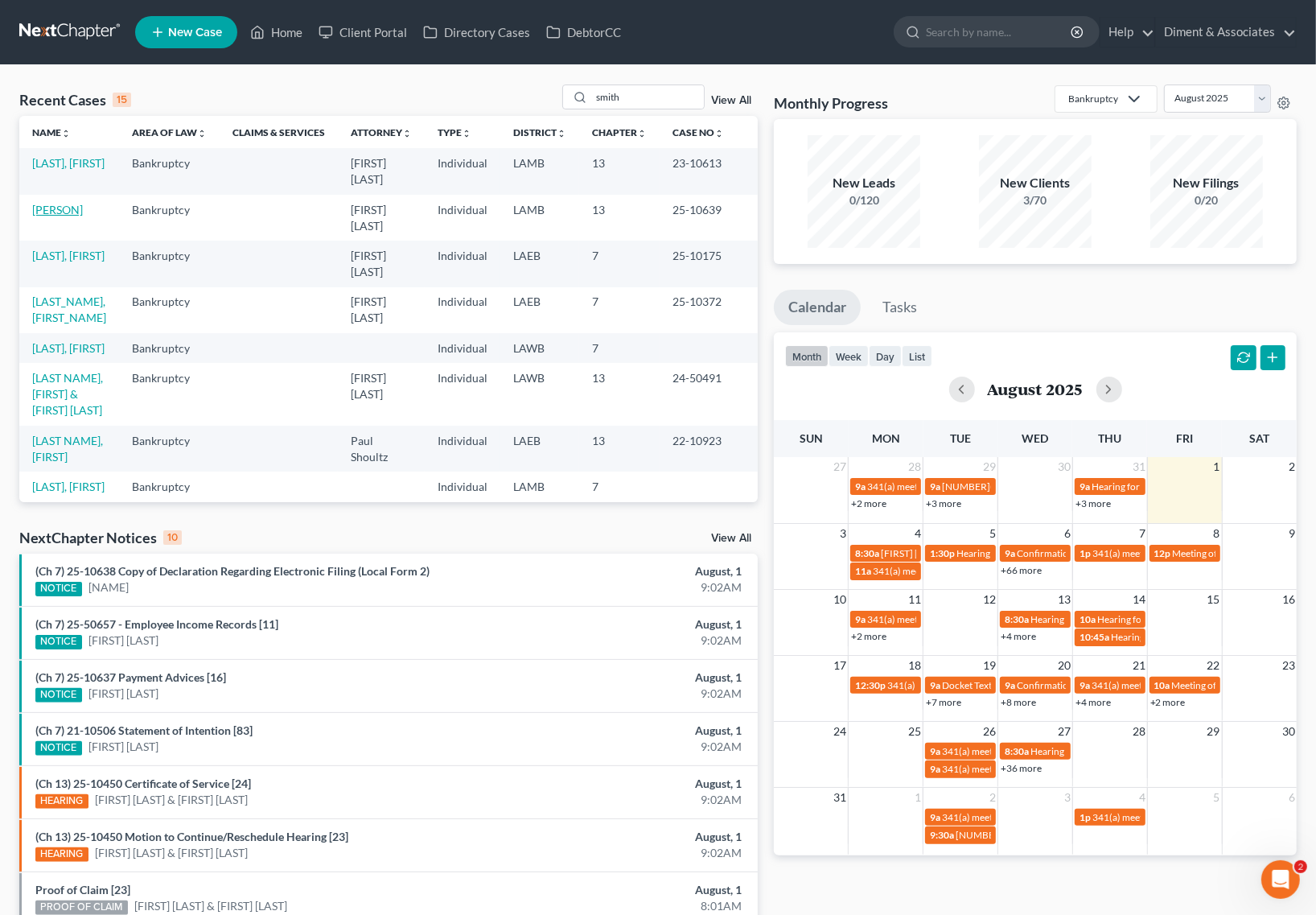 click on "[PERSON]" at bounding box center (57, 209) 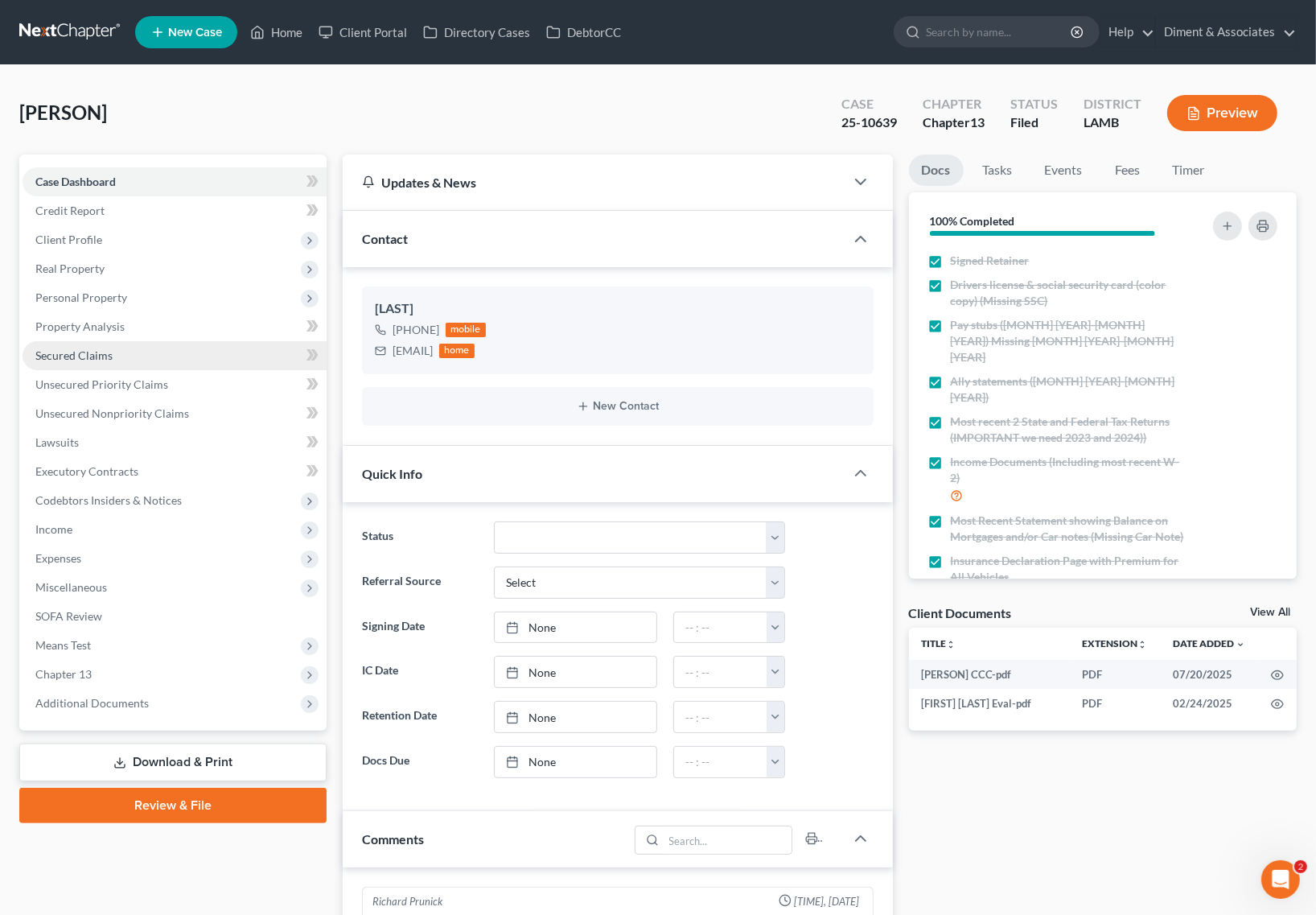 scroll, scrollTop: 3233, scrollLeft: 0, axis: vertical 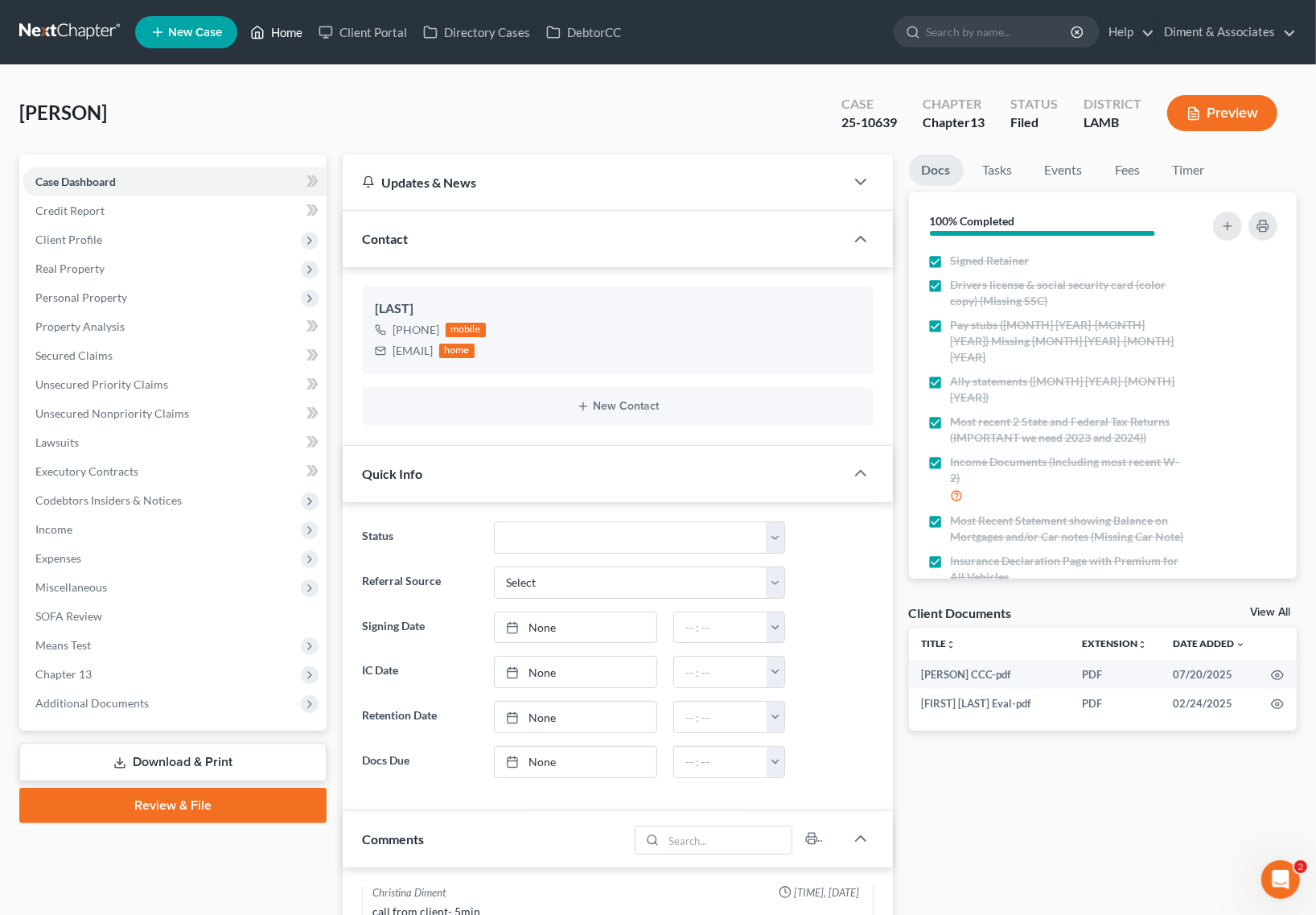 click 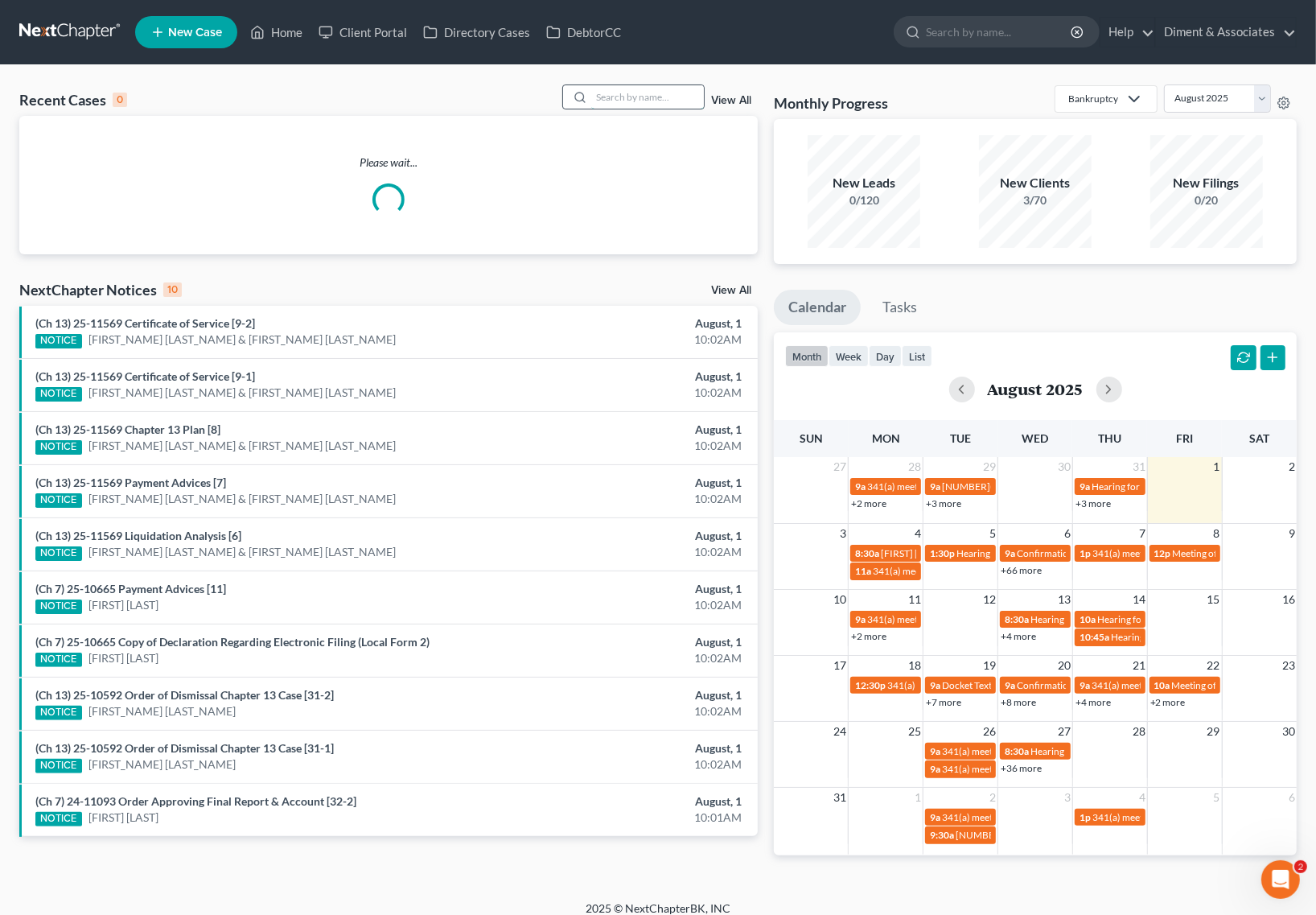 click at bounding box center (648, 97) 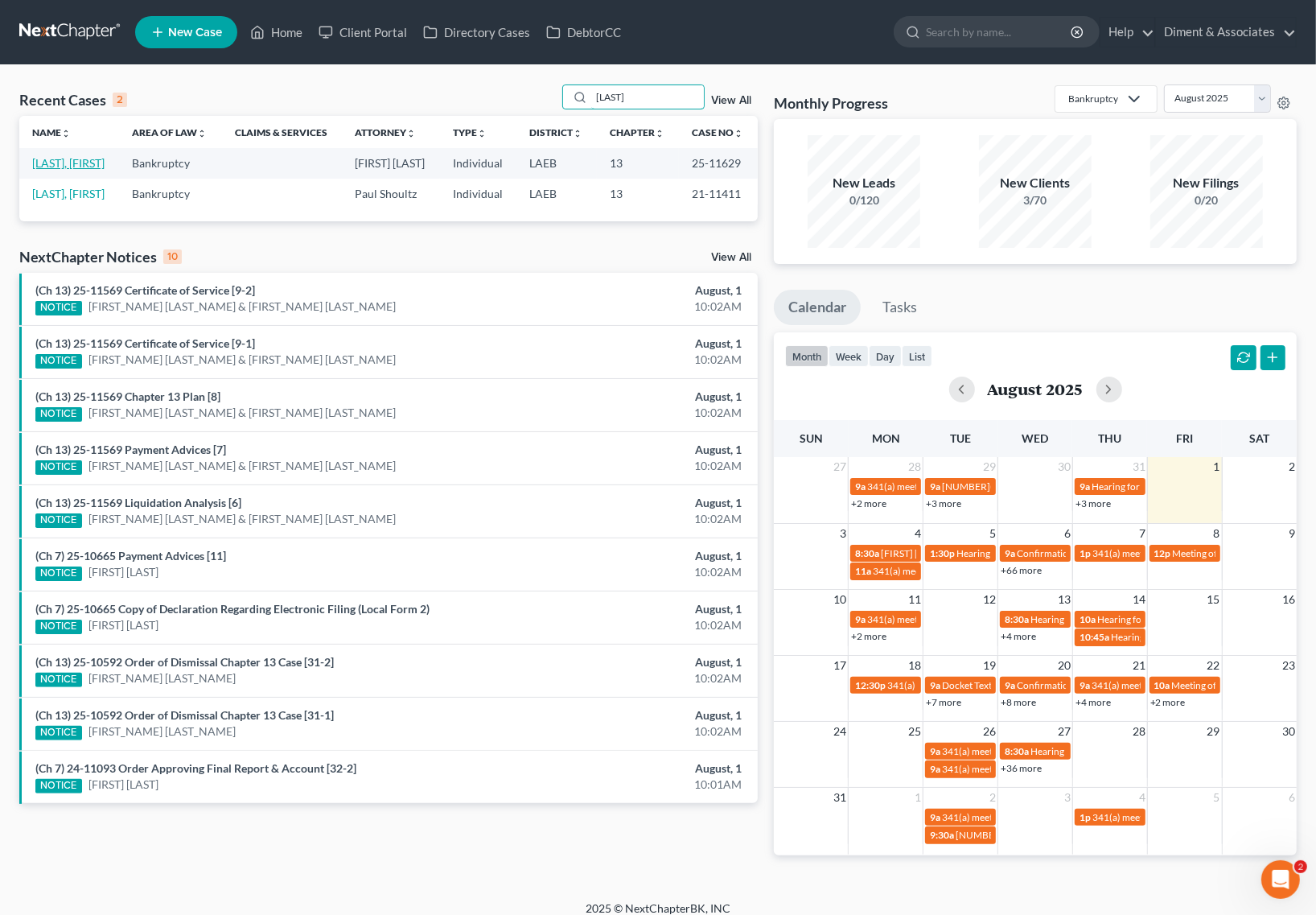 type on "[LAST]" 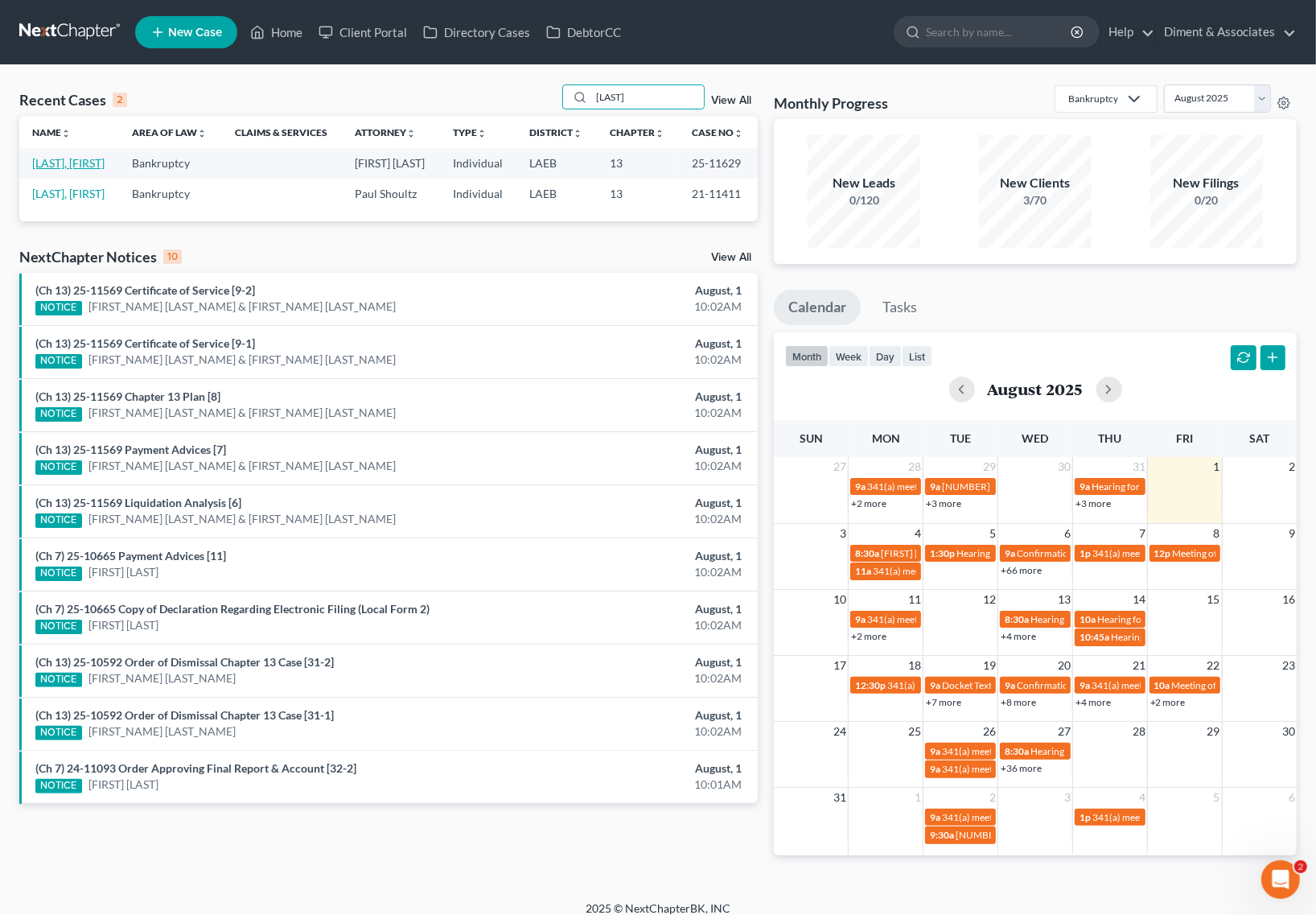 click on "[LAST], [FIRST]" at bounding box center (68, 163) 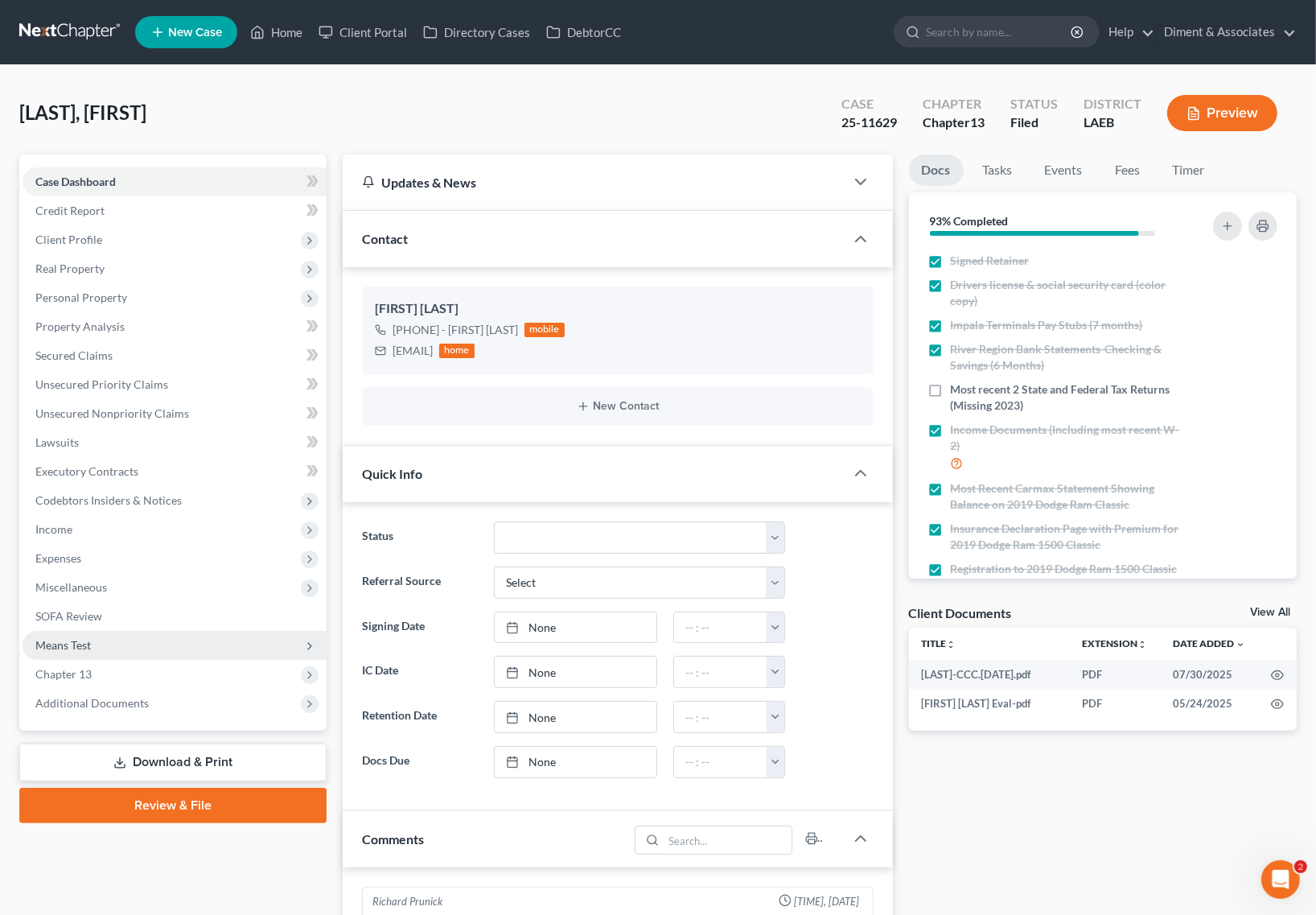 scroll, scrollTop: 3932, scrollLeft: 0, axis: vertical 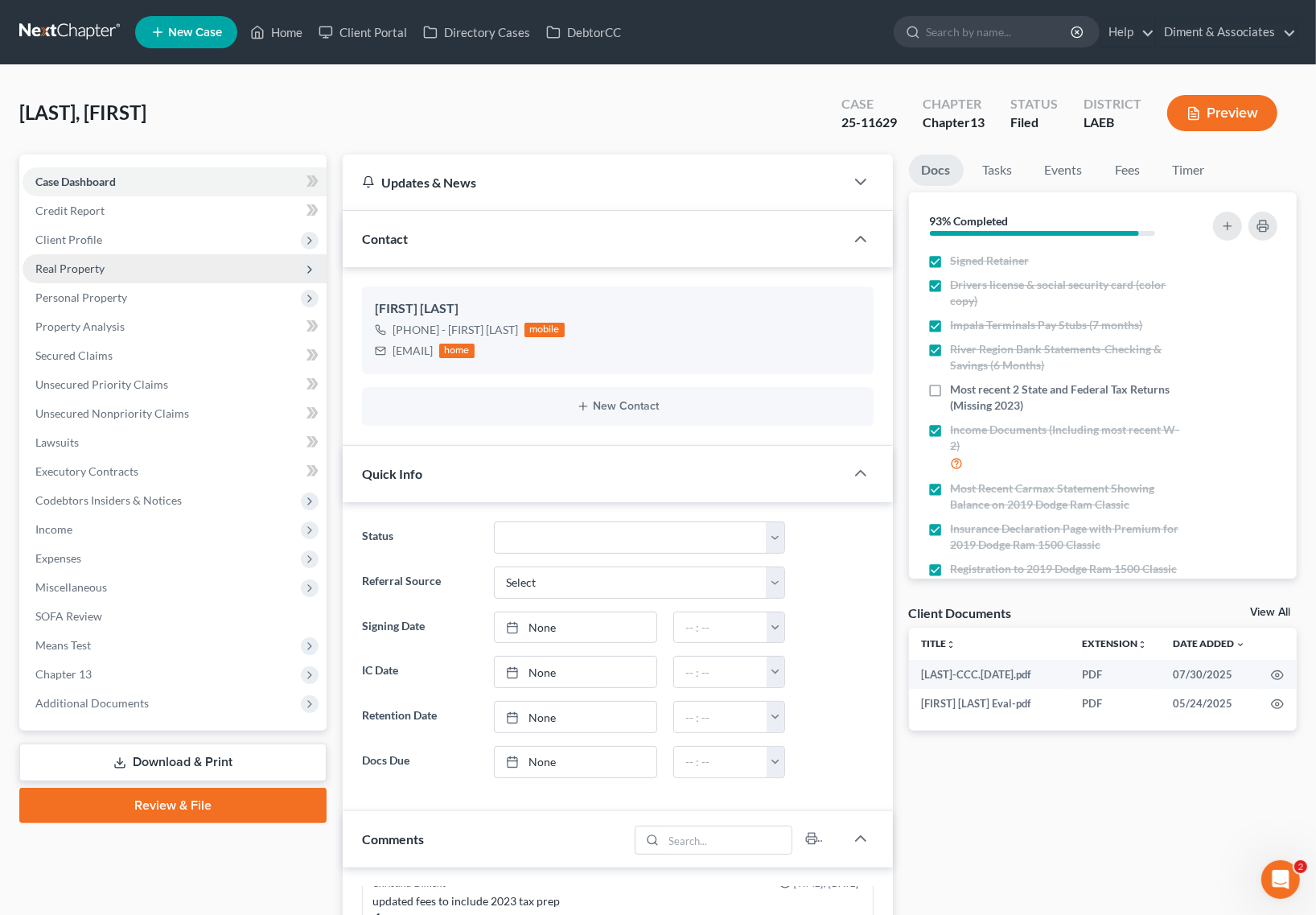 drag, startPoint x: 145, startPoint y: 242, endPoint x: 150, endPoint y: 253, distance: 12.083046 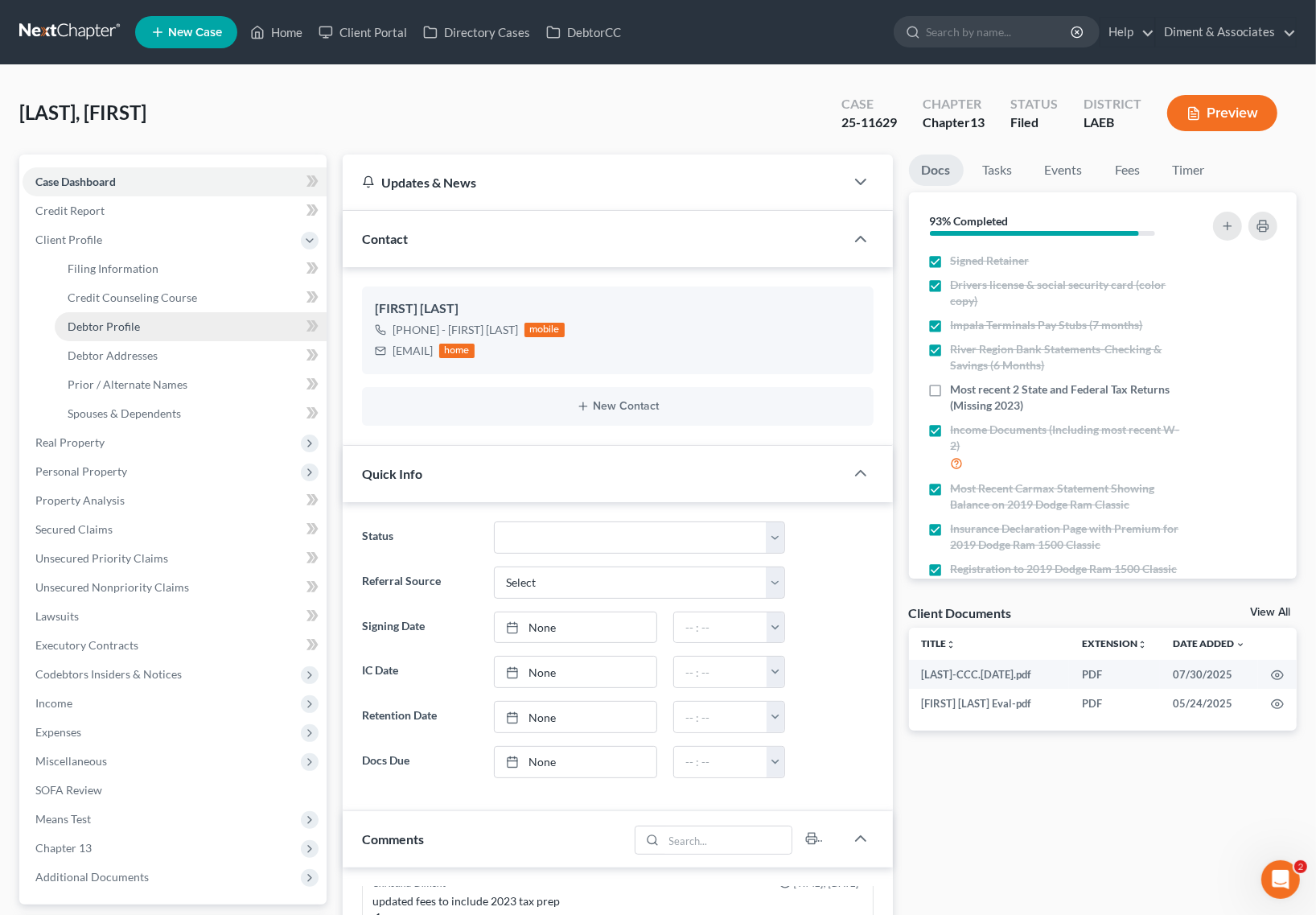 click on "Debtor Profile" at bounding box center [104, 326] 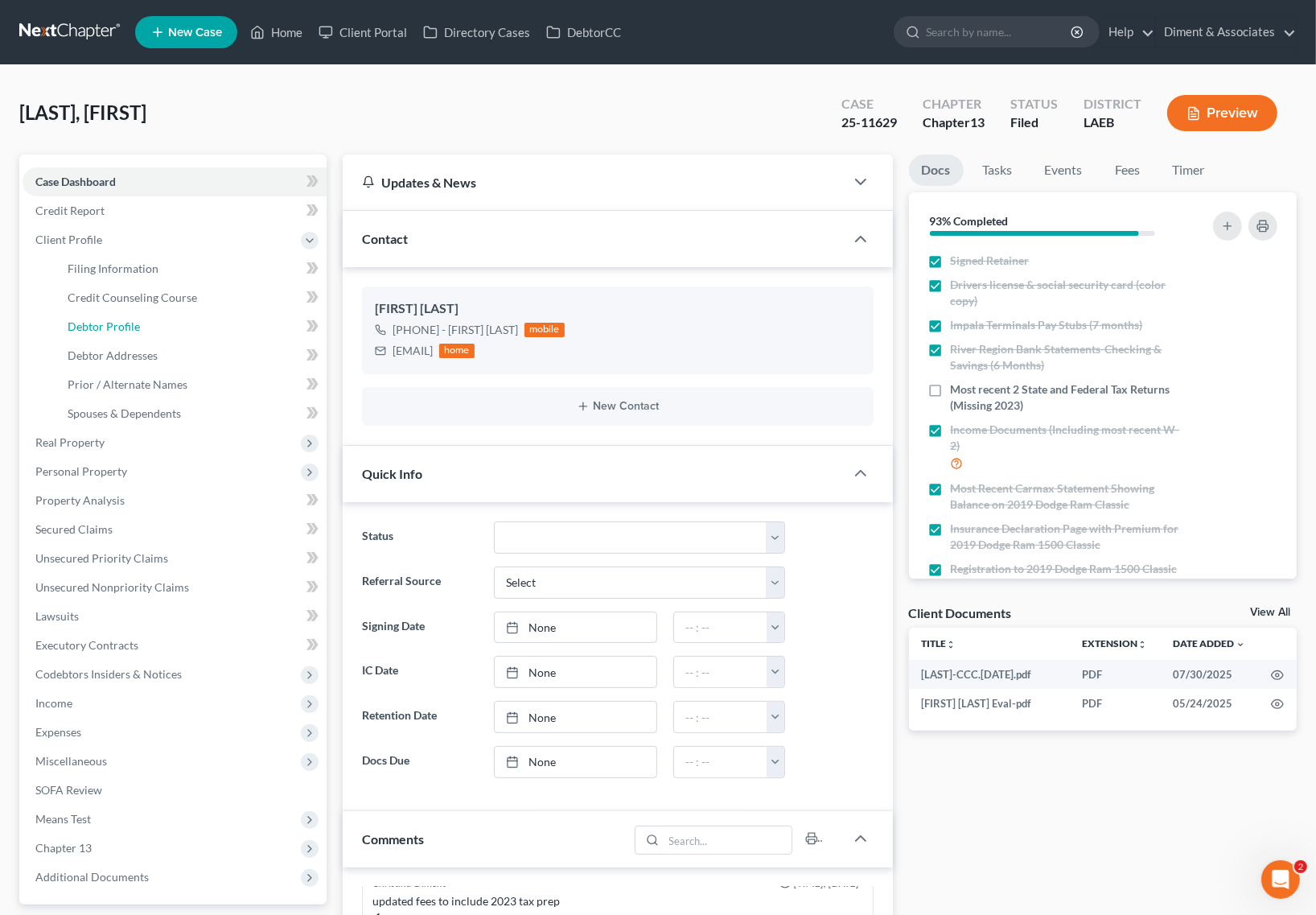 select on "0" 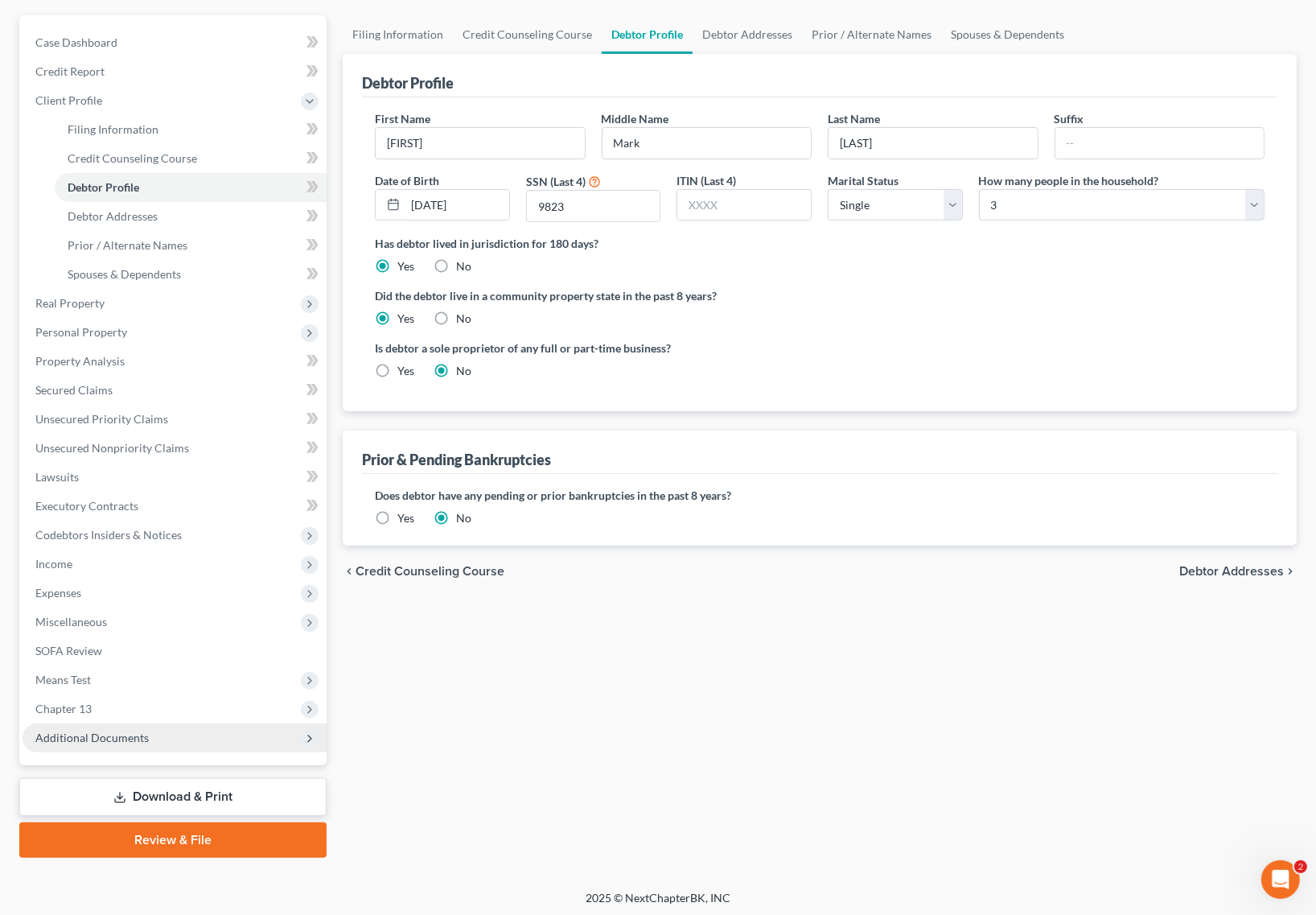 scroll, scrollTop: 142, scrollLeft: 0, axis: vertical 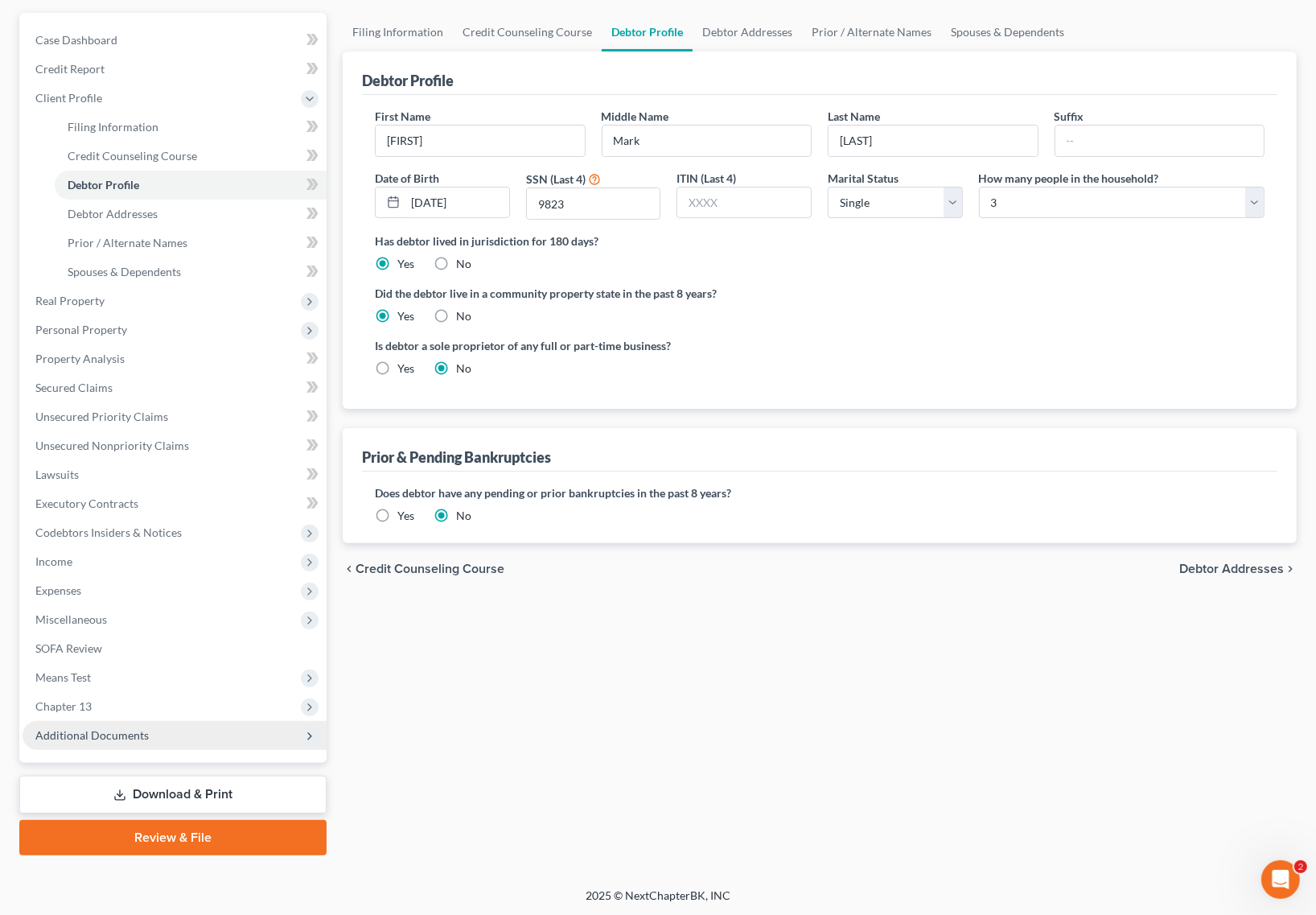 click on "Additional Documents" at bounding box center [175, 736] 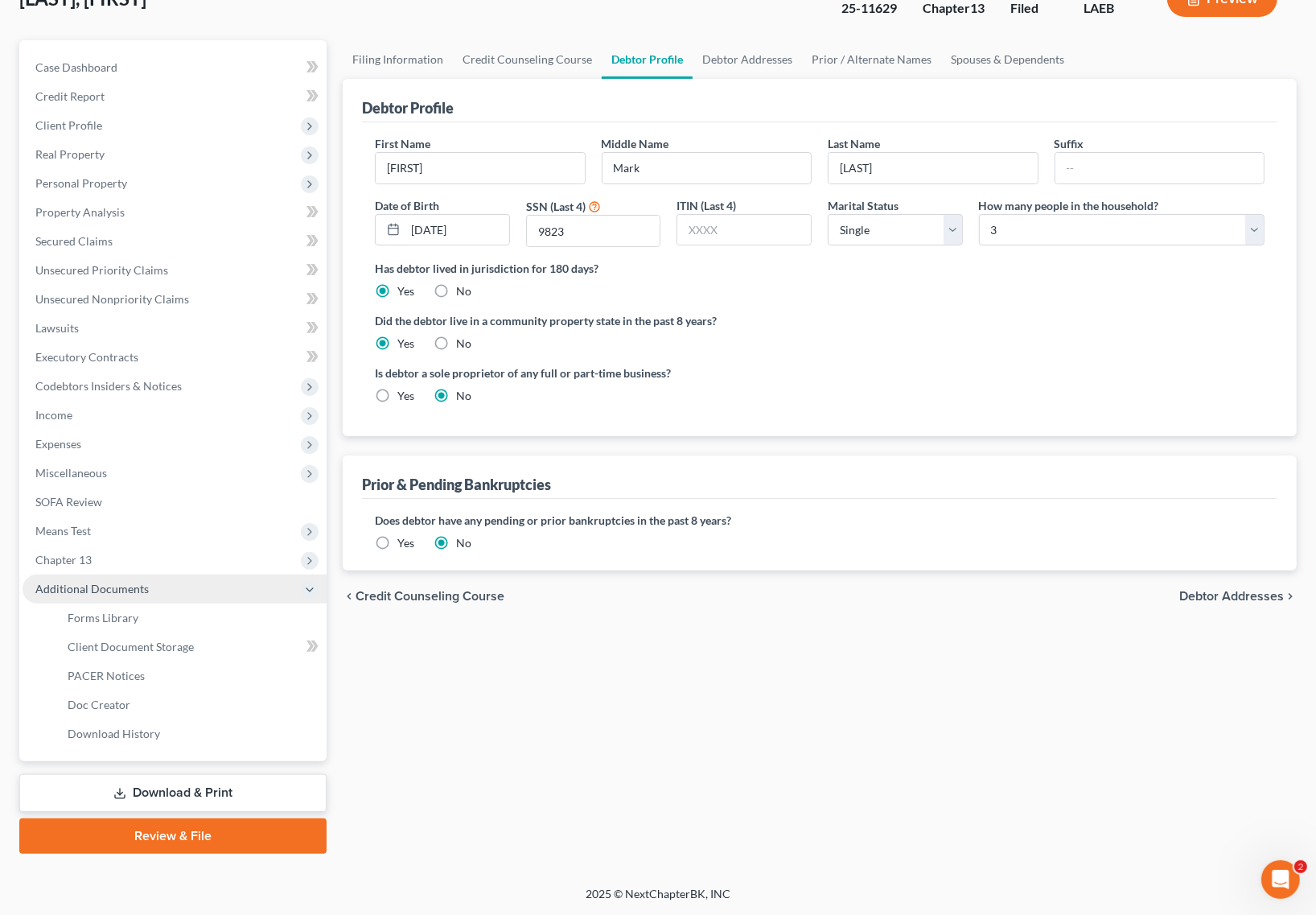 scroll, scrollTop: 113, scrollLeft: 0, axis: vertical 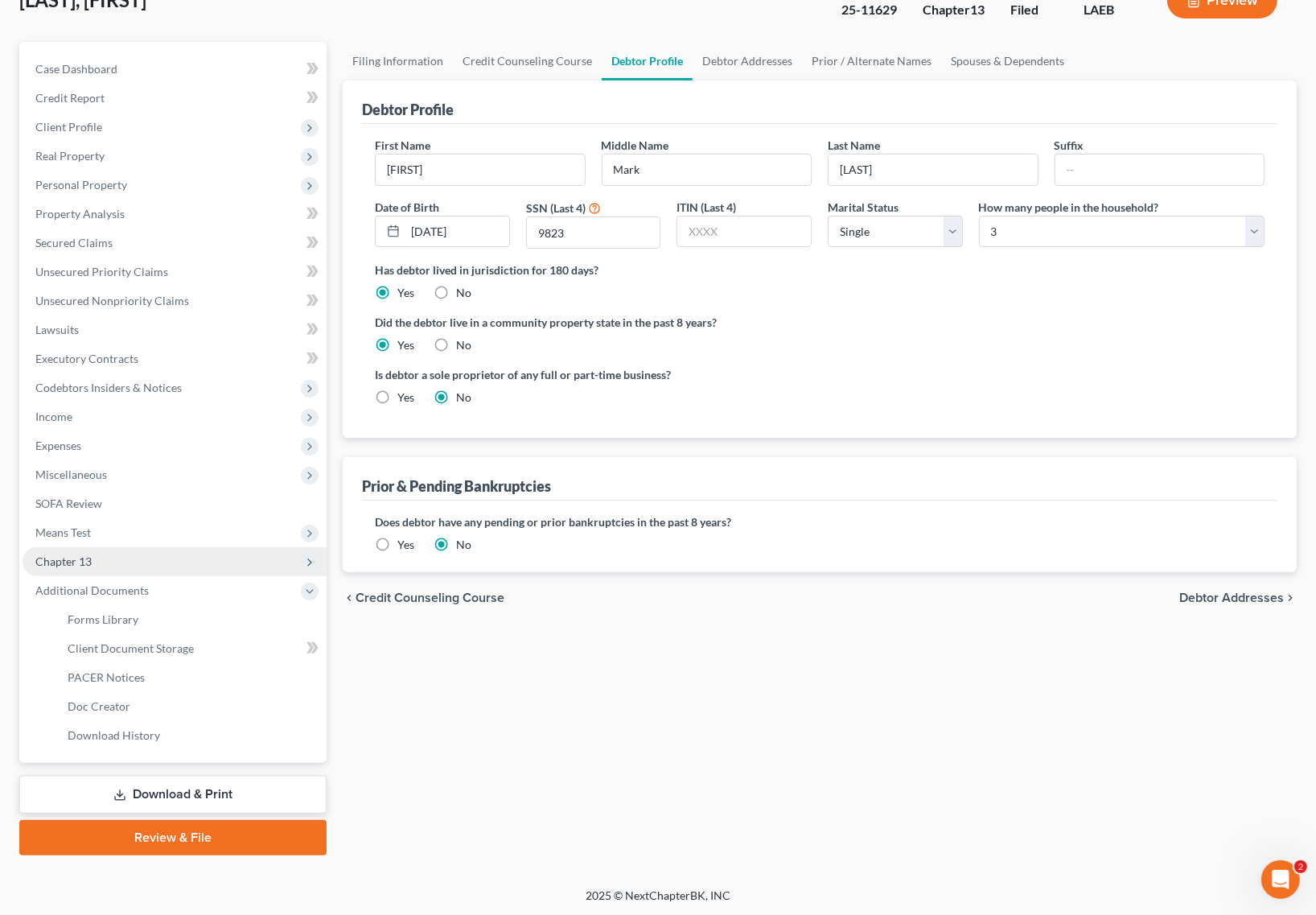 click on "Chapter 13" at bounding box center (175, 562) 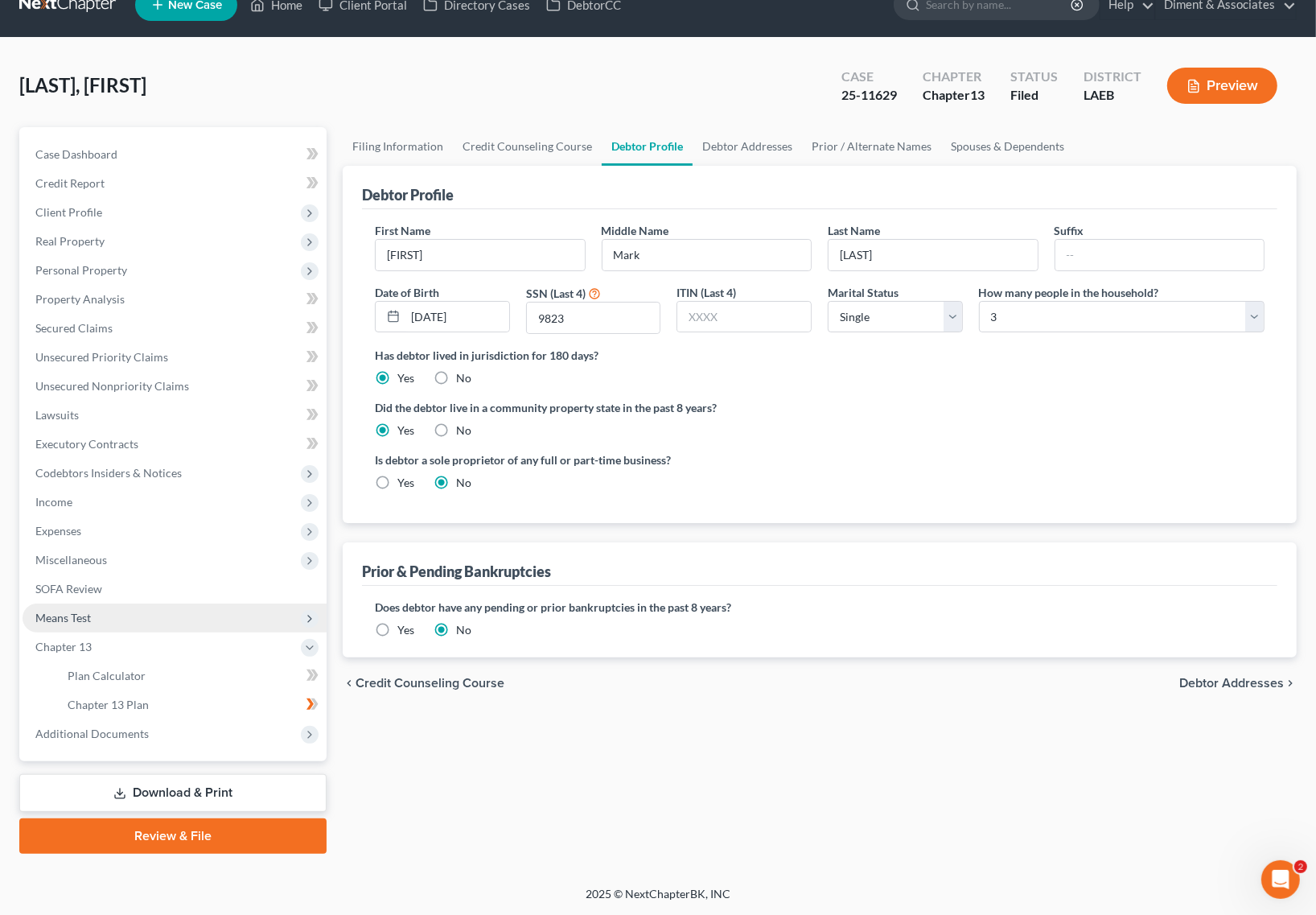 scroll, scrollTop: 26, scrollLeft: 0, axis: vertical 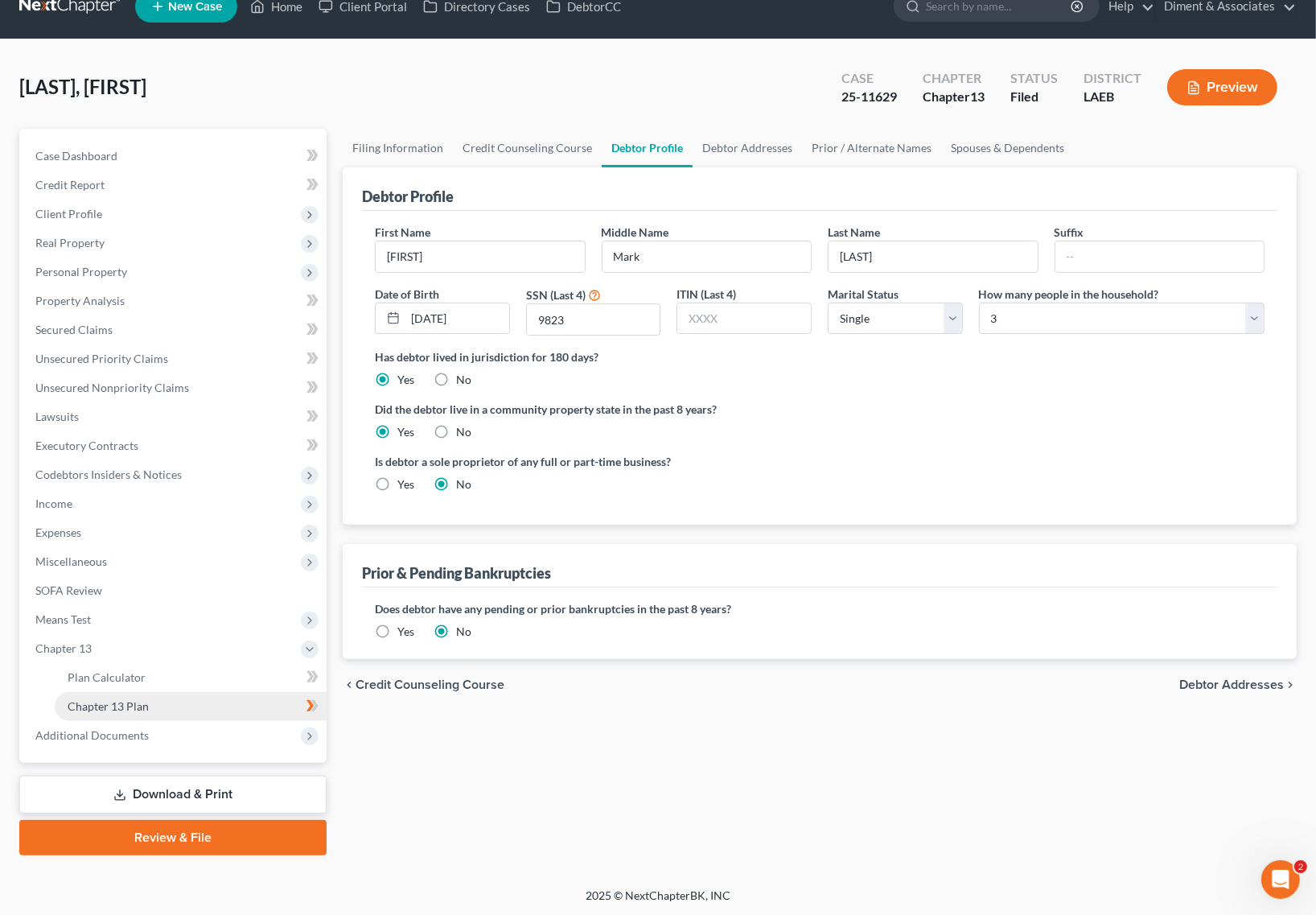 click on "Chapter 13 Plan" at bounding box center (108, 706) 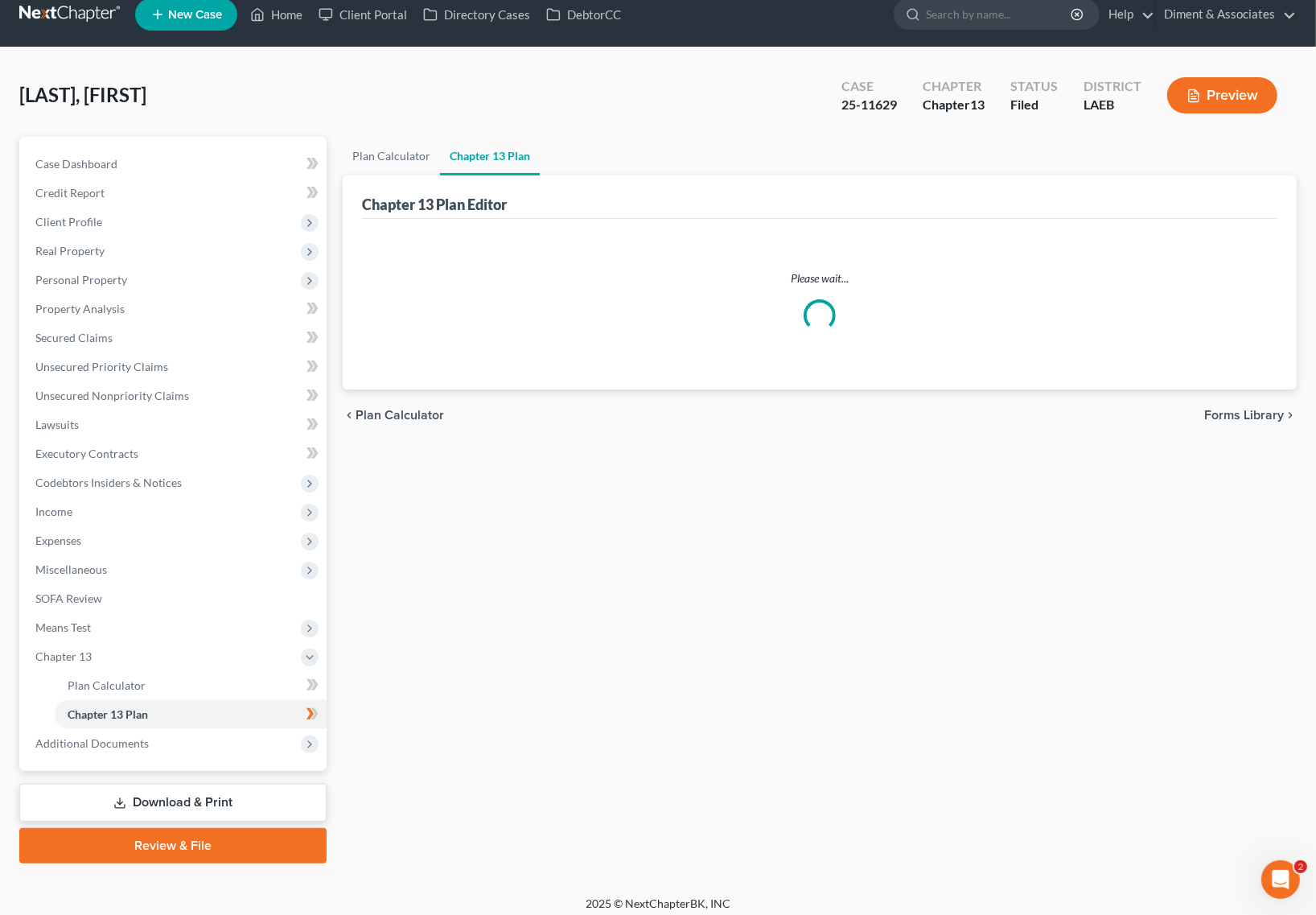 scroll, scrollTop: 0, scrollLeft: 0, axis: both 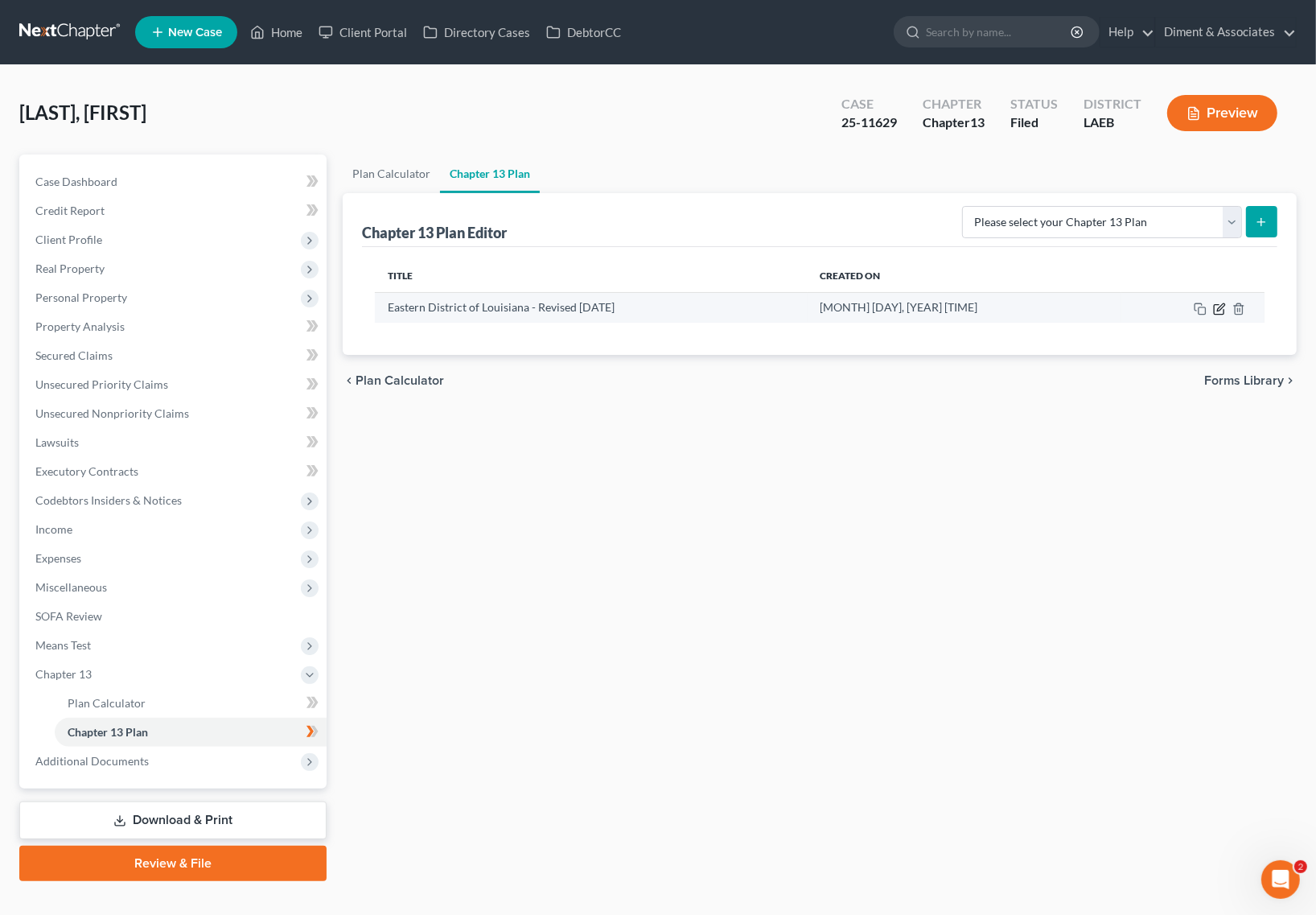 click 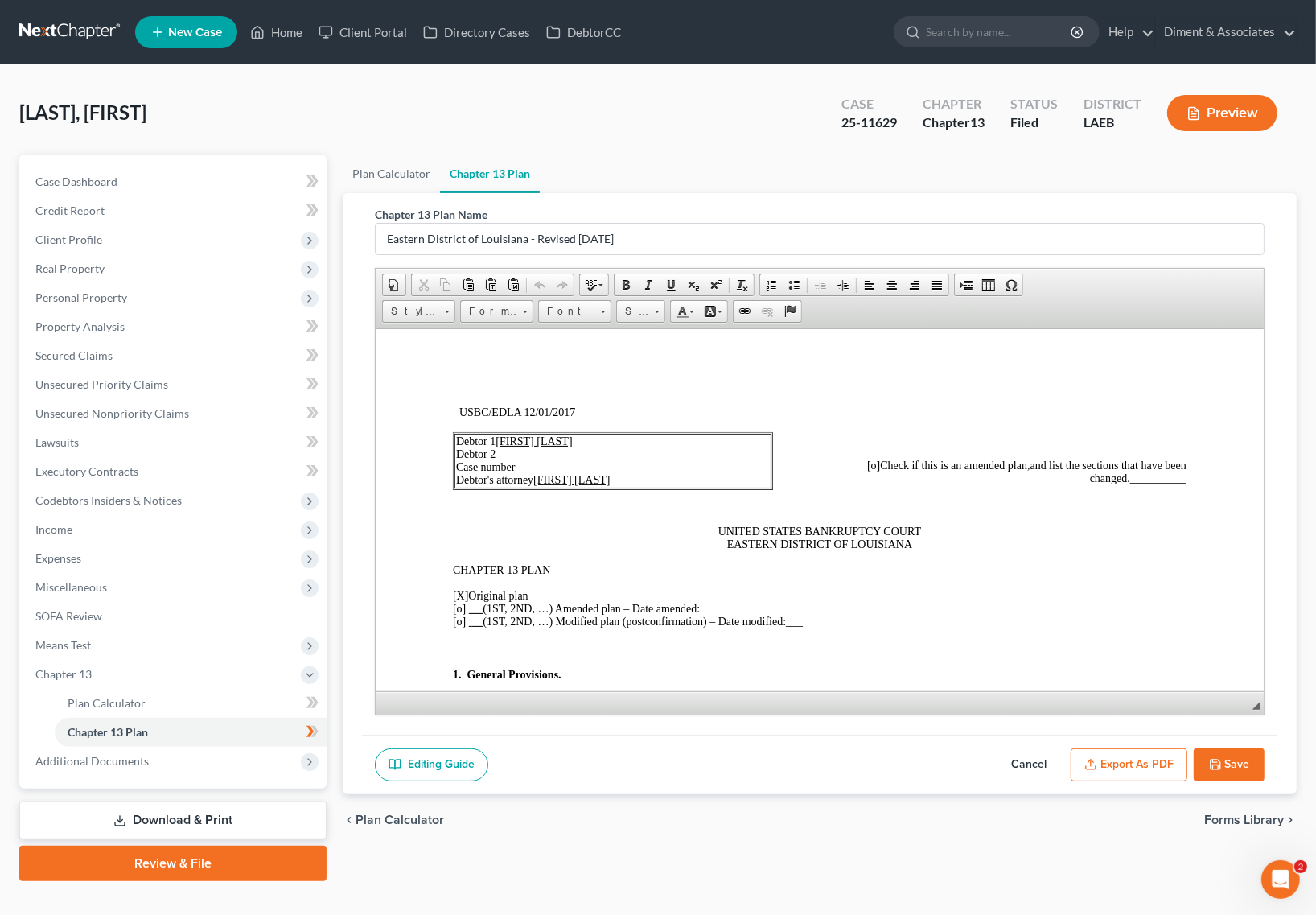 scroll, scrollTop: 0, scrollLeft: 0, axis: both 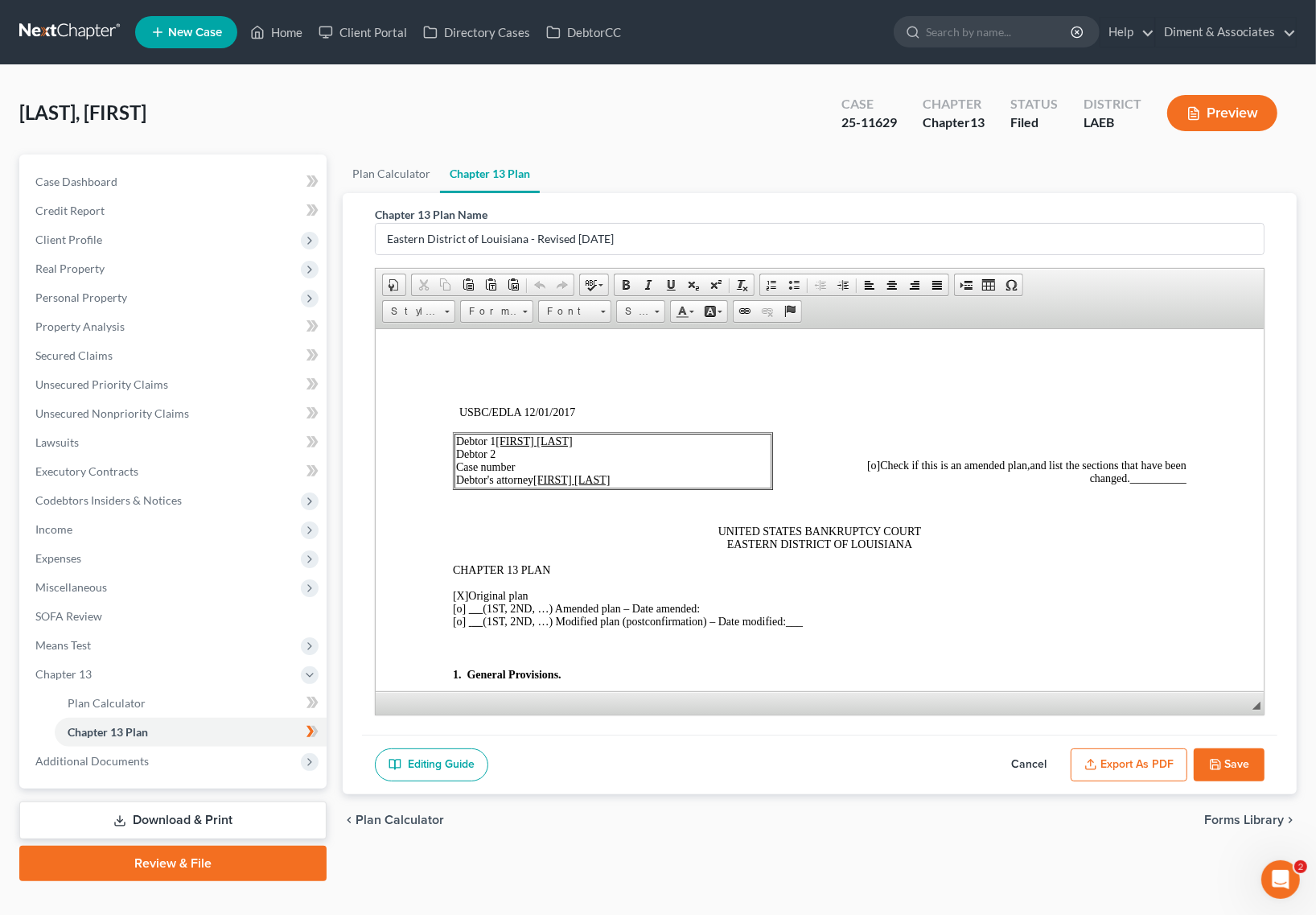 click 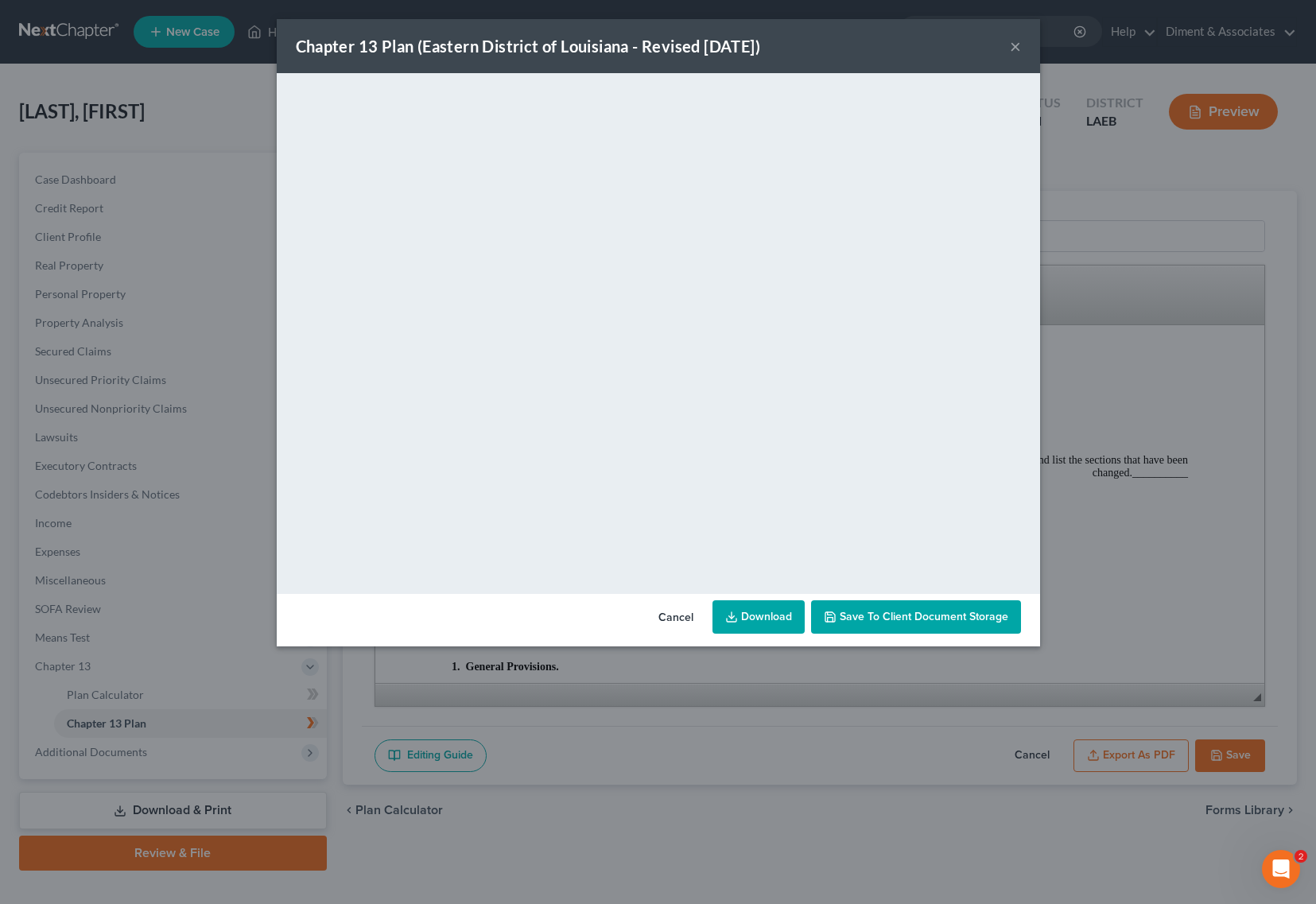click on "×" at bounding box center (1015, 46) 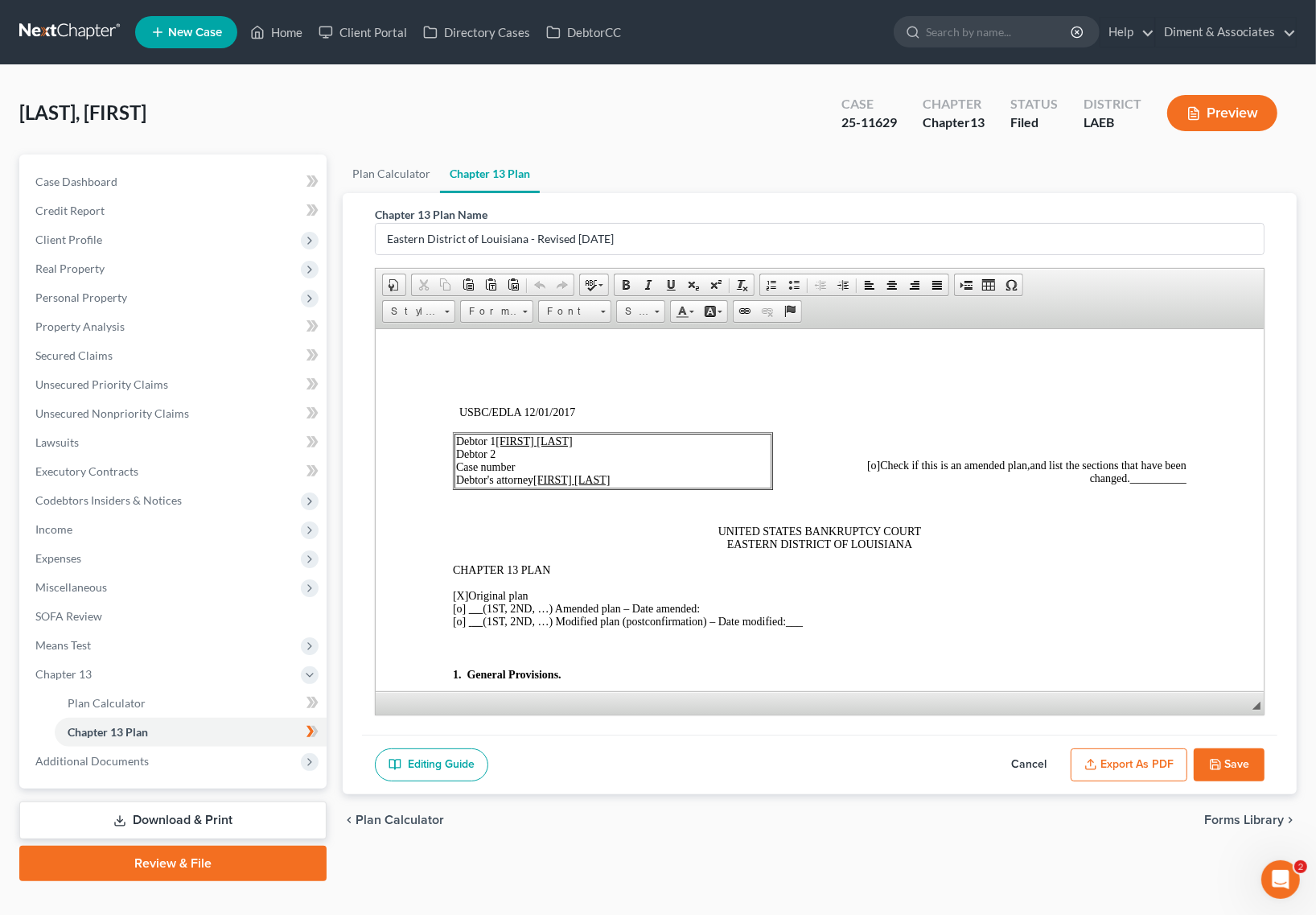 click on "Save" at bounding box center (1229, 765) 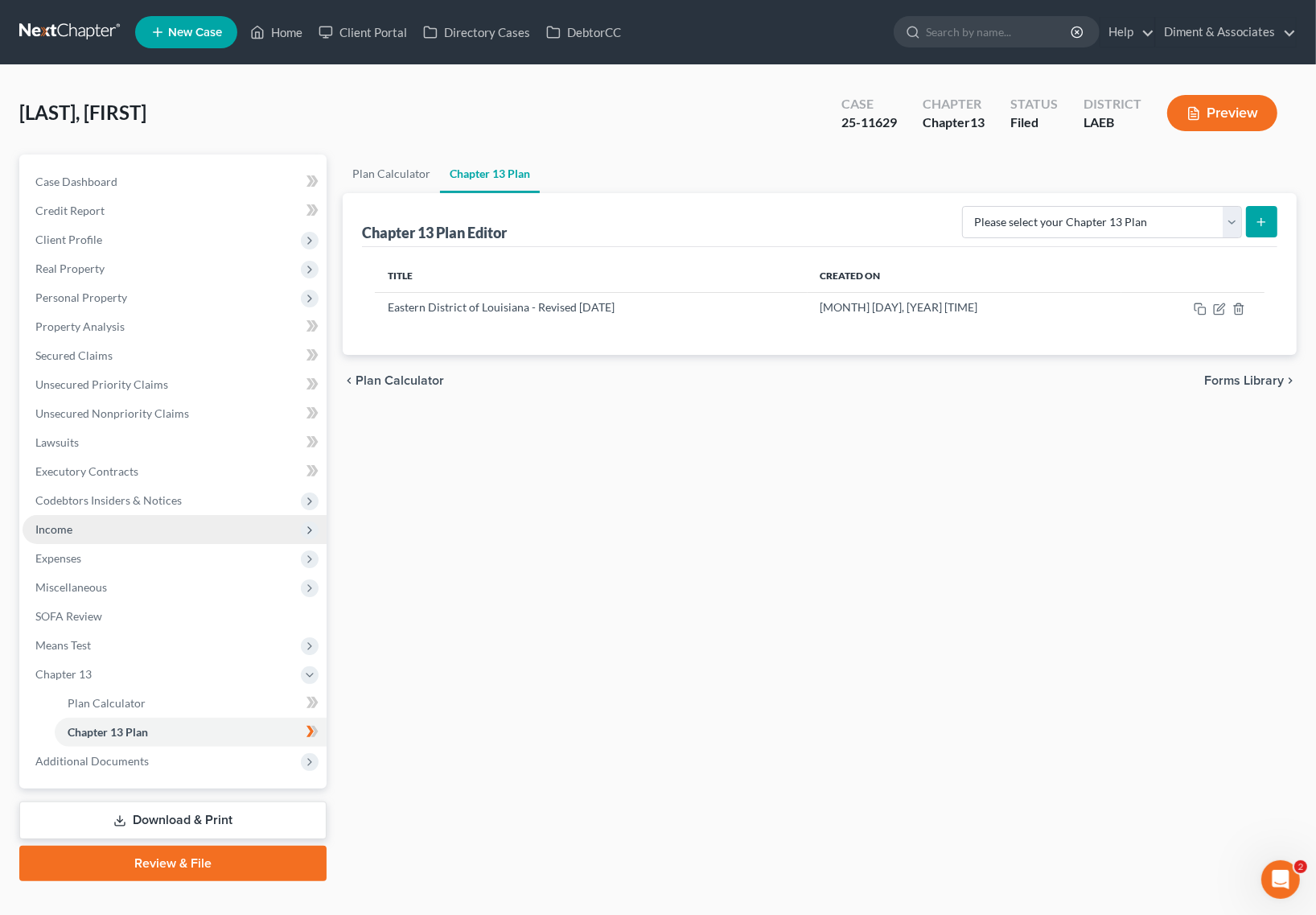 click on "Income" at bounding box center [175, 530] 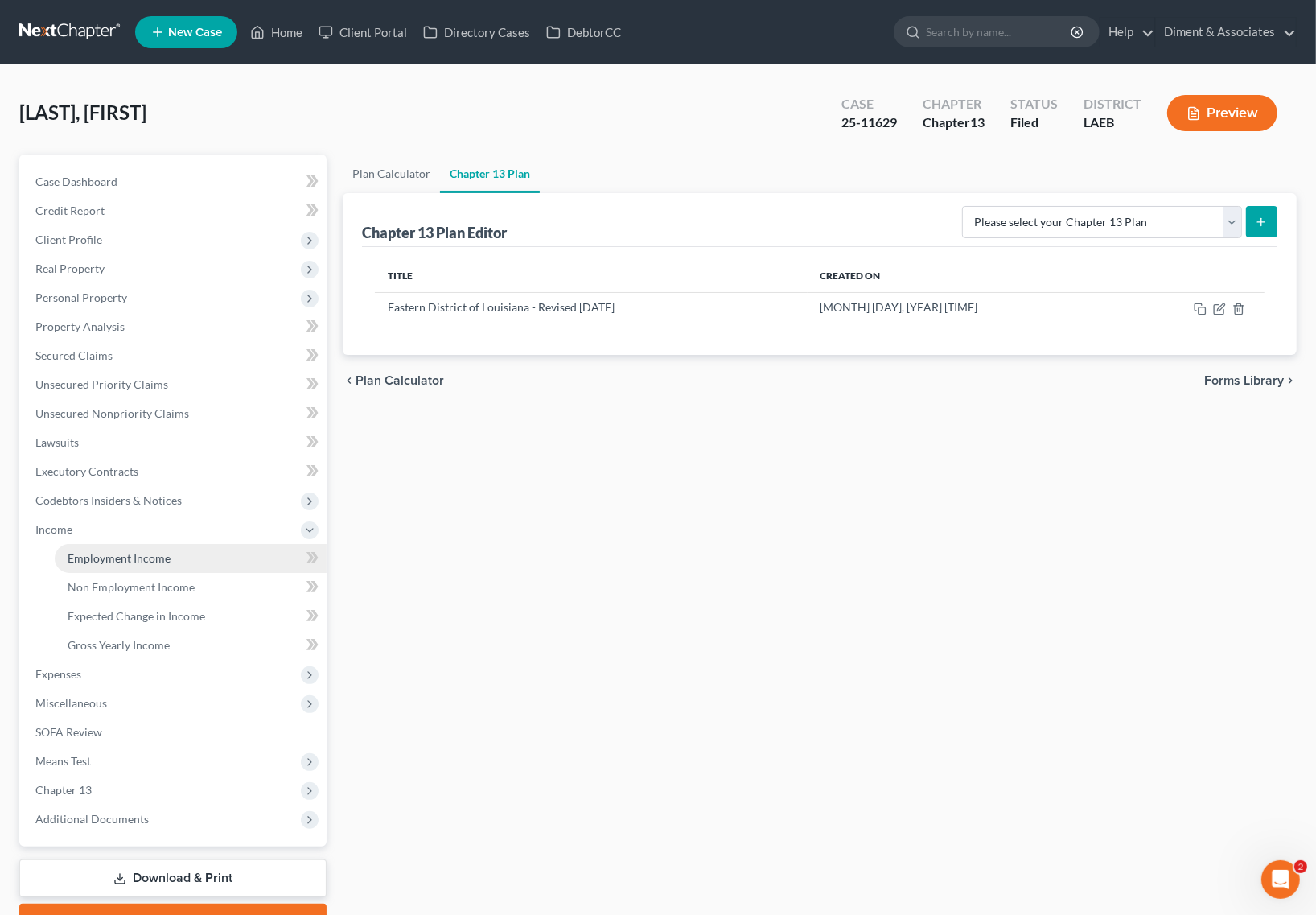 click on "Employment Income" at bounding box center [119, 558] 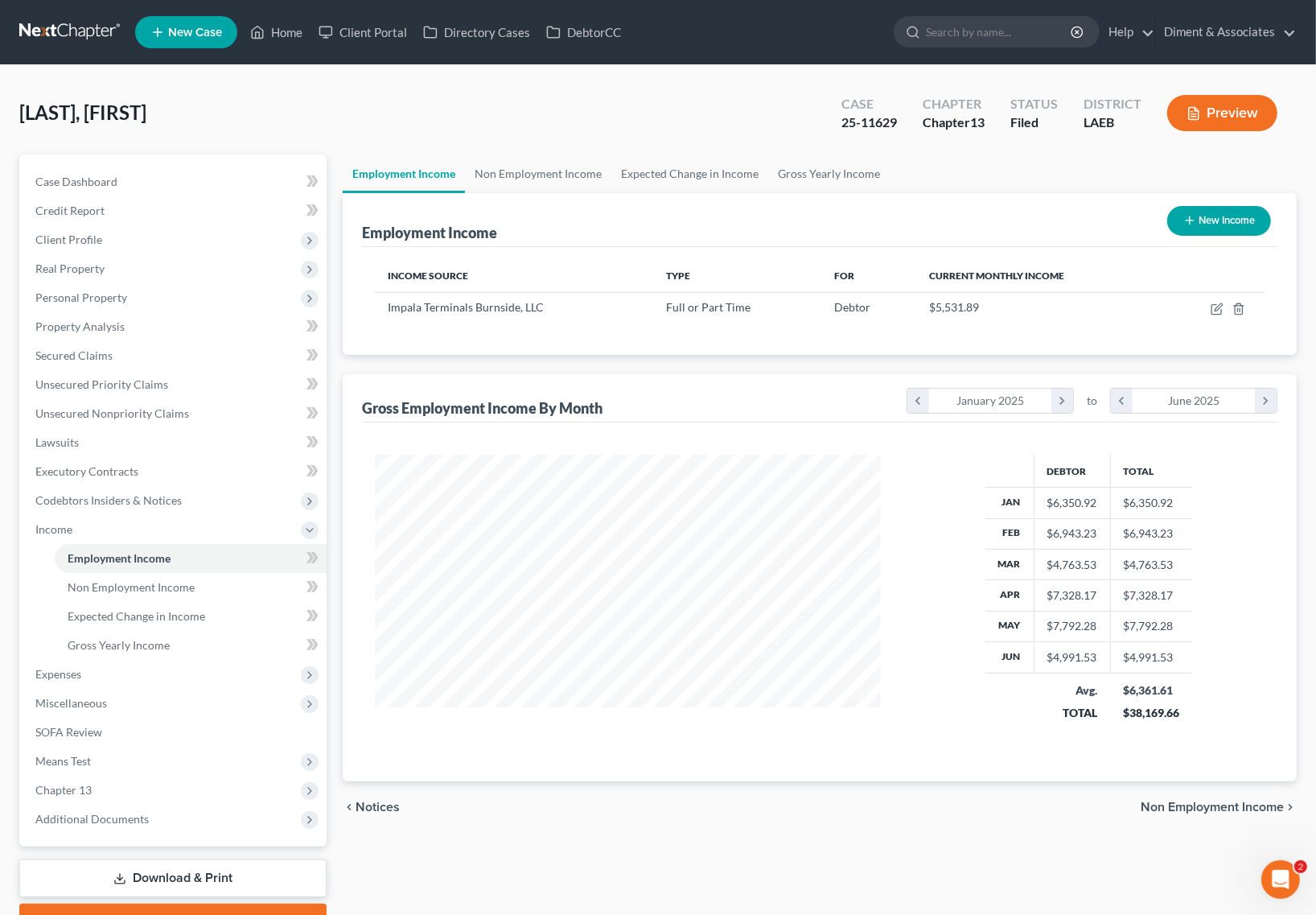 scroll, scrollTop: 804460, scrollLeft: 803863, axis: both 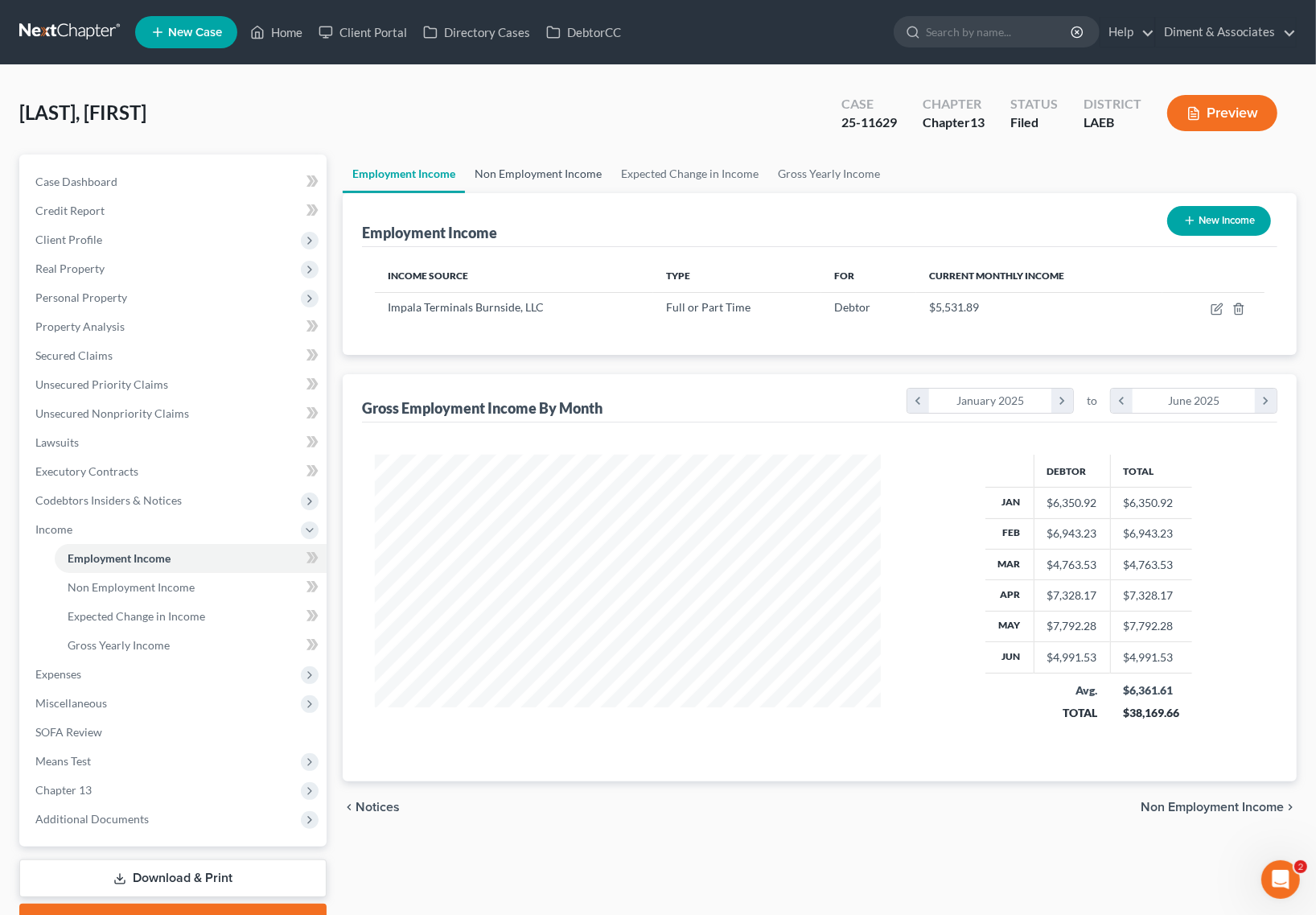 click on "Non Employment Income" at bounding box center [538, 174] 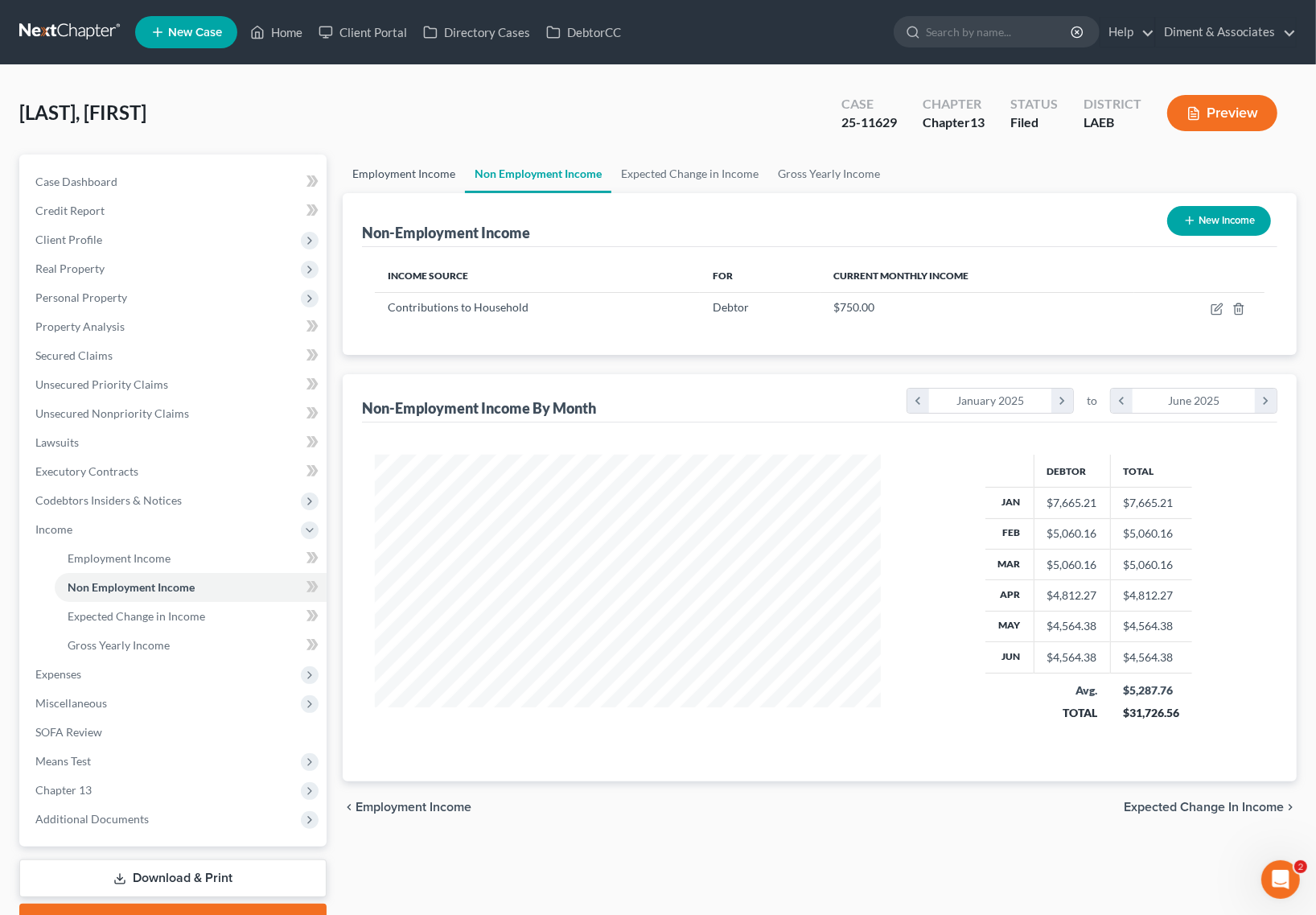 scroll, scrollTop: 804460, scrollLeft: 803863, axis: both 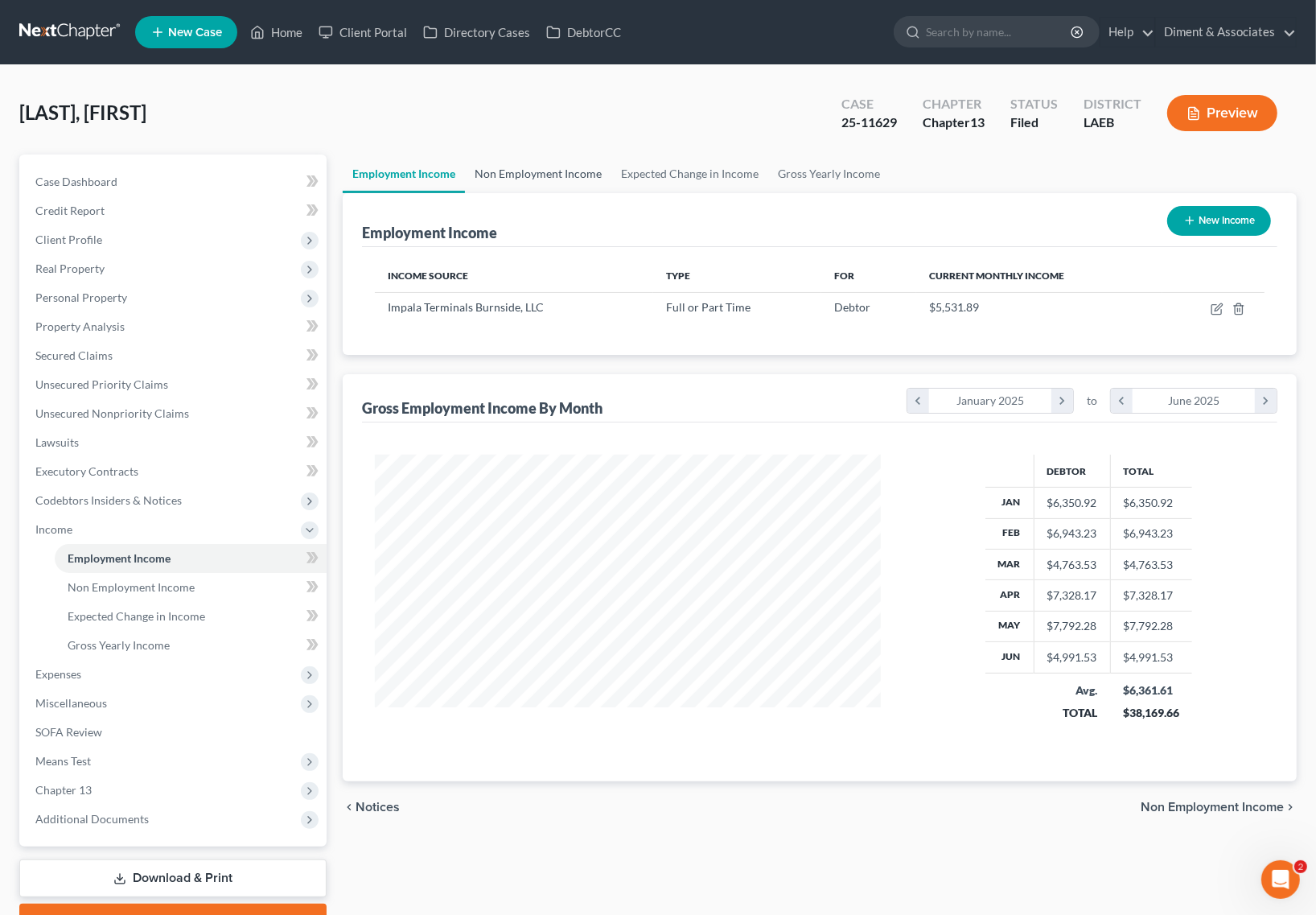 click on "Non Employment Income" at bounding box center (538, 174) 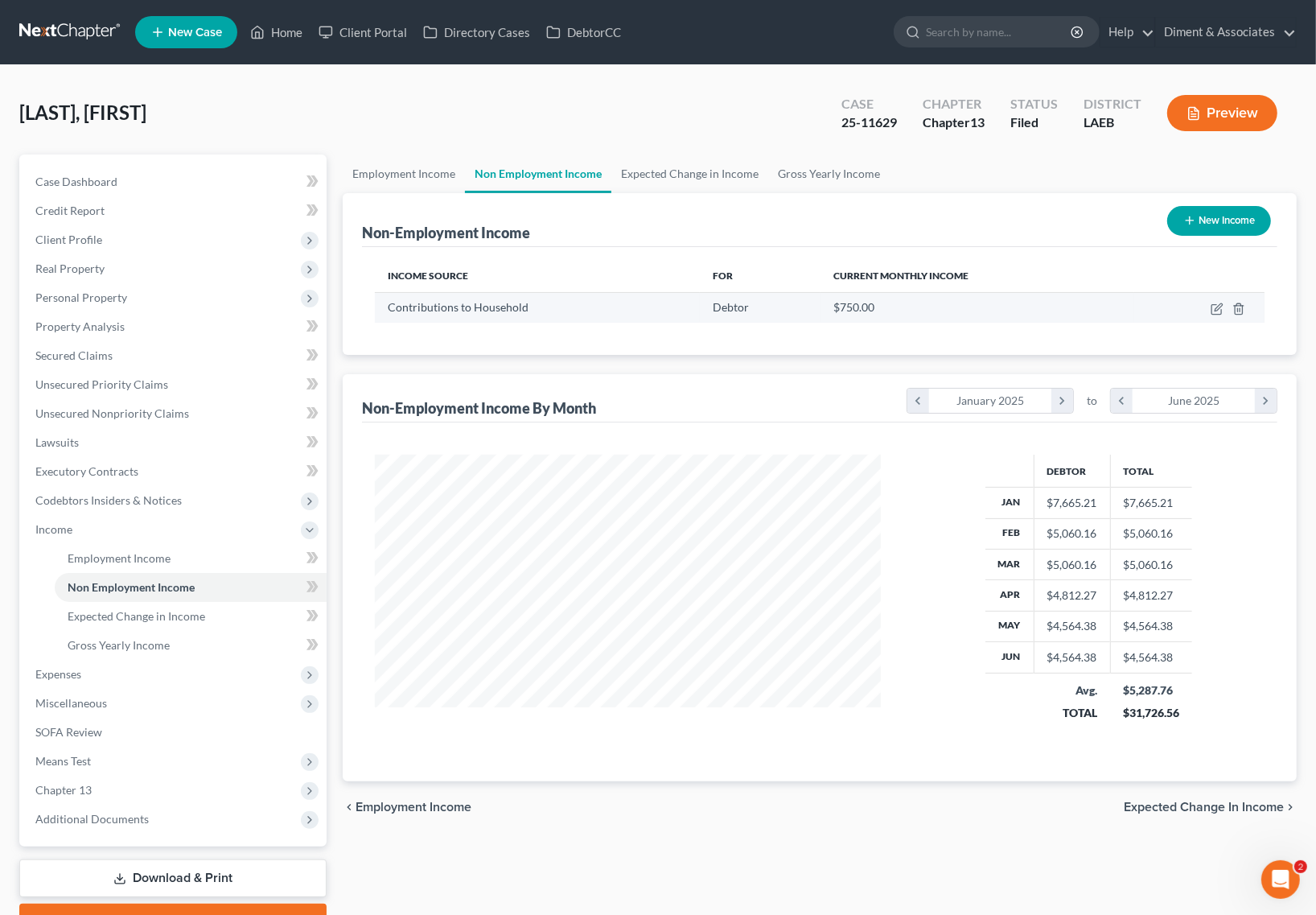 scroll, scrollTop: 804460, scrollLeft: 803863, axis: both 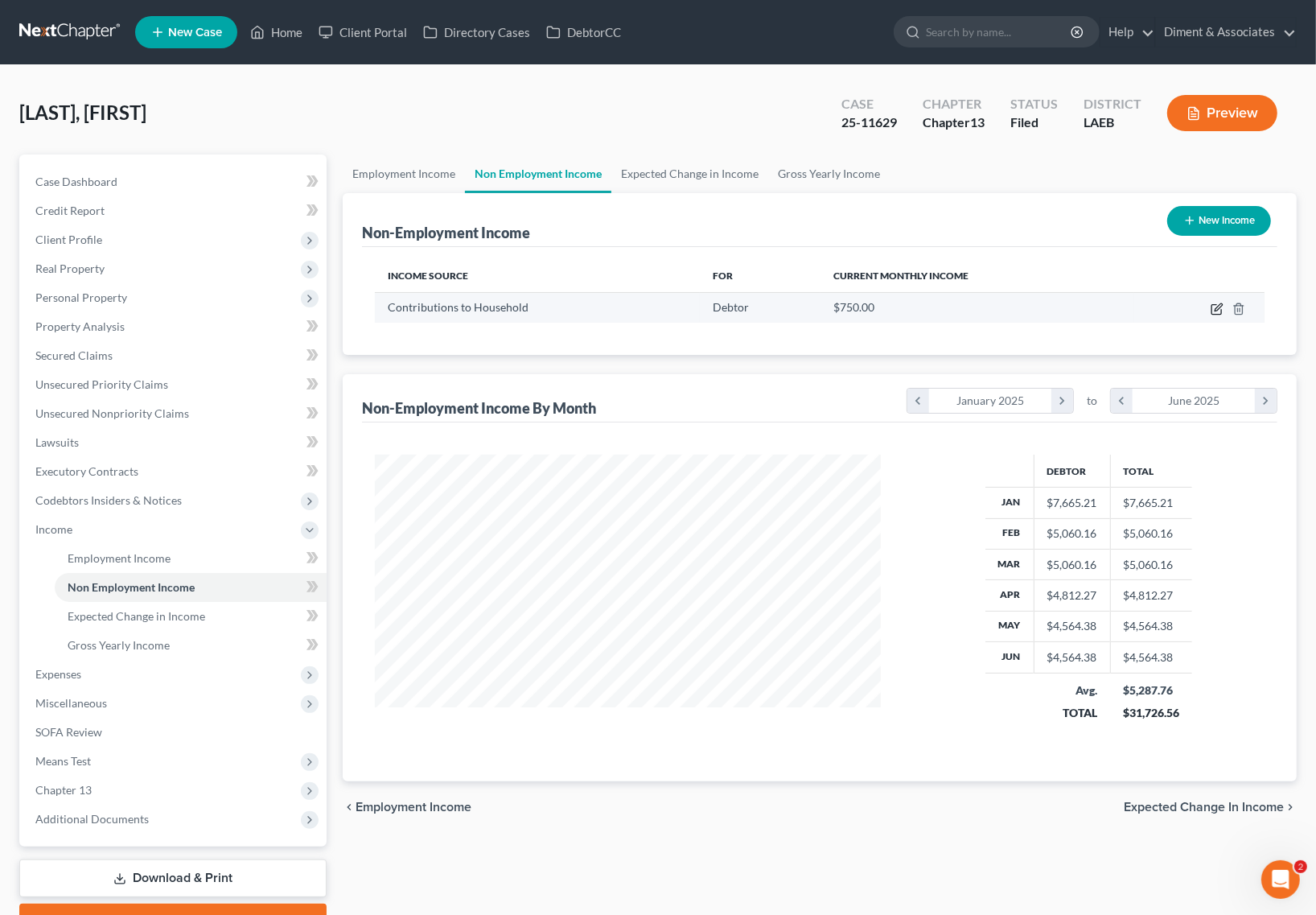 click 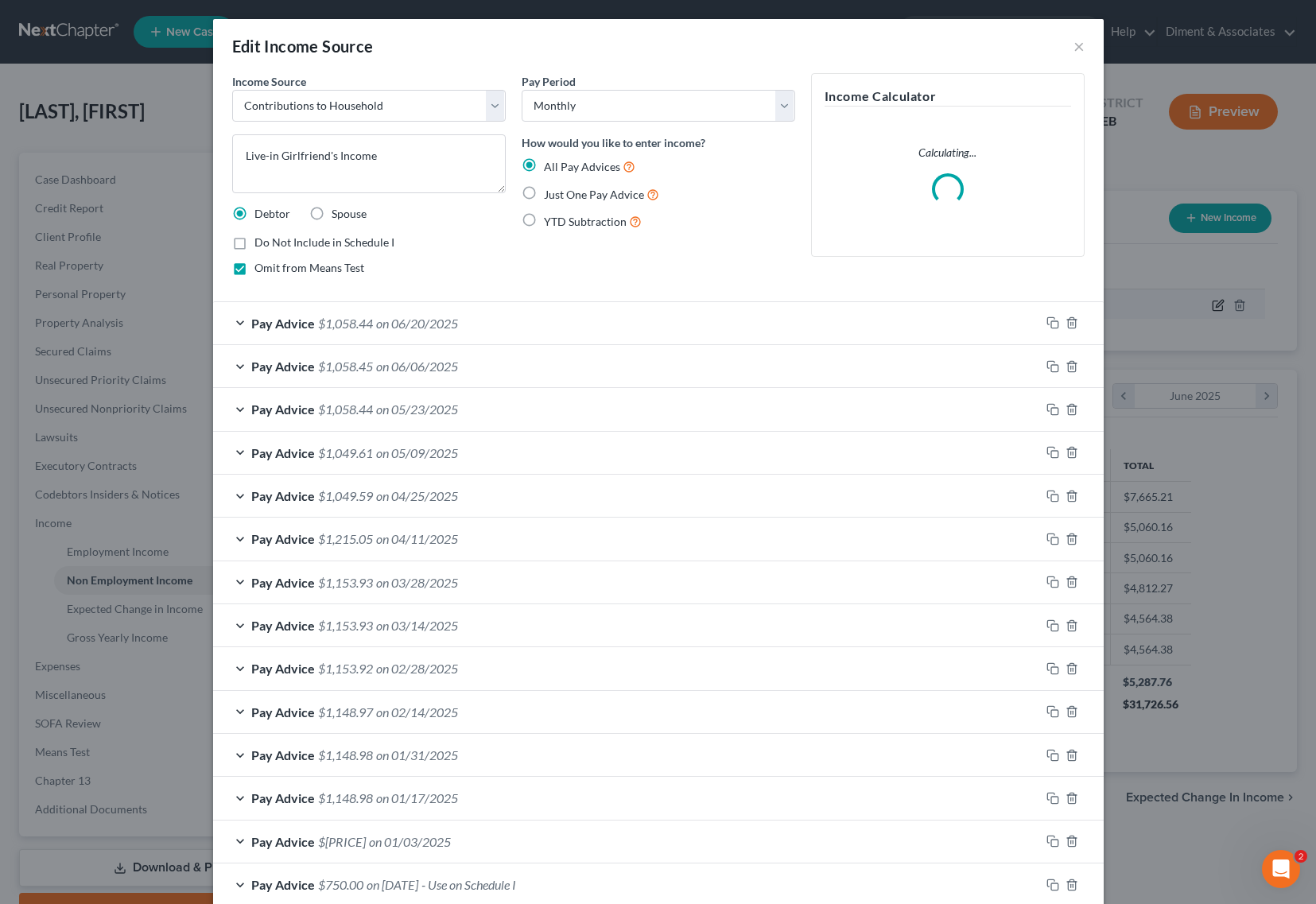scroll, scrollTop: 794789, scrollLeft: 794628, axis: both 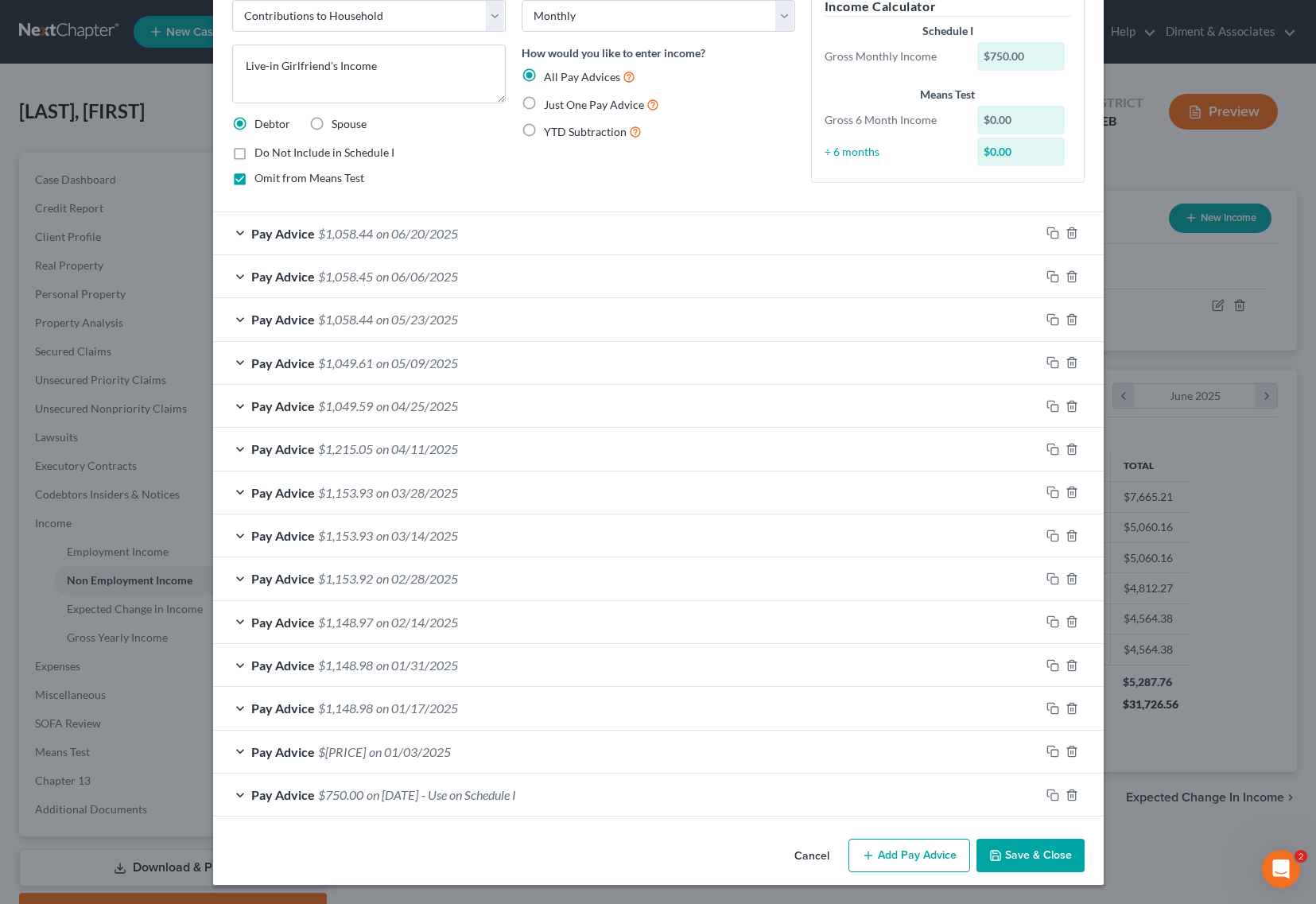 click on "Pay Advice" at bounding box center [283, 794] 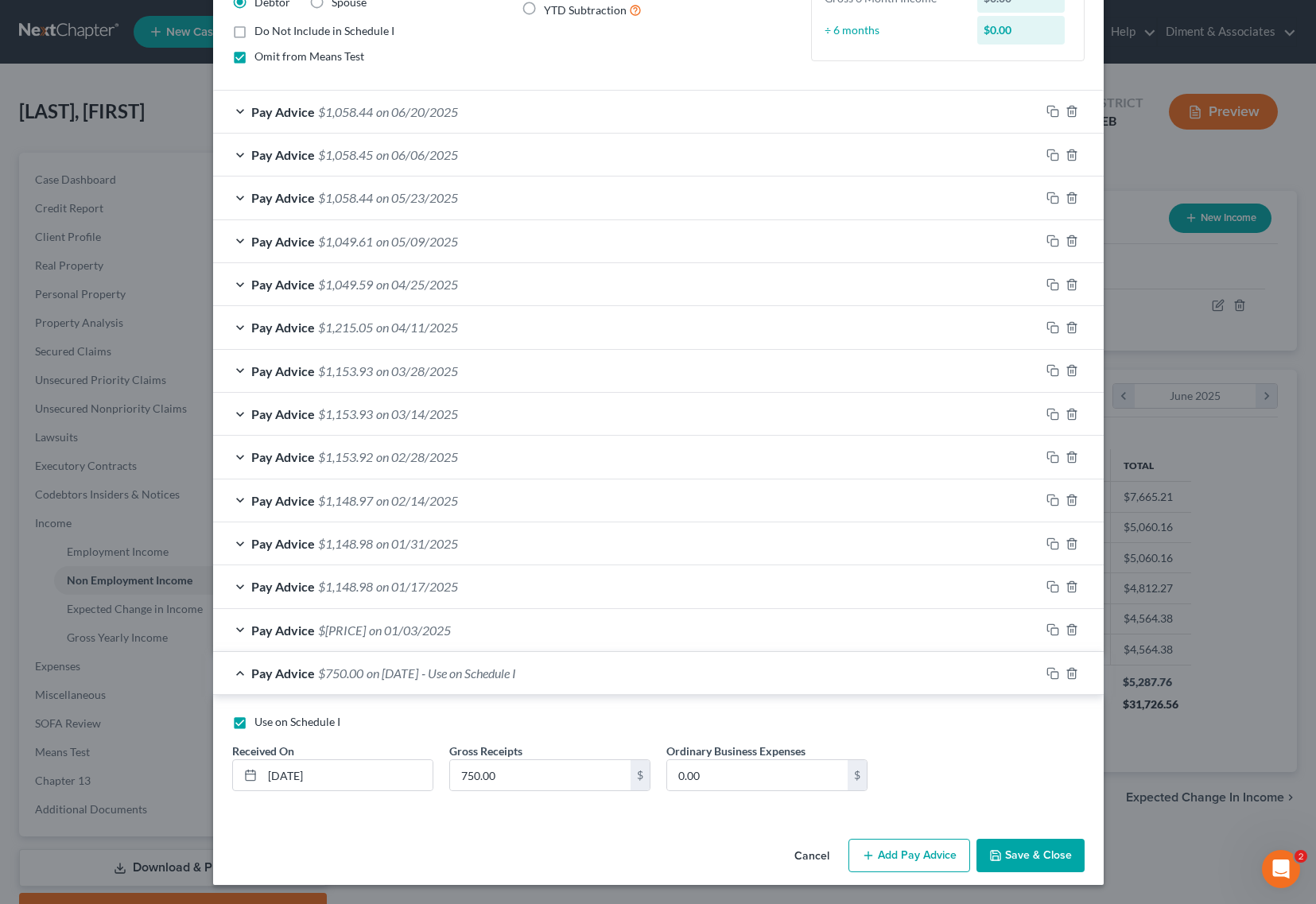 scroll, scrollTop: 215, scrollLeft: 0, axis: vertical 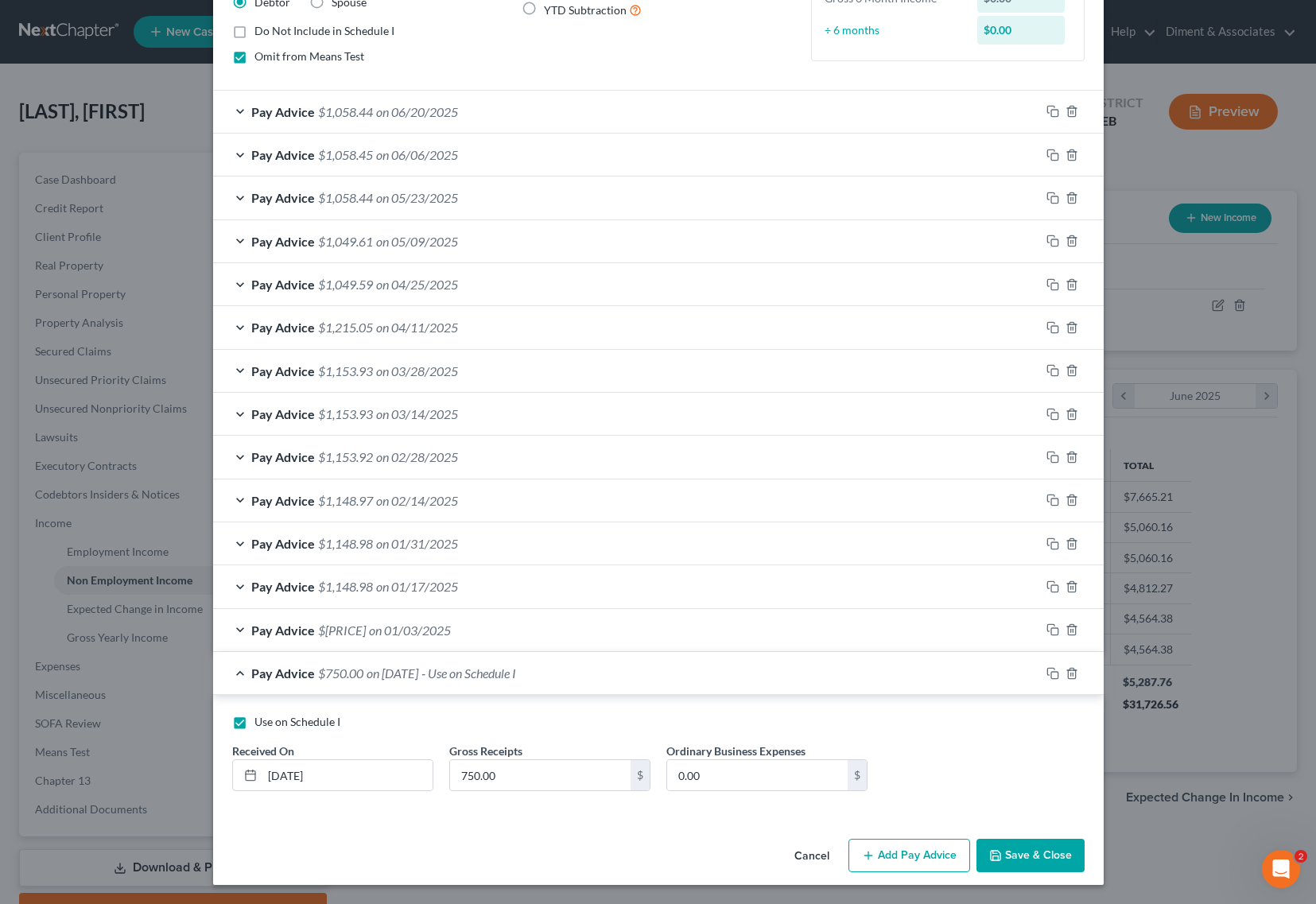 click on "Pay Advice $[NUMBER] on [DATE] - Use on Schedule I" at bounding box center (627, 673) 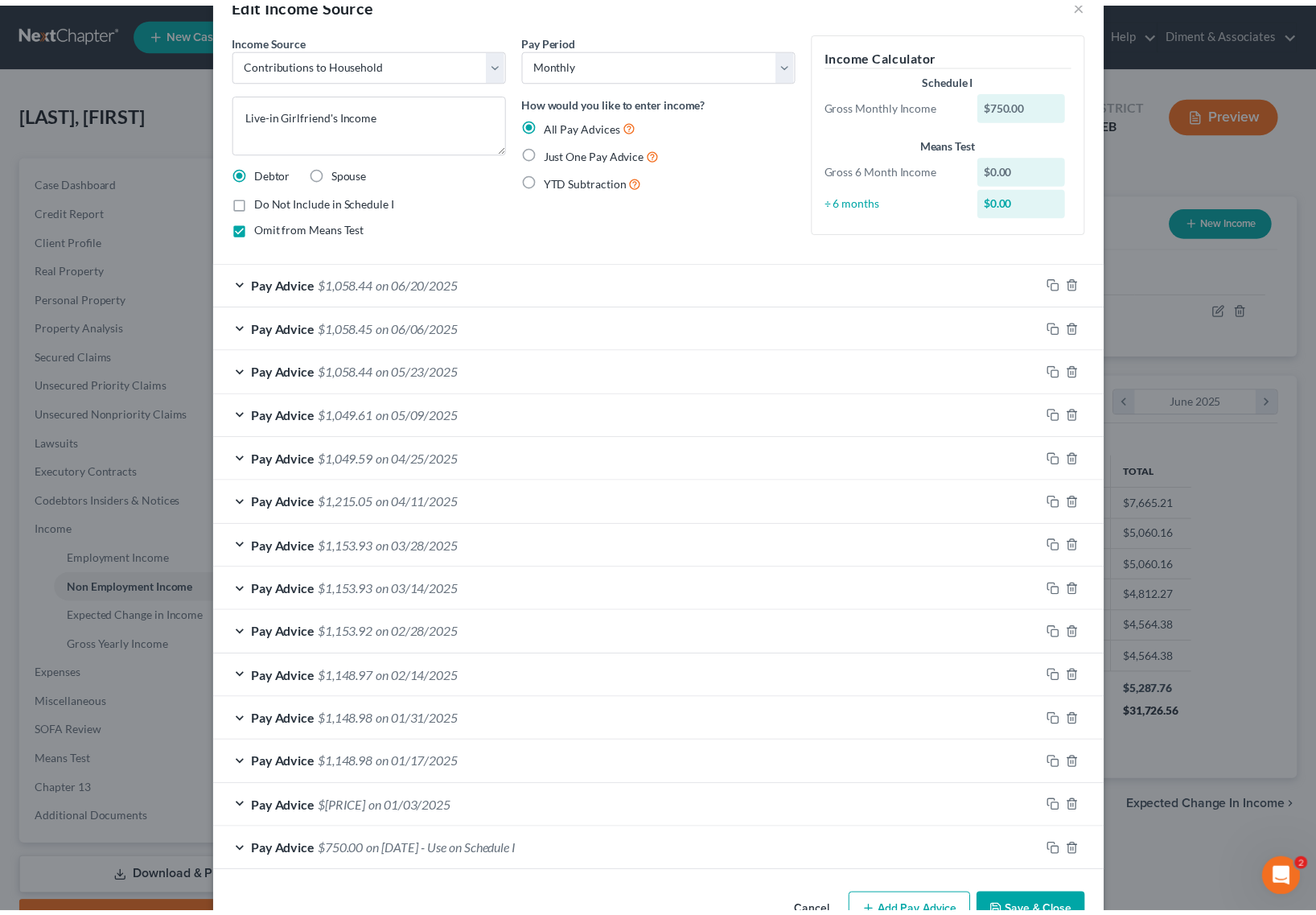 scroll, scrollTop: 0, scrollLeft: 0, axis: both 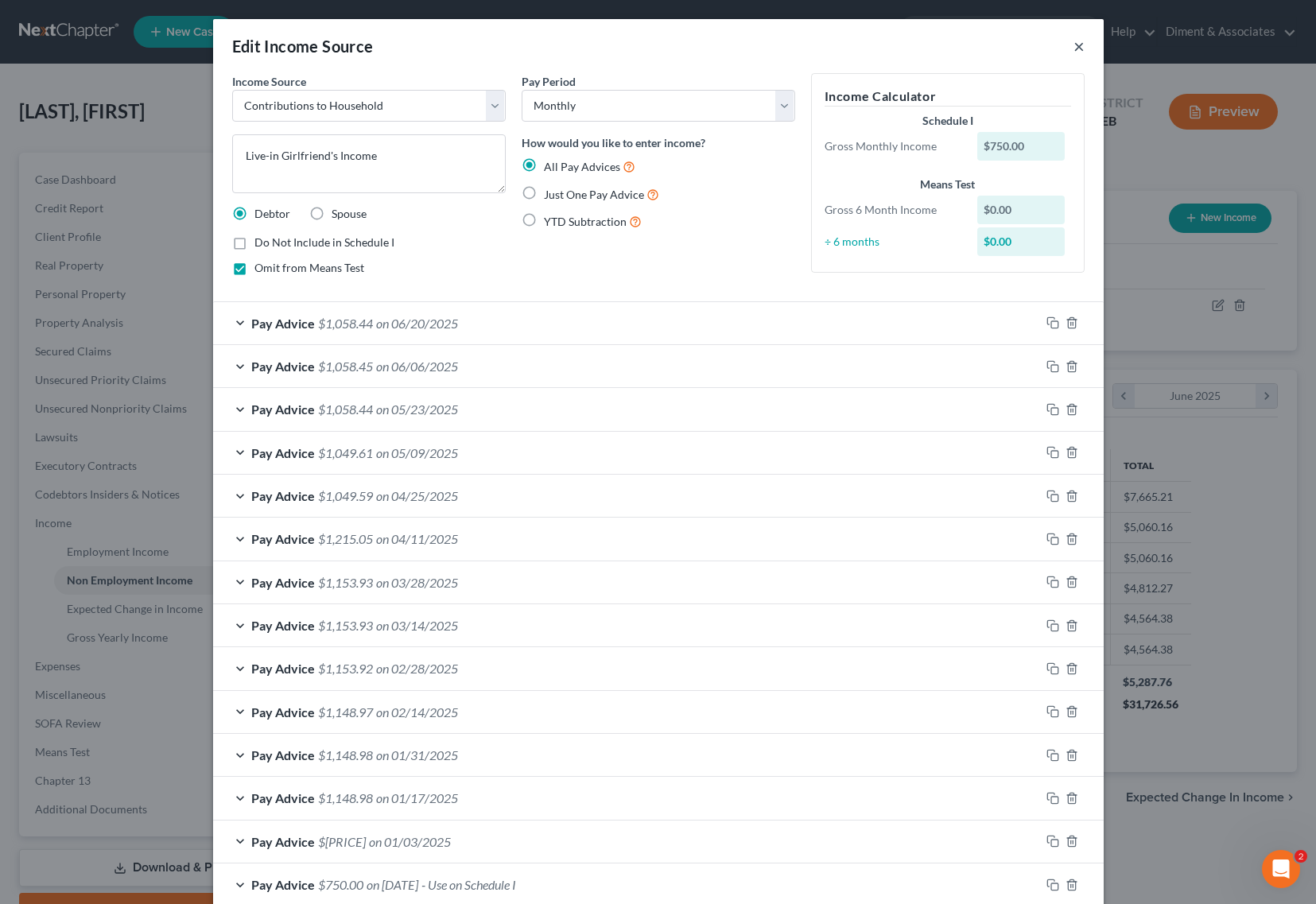 click on "×" at bounding box center (1079, 46) 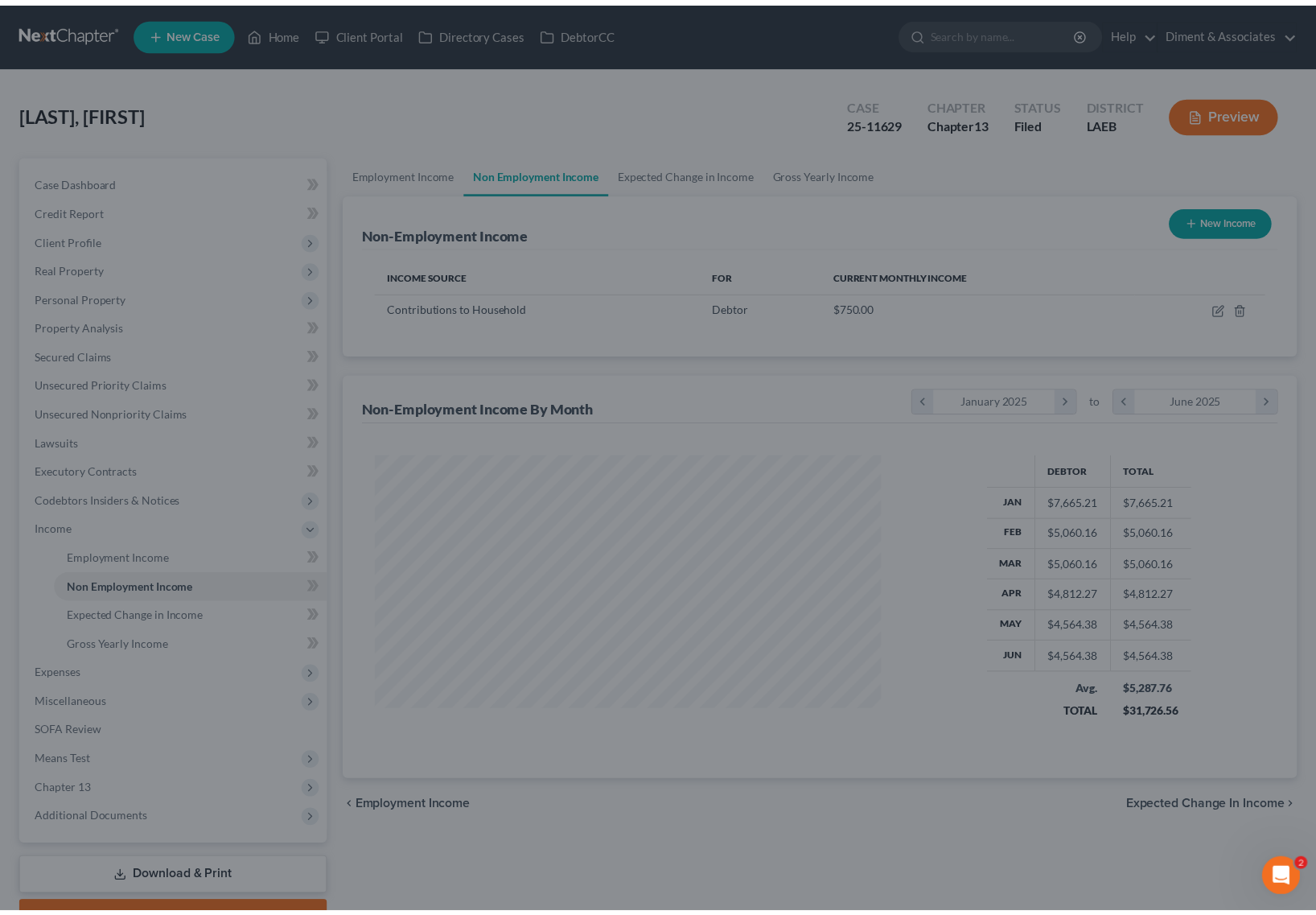 scroll, scrollTop: 290, scrollLeft: 537, axis: both 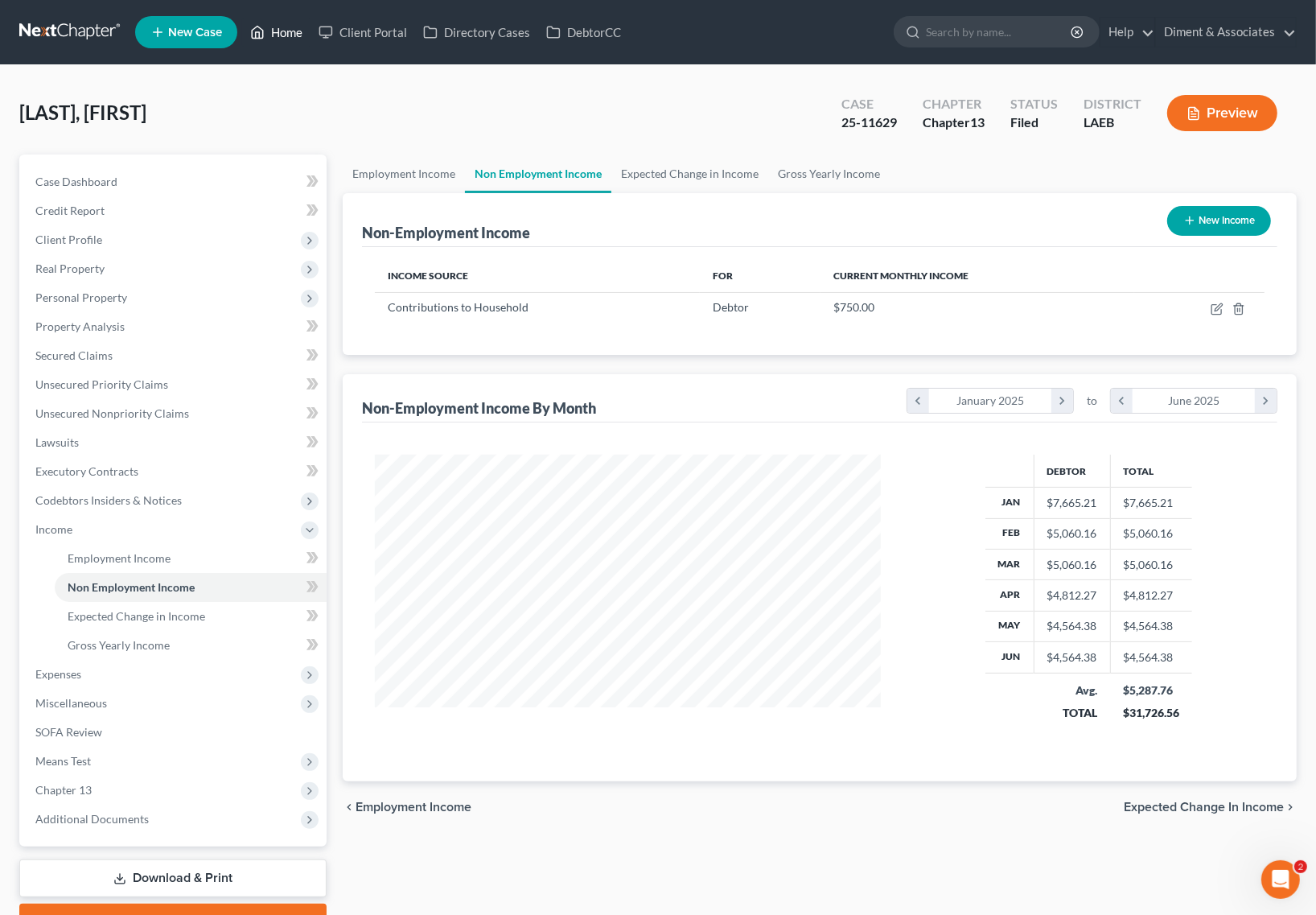 drag, startPoint x: 268, startPoint y: 29, endPoint x: 280, endPoint y: 29, distance: 12 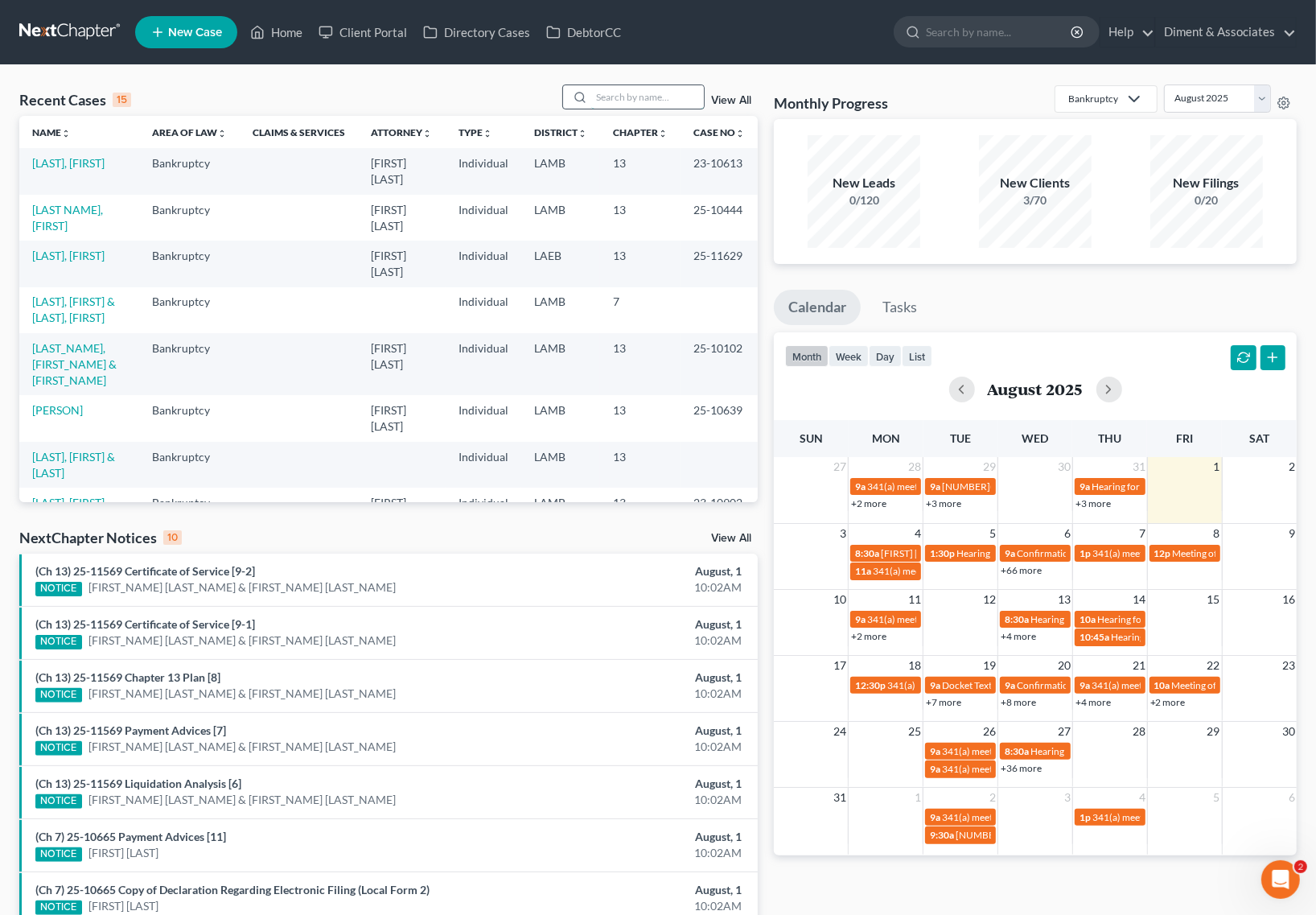click at bounding box center [648, 97] 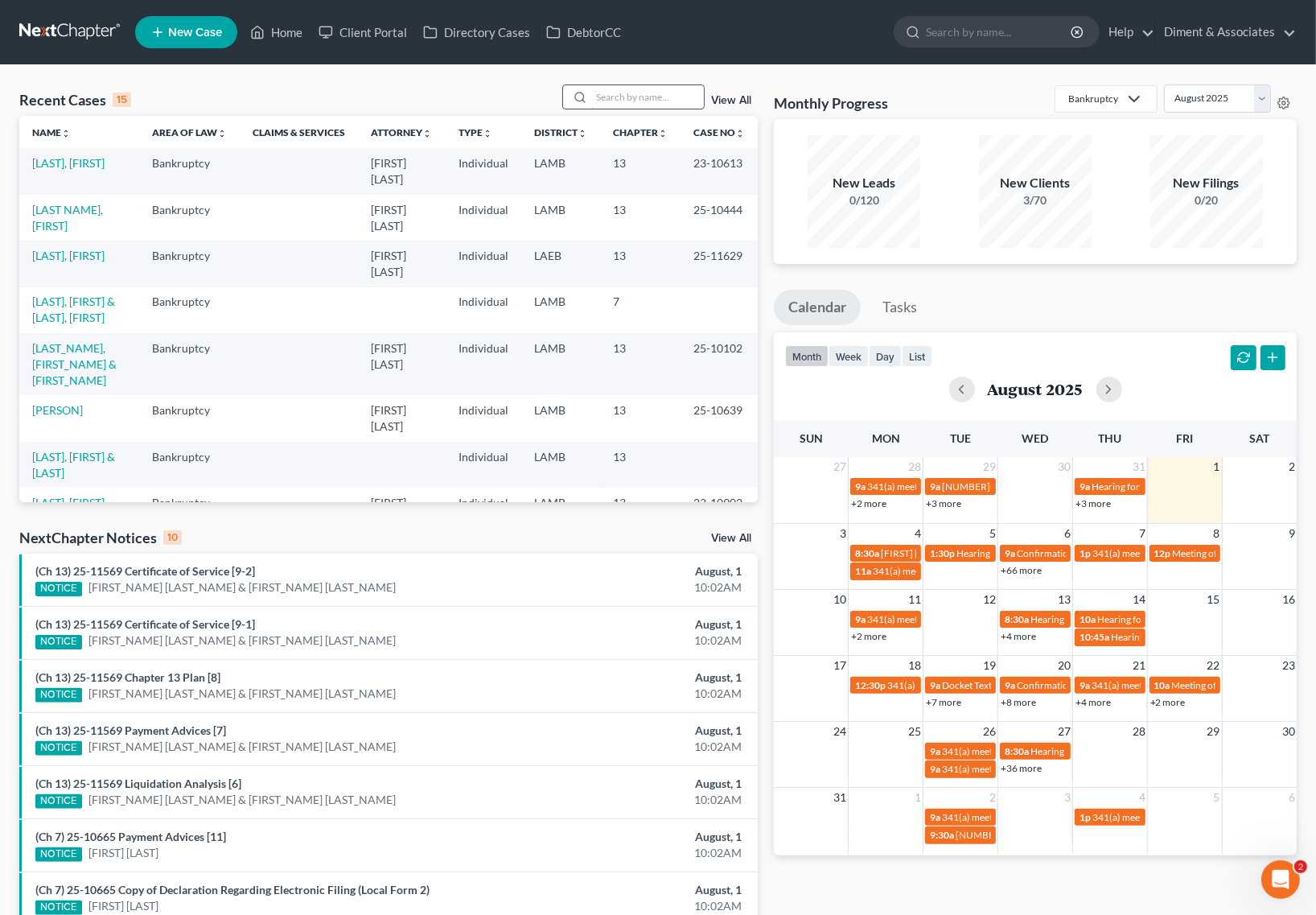 click at bounding box center [648, 97] 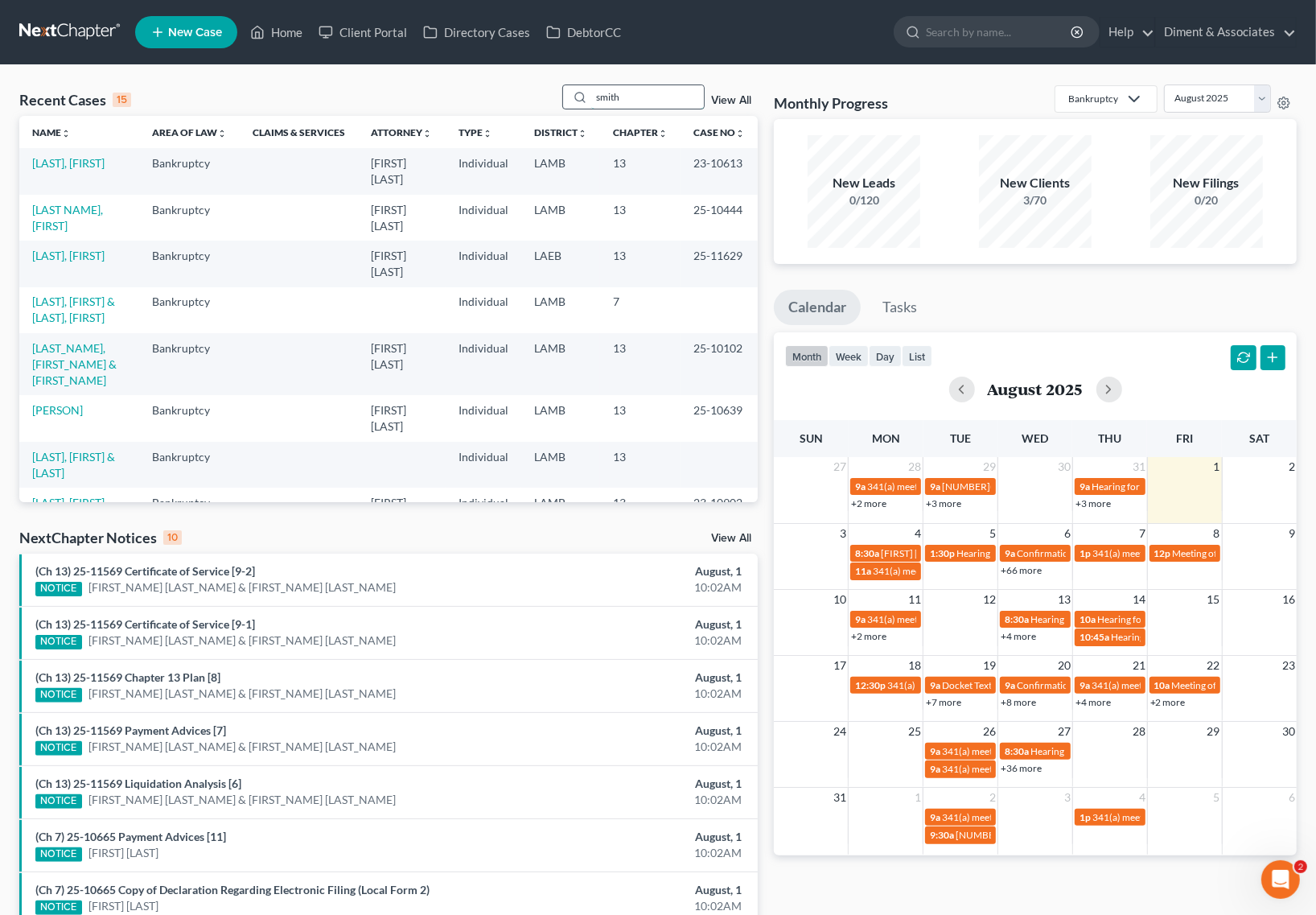 type on "smith" 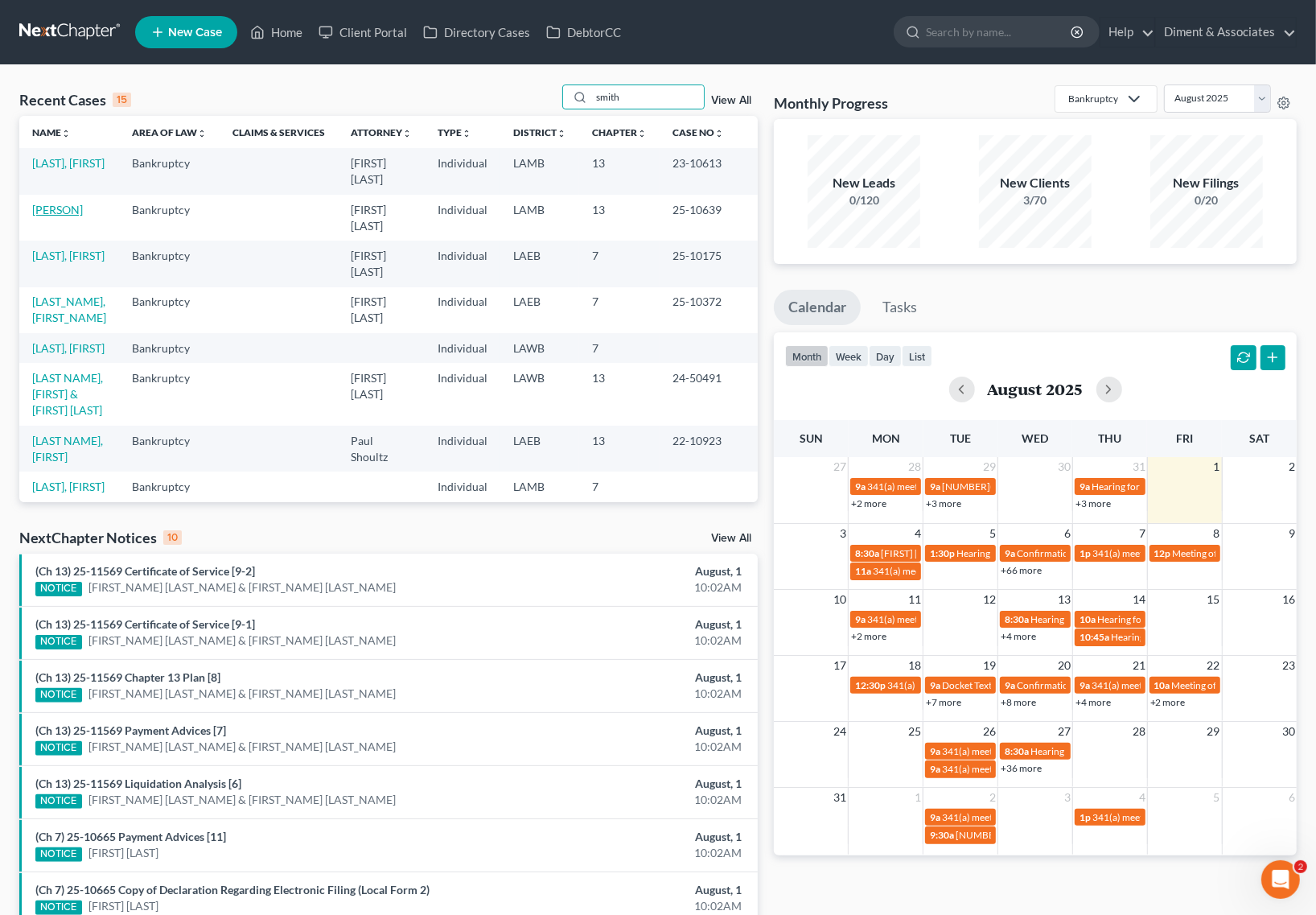 click on "[PERSON]" at bounding box center [57, 209] 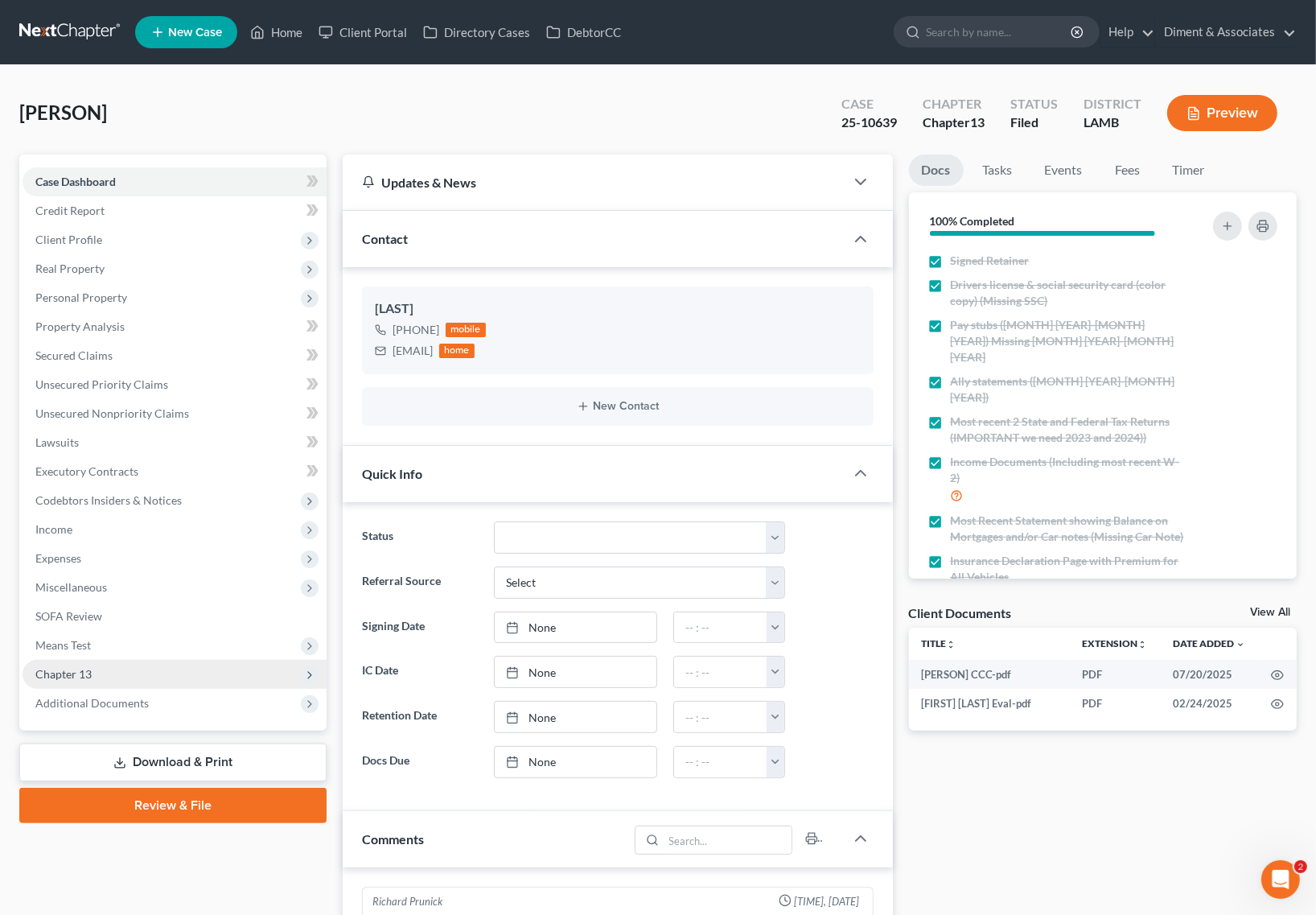 scroll, scrollTop: 3233, scrollLeft: 0, axis: vertical 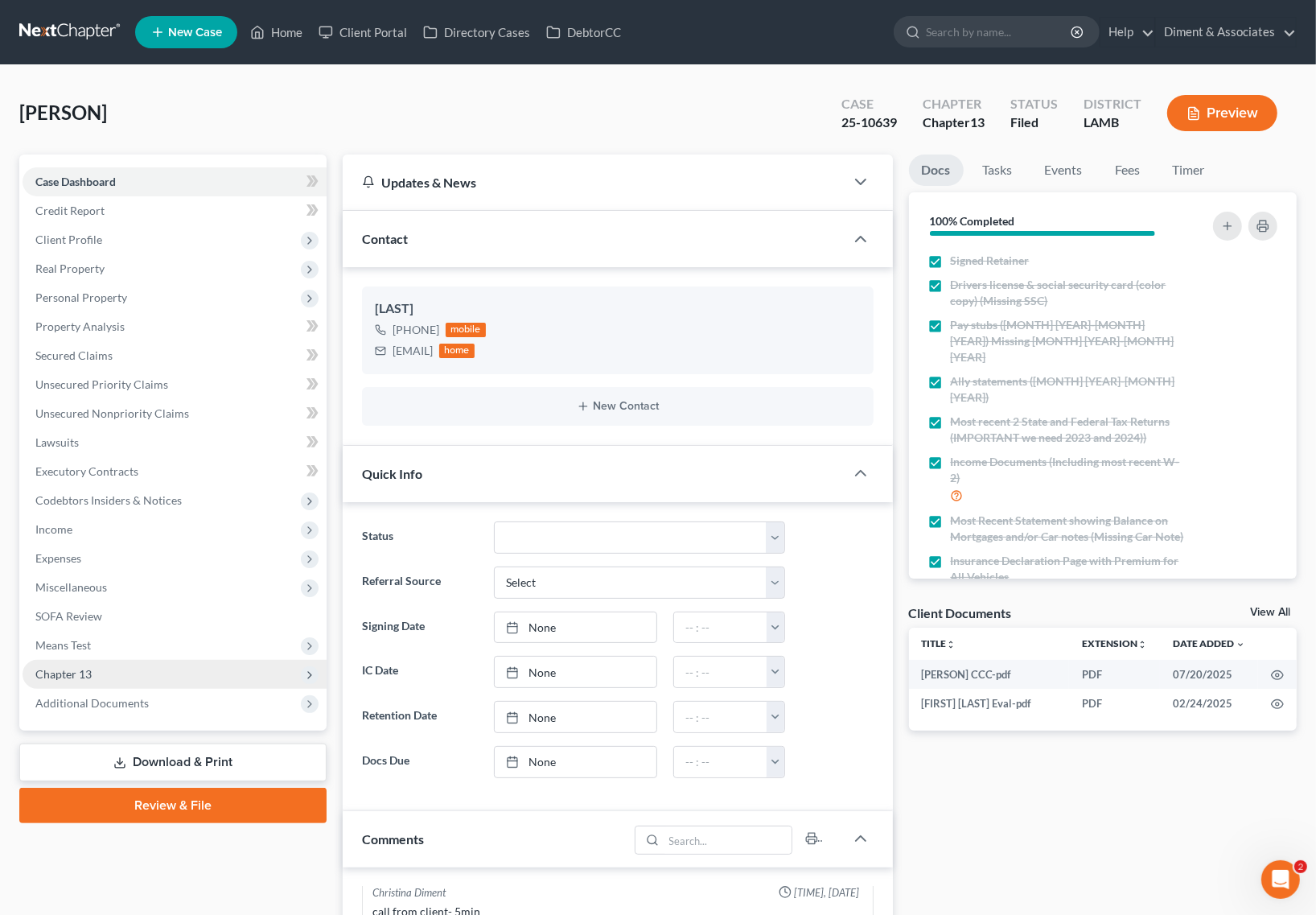 click on "Chapter 13" at bounding box center [64, 674] 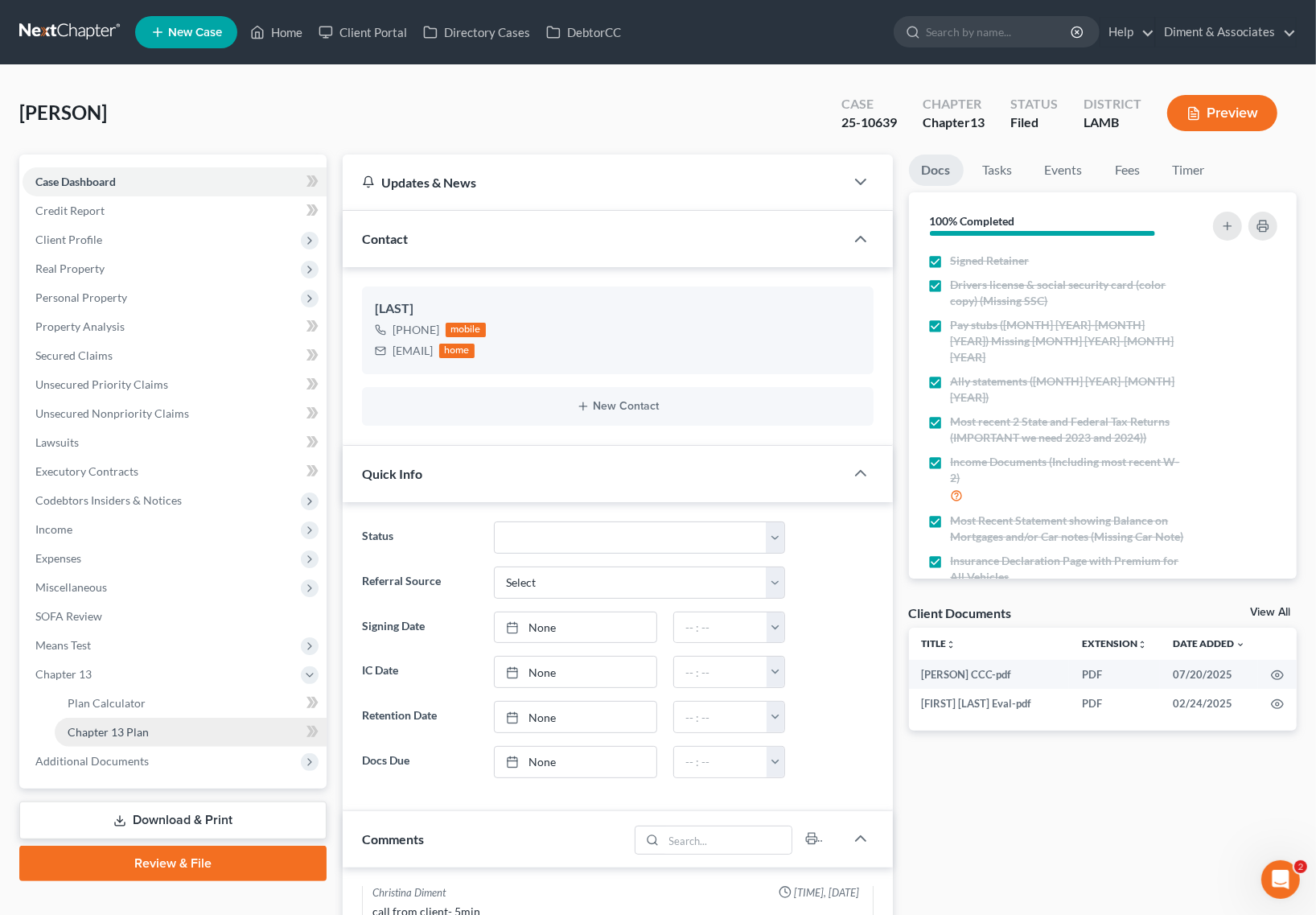 click on "Chapter 13 Plan" at bounding box center [108, 732] 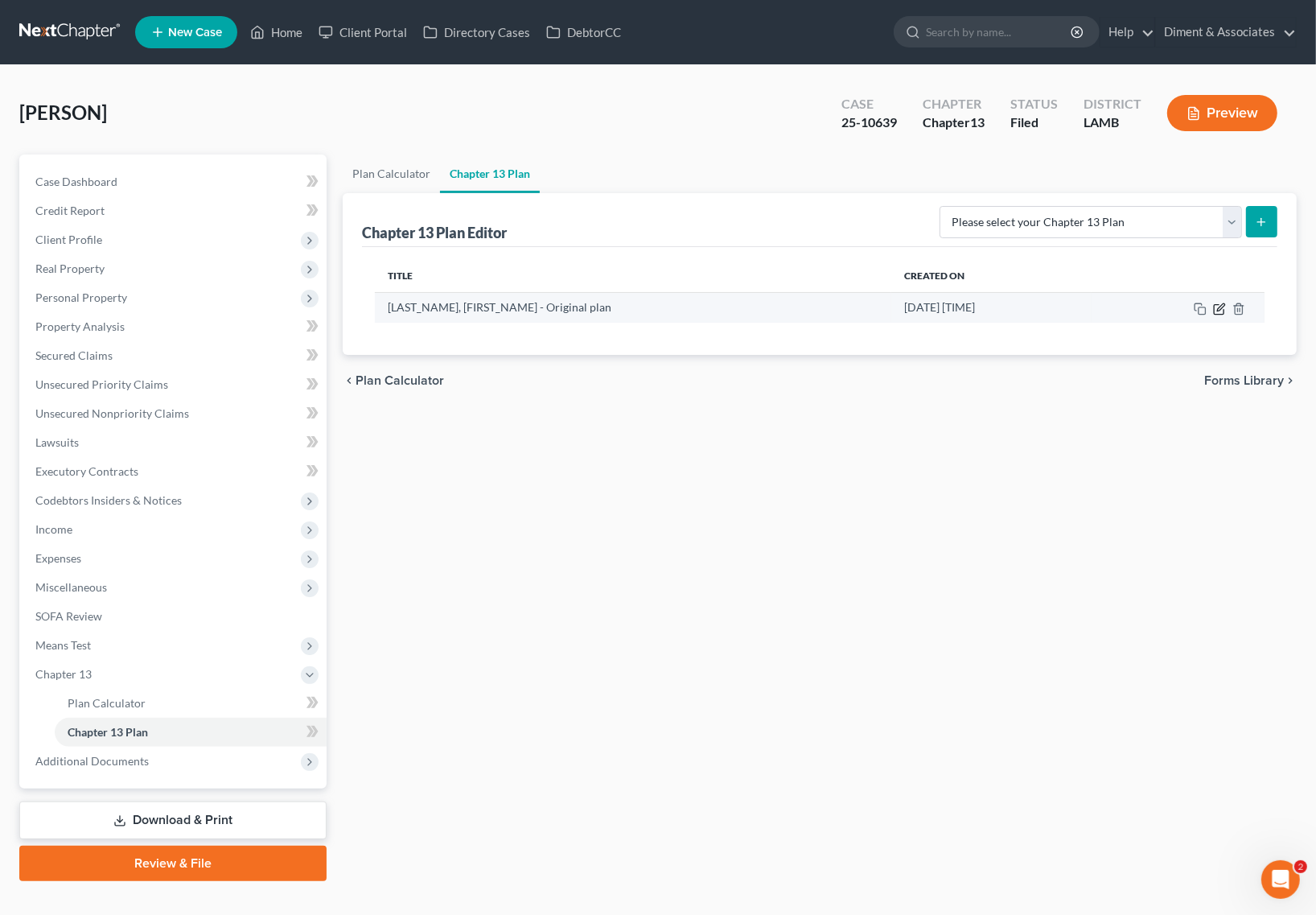 click 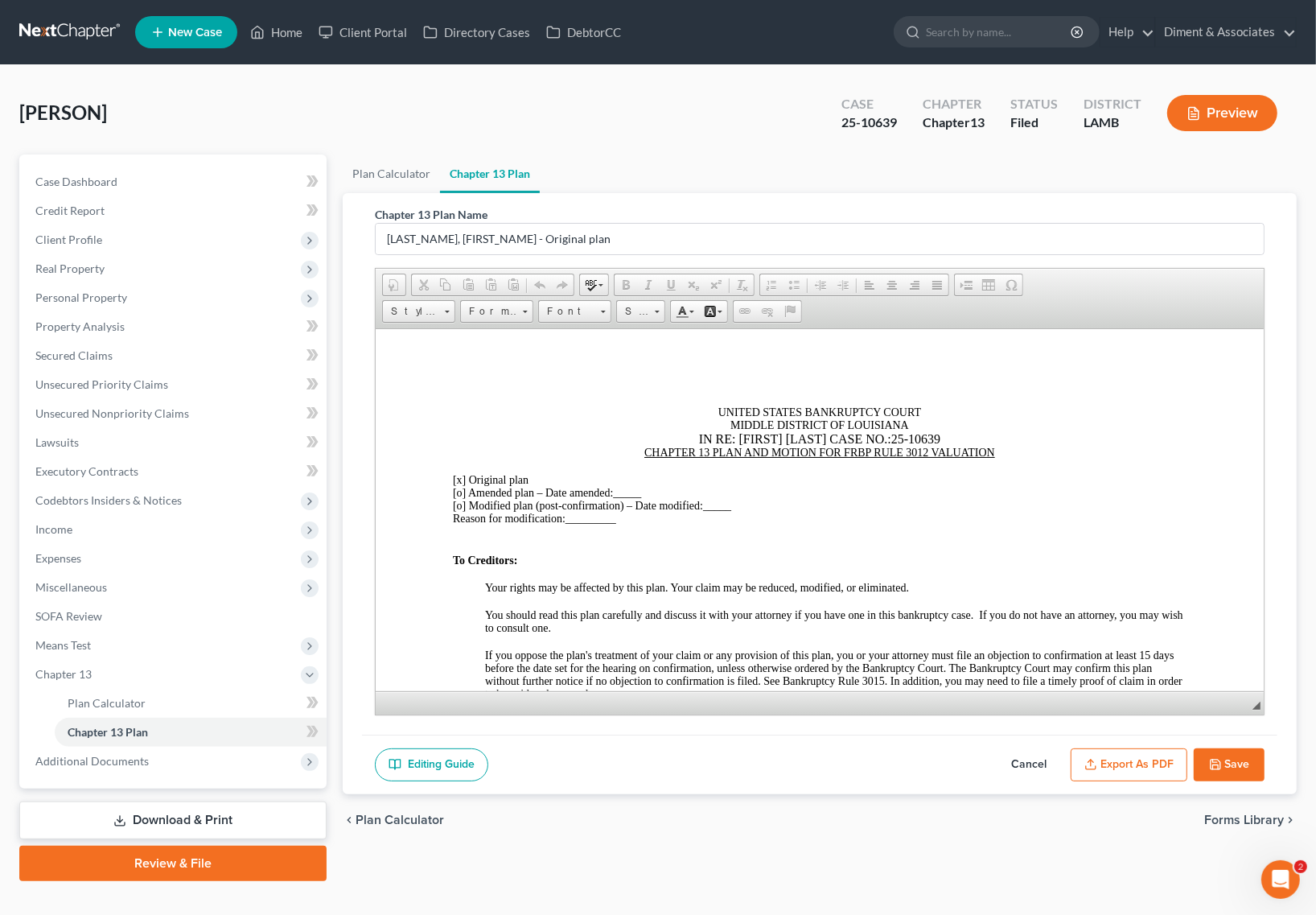 scroll, scrollTop: 0, scrollLeft: 0, axis: both 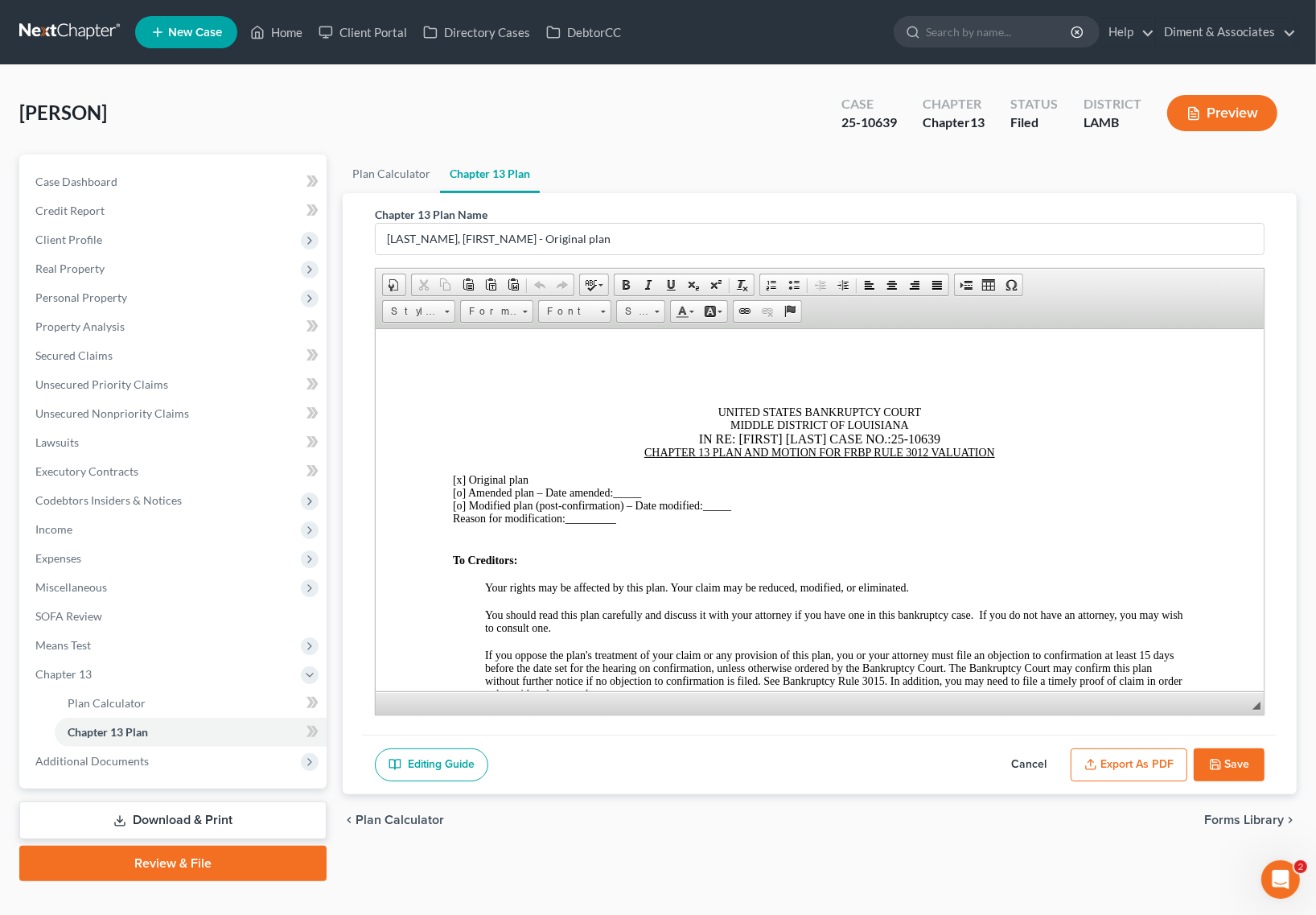click on "Export as PDF" at bounding box center [1129, 765] 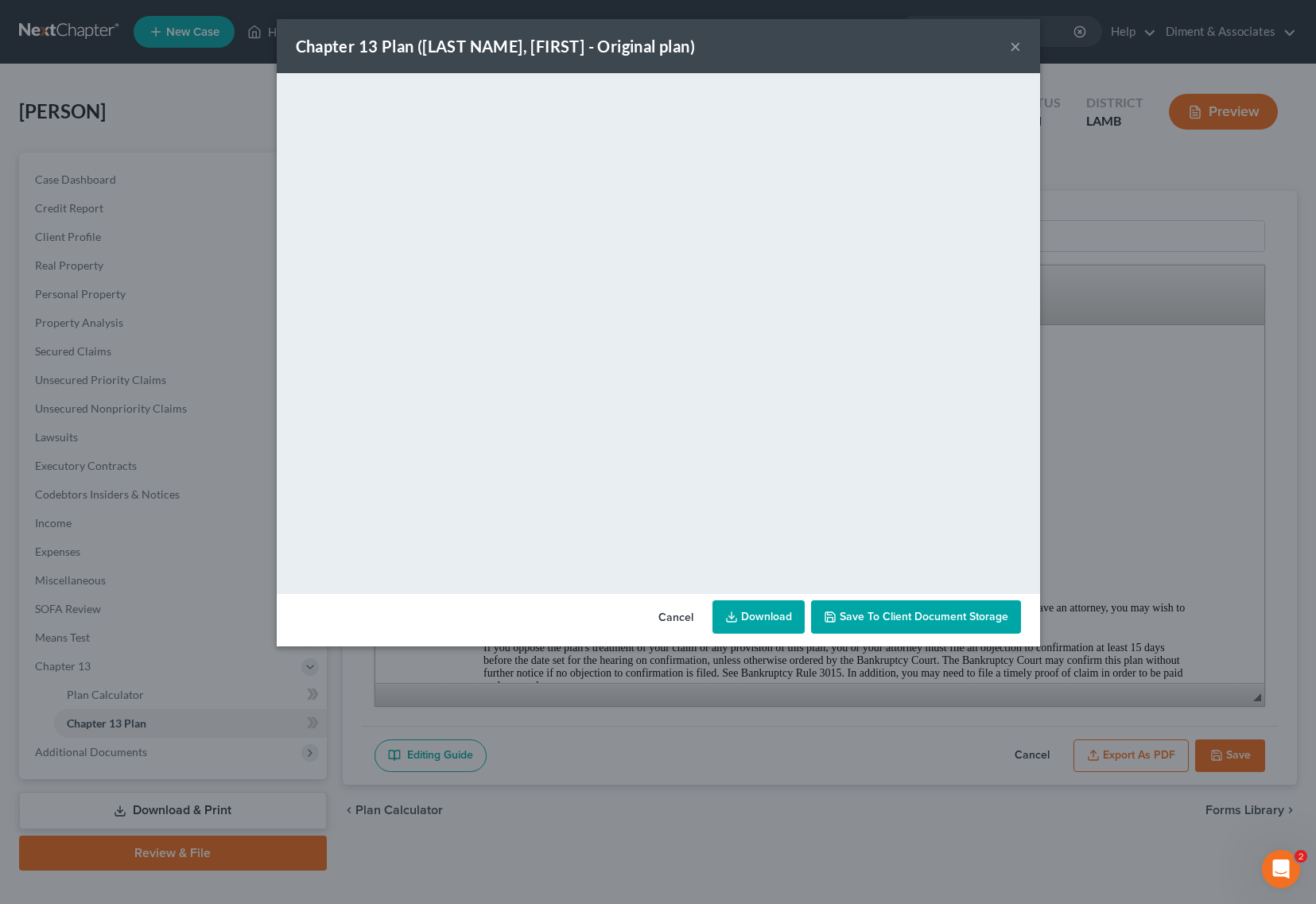 click on "×" at bounding box center [1015, 46] 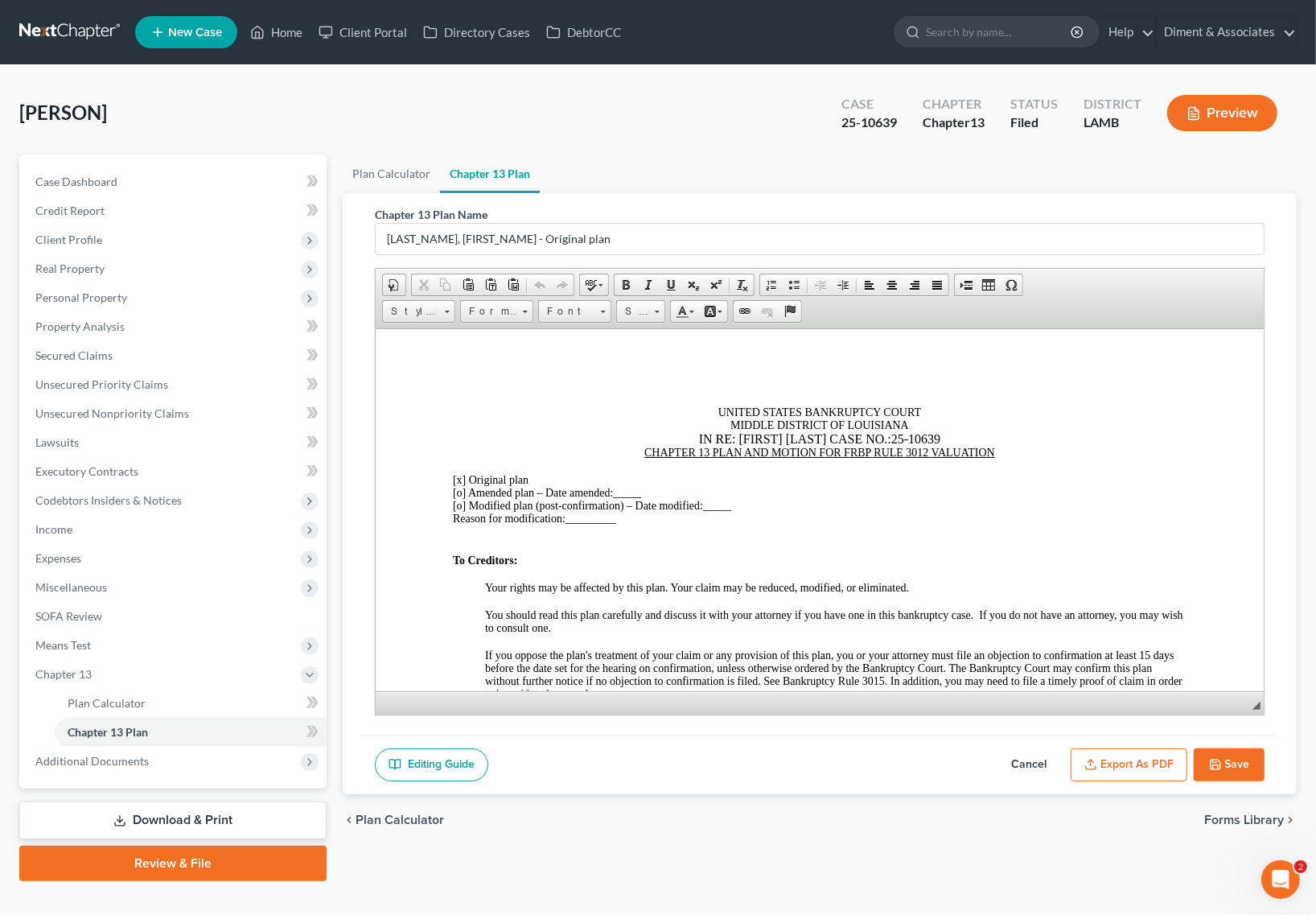 click on "Cancel" at bounding box center [1029, 765] 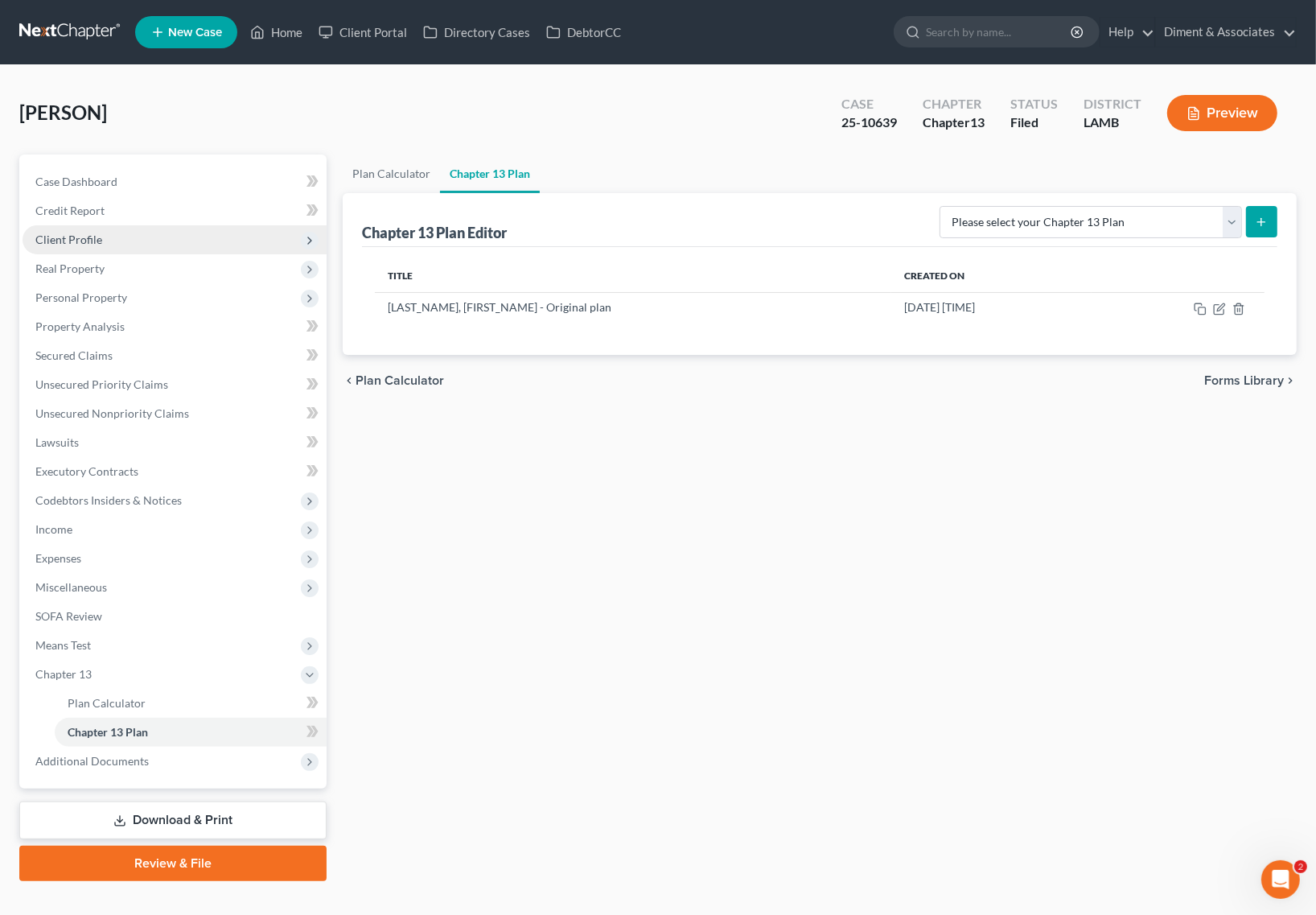 click on "Client Profile" at bounding box center [175, 240] 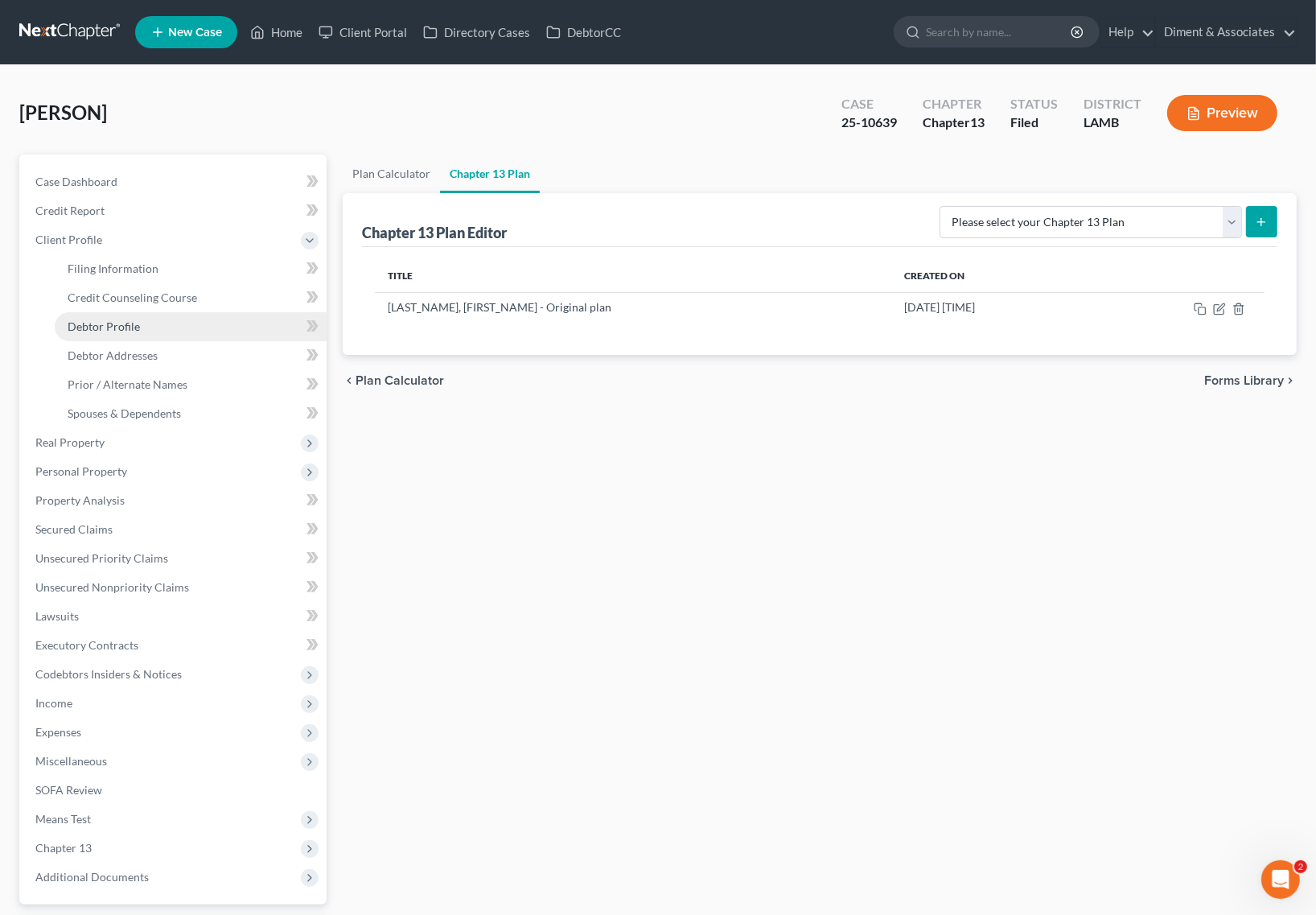 click on "Debtor Profile" at bounding box center [191, 327] 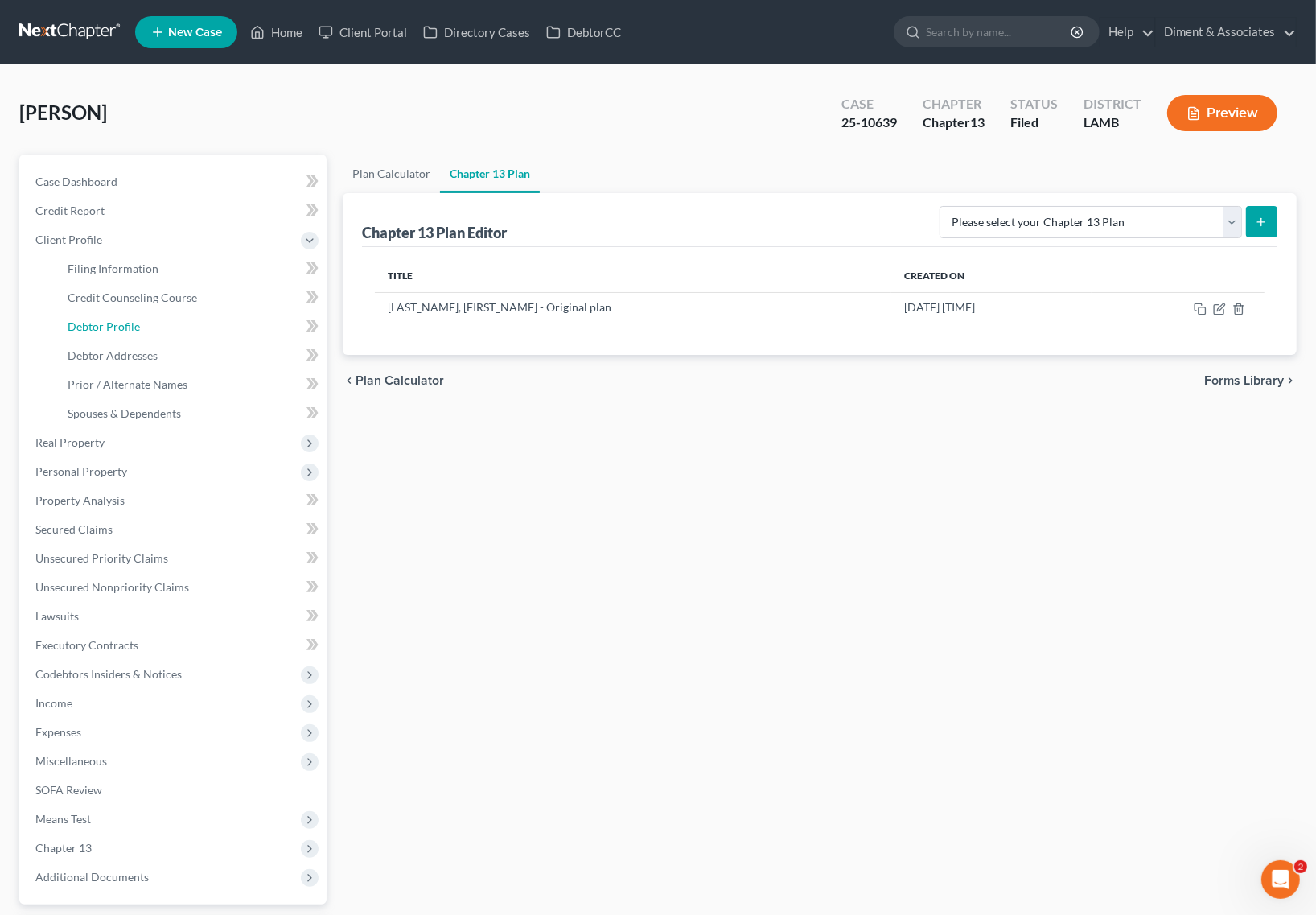 select on "0" 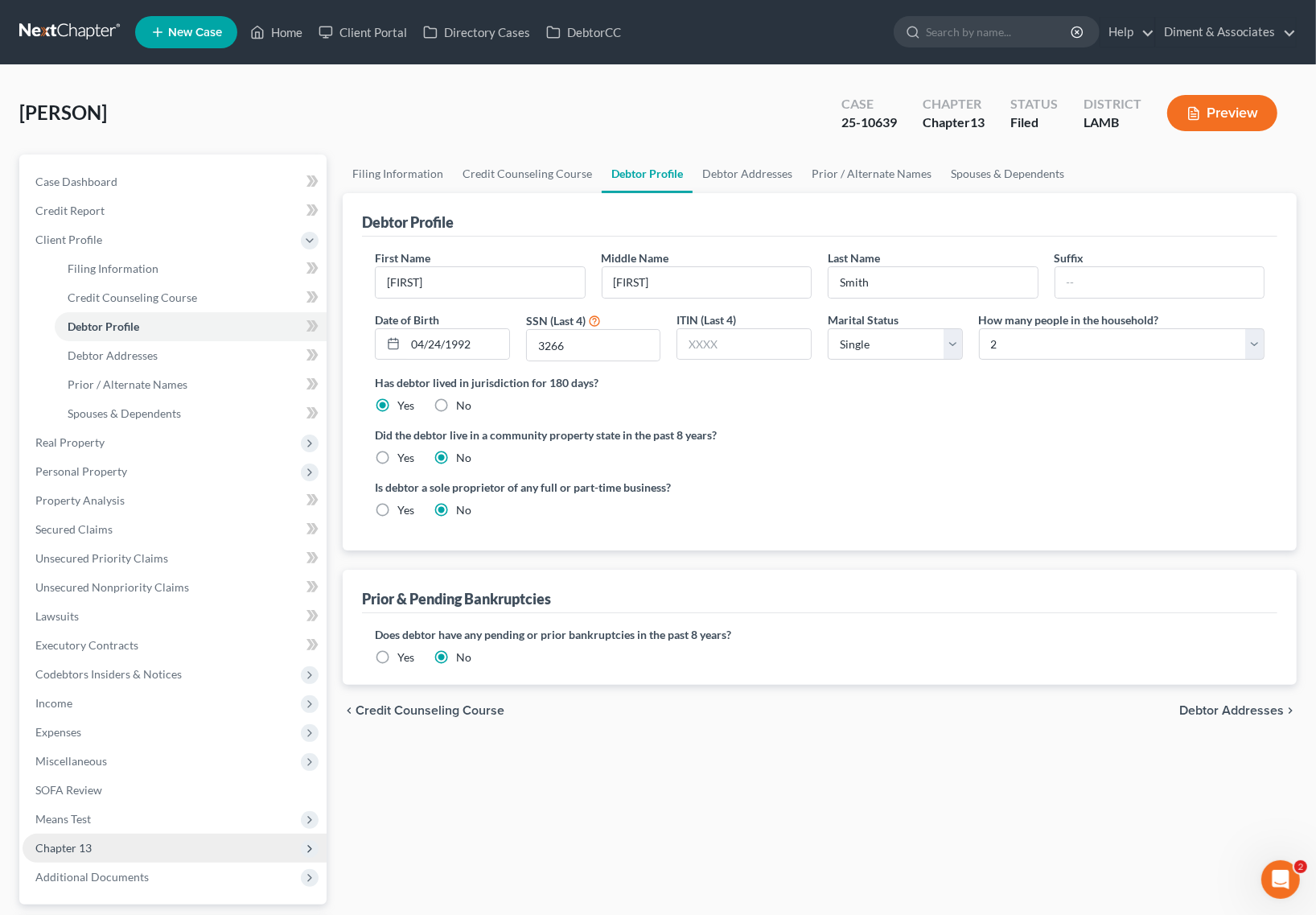 click on "Chapter 13" at bounding box center [175, 848] 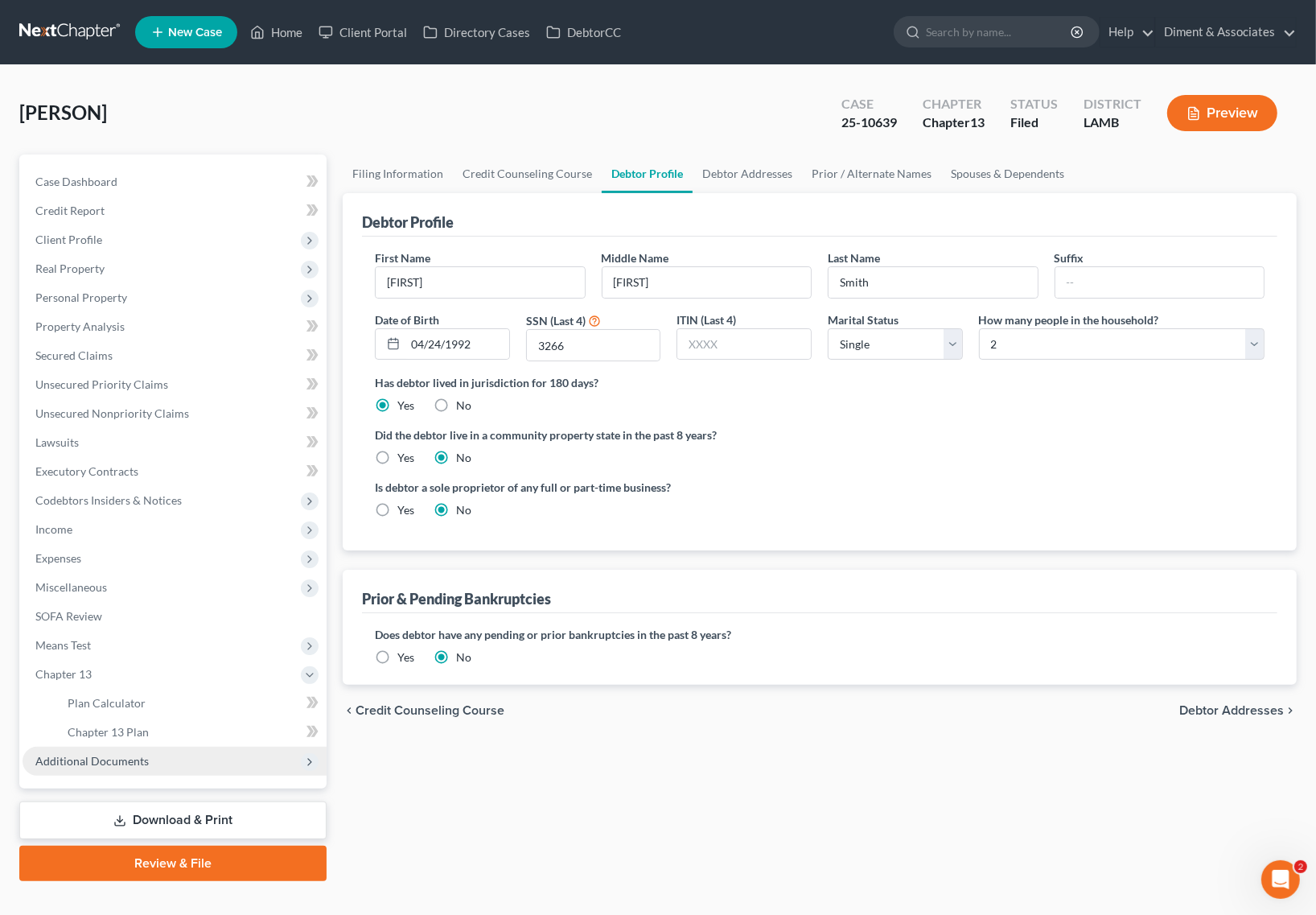 click on "Additional Documents" at bounding box center (175, 761) 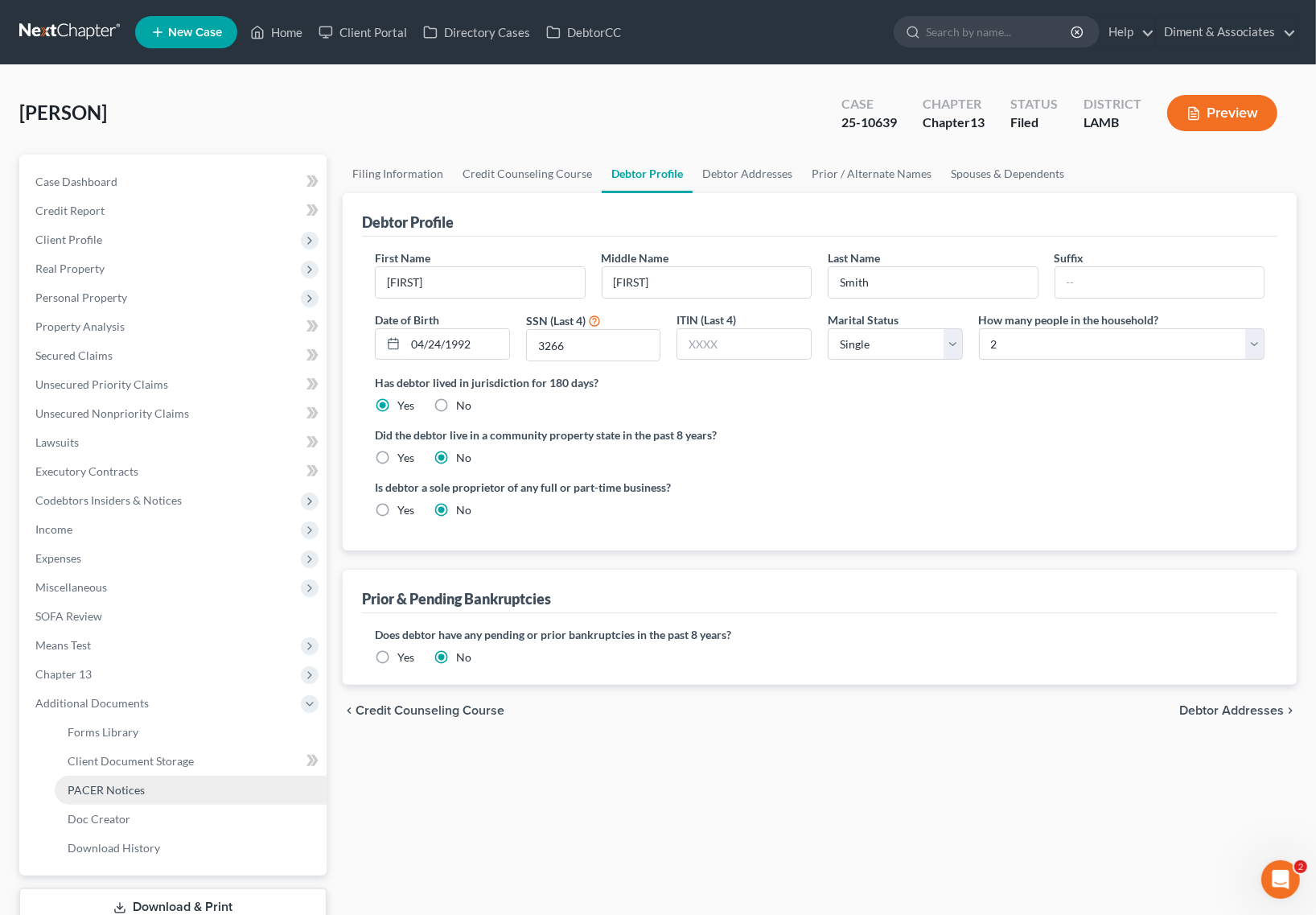 click on "PACER Notices" at bounding box center [106, 789] 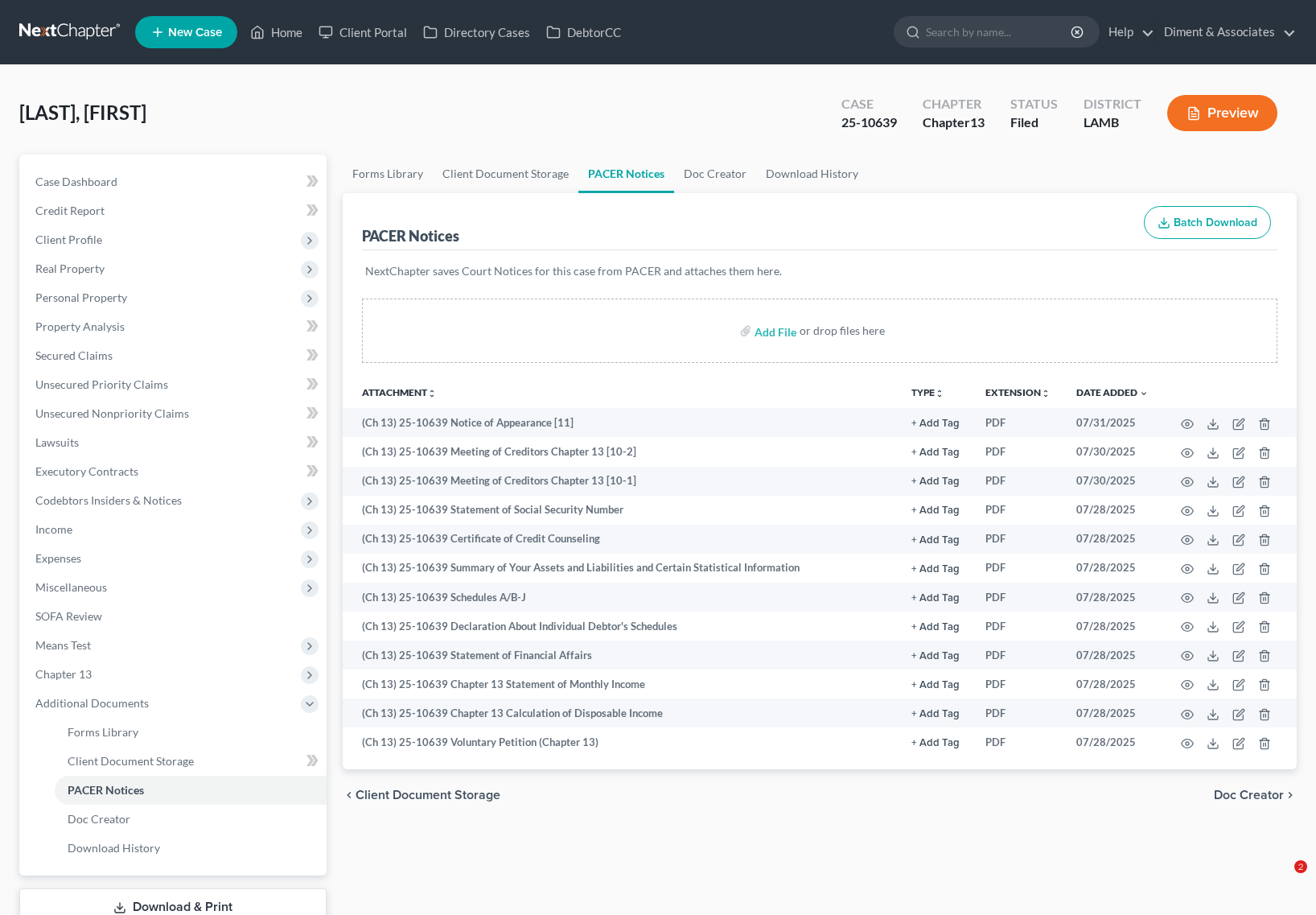 scroll, scrollTop: 0, scrollLeft: 0, axis: both 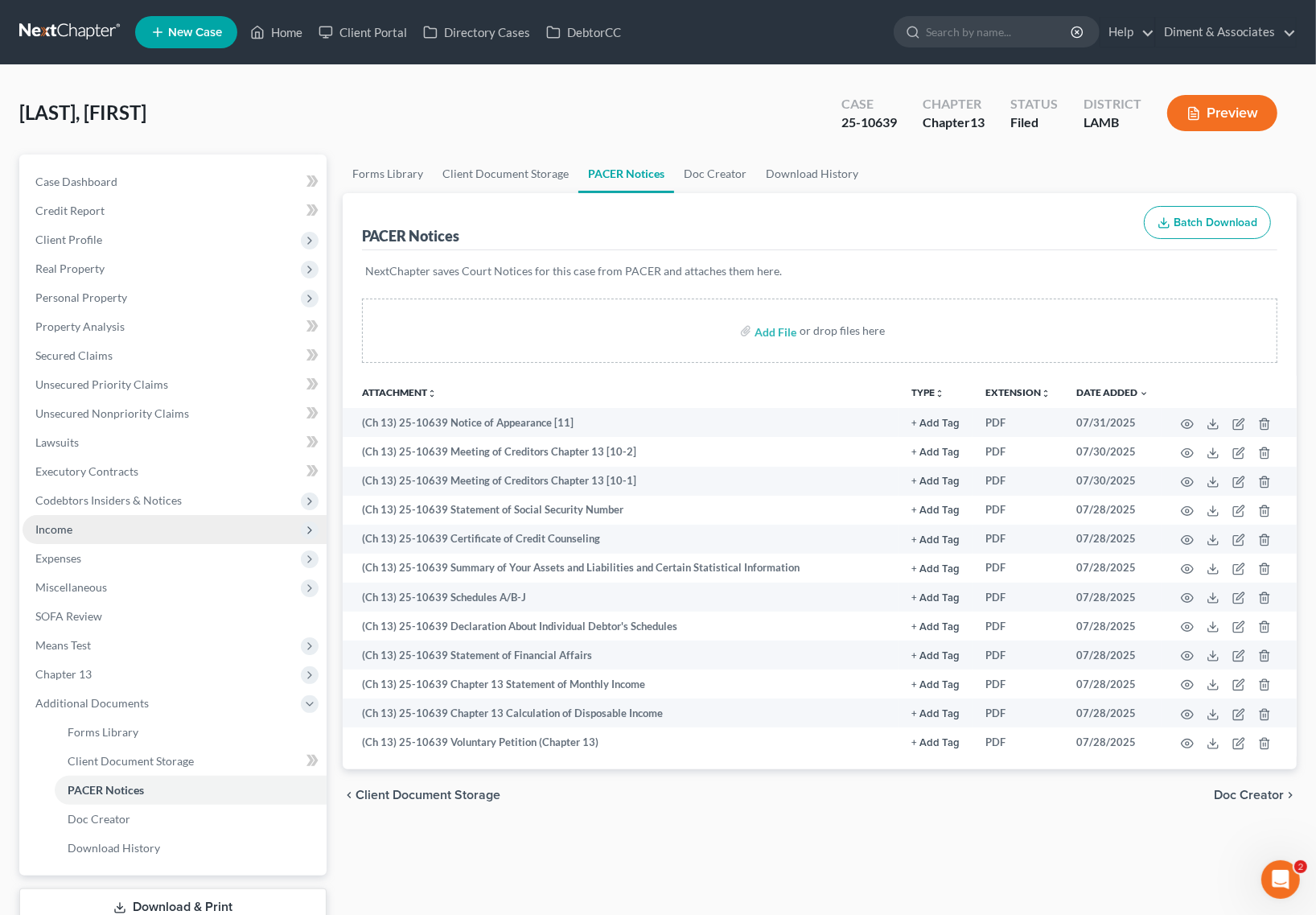 click on "Income" at bounding box center (175, 530) 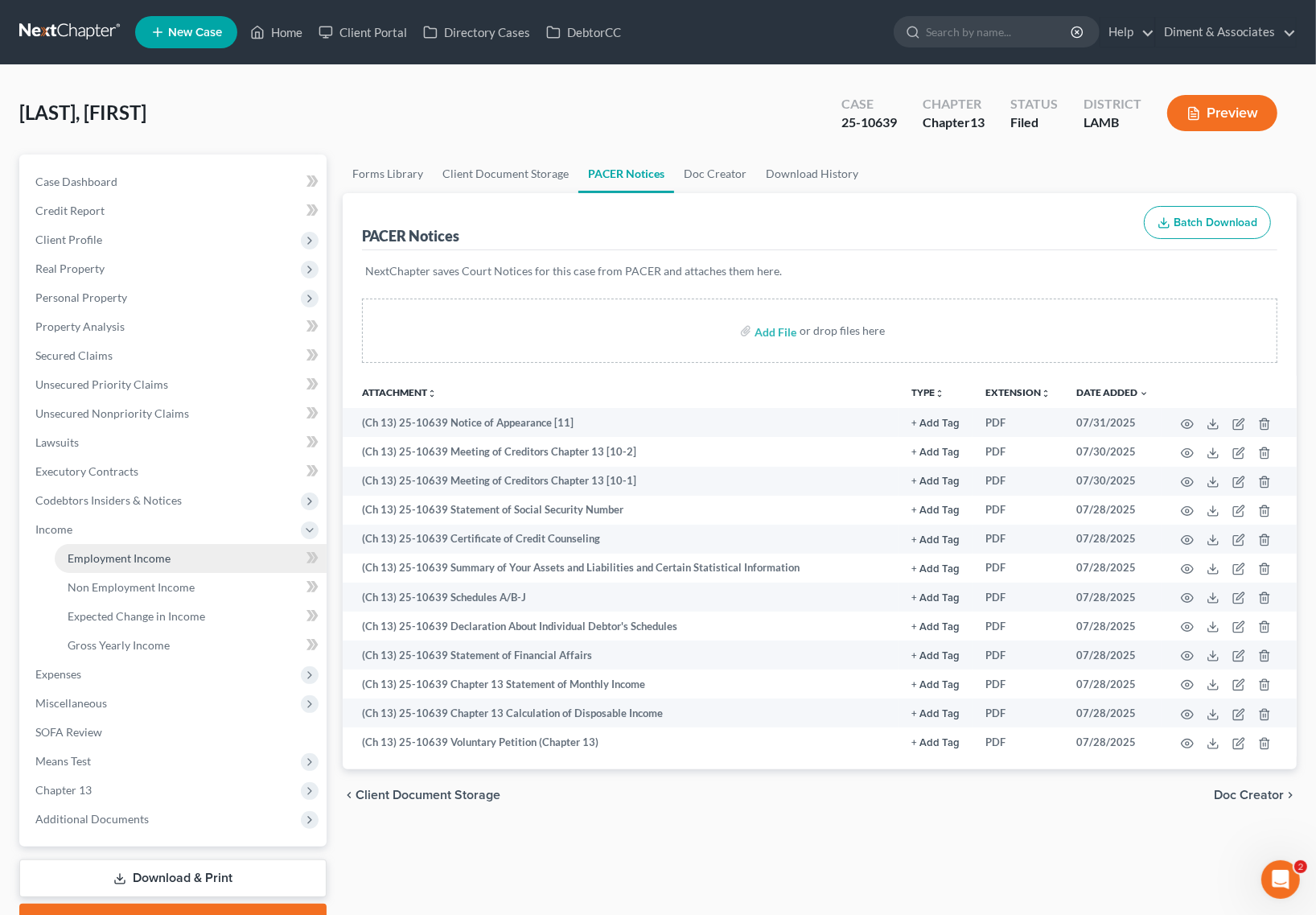 click on "Employment Income" at bounding box center [119, 558] 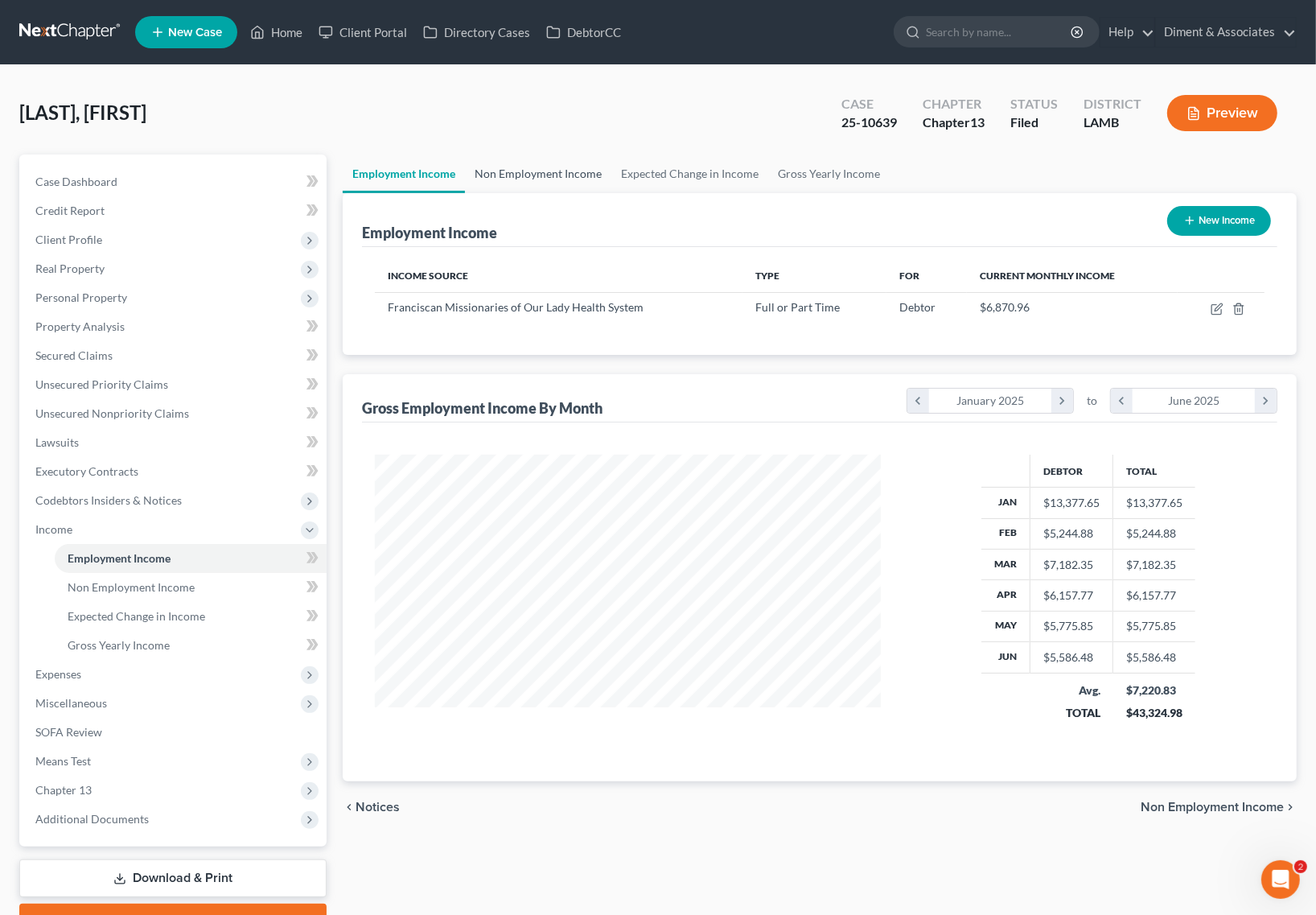 scroll, scrollTop: 804460, scrollLeft: 803863, axis: both 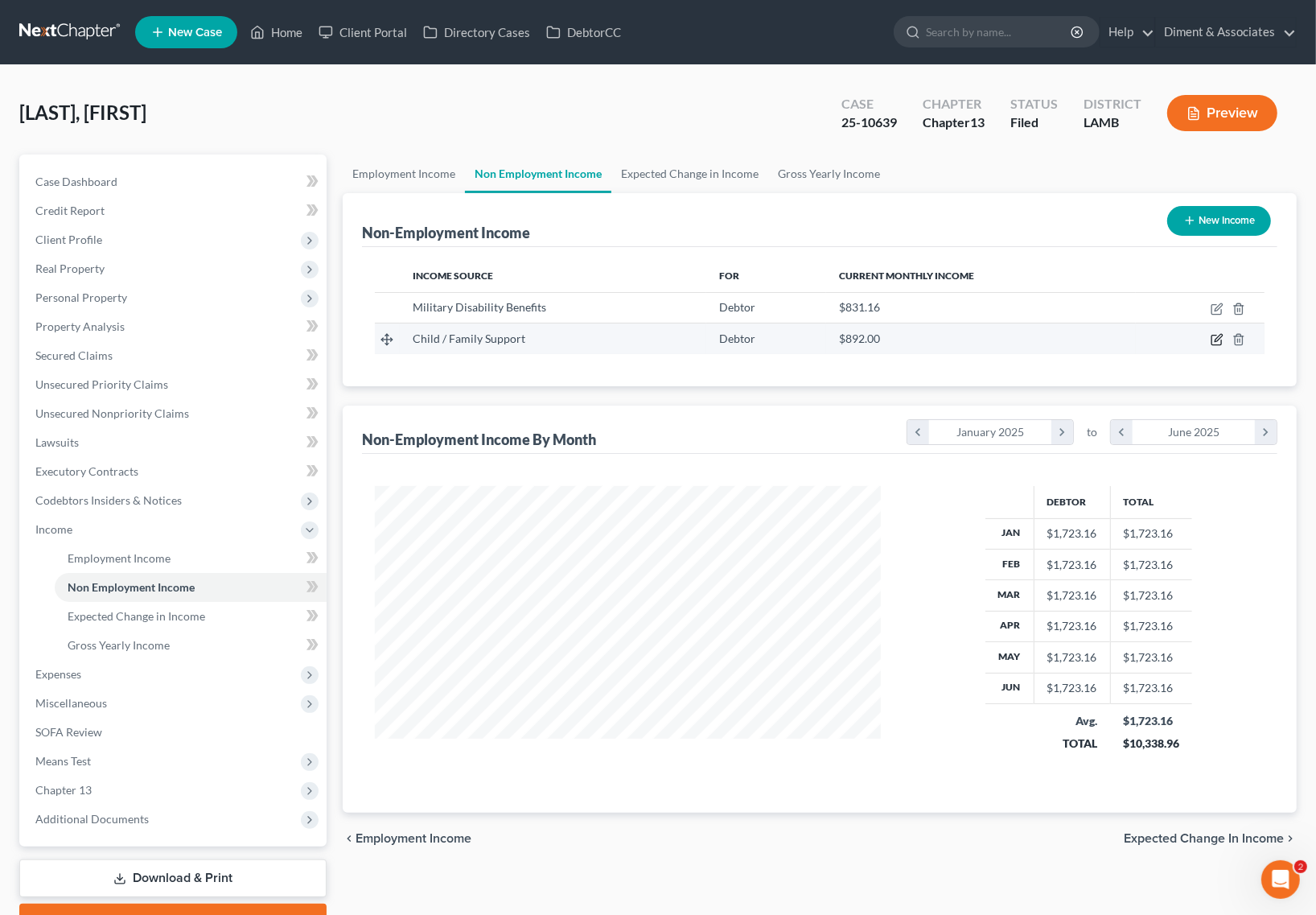 click 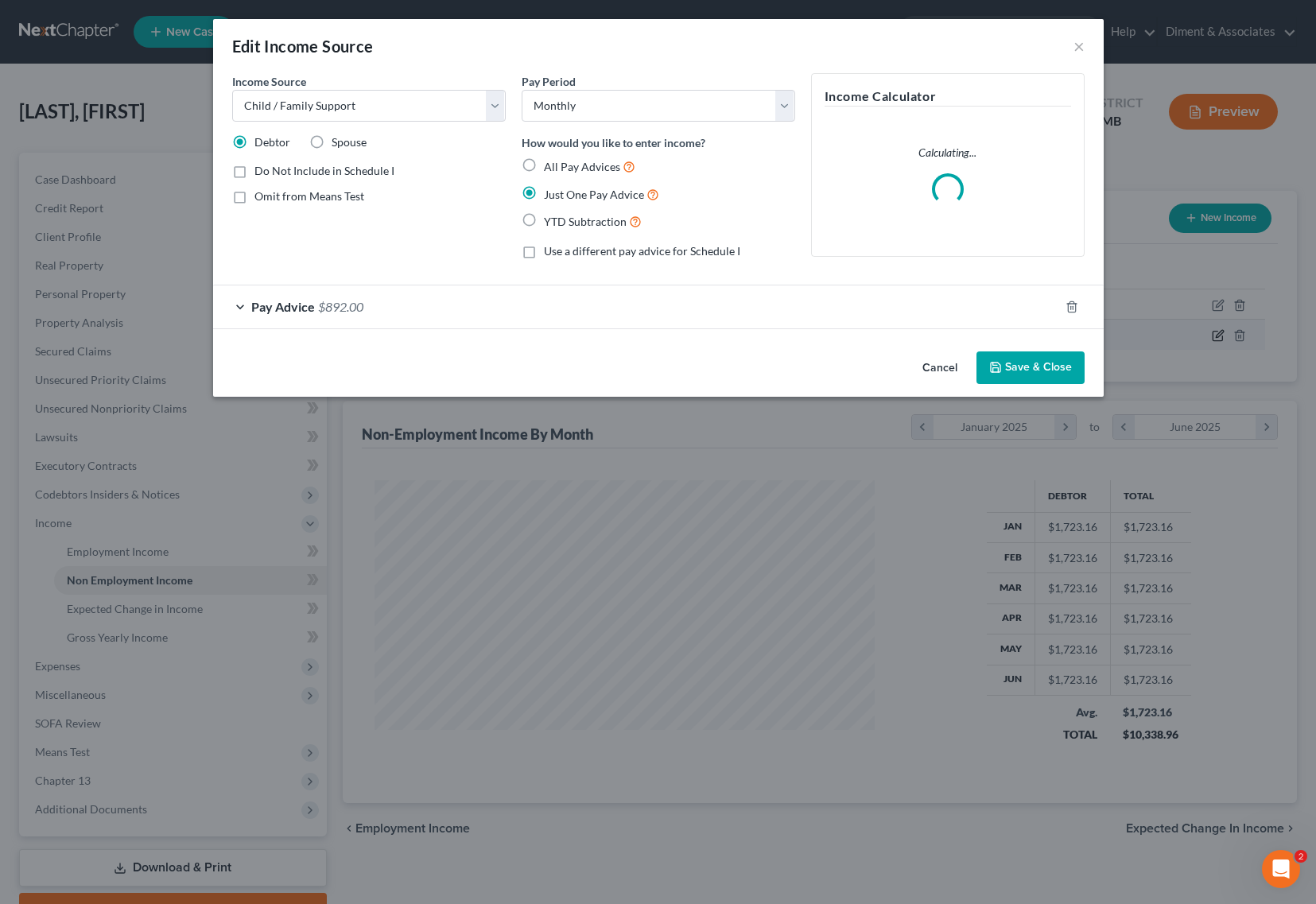 scroll, scrollTop: 794789, scrollLeft: 794628, axis: both 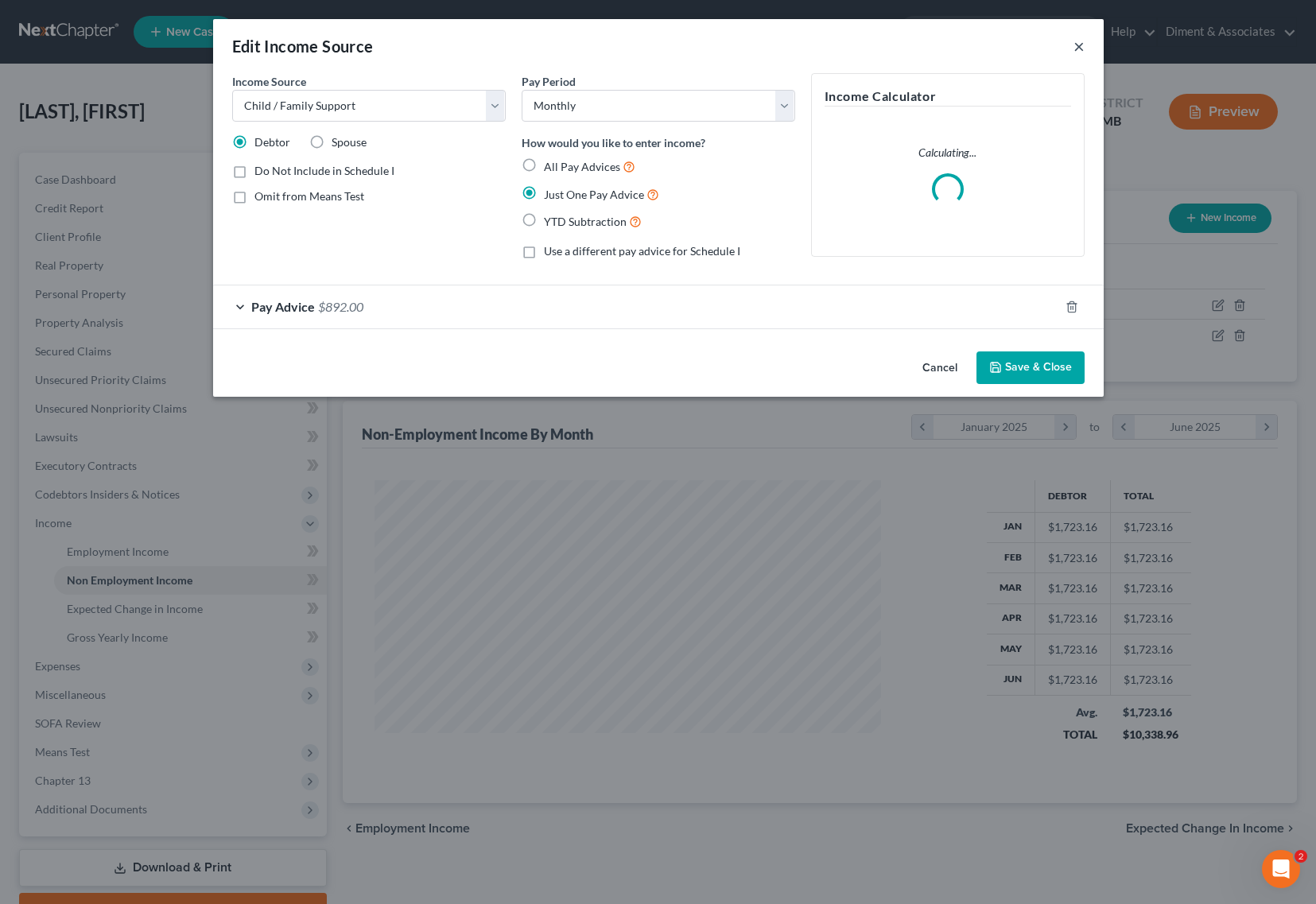 click on "×" at bounding box center [1079, 46] 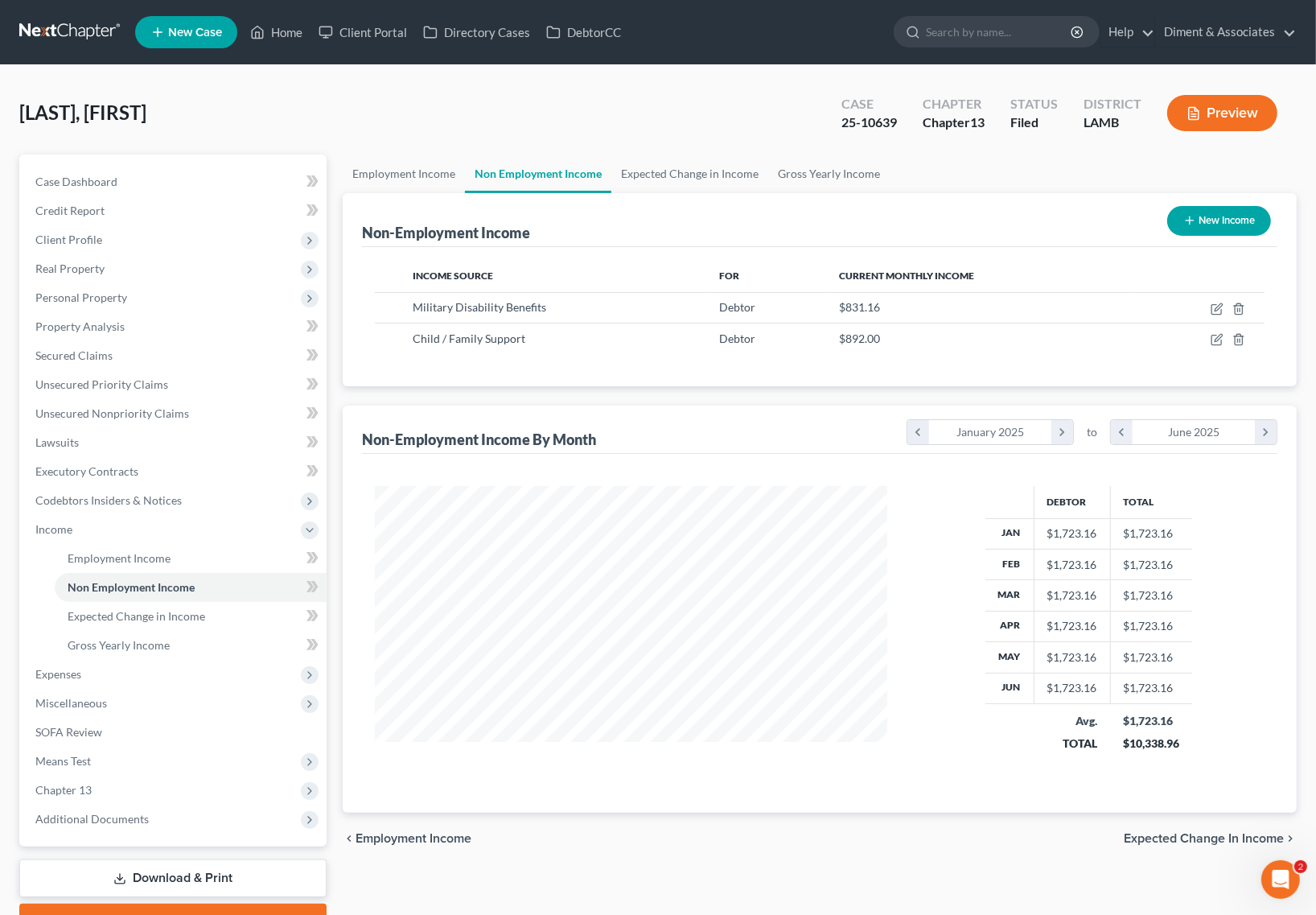 scroll, scrollTop: 290, scrollLeft: 537, axis: both 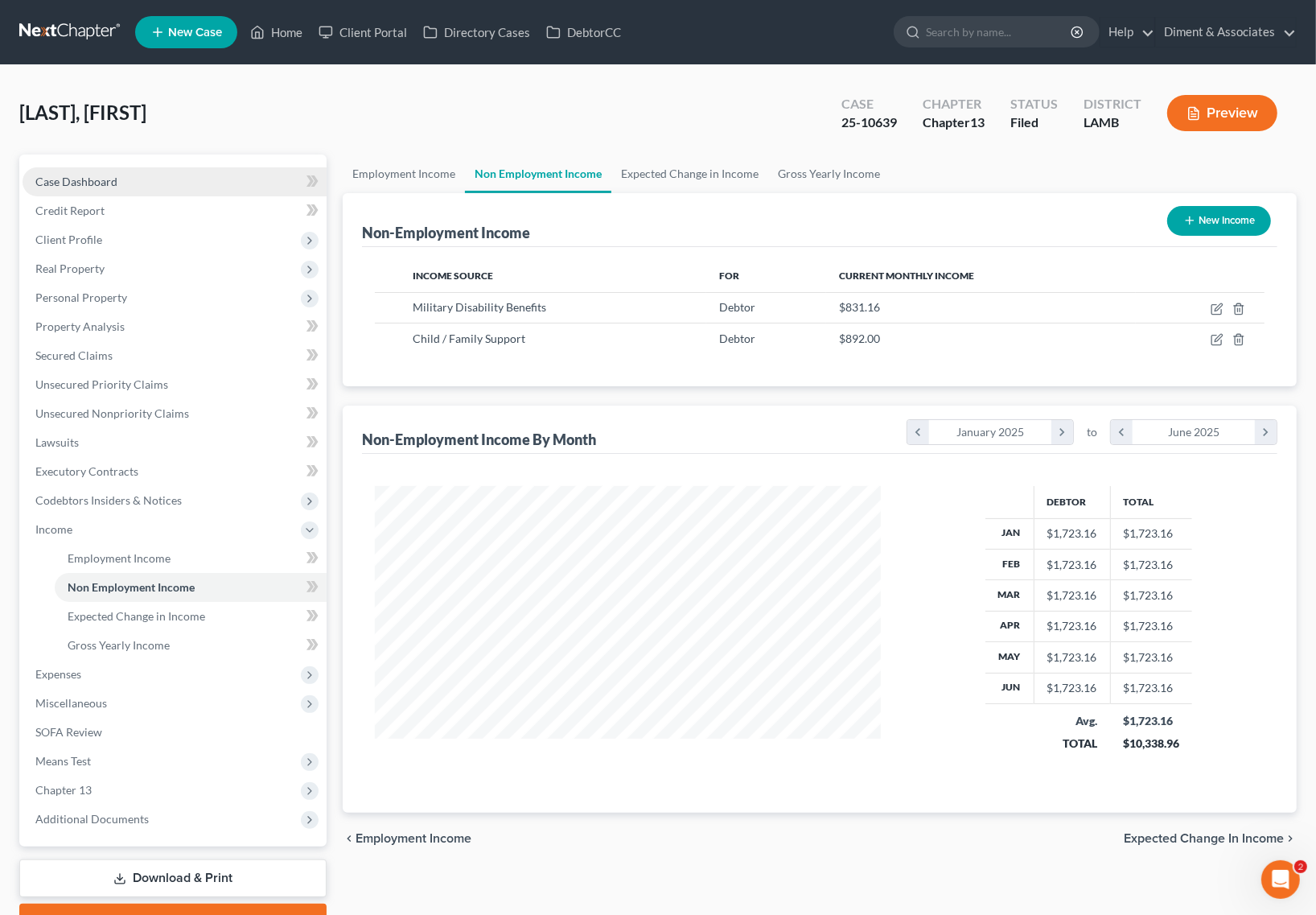 drag, startPoint x: 191, startPoint y: 173, endPoint x: 211, endPoint y: 182, distance: 21.932 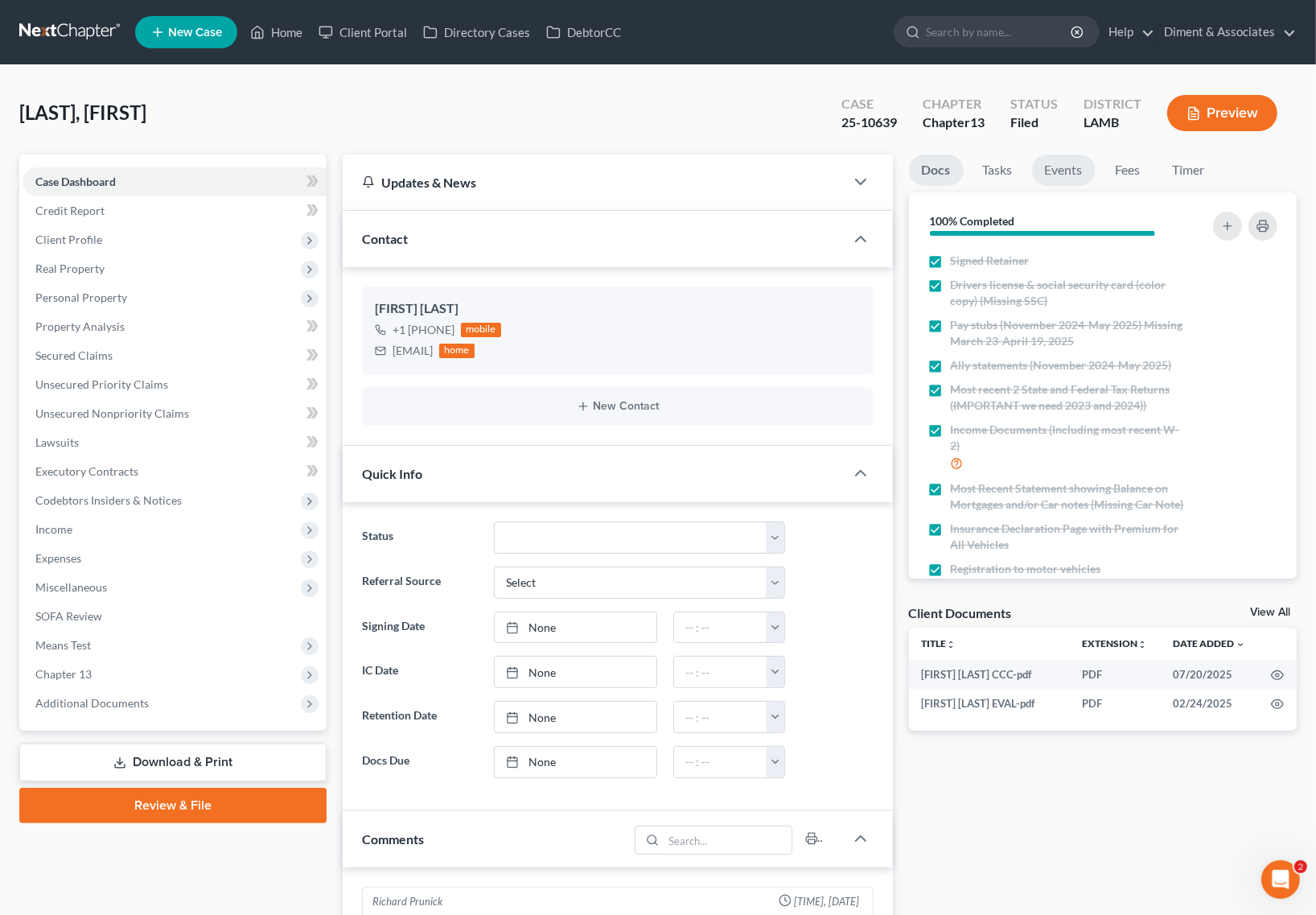click on "Events" at bounding box center (1063, 170) 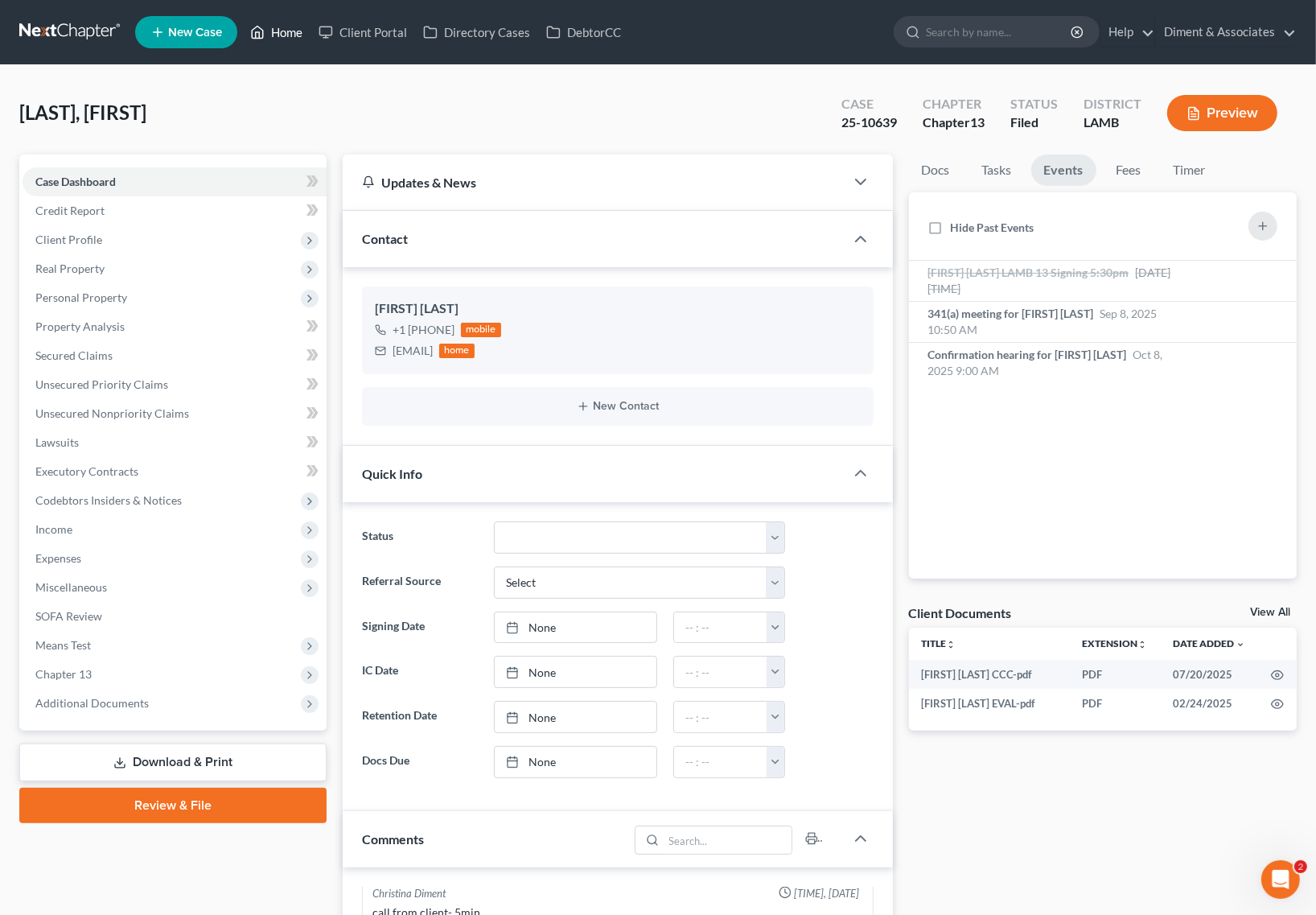 click on "Home" at bounding box center [276, 32] 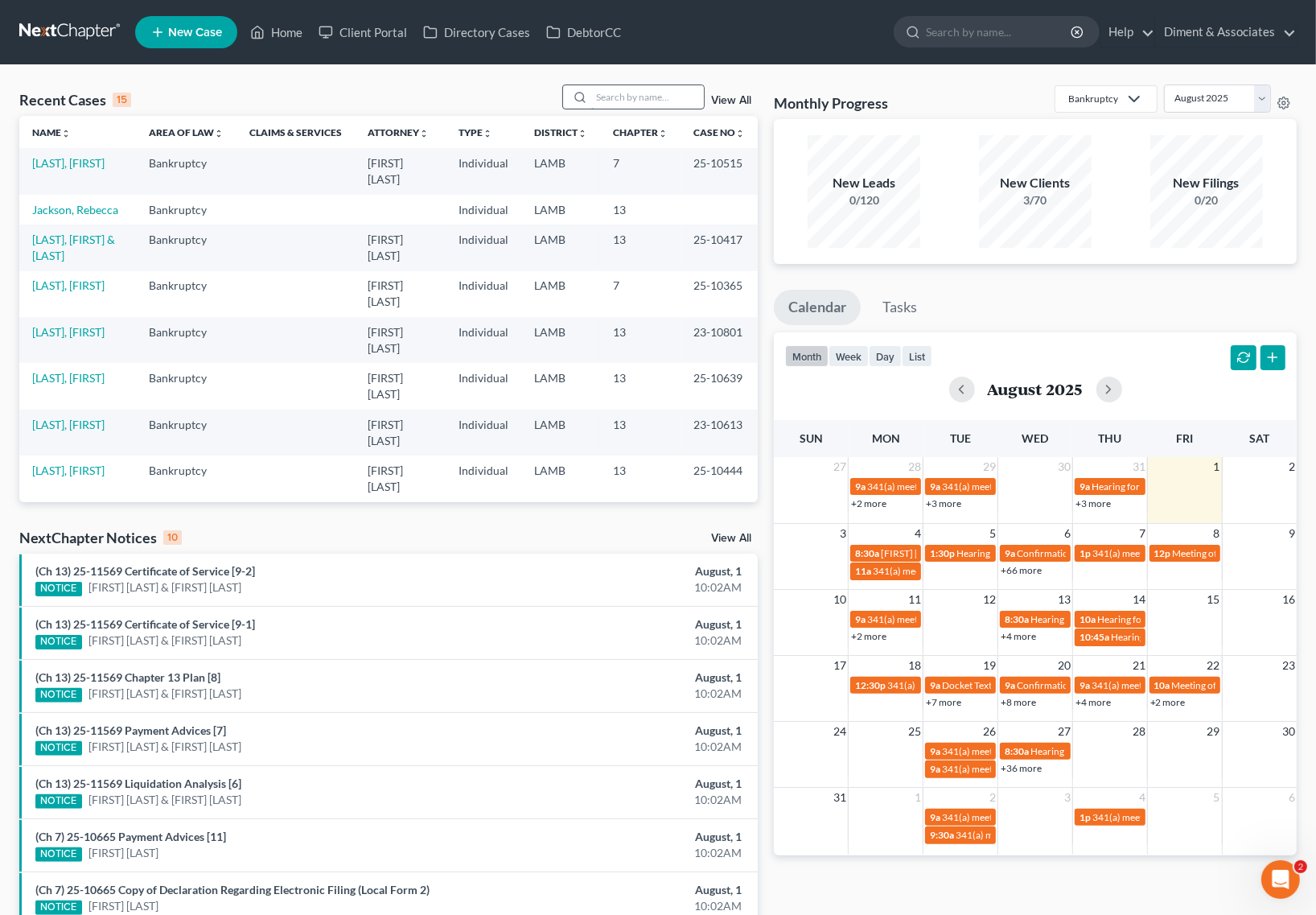 click at bounding box center (648, 97) 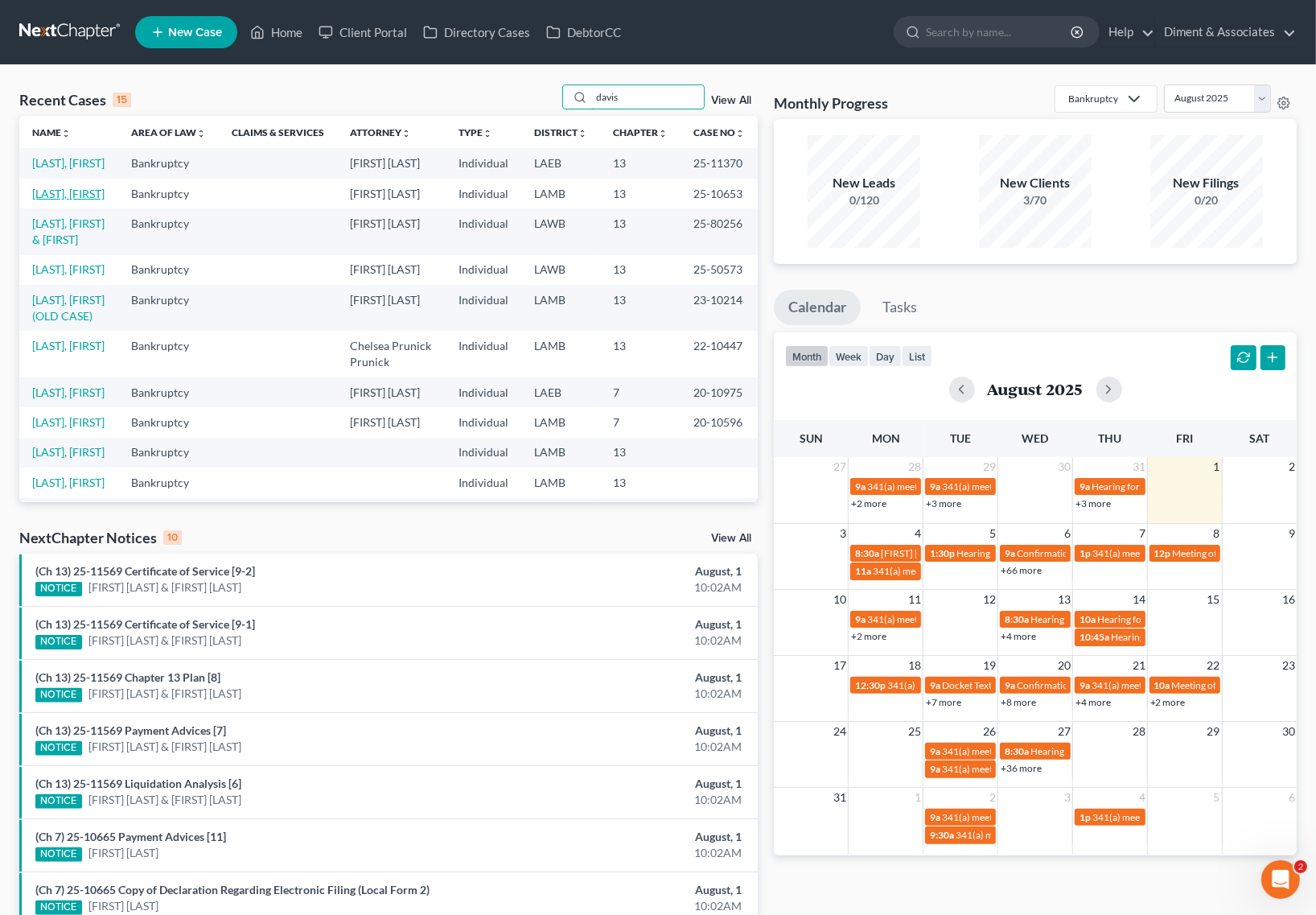 type on "davis" 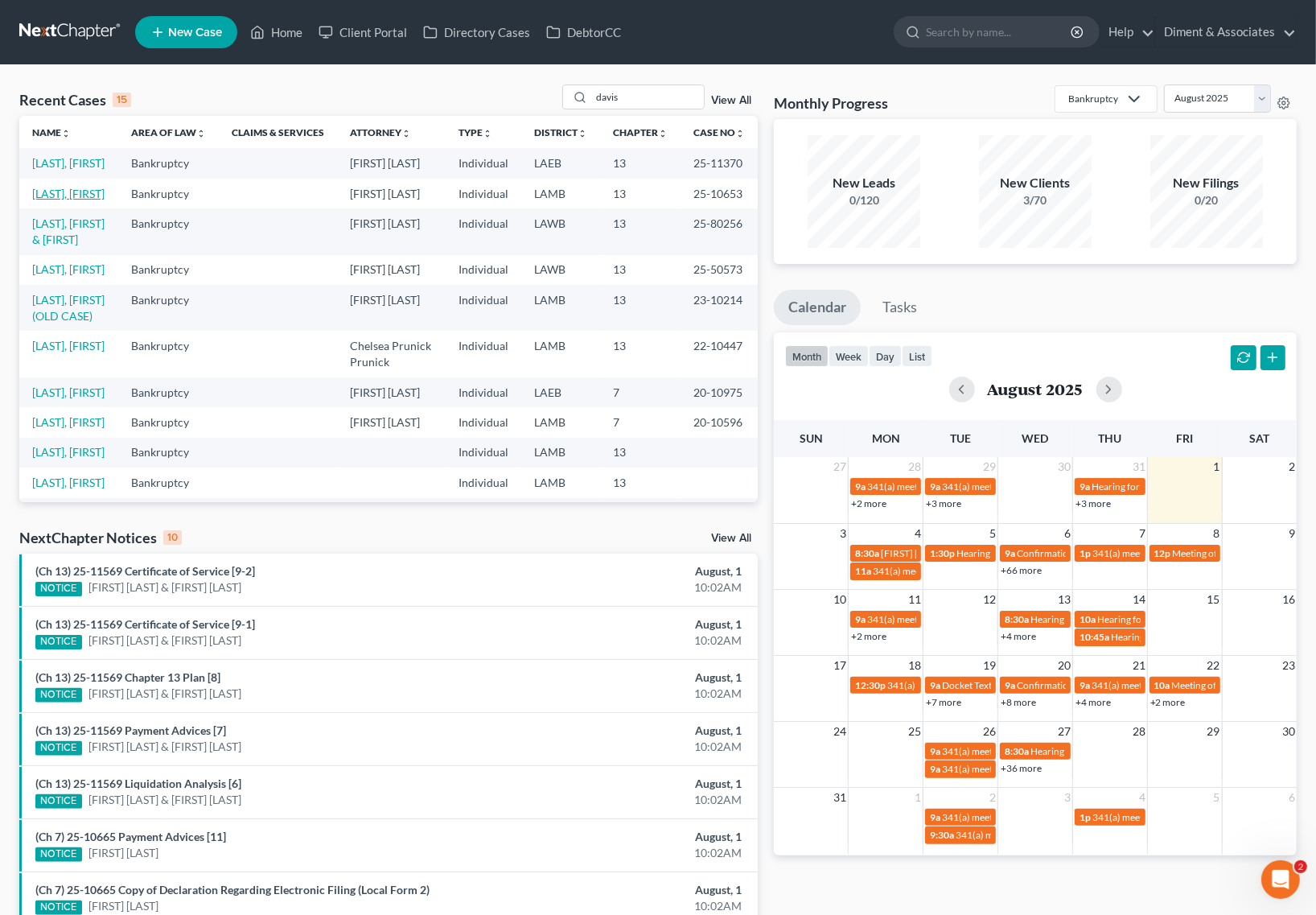 click on "Davis, Suncera" at bounding box center (68, 193) 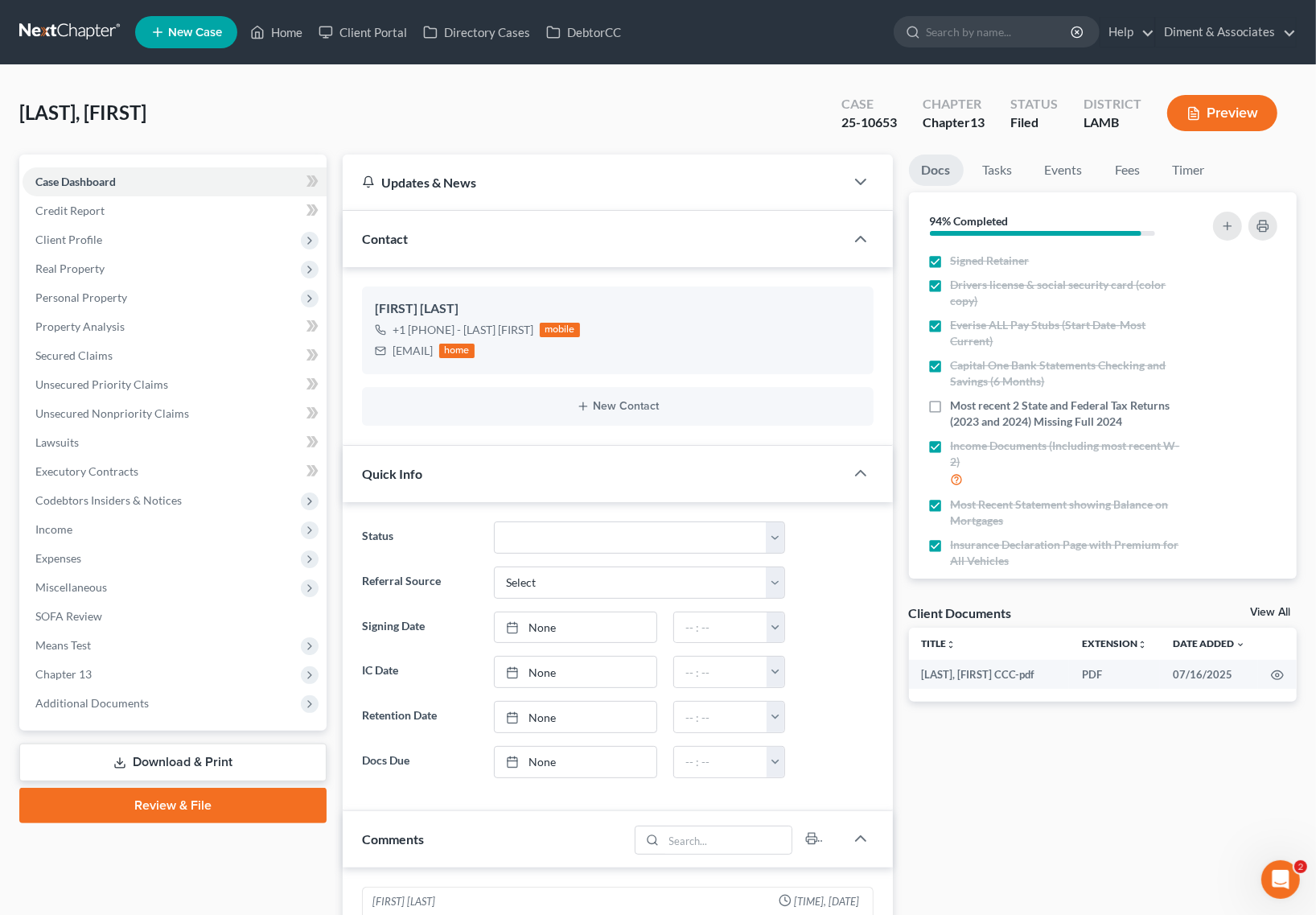 scroll, scrollTop: 2669, scrollLeft: 0, axis: vertical 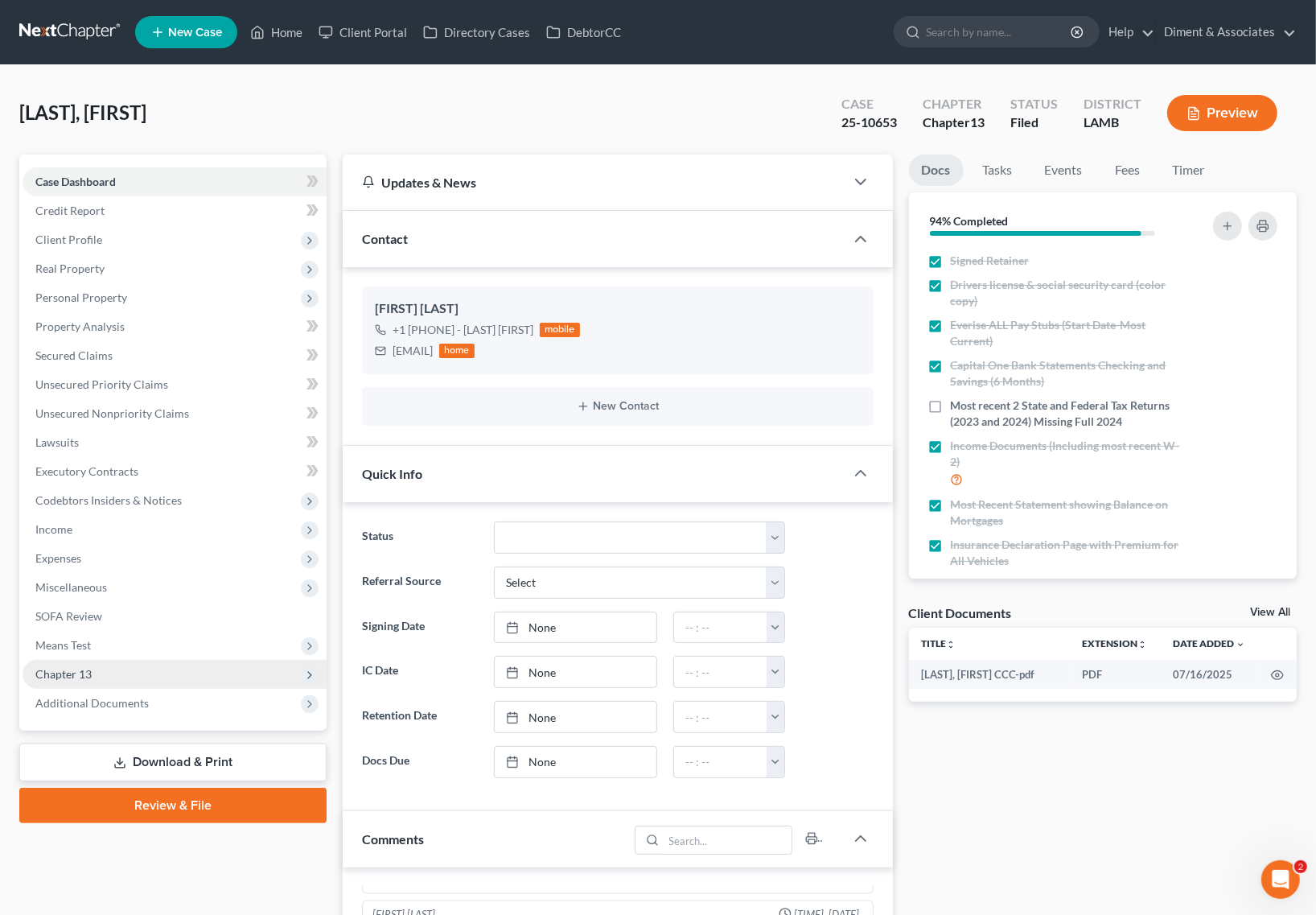 click on "Chapter 13" at bounding box center (175, 674) 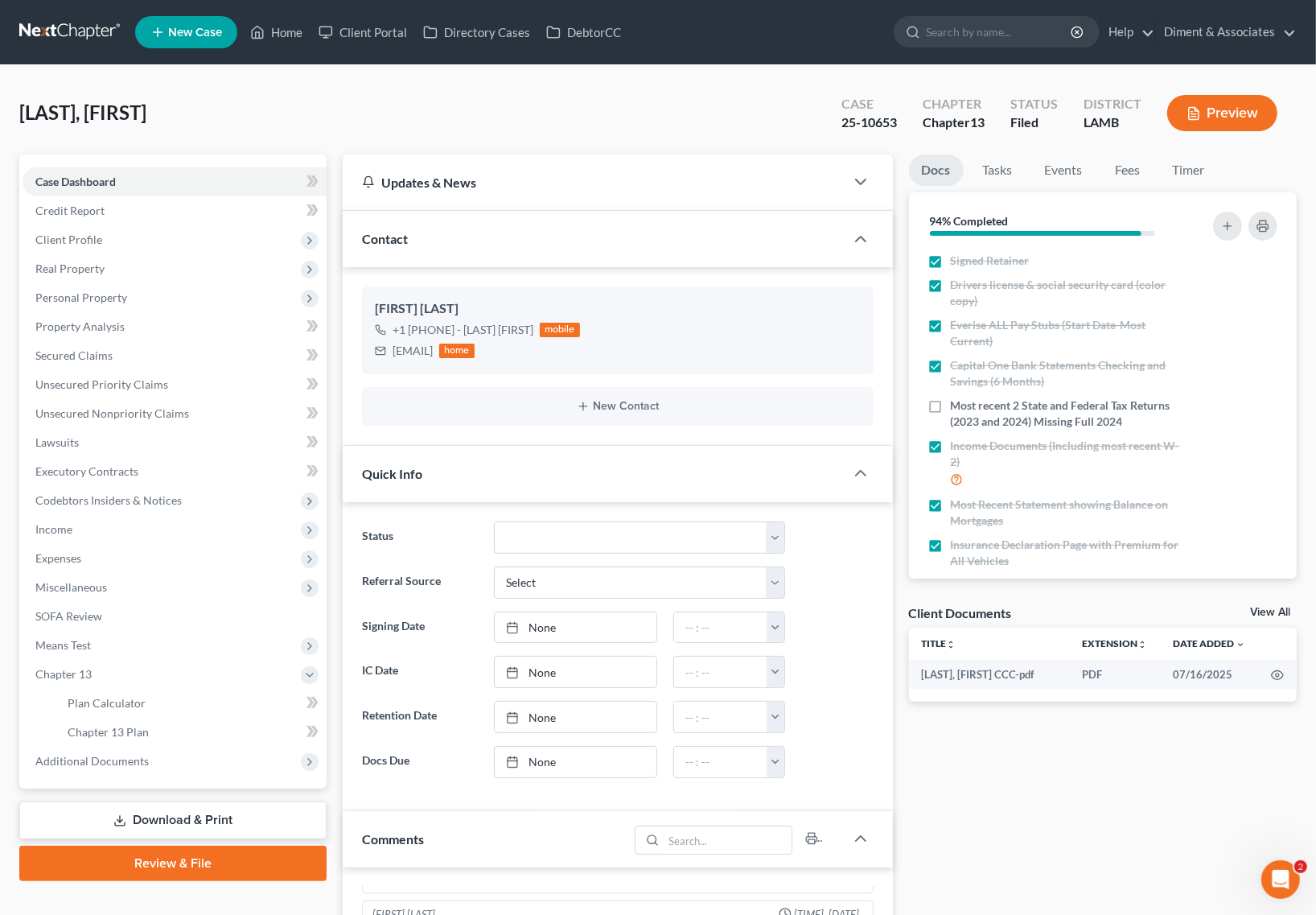 drag, startPoint x: 93, startPoint y: 271, endPoint x: 2, endPoint y: 303, distance: 96.46243 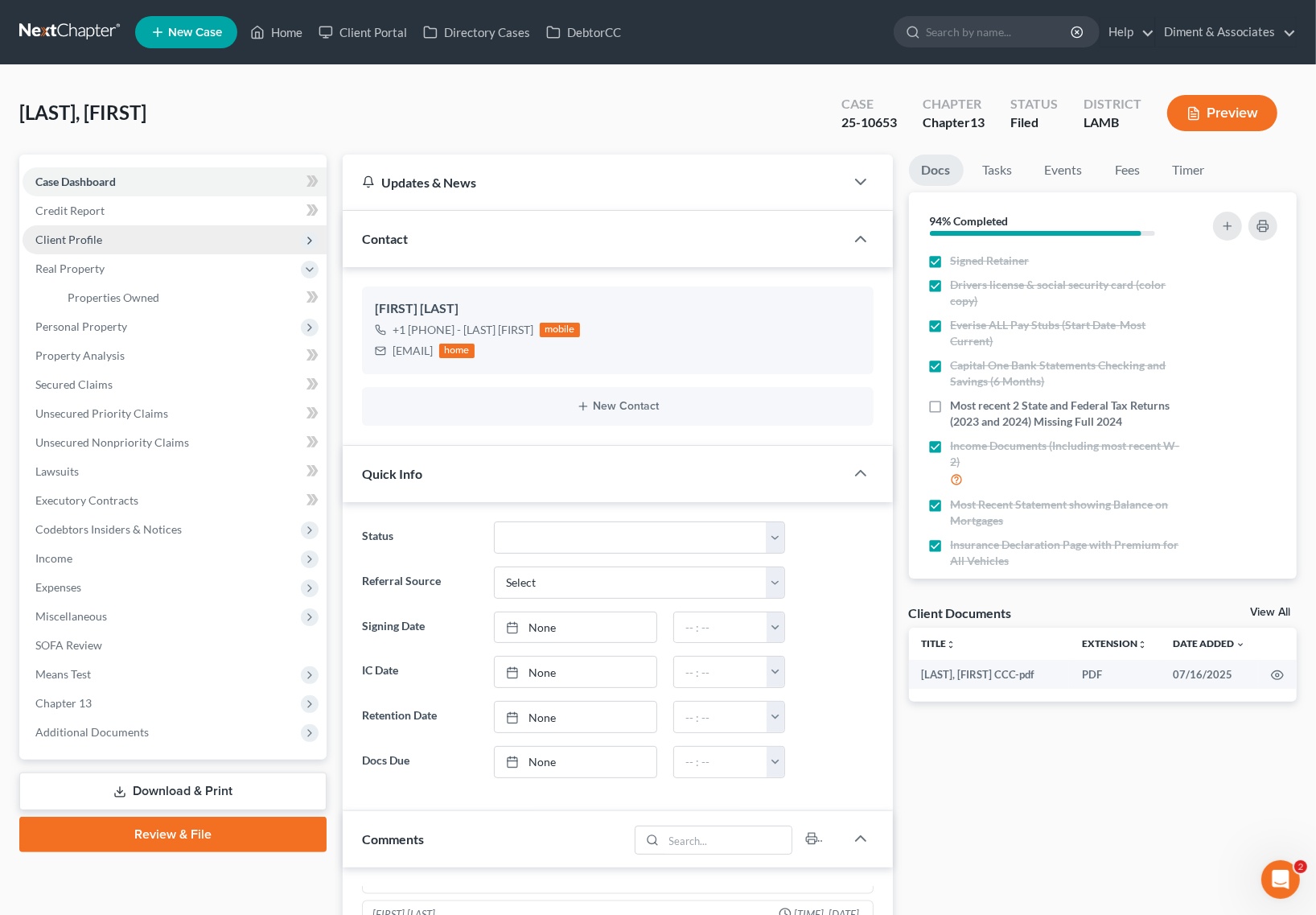 click on "Client Profile" at bounding box center [68, 239] 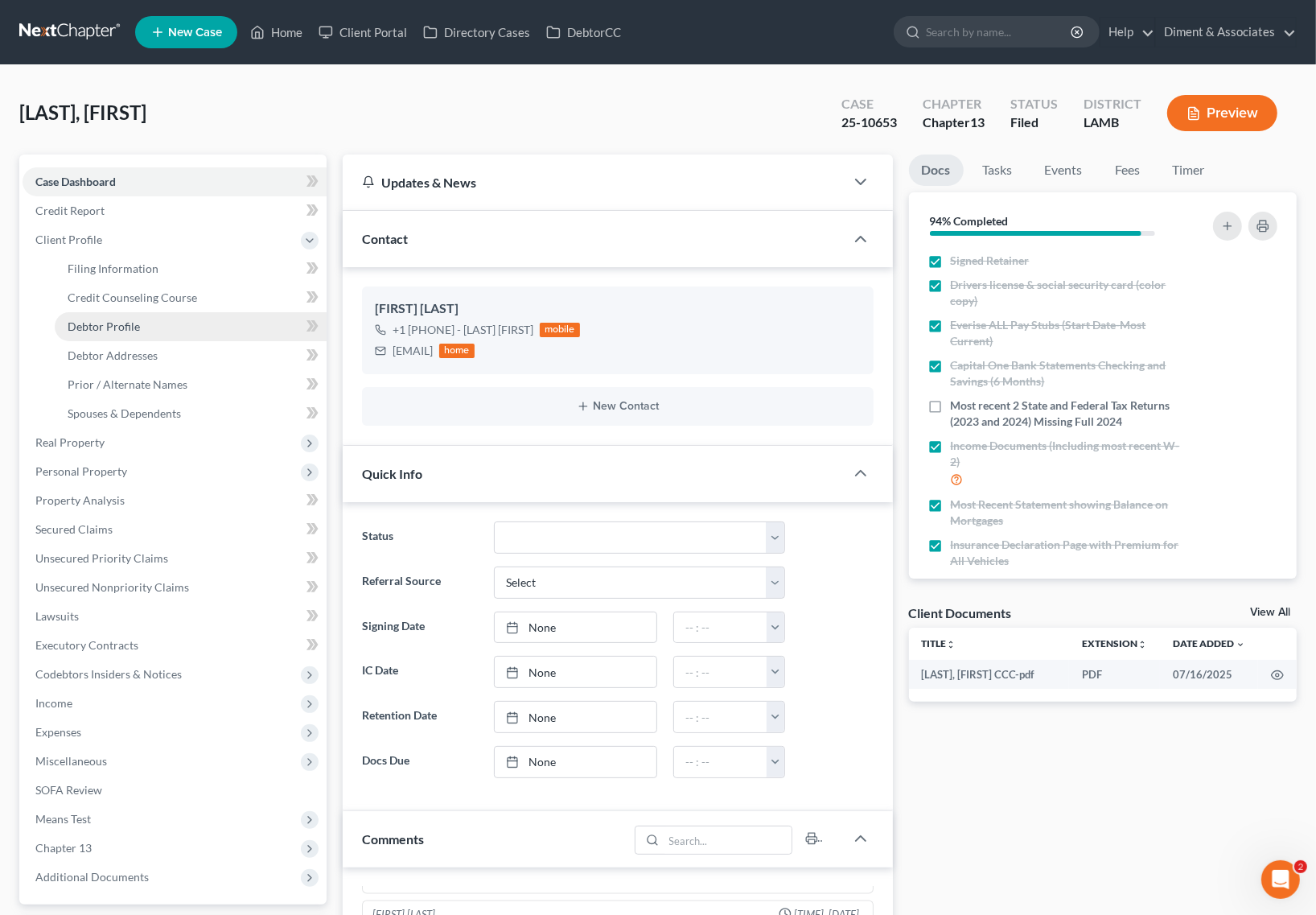 click on "Debtor Profile" at bounding box center [104, 326] 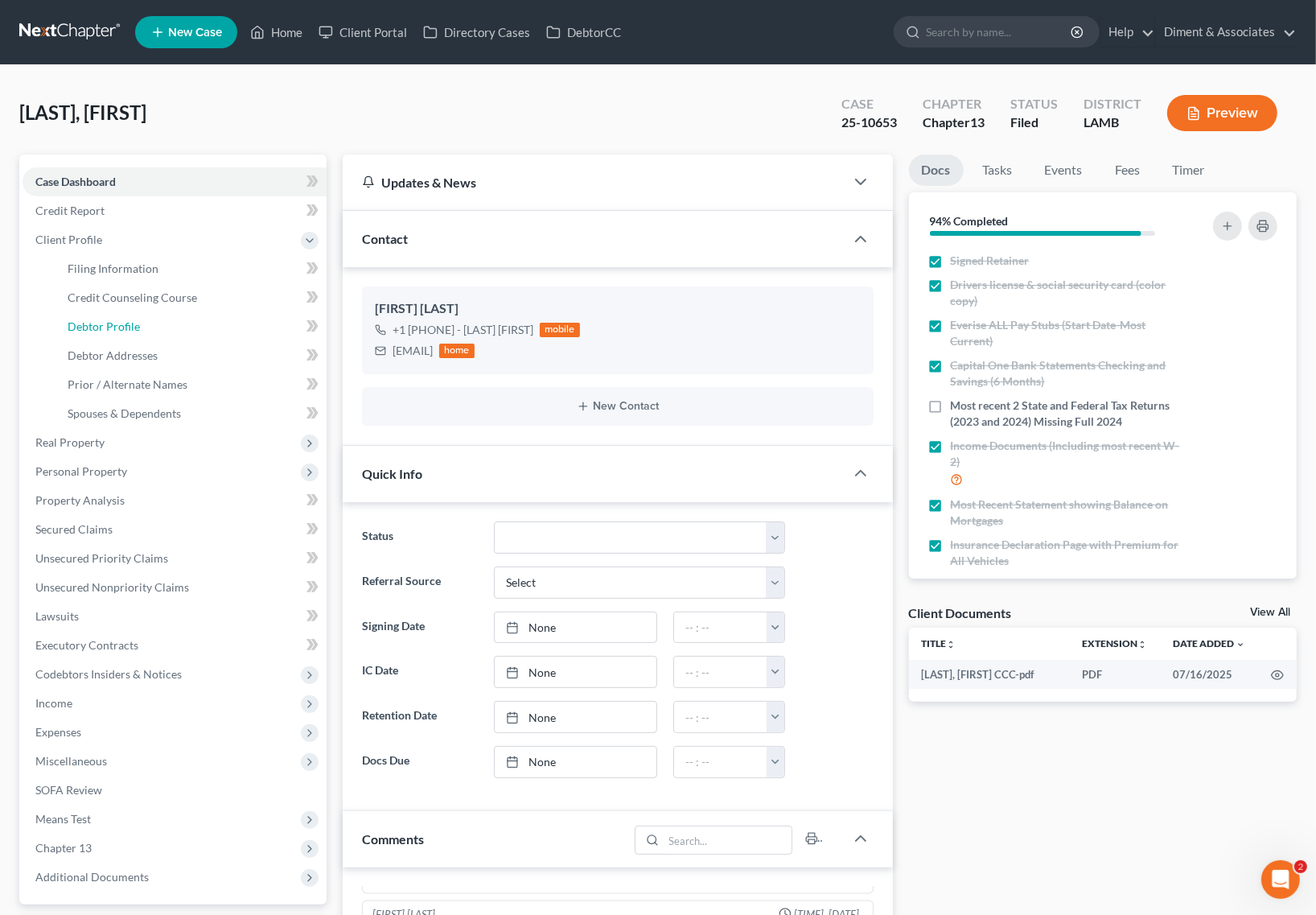 select on "1" 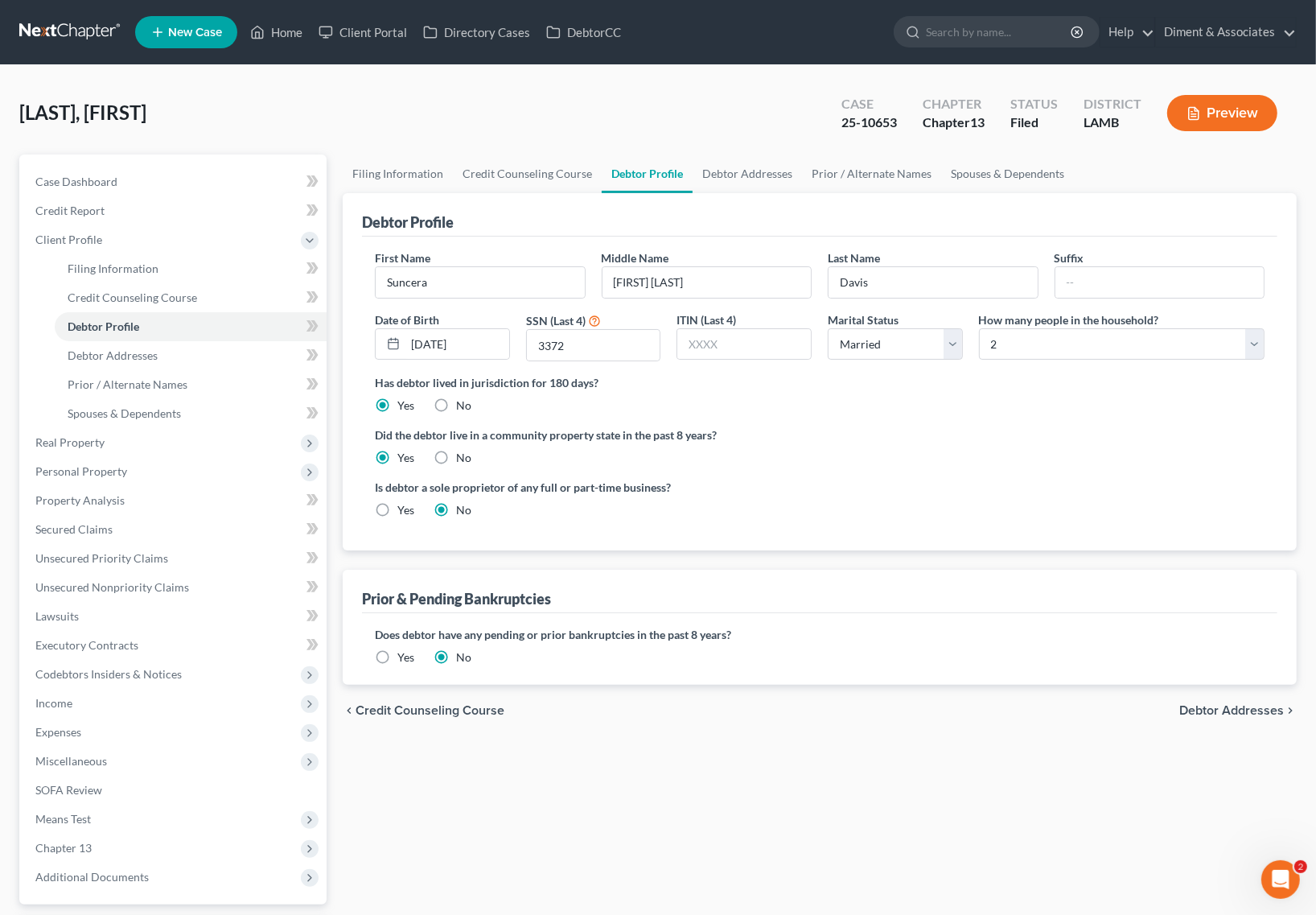 radio on "true" 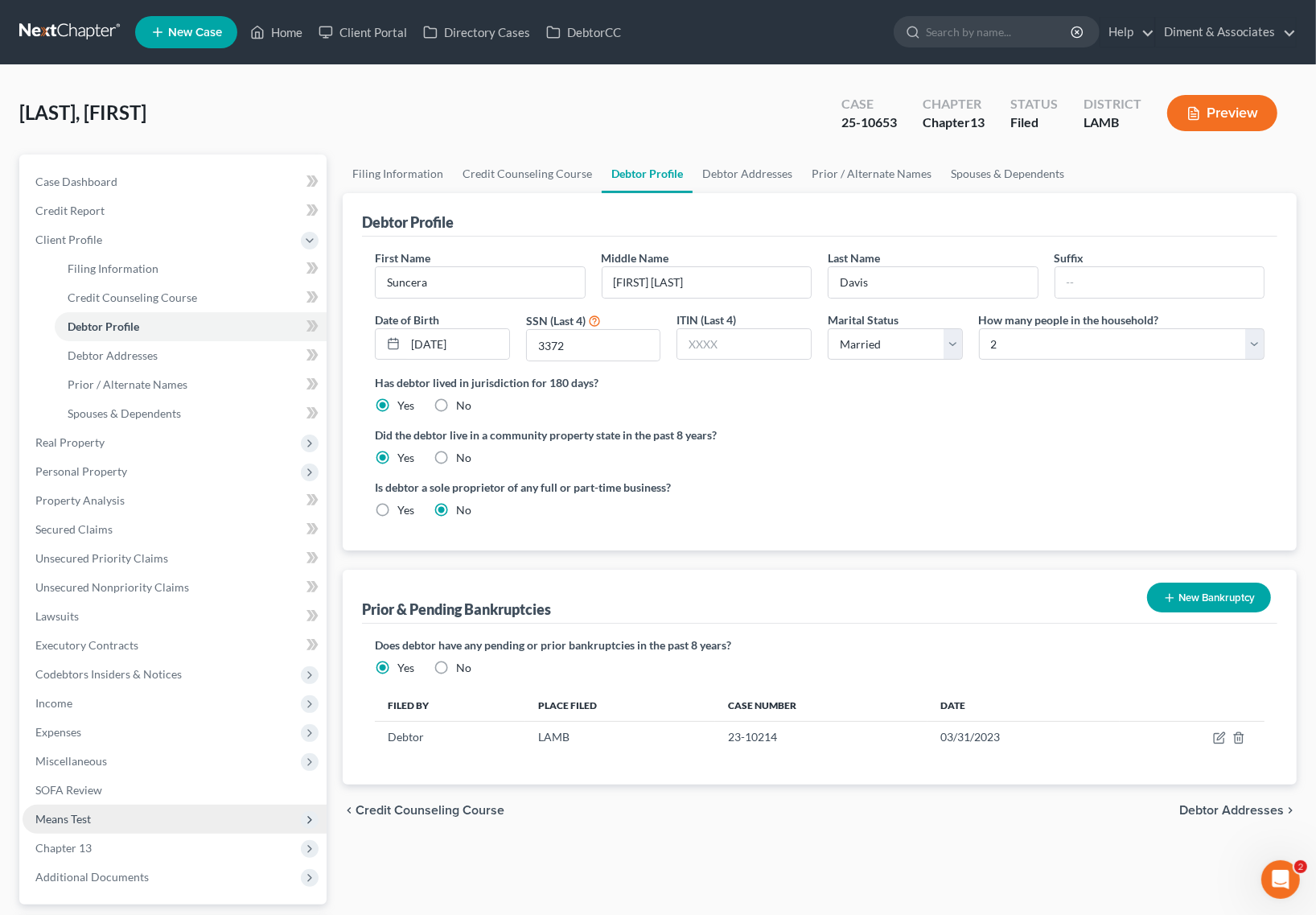 drag, startPoint x: 83, startPoint y: 834, endPoint x: 262, endPoint y: 813, distance: 180.22763 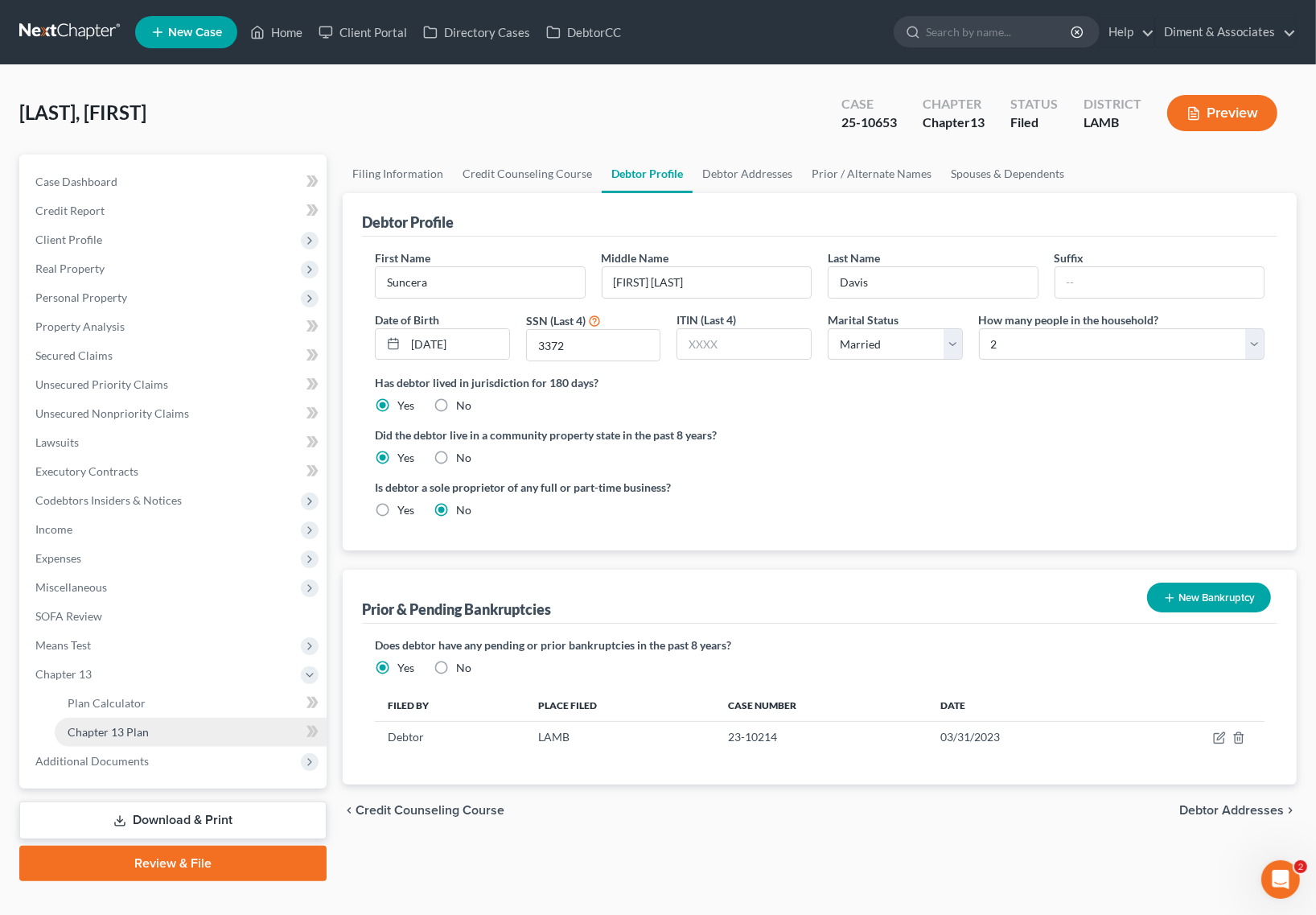 click on "Chapter 13 Plan" at bounding box center [108, 732] 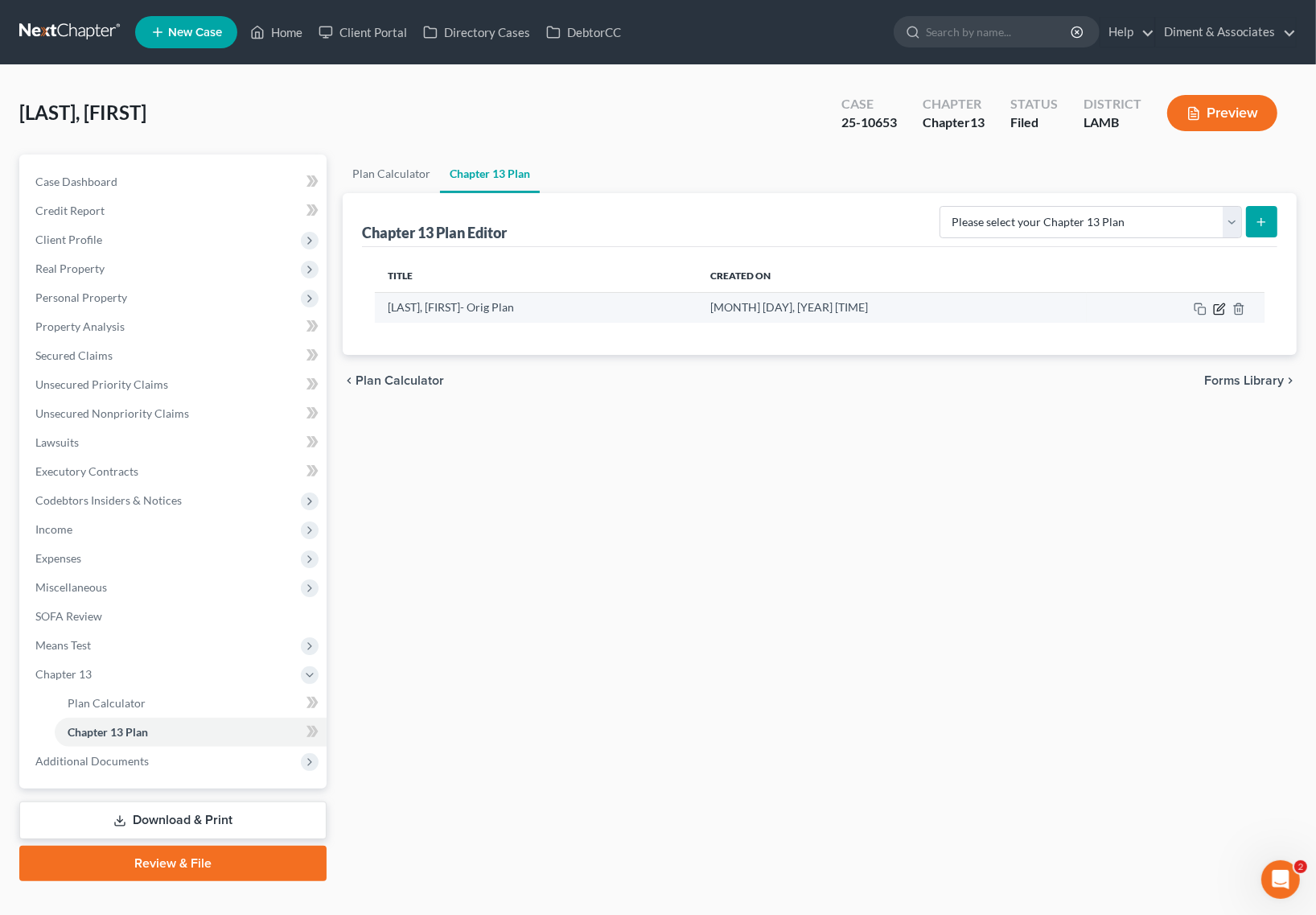 click 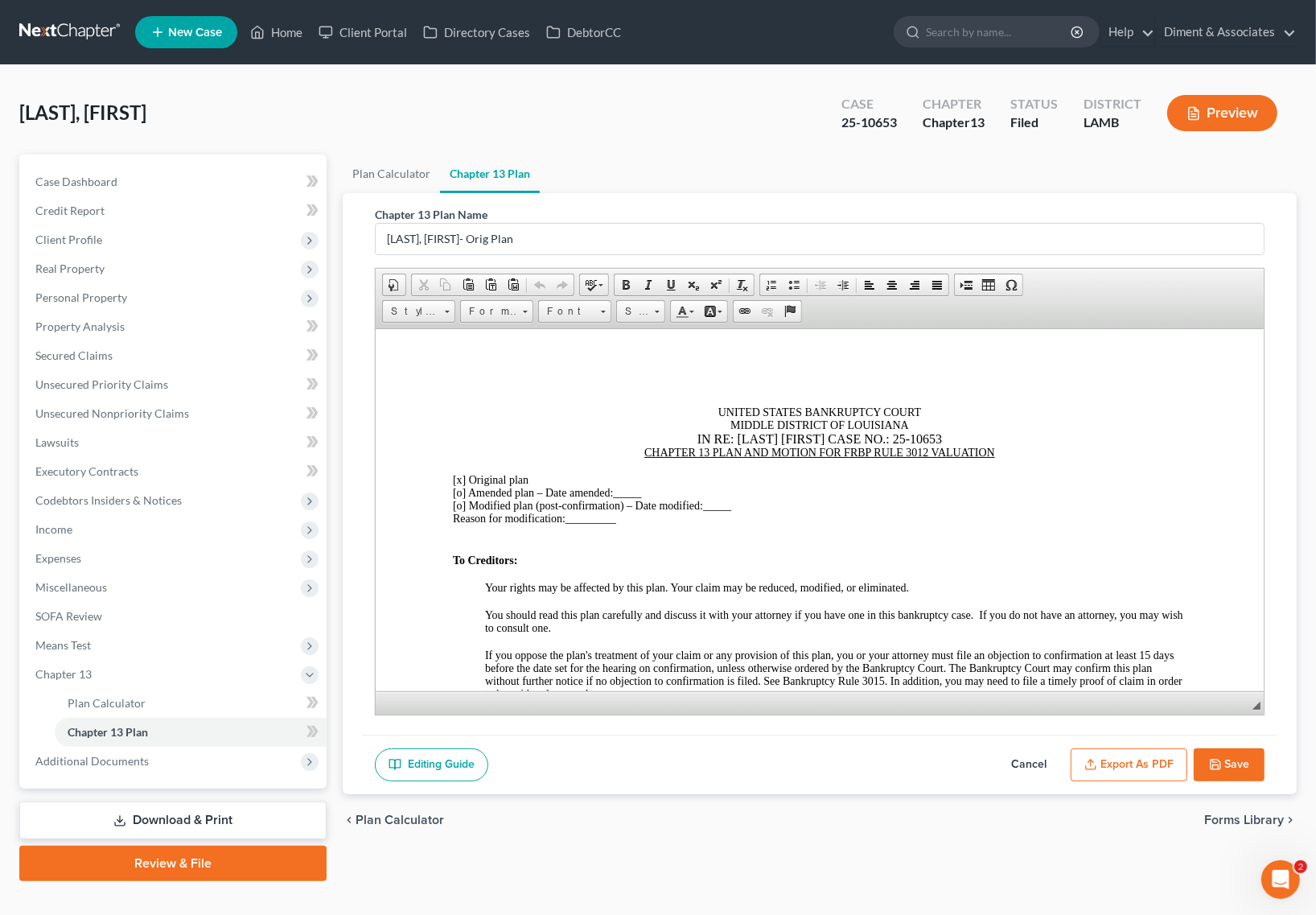 scroll, scrollTop: 0, scrollLeft: 0, axis: both 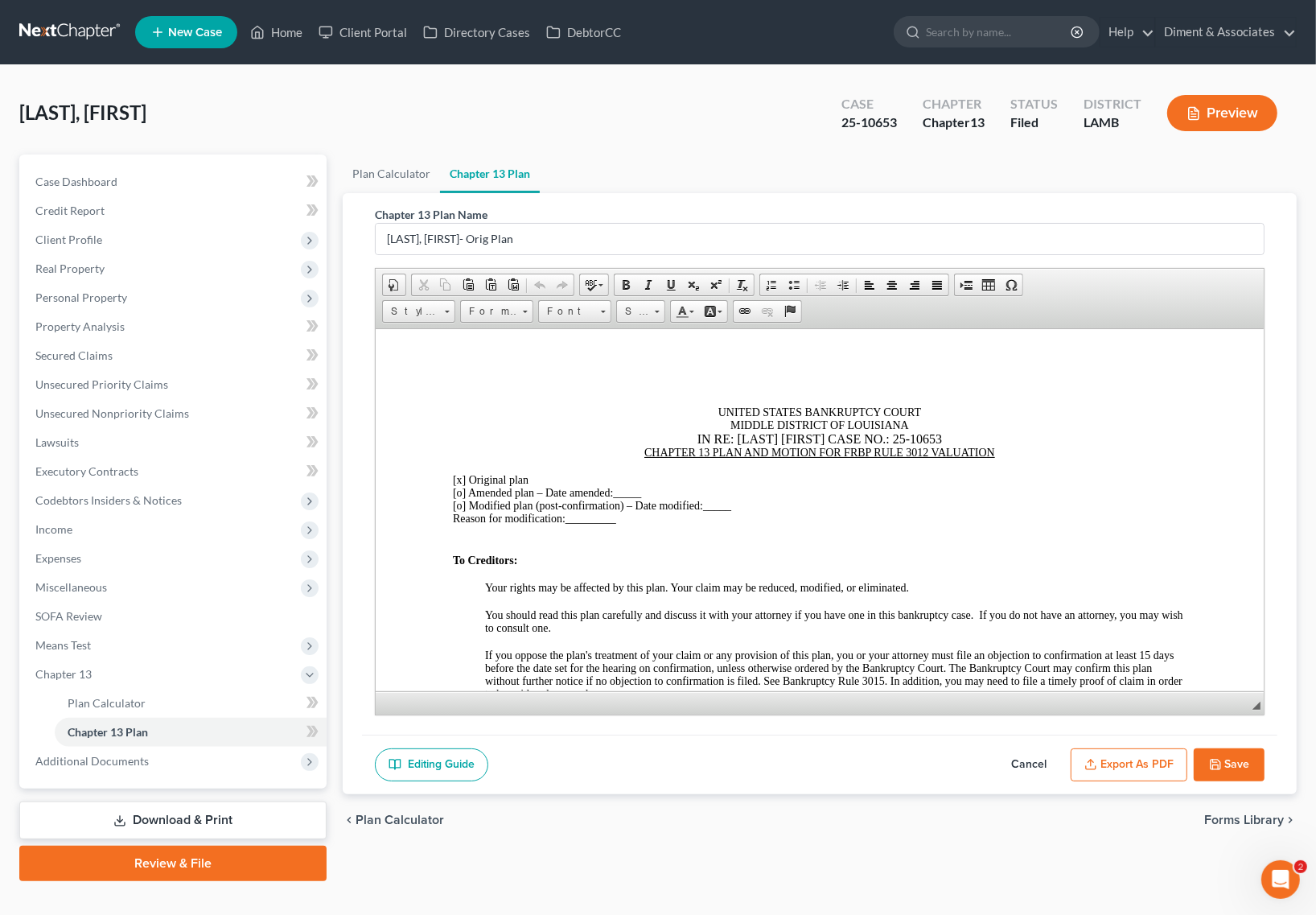 click 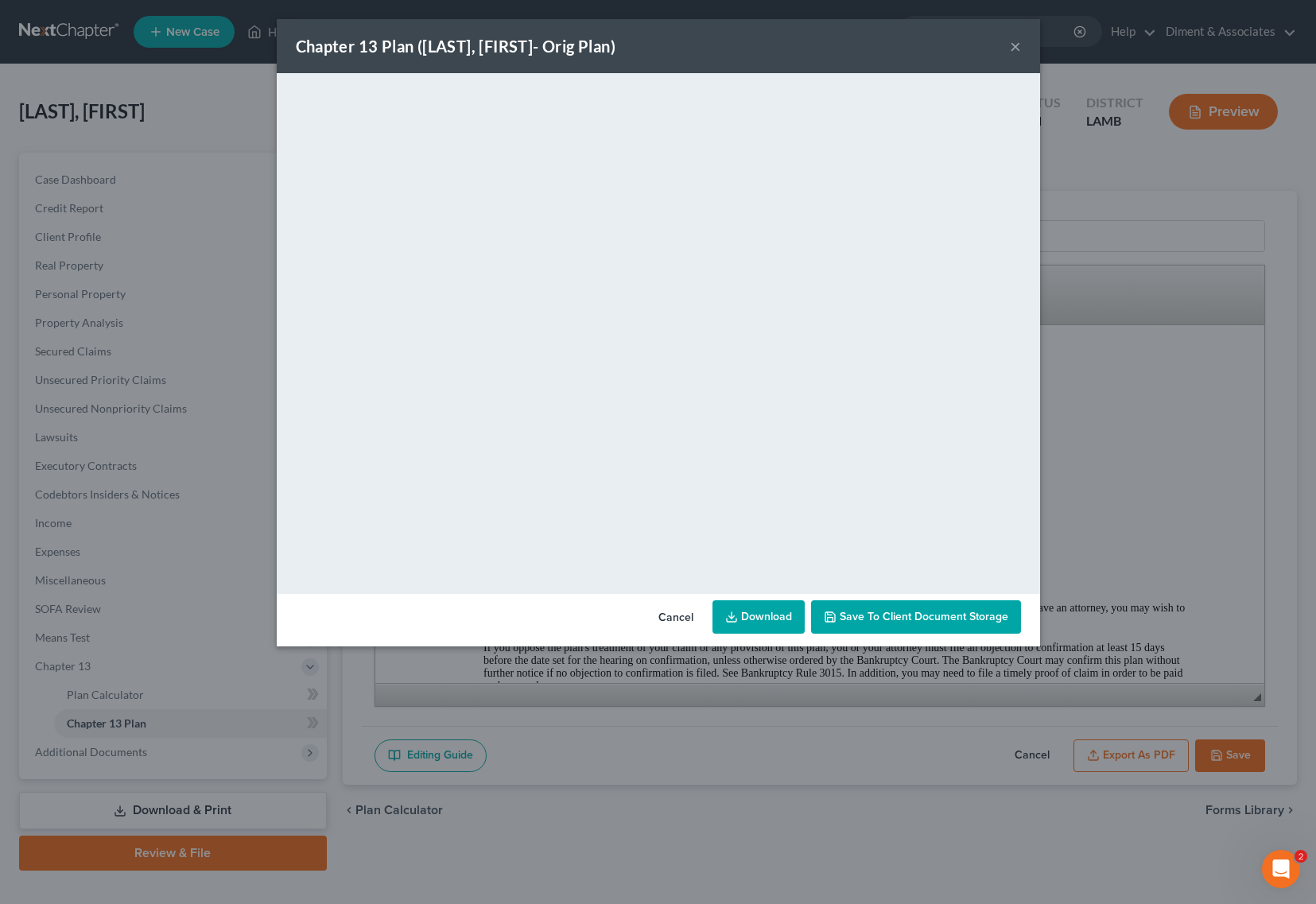 click on "×" at bounding box center (1015, 46) 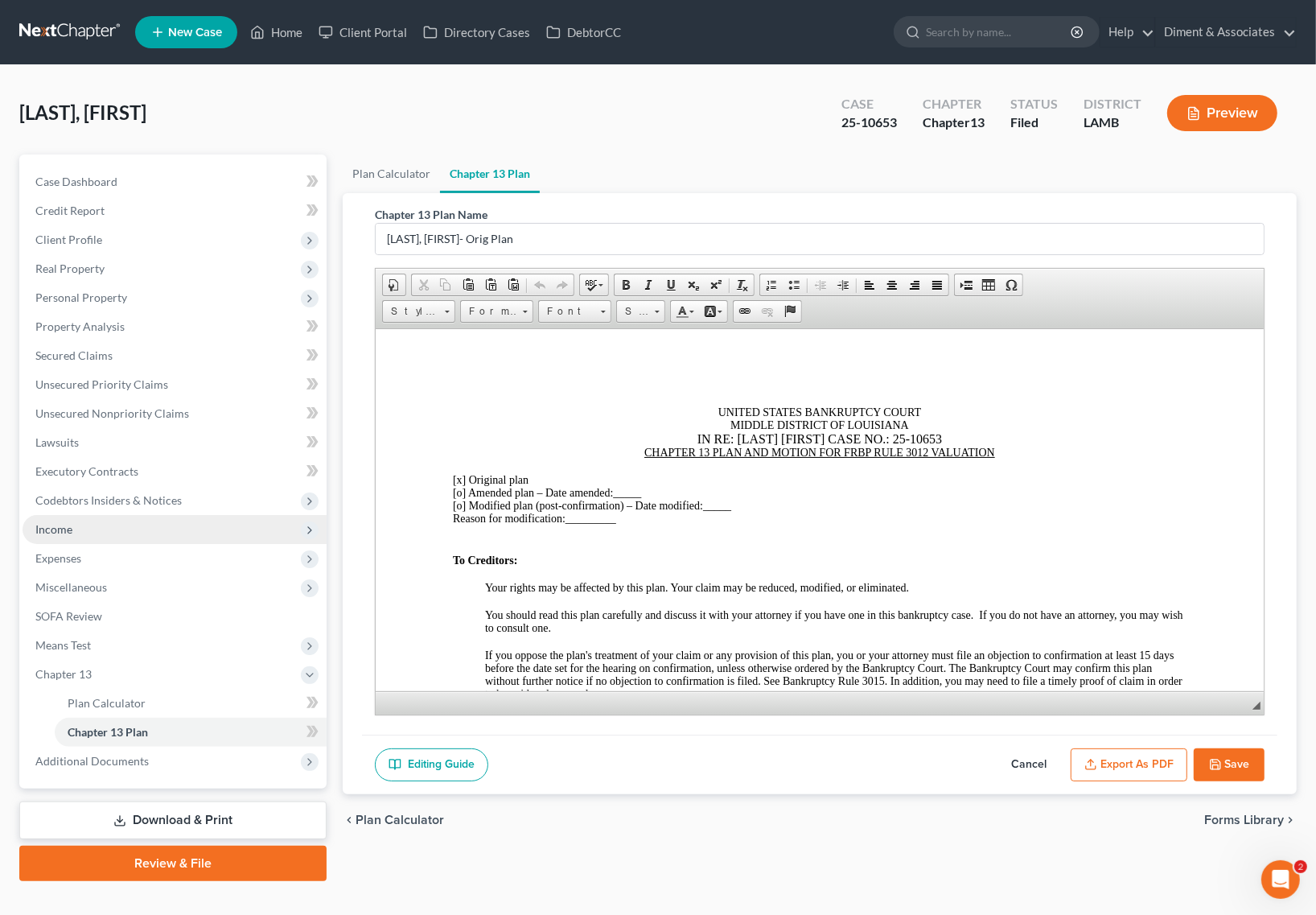 drag, startPoint x: 86, startPoint y: 521, endPoint x: 101, endPoint y: 528, distance: 16.552945 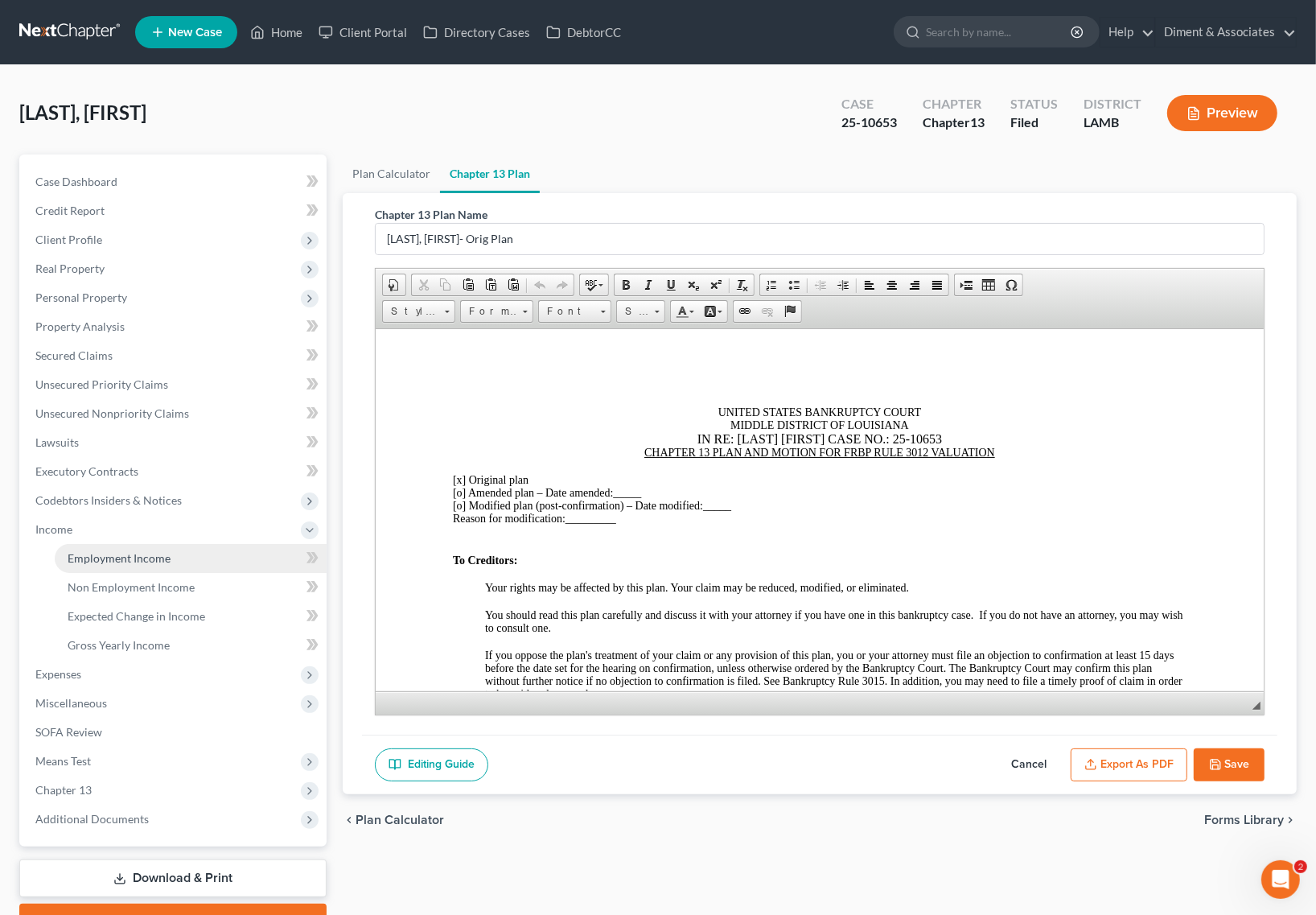 click on "Employment Income" at bounding box center [119, 558] 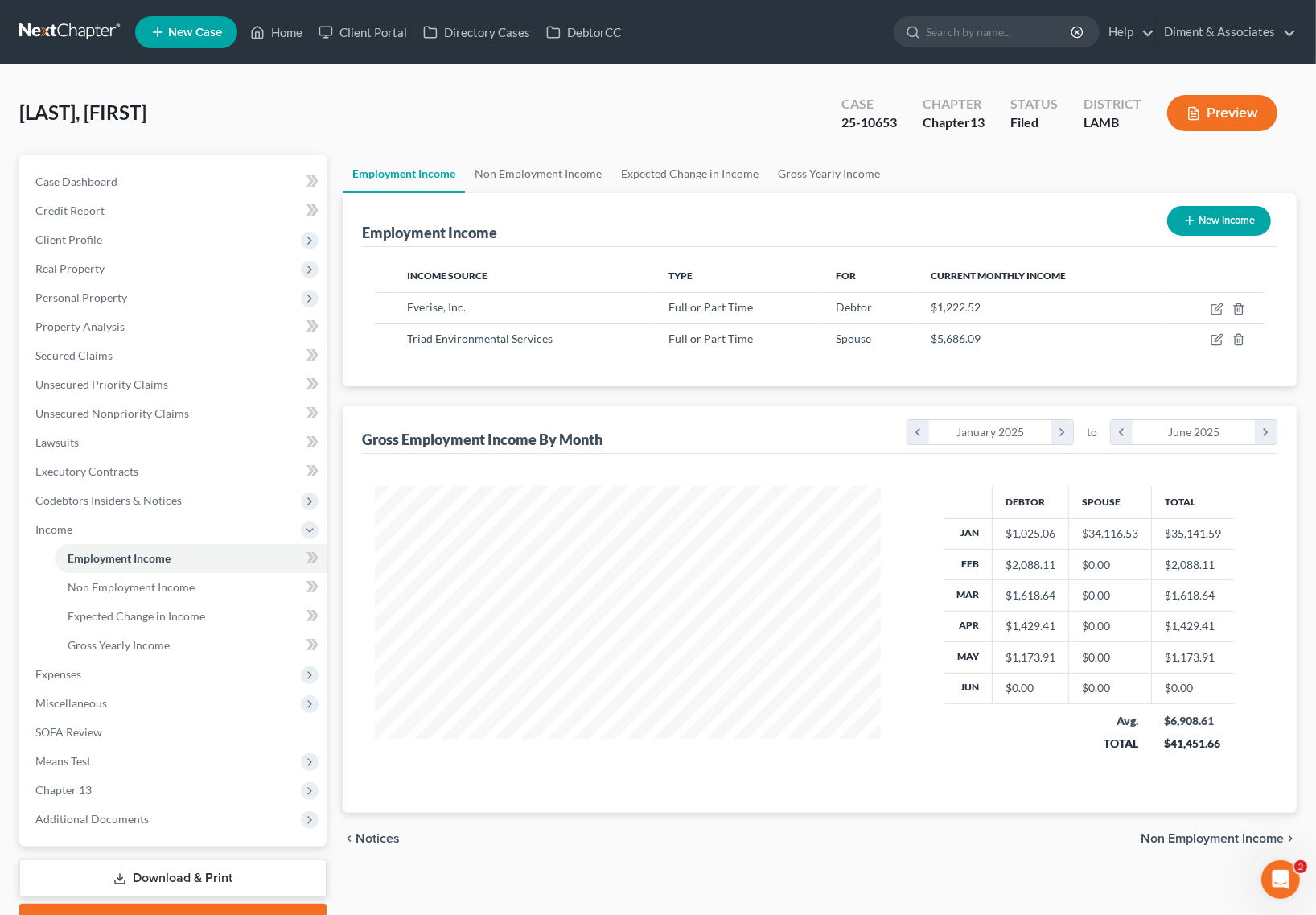 scroll, scrollTop: 804460, scrollLeft: 803863, axis: both 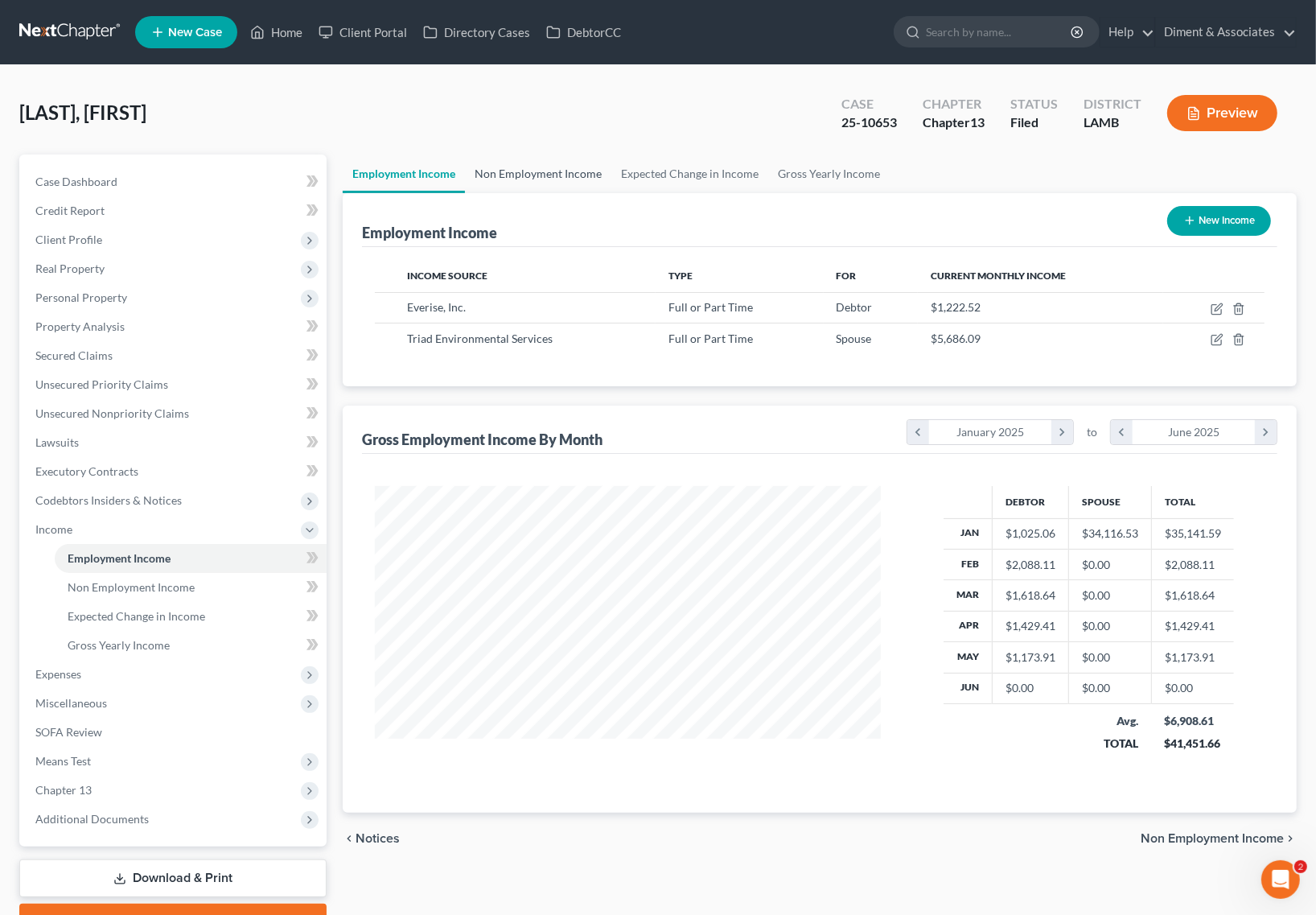 click on "Non Employment Income" at bounding box center [538, 174] 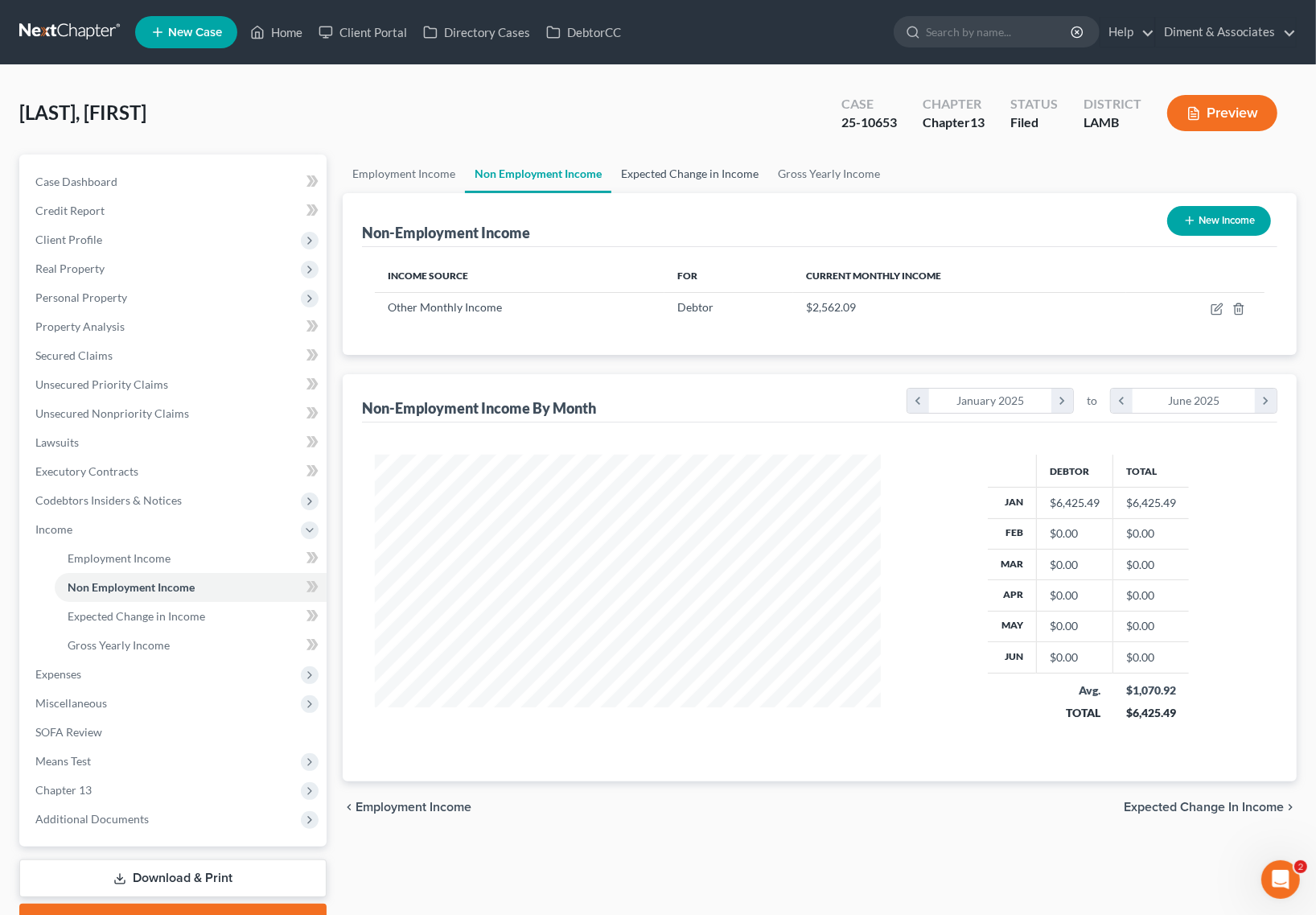 scroll, scrollTop: 804460, scrollLeft: 803863, axis: both 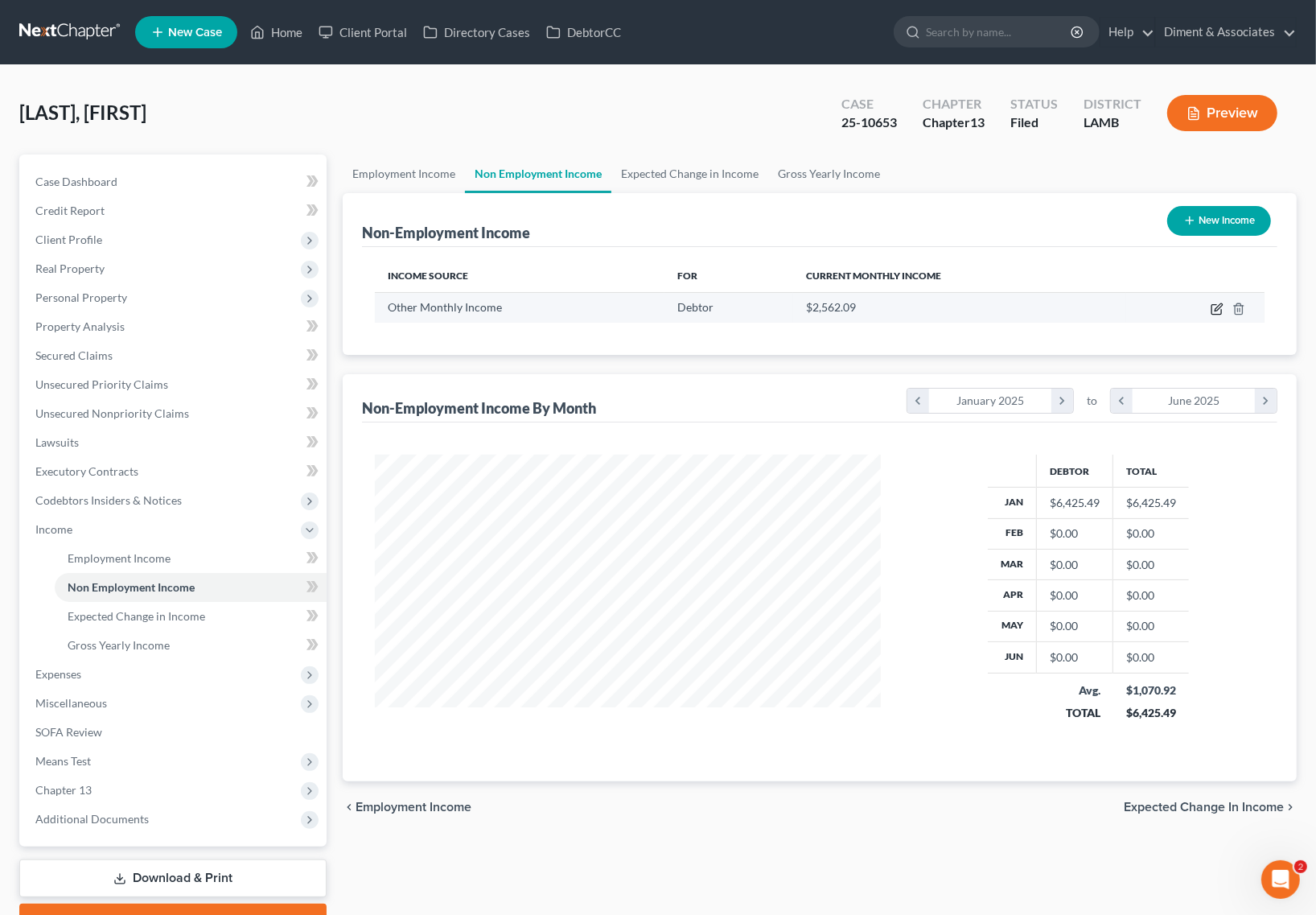click 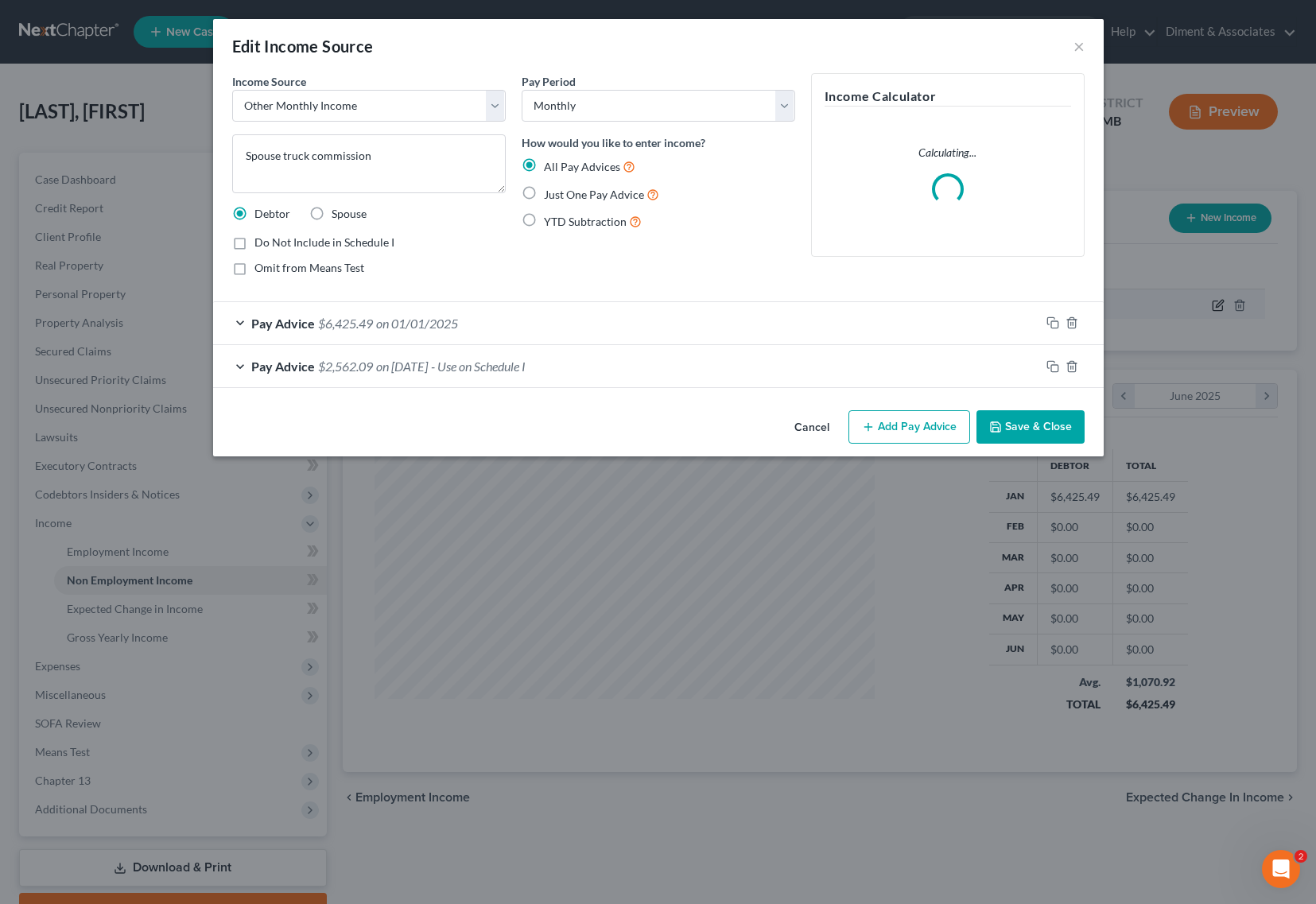 scroll, scrollTop: 794789, scrollLeft: 794628, axis: both 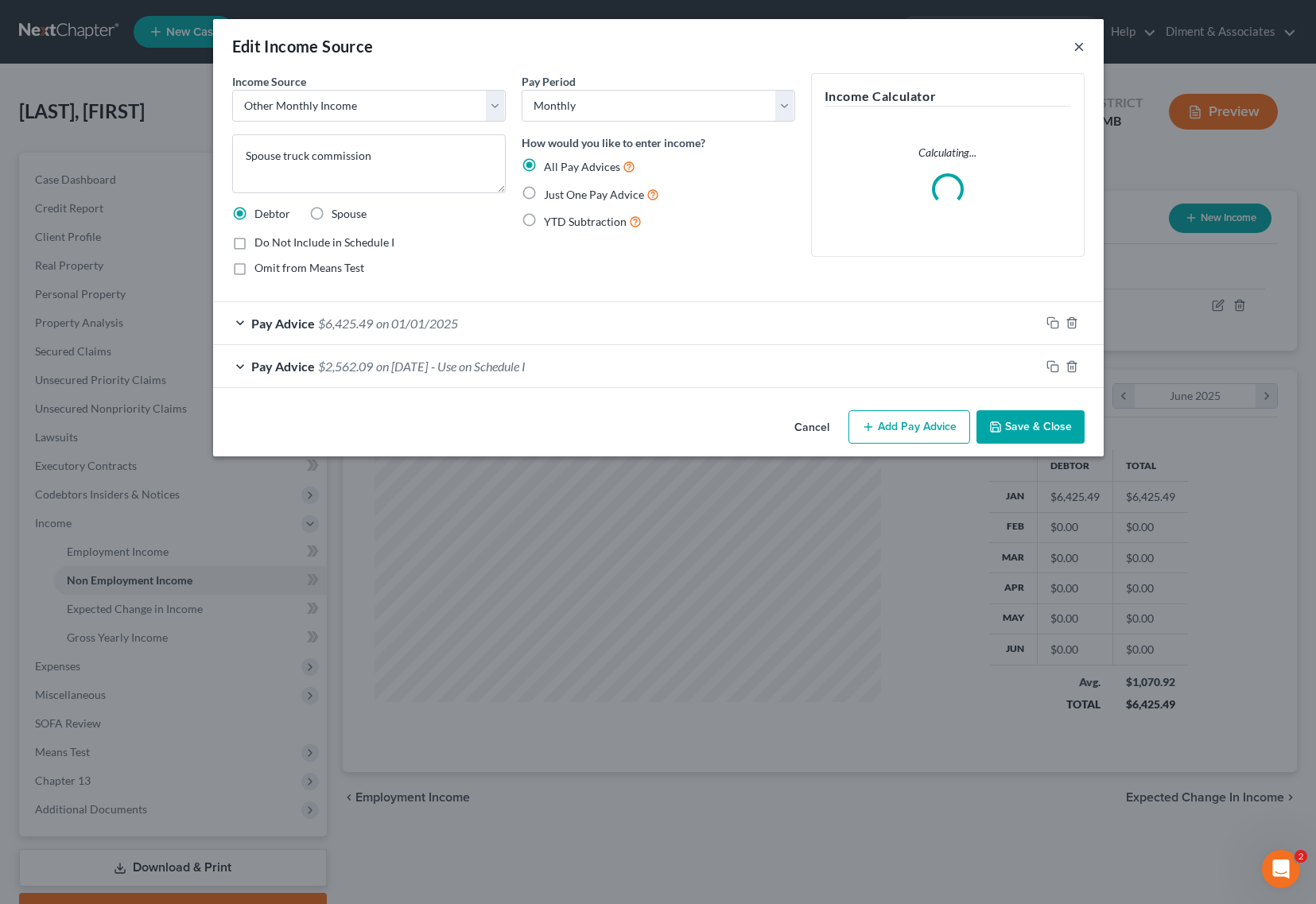 click on "×" at bounding box center [1079, 46] 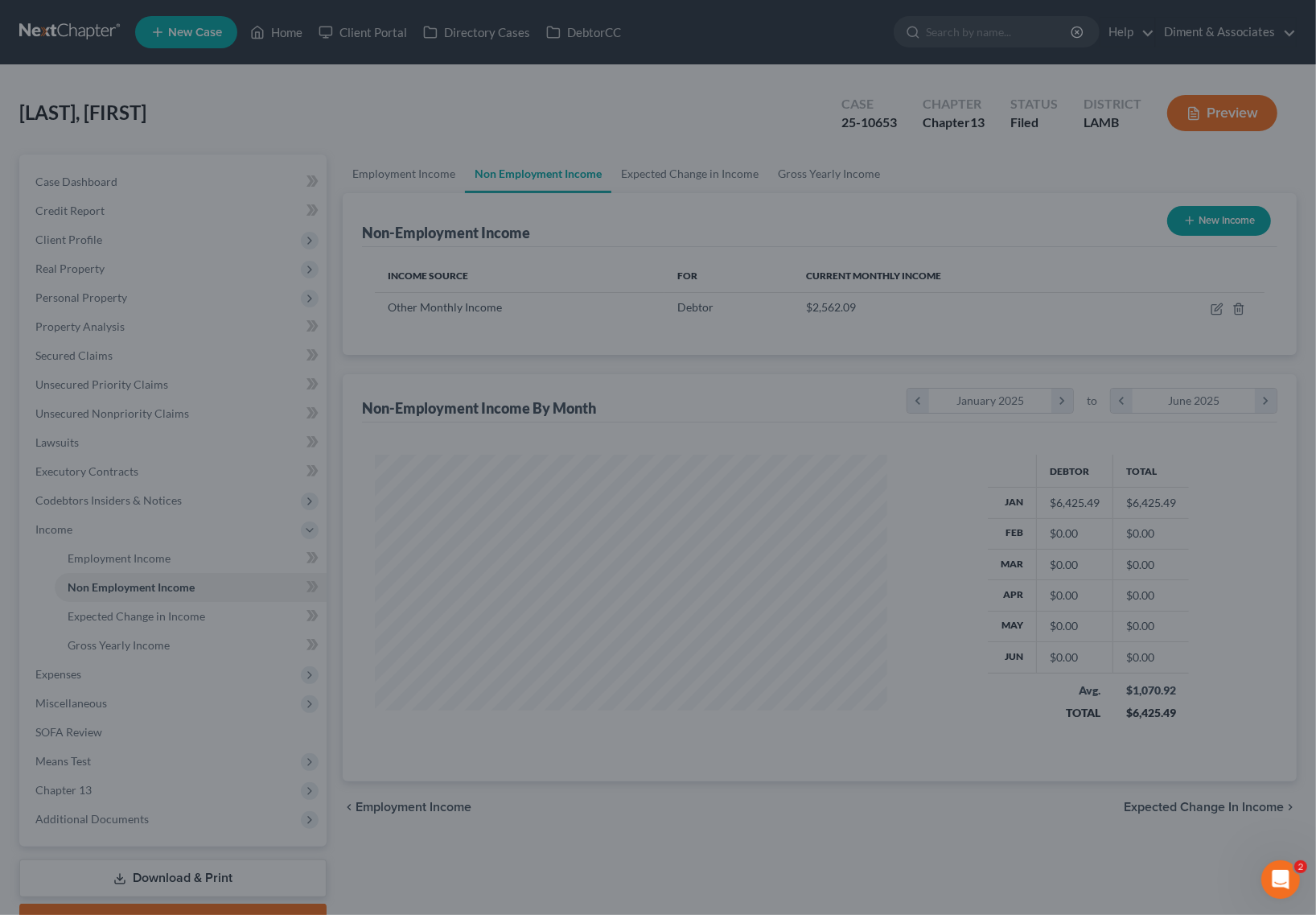 scroll, scrollTop: 290, scrollLeft: 537, axis: both 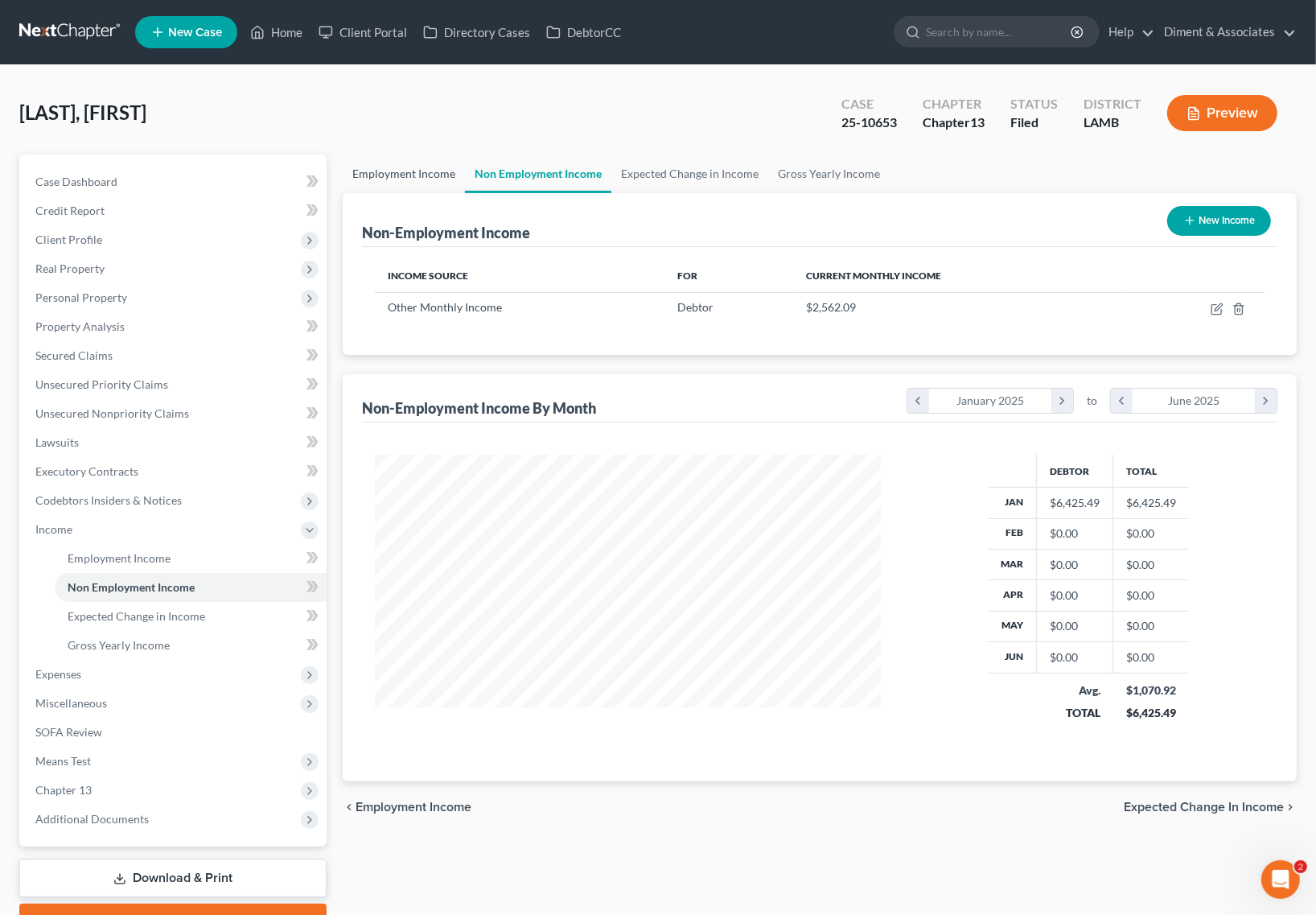 click on "Employment Income" at bounding box center [404, 174] 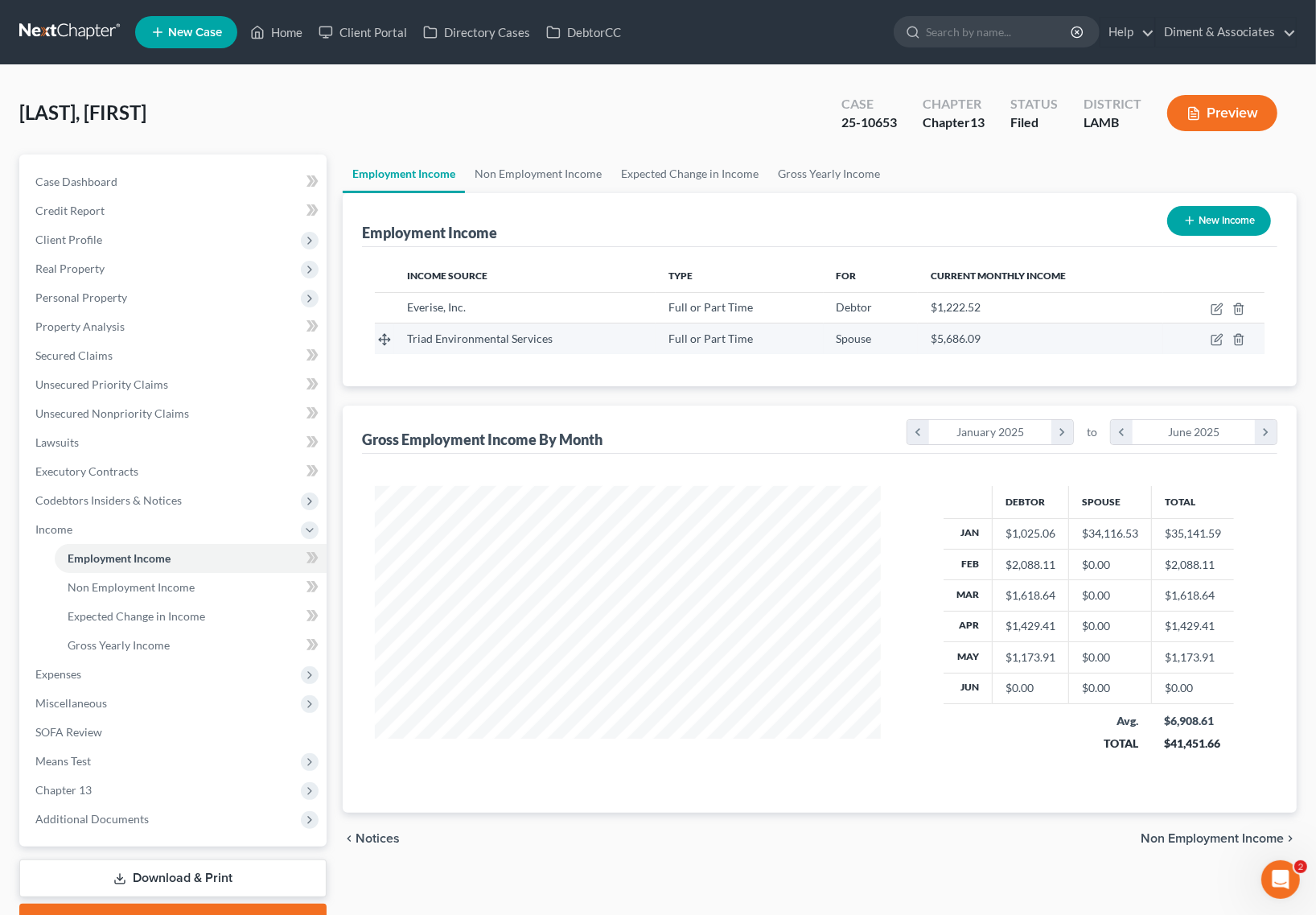 scroll, scrollTop: 804460, scrollLeft: 803863, axis: both 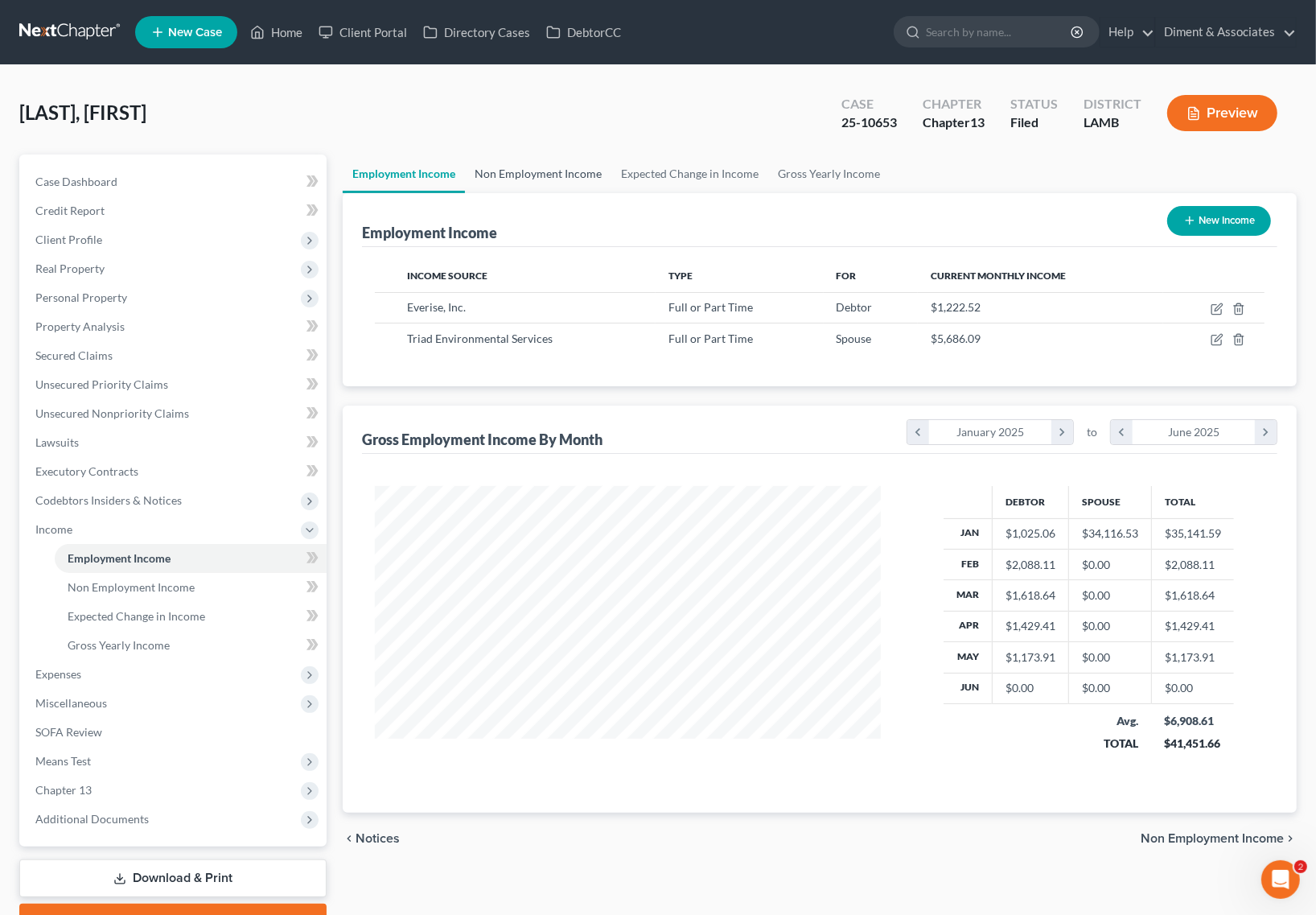 click on "Non Employment Income" at bounding box center [538, 174] 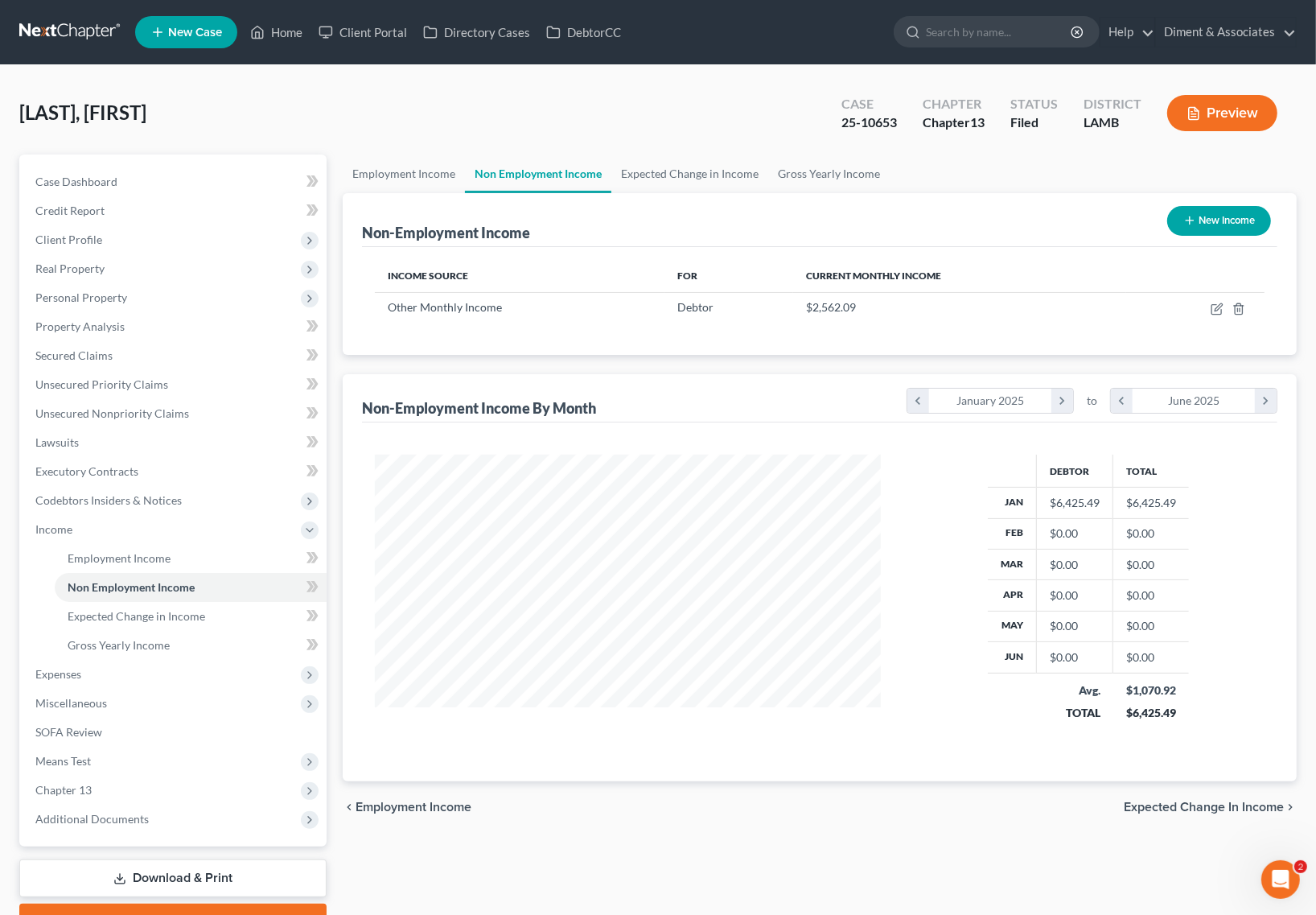 scroll, scrollTop: 804460, scrollLeft: 803863, axis: both 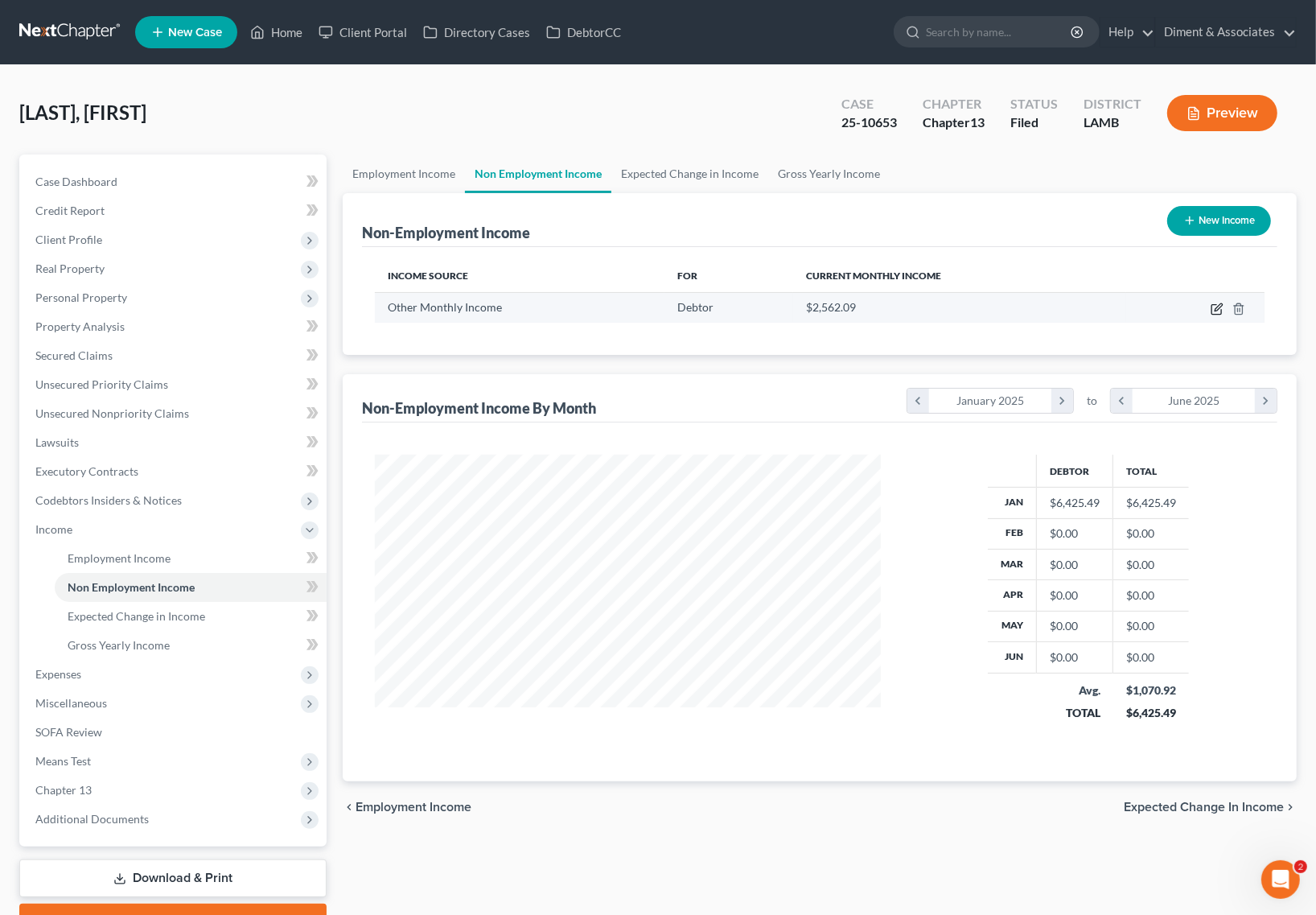 click 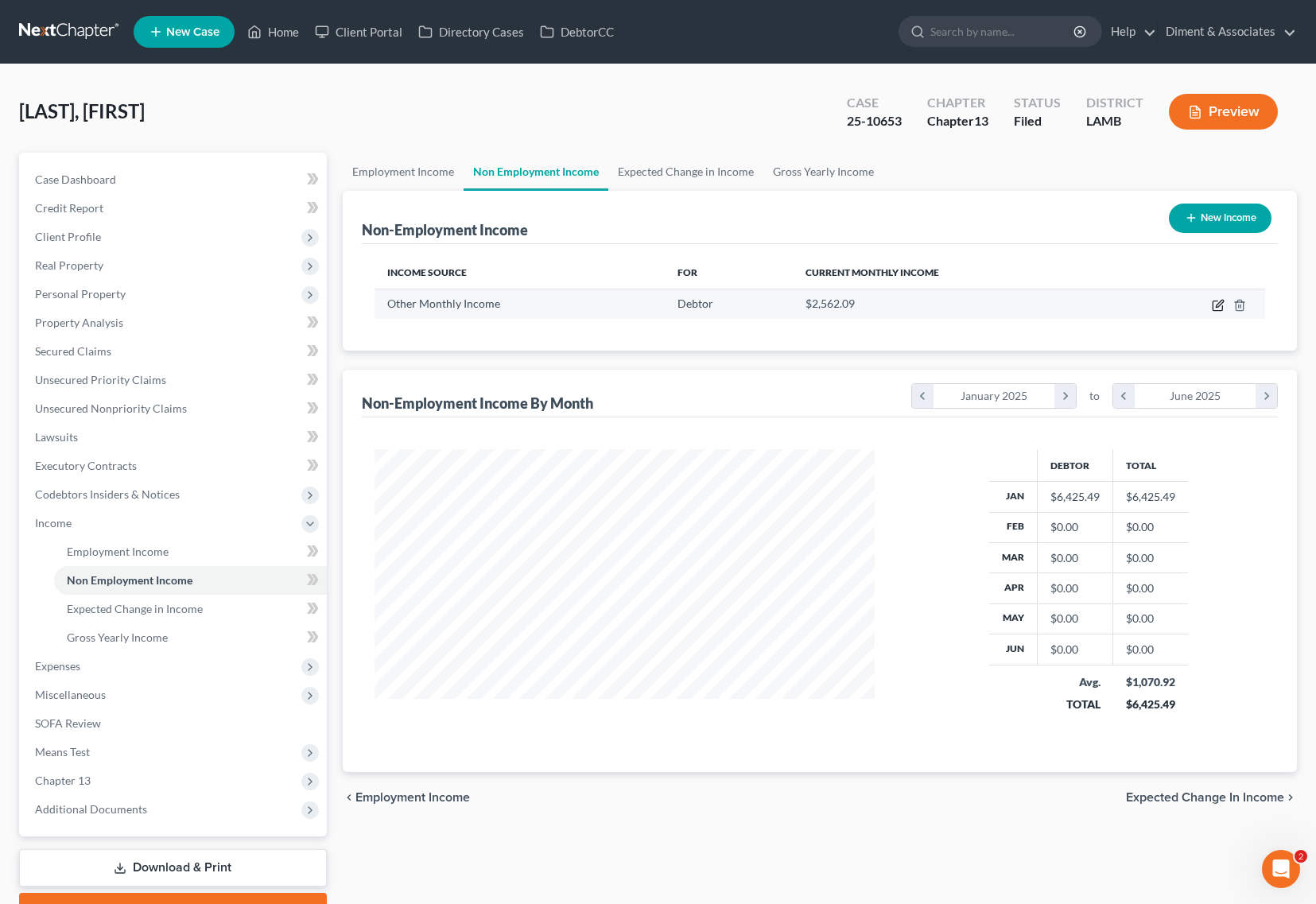 select on "13" 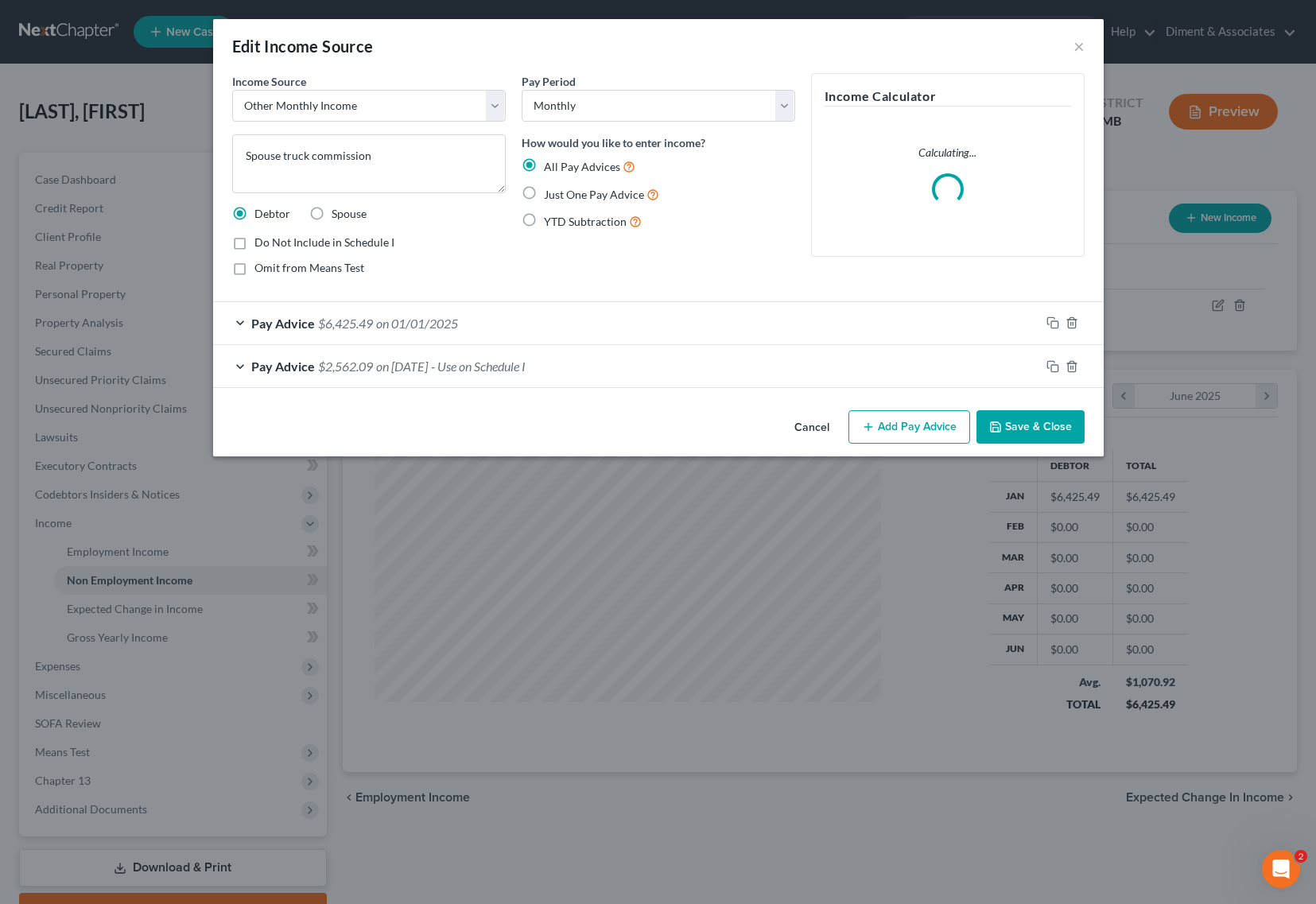 scroll, scrollTop: 794789, scrollLeft: 794628, axis: both 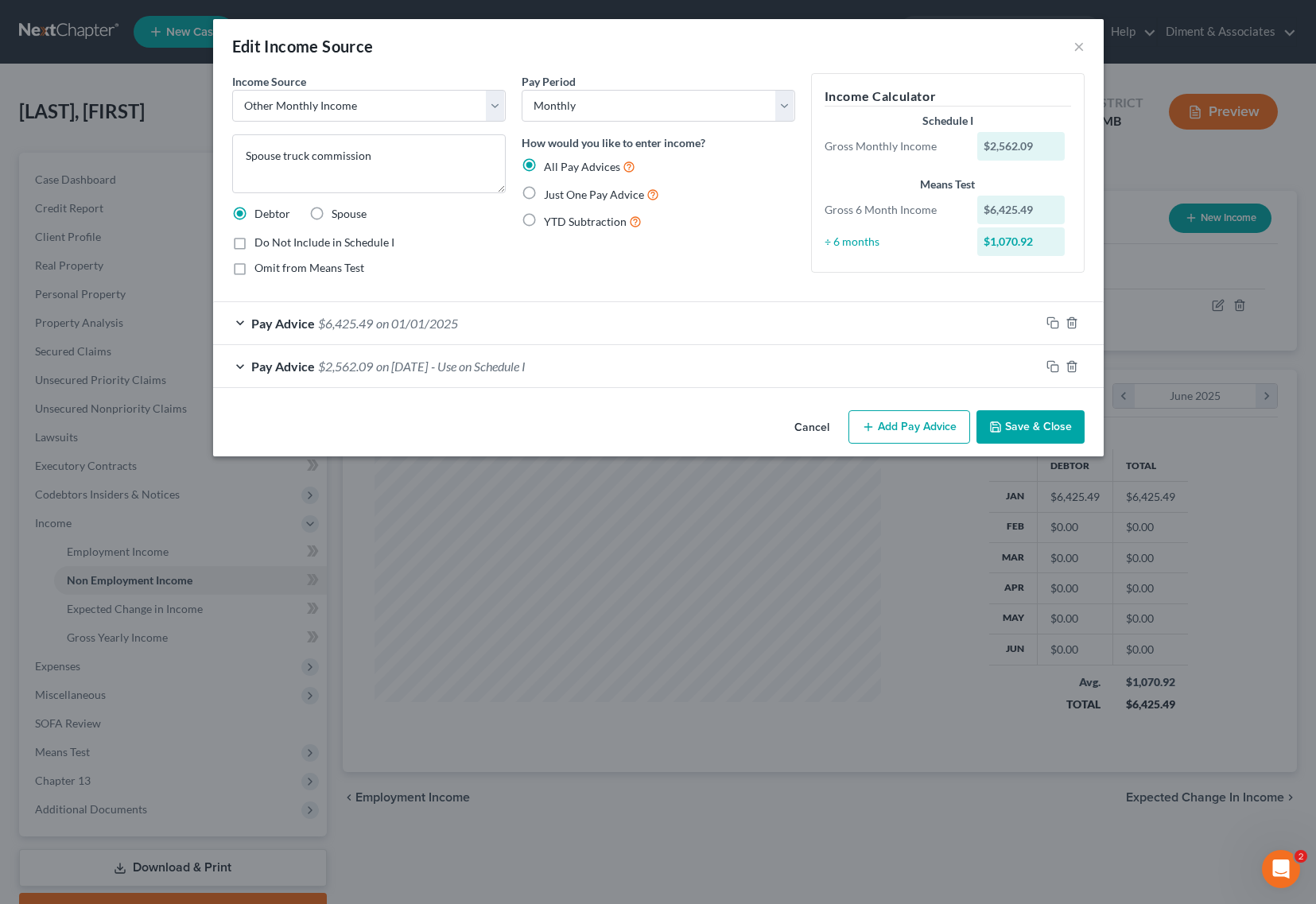 click on "Edit Income Source ×" at bounding box center (658, 46) 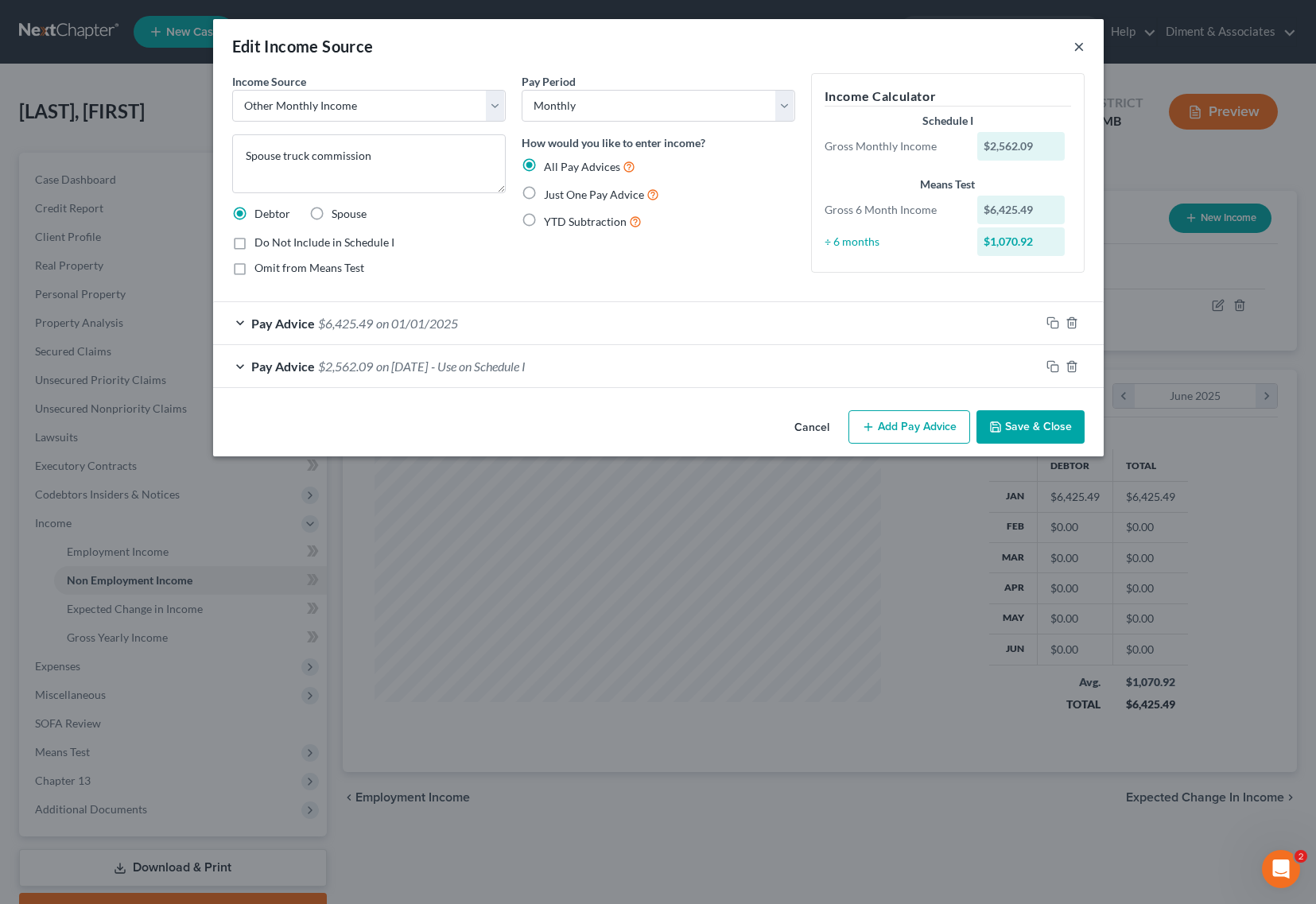 drag, startPoint x: 1074, startPoint y: 44, endPoint x: 1310, endPoint y: 44, distance: 236 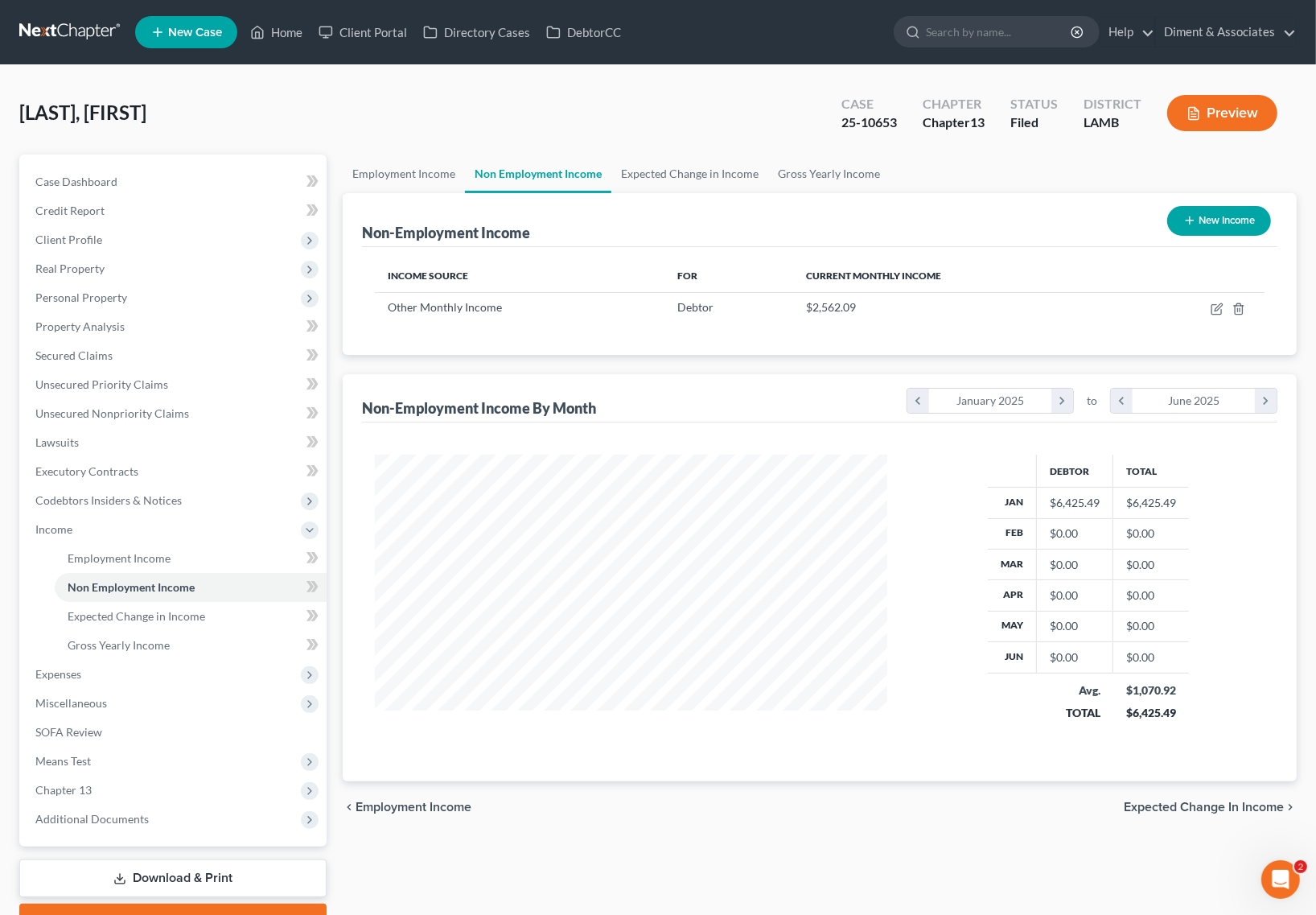 scroll, scrollTop: 290, scrollLeft: 537, axis: both 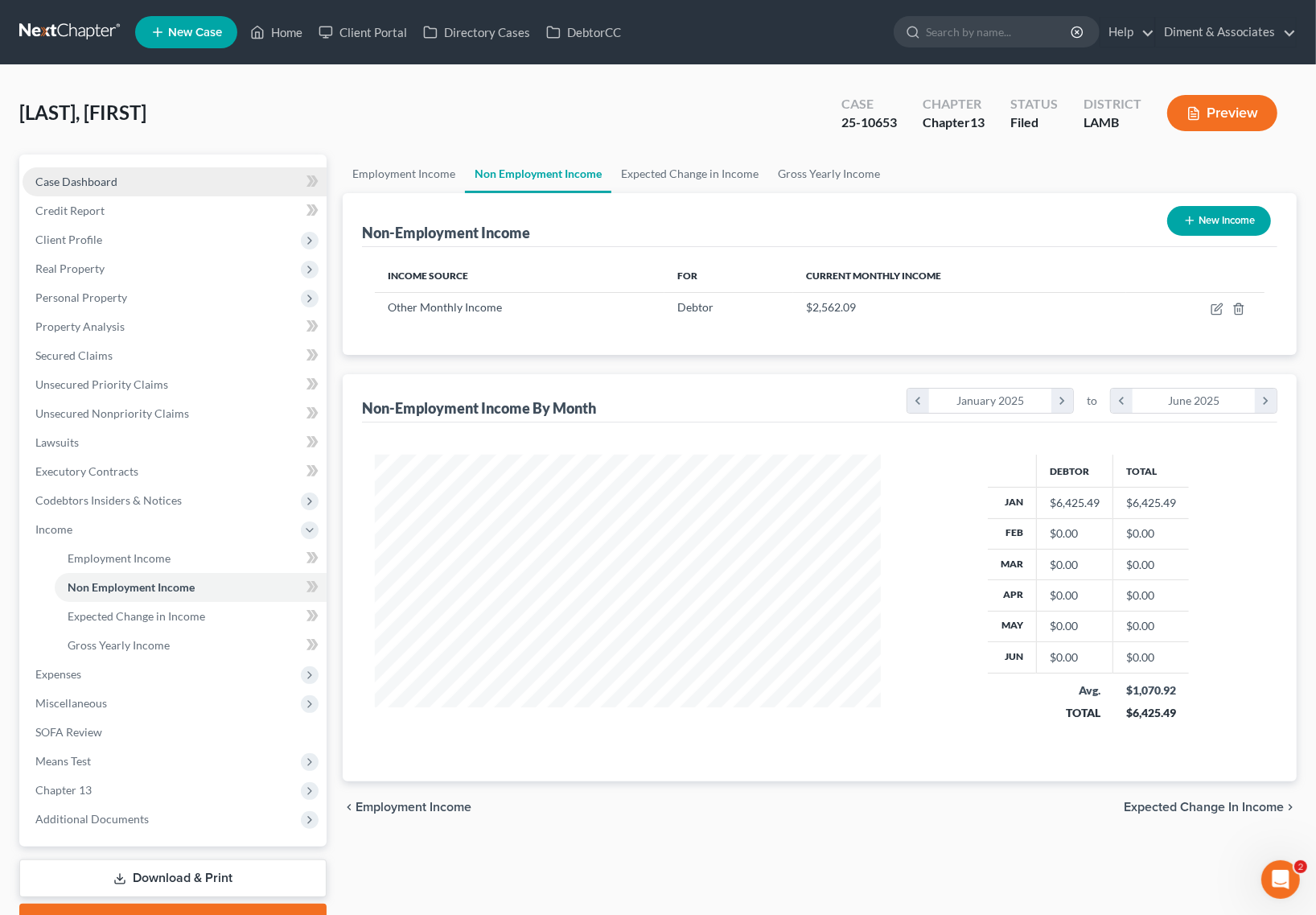 click on "Case Dashboard" at bounding box center [76, 181] 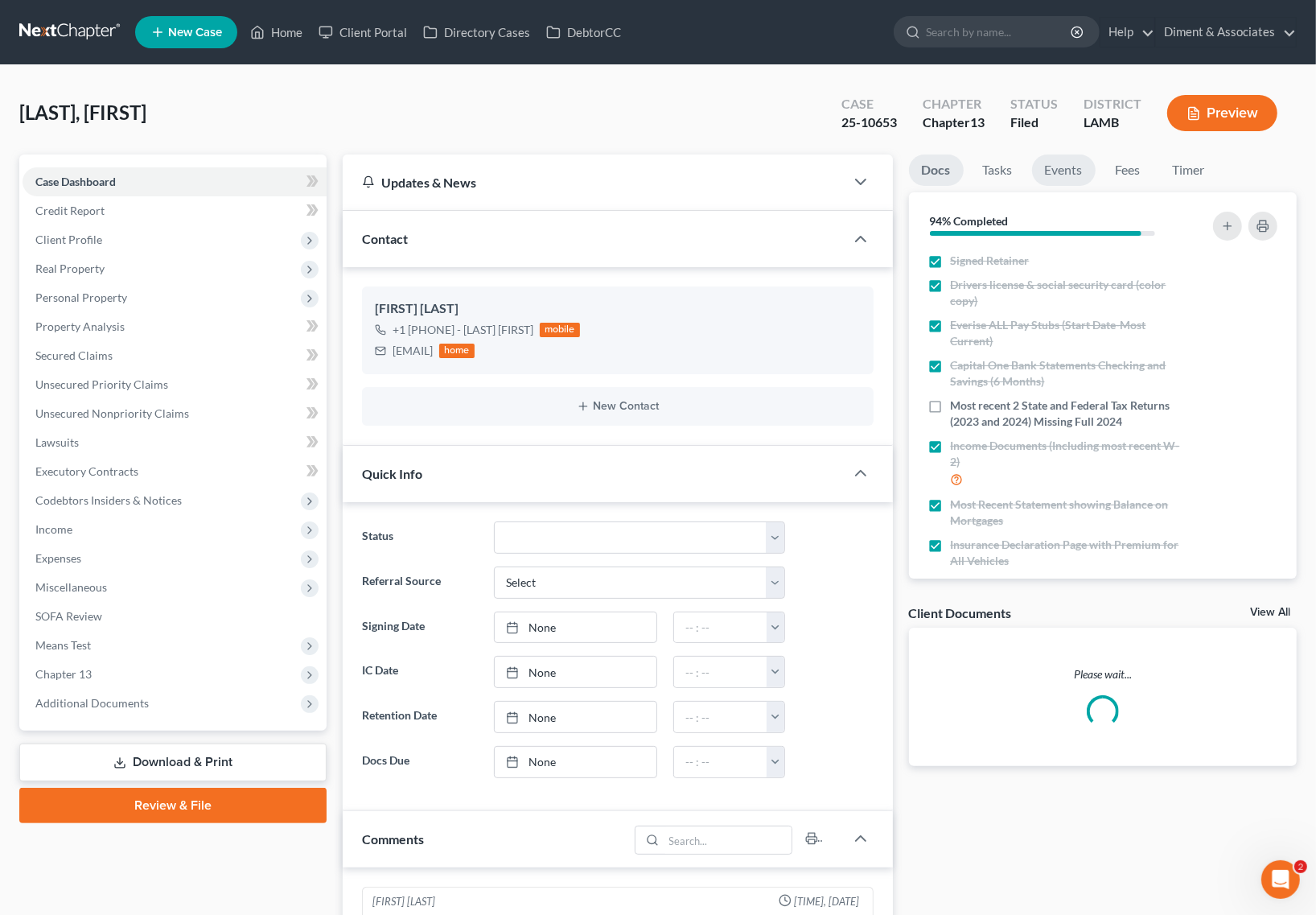 click on "Events" at bounding box center [1063, 170] 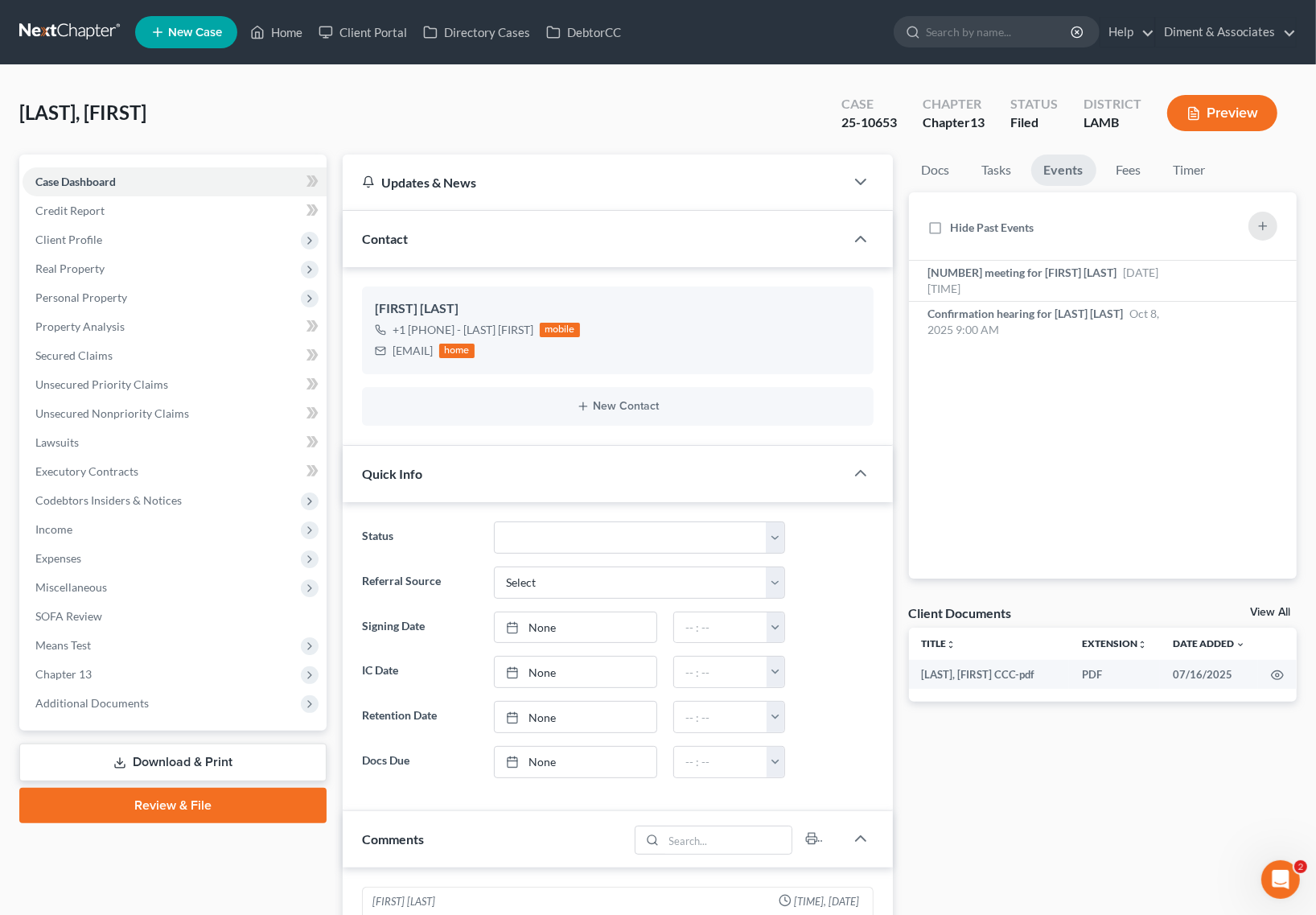 scroll, scrollTop: 2669, scrollLeft: 0, axis: vertical 